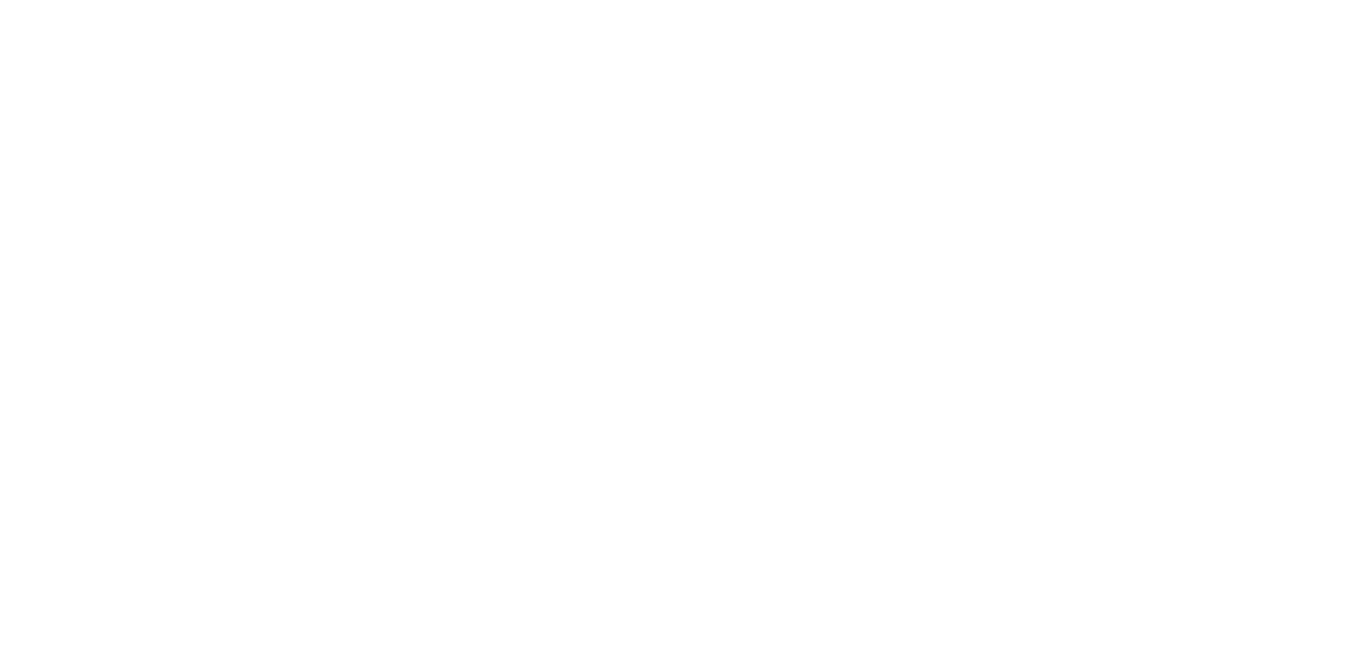scroll, scrollTop: 0, scrollLeft: 0, axis: both 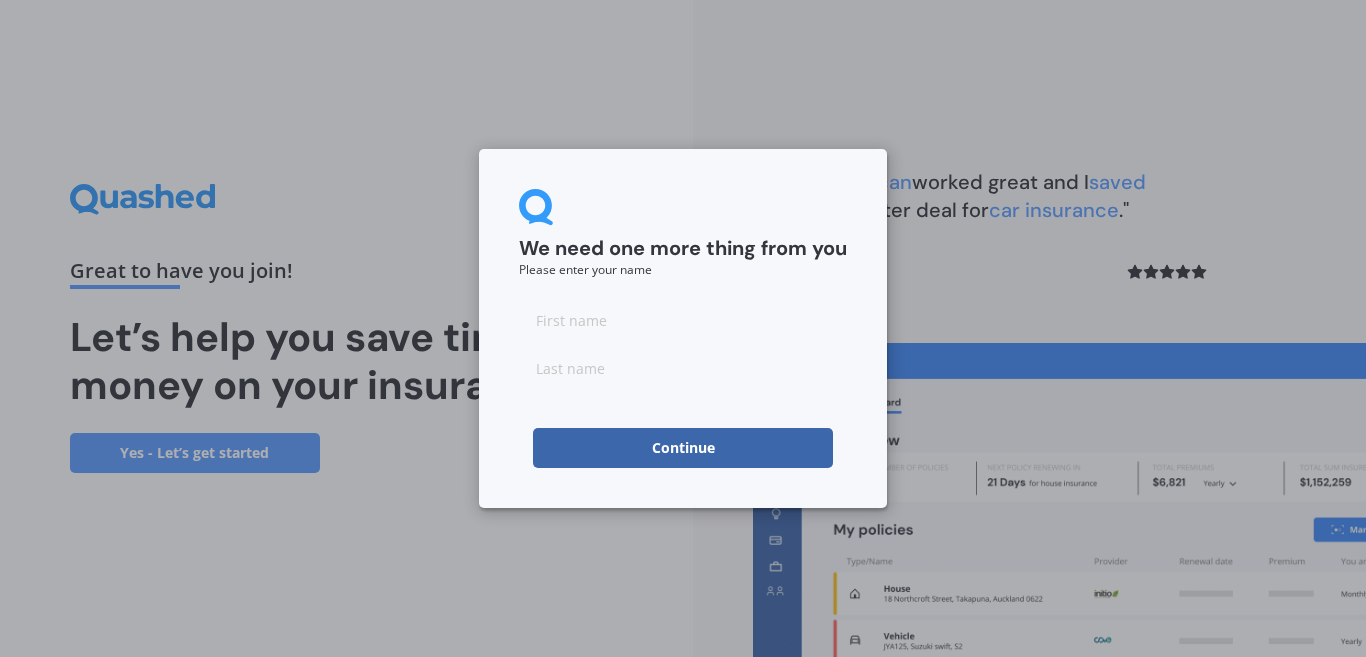 click at bounding box center (683, 320) 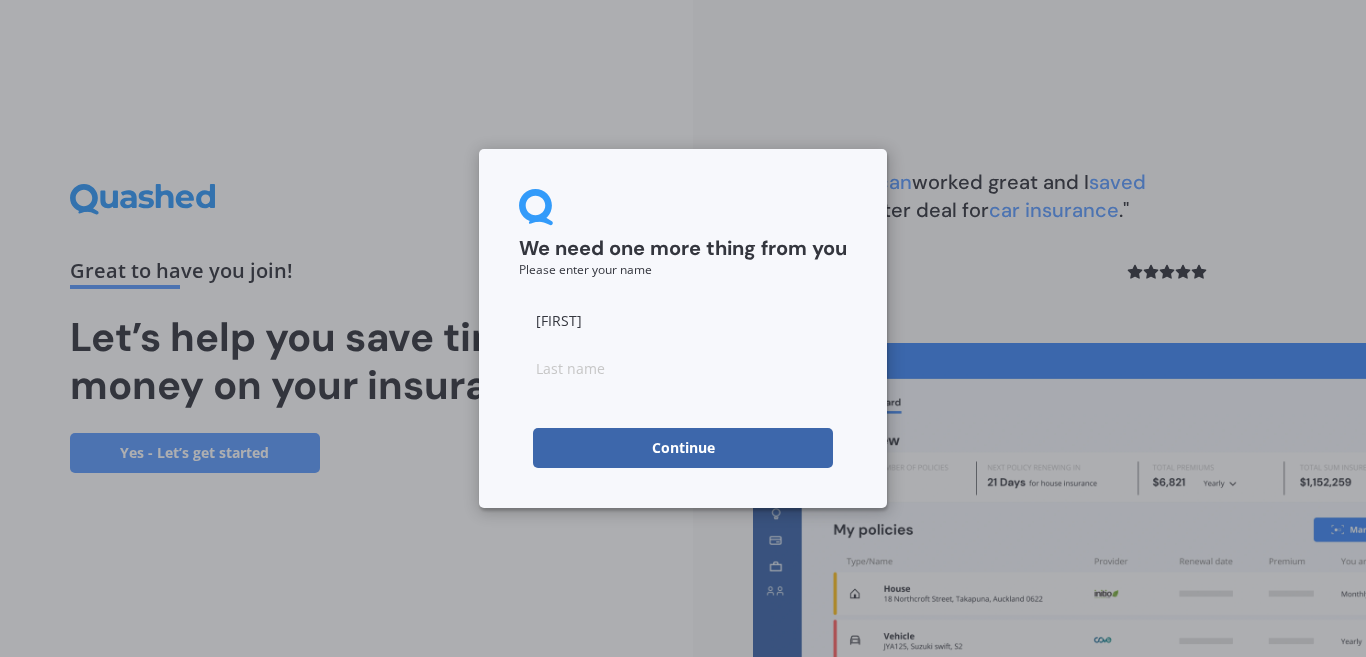 type on "[FIRST]" 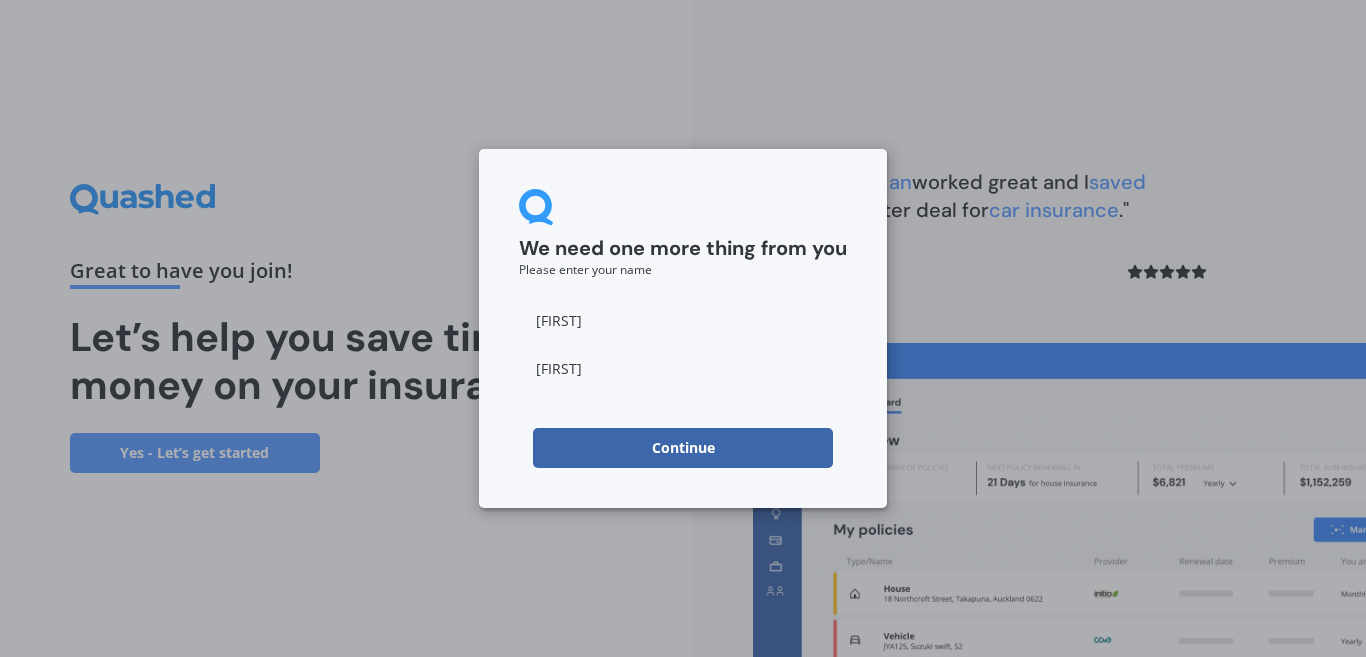 type on "Heather" 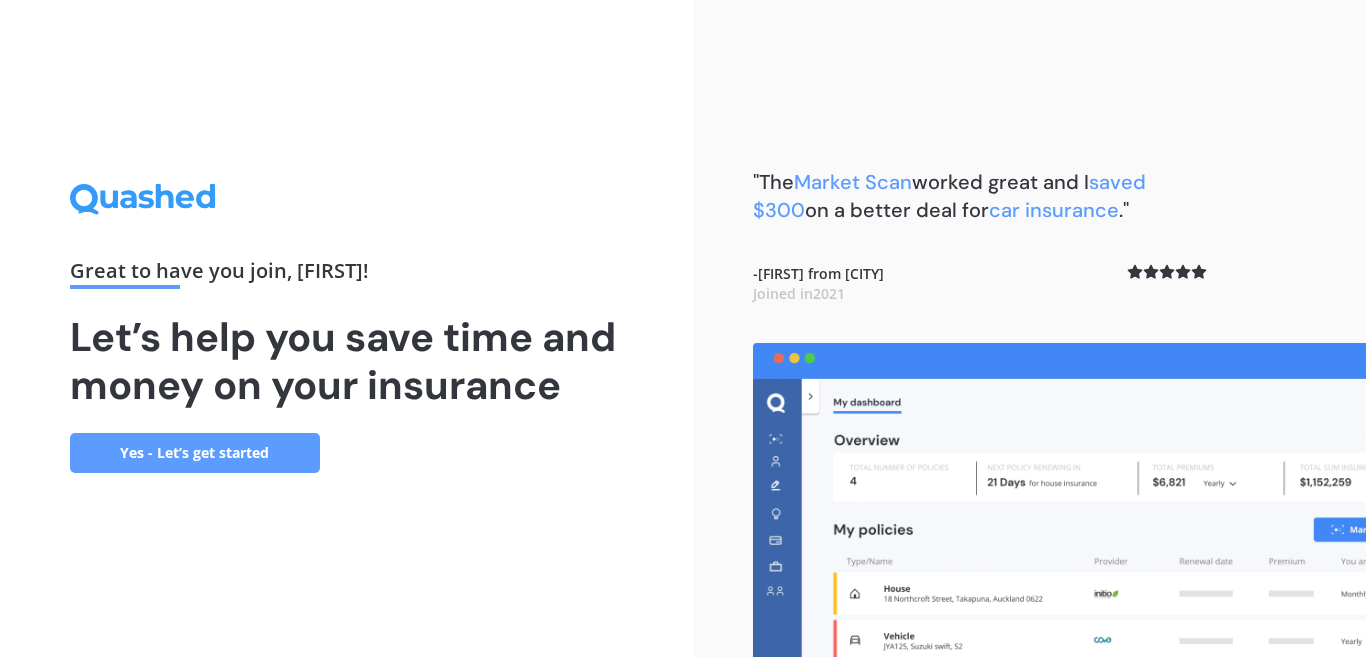 click on "Yes - Let’s get started" at bounding box center (195, 453) 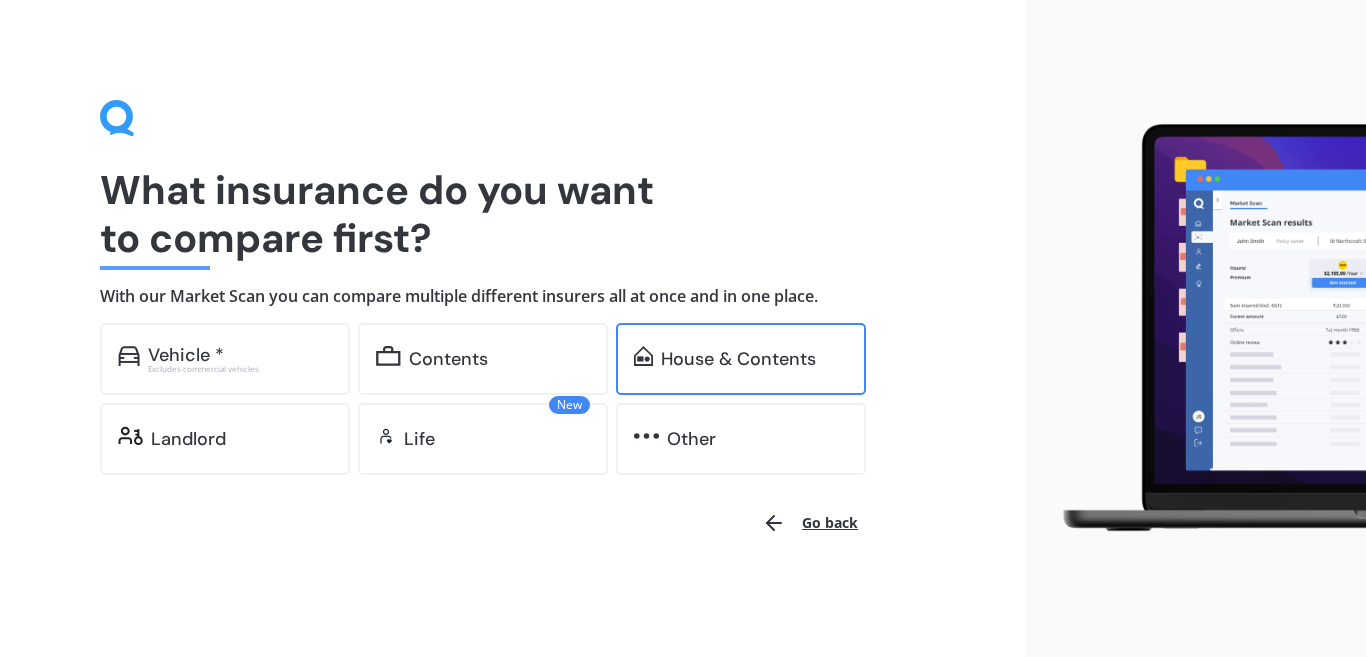 click on "House & Contents" at bounding box center (738, 359) 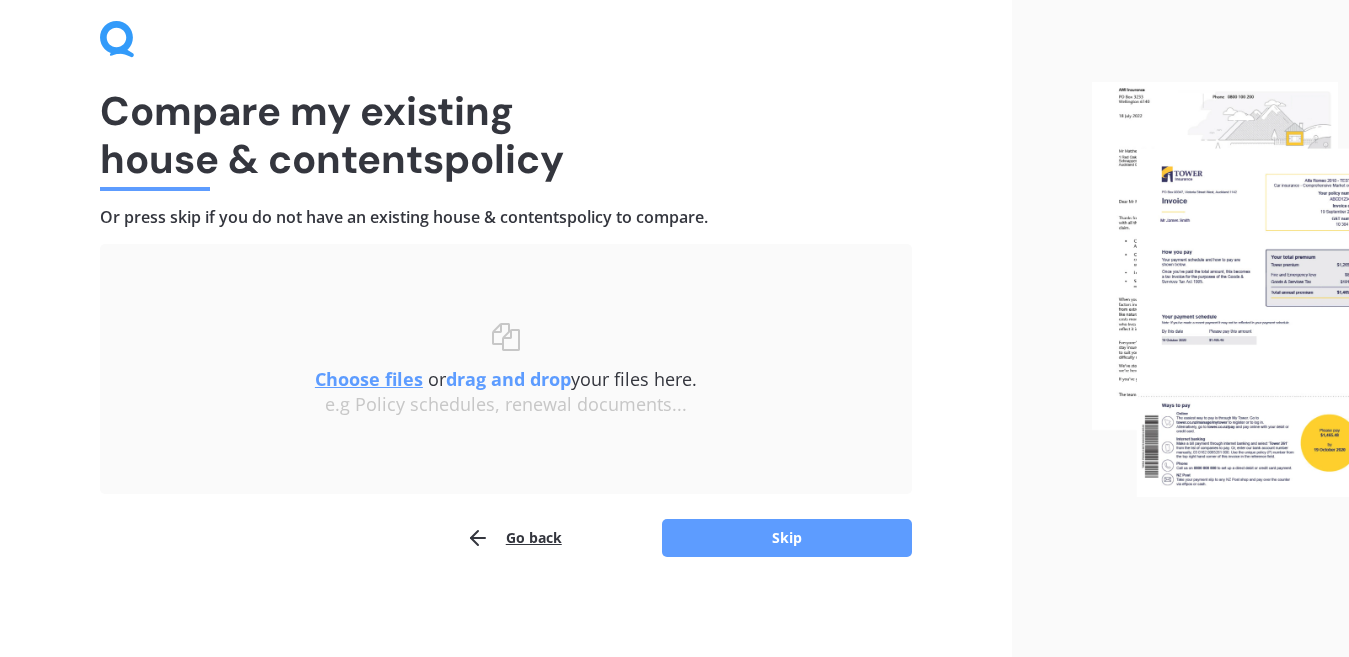 scroll, scrollTop: 80, scrollLeft: 0, axis: vertical 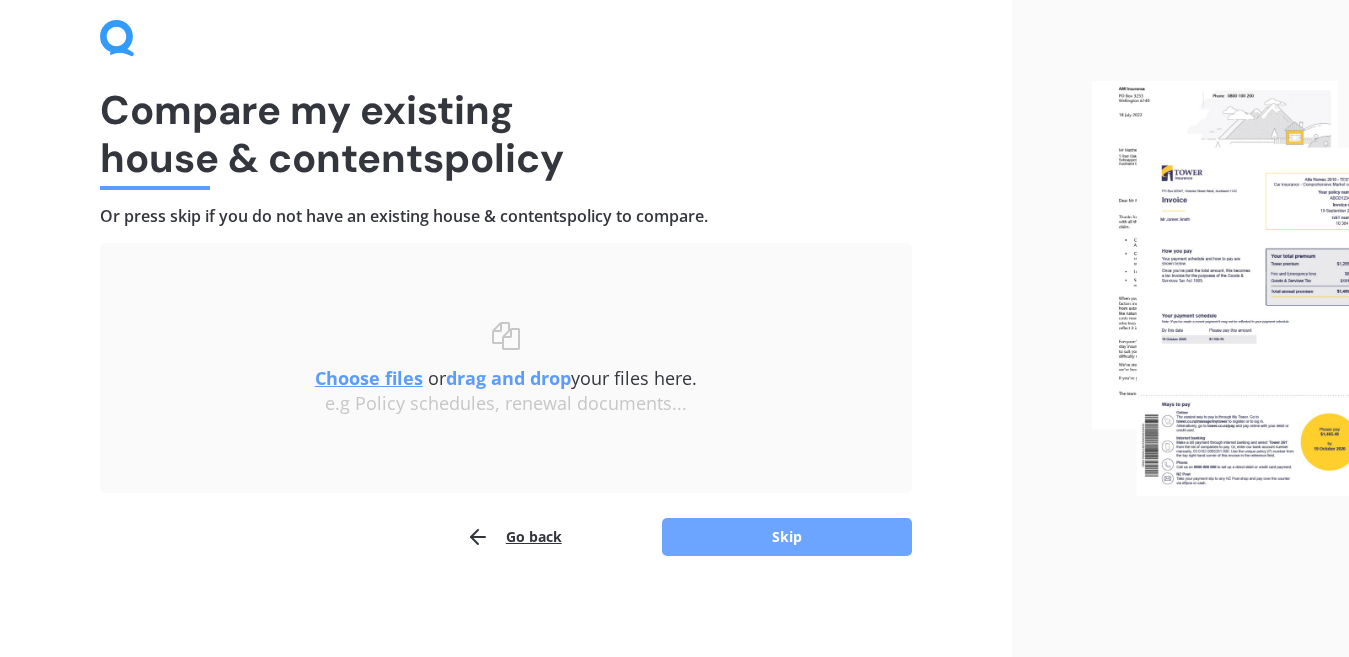 click on "Skip" at bounding box center (787, 537) 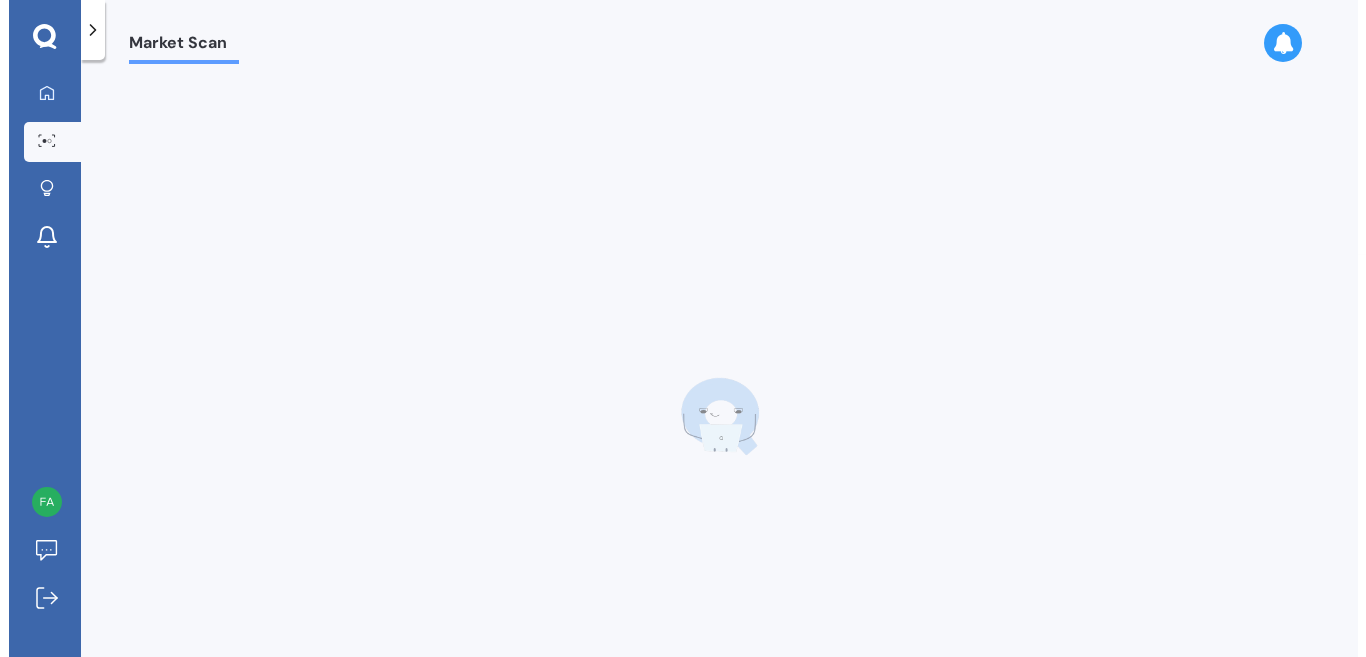 scroll, scrollTop: 0, scrollLeft: 0, axis: both 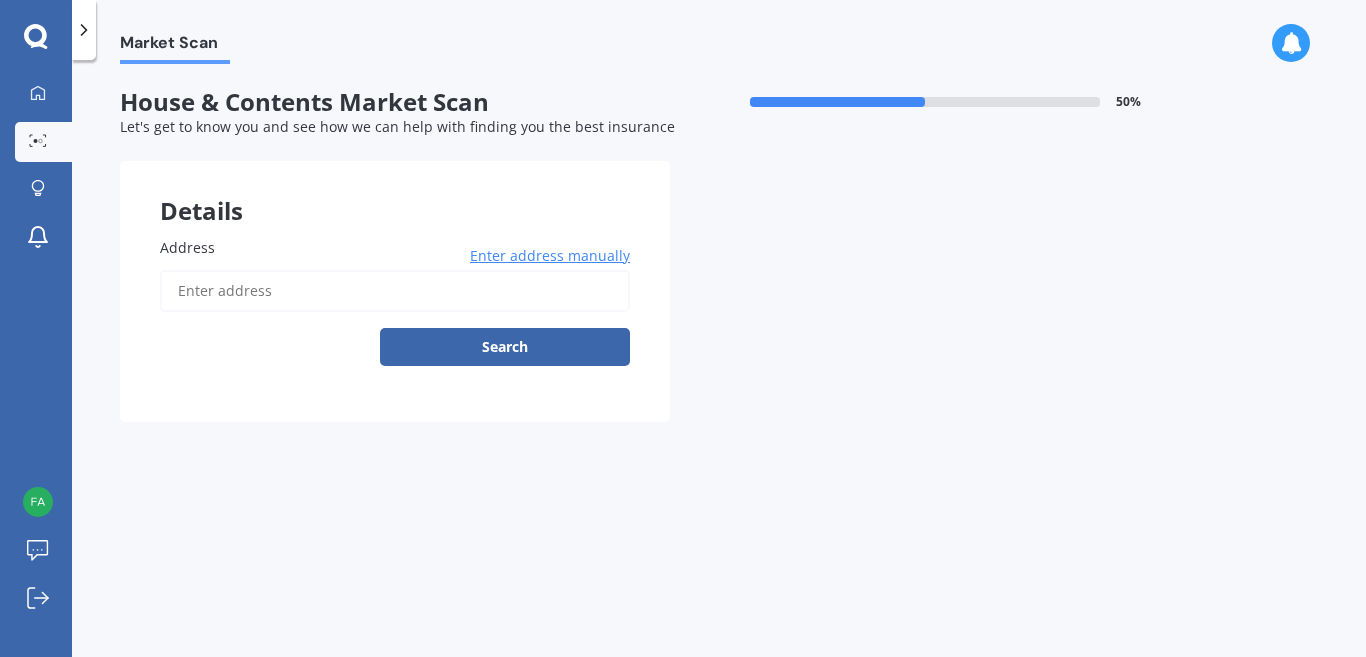 click on "Address" at bounding box center [395, 291] 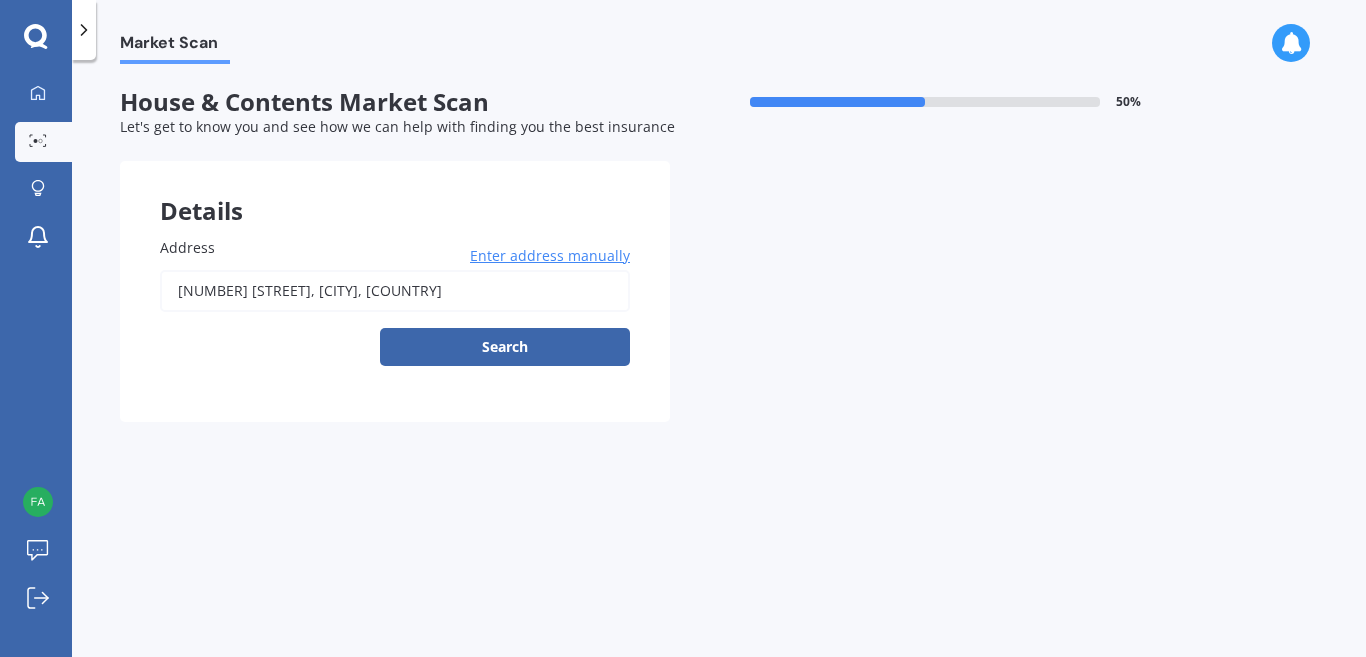type on "[NUMBER] [STREET], [CITY] [POSTAL_CODE]" 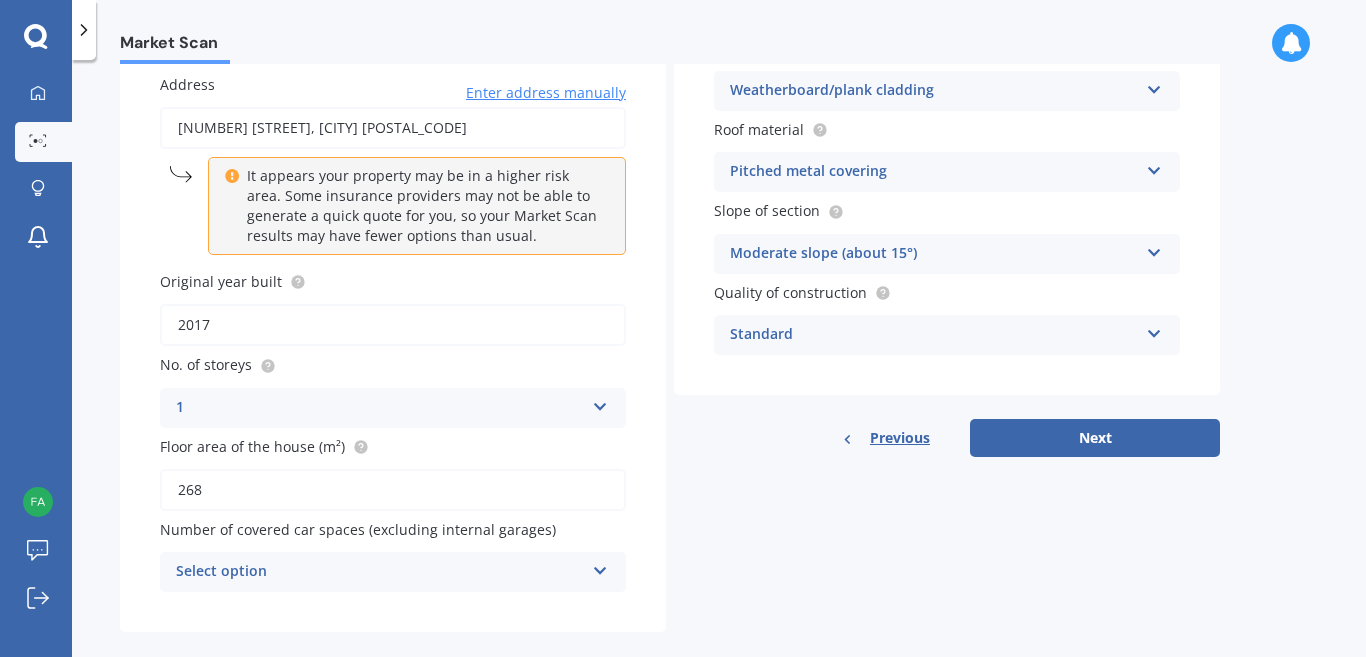 scroll, scrollTop: 190, scrollLeft: 0, axis: vertical 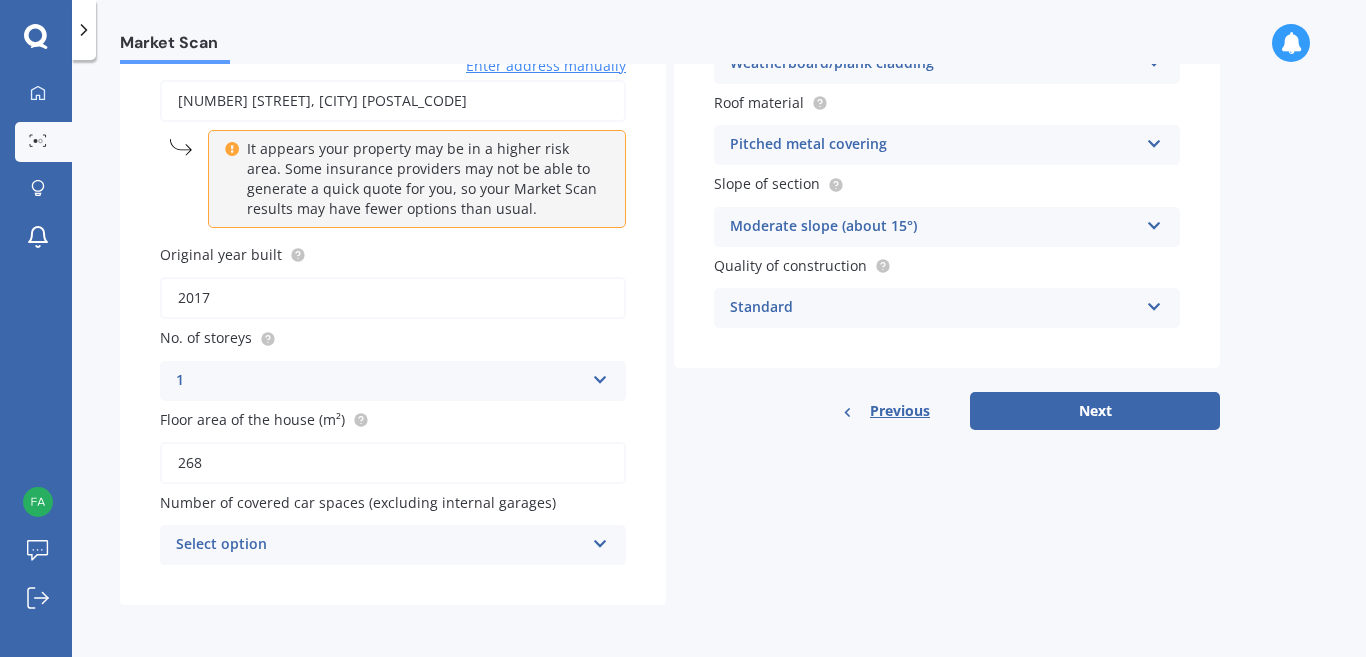 click at bounding box center [600, 540] 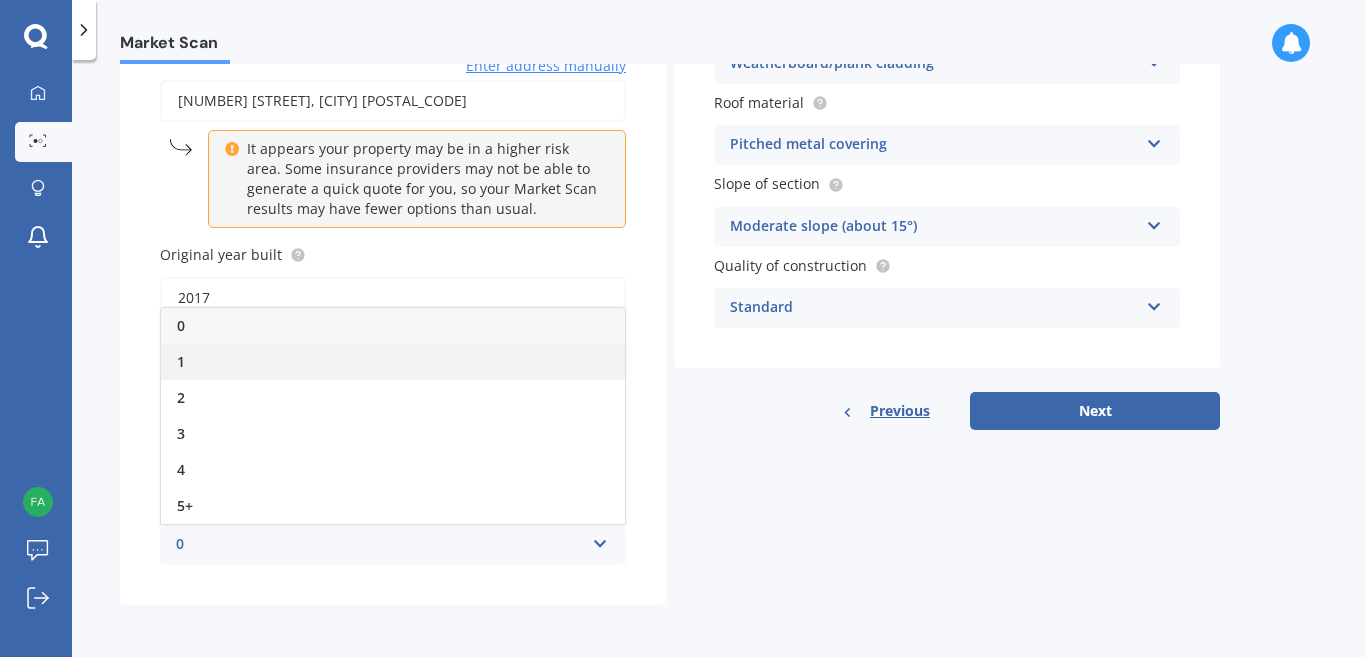 click on "1" at bounding box center [393, 362] 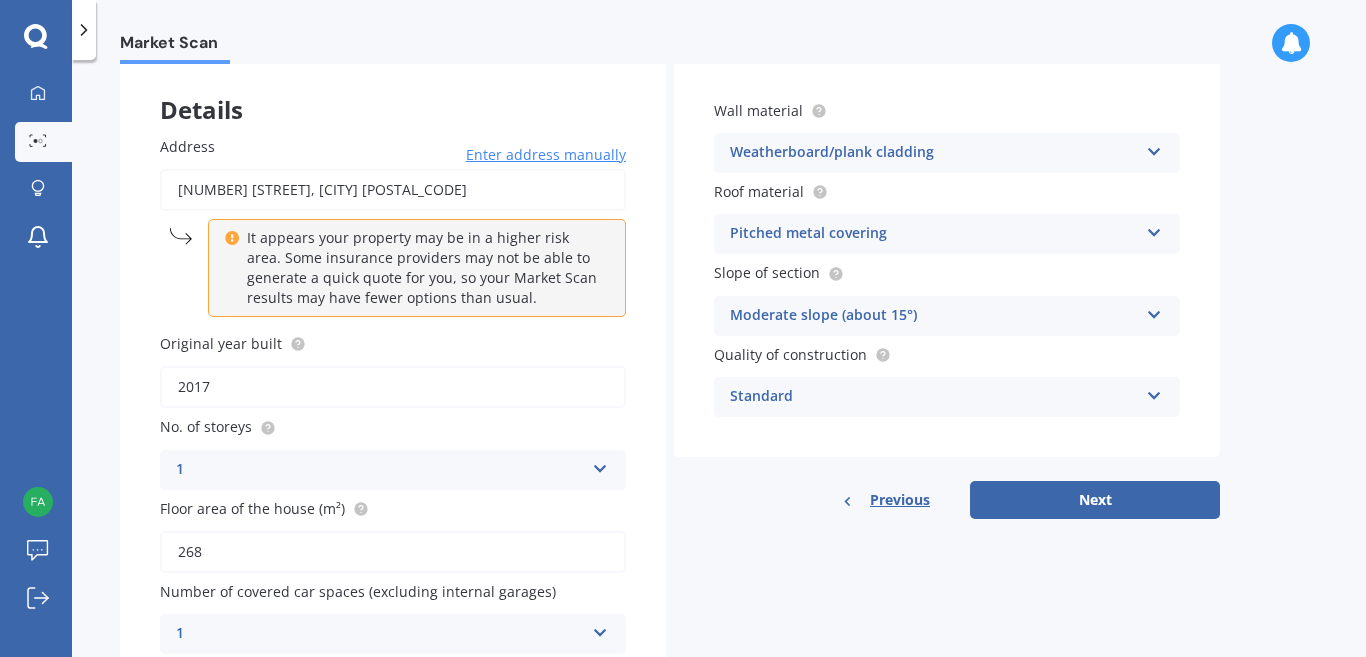 scroll, scrollTop: 133, scrollLeft: 0, axis: vertical 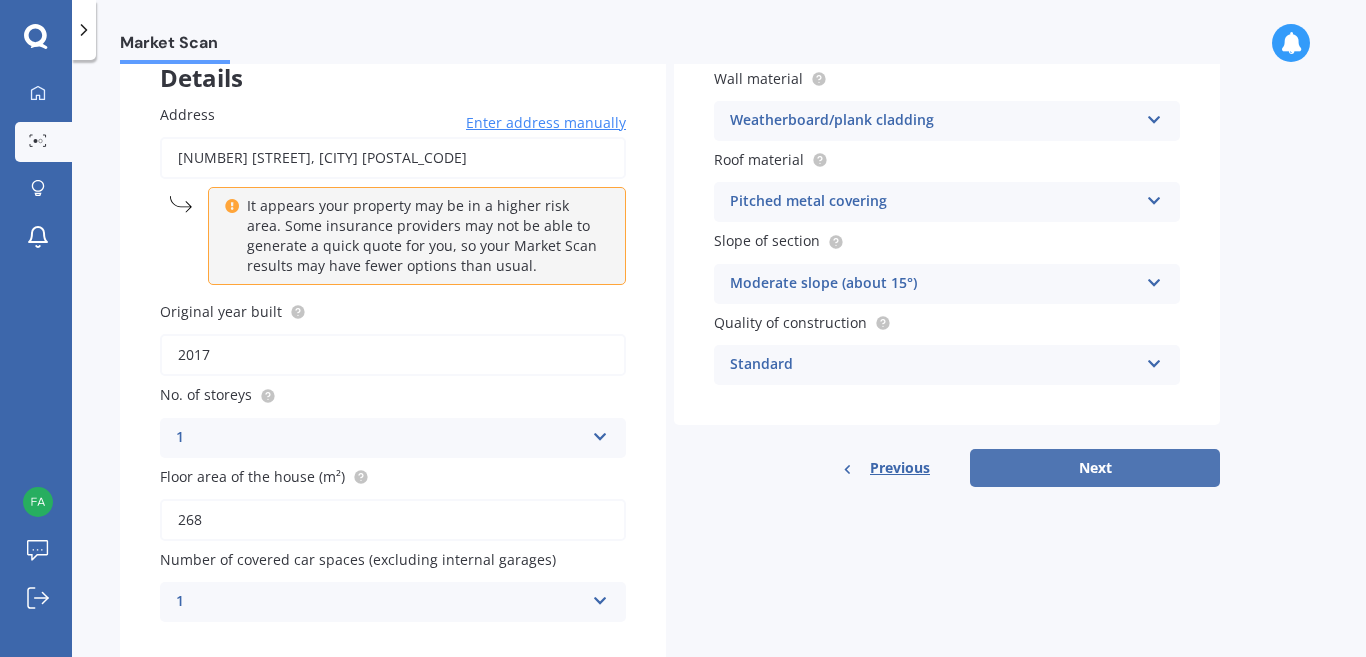 click on "Next" at bounding box center (1095, 468) 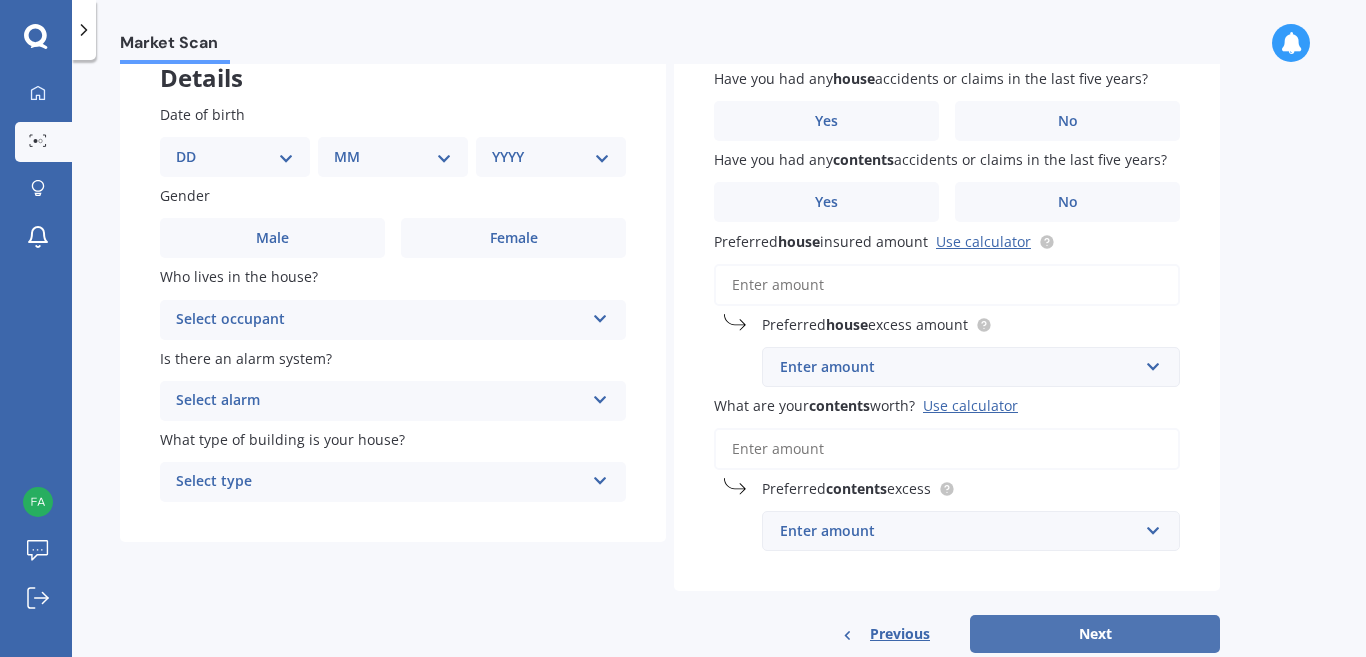scroll, scrollTop: 0, scrollLeft: 0, axis: both 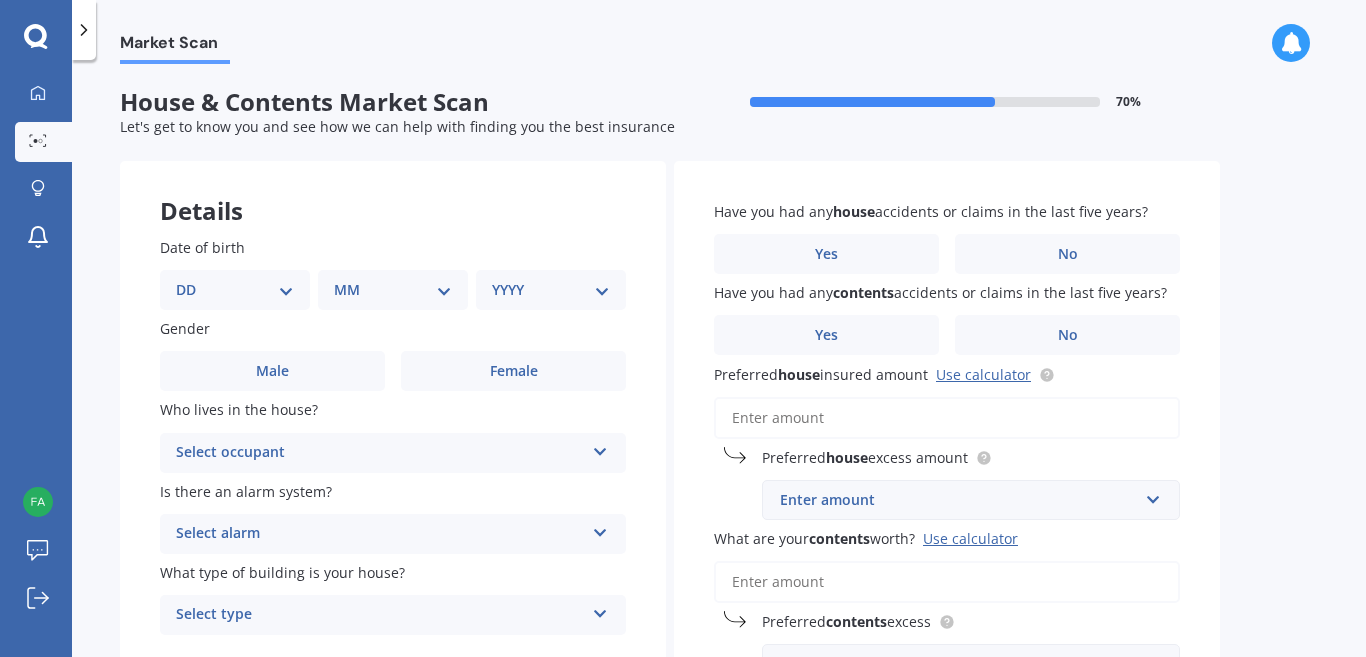 click on "DD 01 02 03 04 05 06 07 08 09 10 11 12 13 14 15 16 17 18 19 20 21 22 23 24 25 26 27 28 29 30 31" at bounding box center (235, 290) 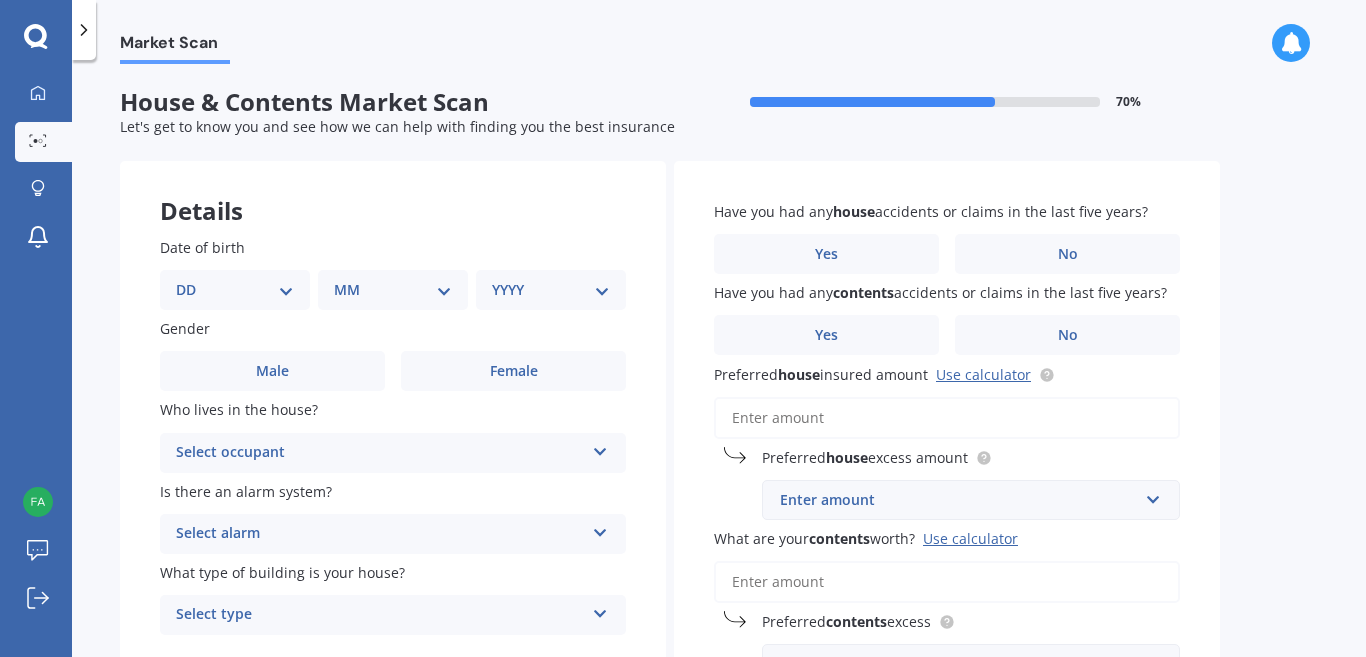 select on "19" 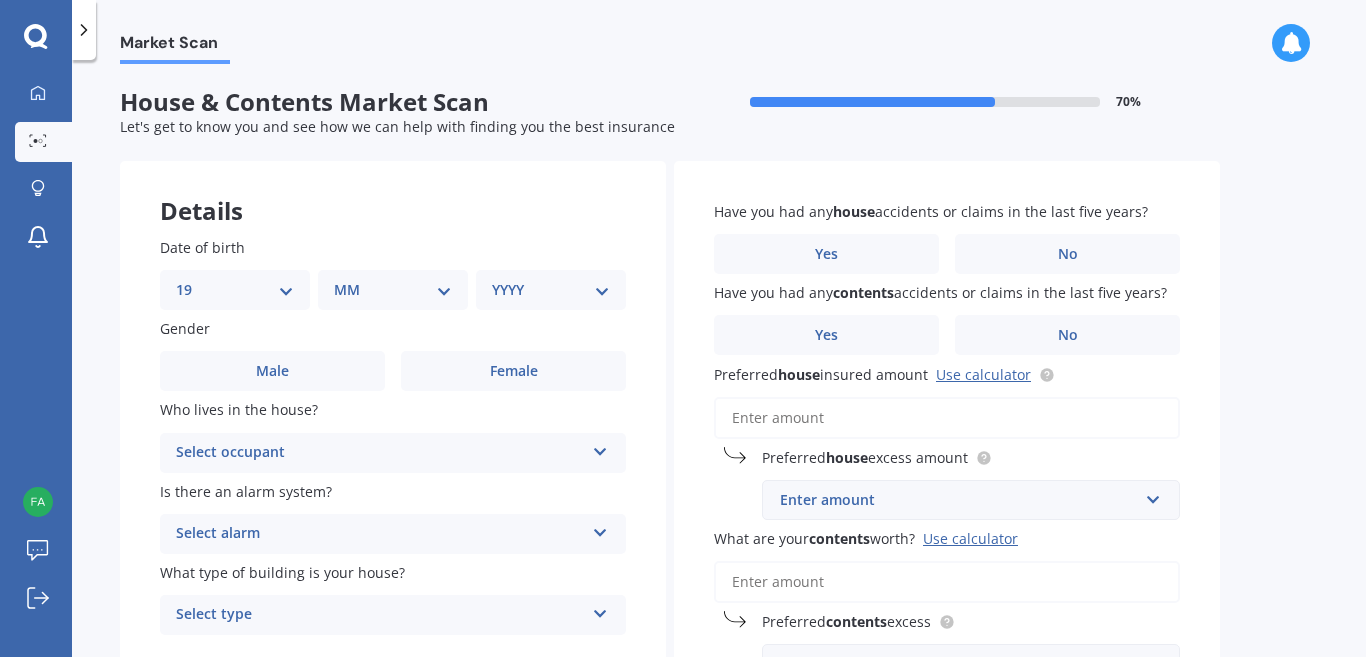 click on "DD 01 02 03 04 05 06 07 08 09 10 11 12 13 14 15 16 17 18 19 20 21 22 23 24 25 26 27 28 29 30 31" at bounding box center (235, 290) 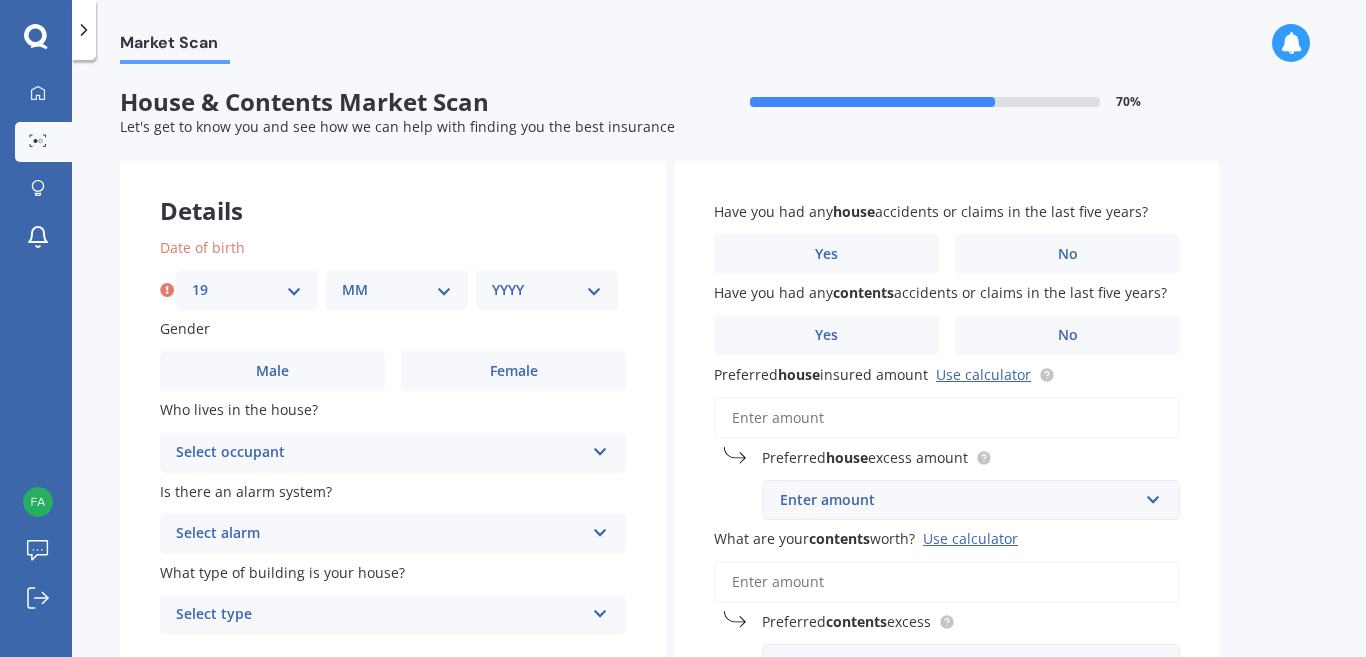 click on "MM 01 02 03 04 05 06 07 08 09 10 11 12" at bounding box center (397, 290) 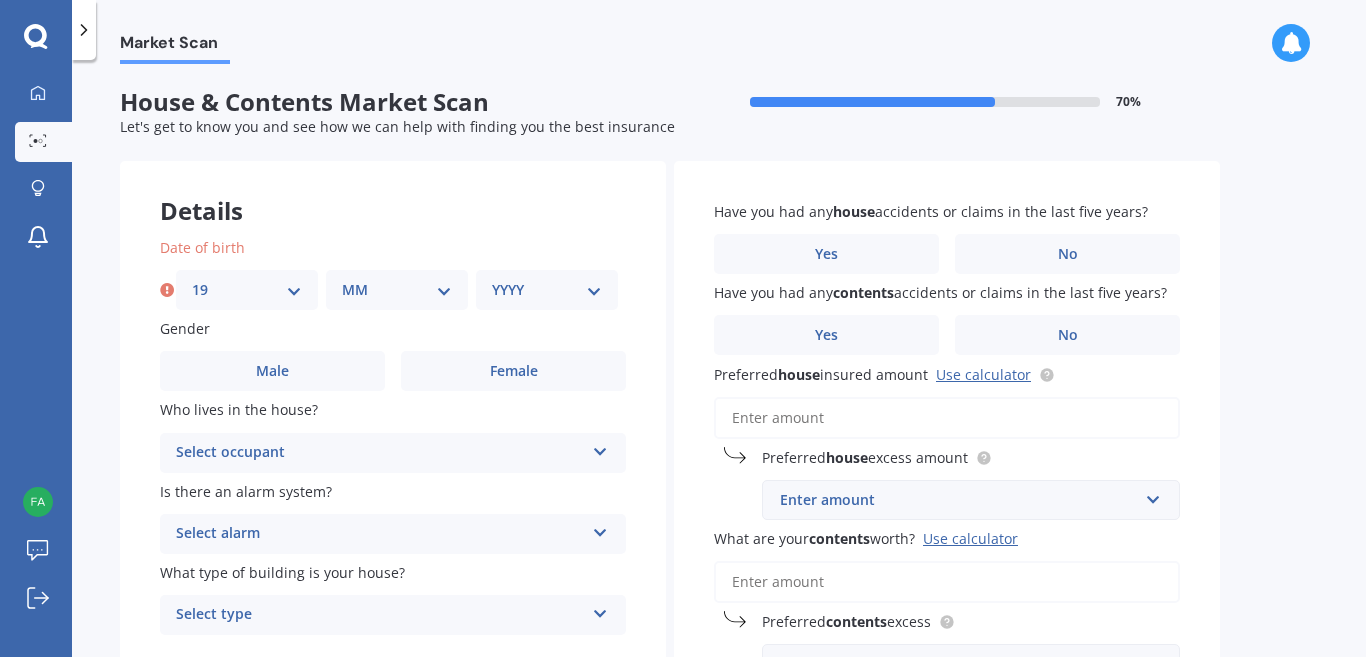 select on "12" 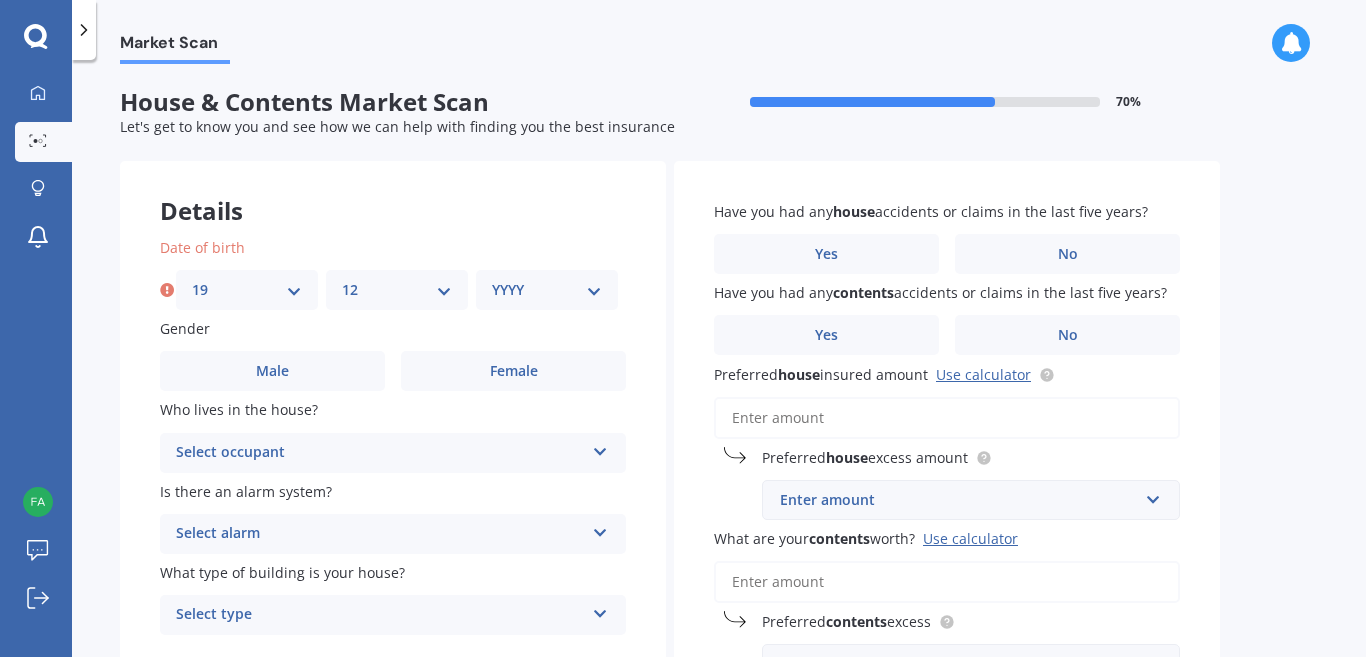 click on "MM 01 02 03 04 05 06 07 08 09 10 11 12" at bounding box center (397, 290) 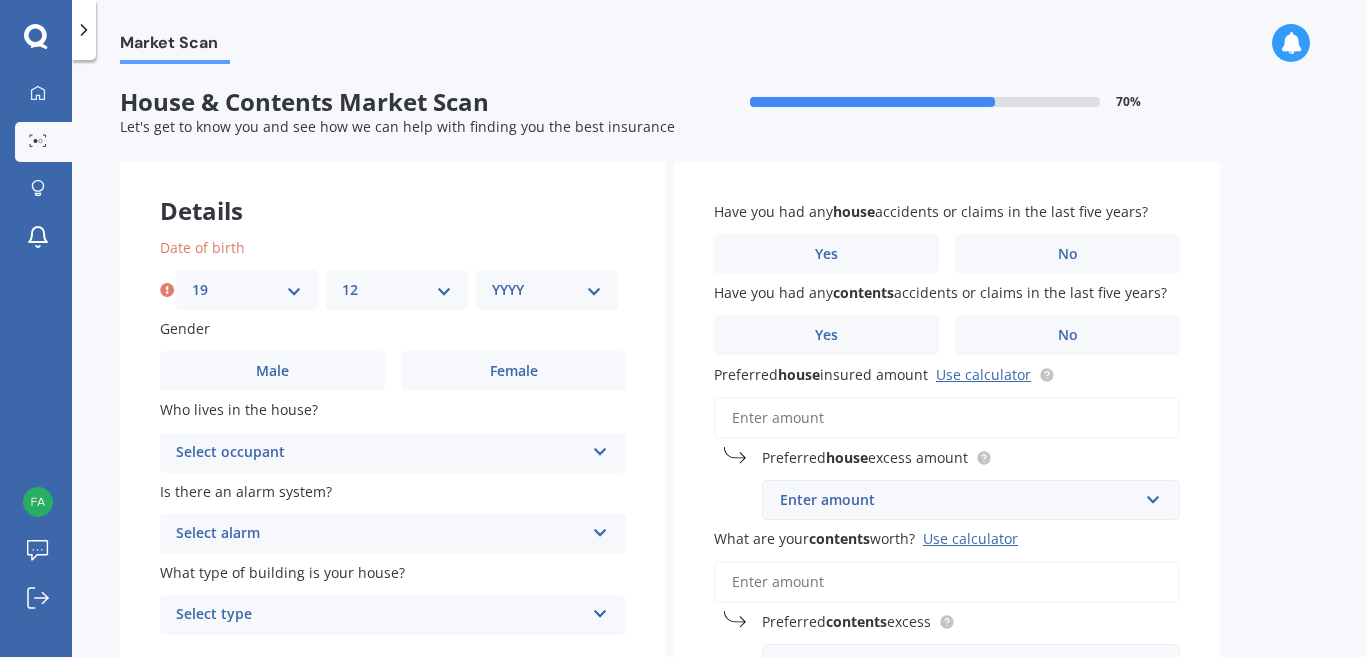 select on "1991" 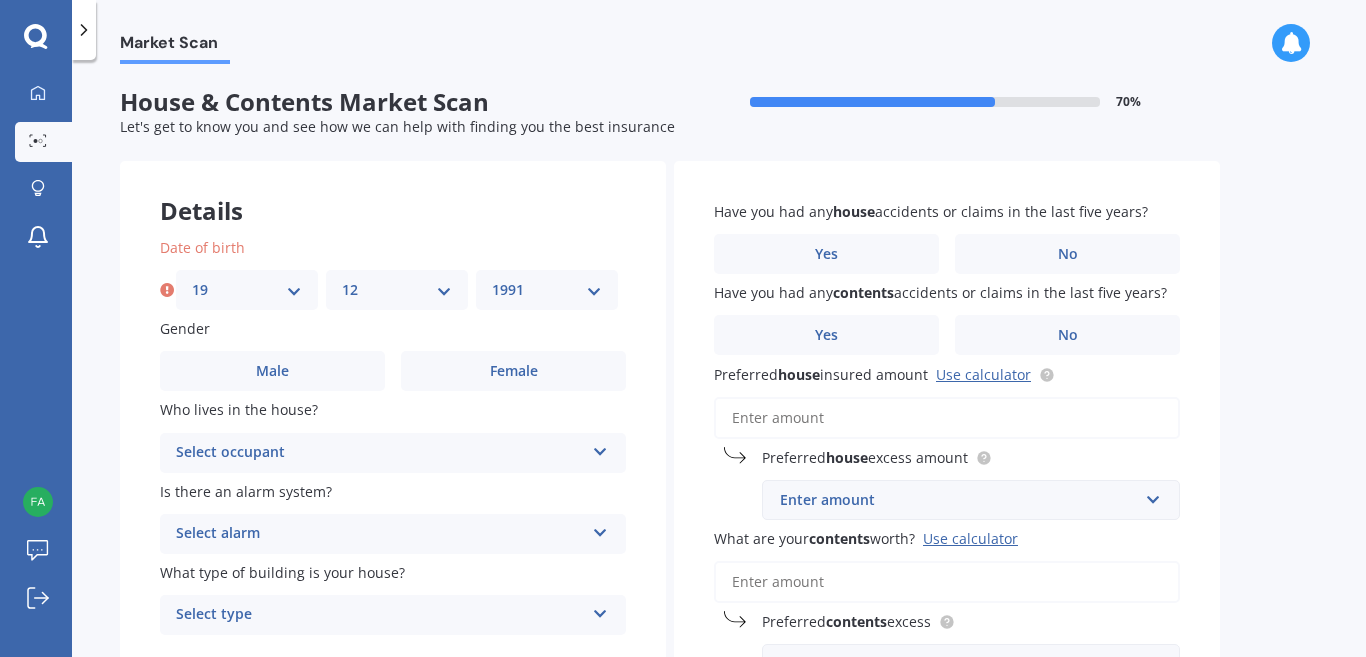 click on "YYYY 2009 2008 2007 2006 2005 2004 2003 2002 2001 2000 1999 1998 1997 1996 1995 1994 1993 1992 1991 1990 1989 1988 1987 1986 1985 1984 1983 1982 1981 1980 1979 1978 1977 1976 1975 1974 1973 1972 1971 1970 1969 1968 1967 1966 1965 1964 1963 1962 1961 1960 1959 1958 1957 1956 1955 1954 1953 1952 1951 1950 1949 1948 1947 1946 1945 1944 1943 1942 1941 1940 1939 1938 1937 1936 1935 1934 1933 1932 1931 1930 1929 1928 1927 1926 1925 1924 1923 1922 1921 1920 1919 1918 1917 1916 1915 1914 1913 1912 1911 1910" at bounding box center [547, 290] 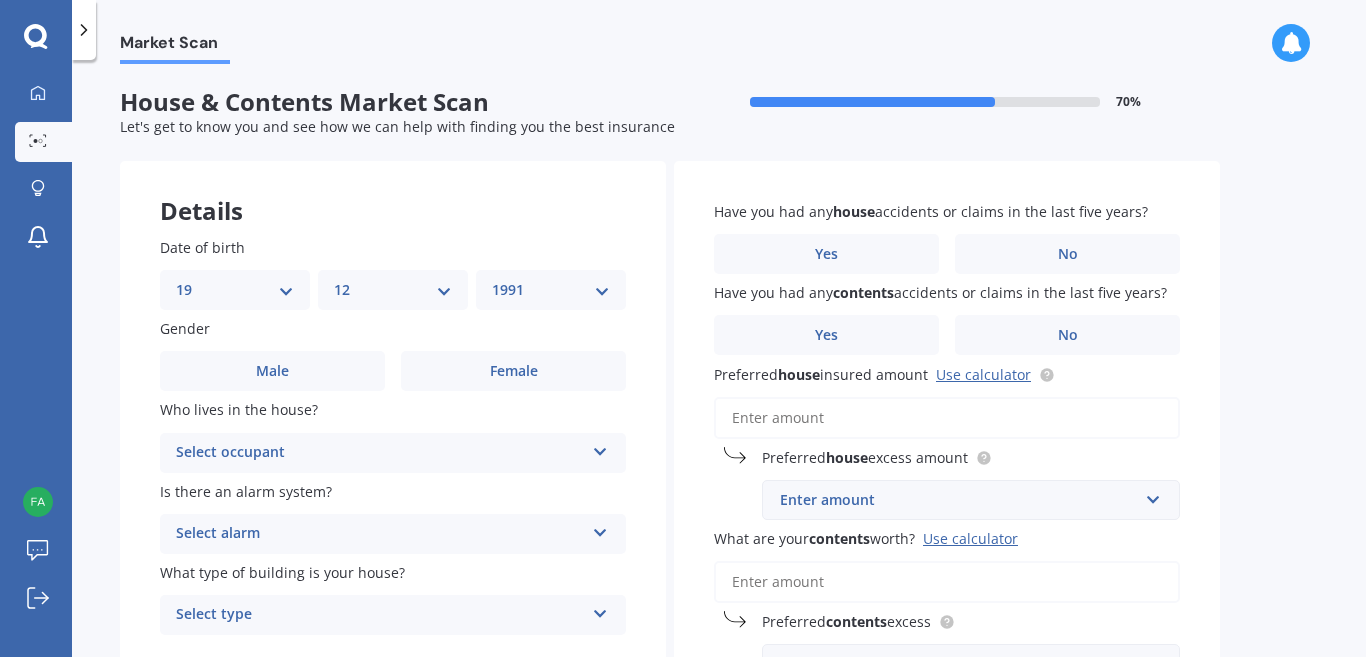 click on "Who lives in the house?" at bounding box center [239, 410] 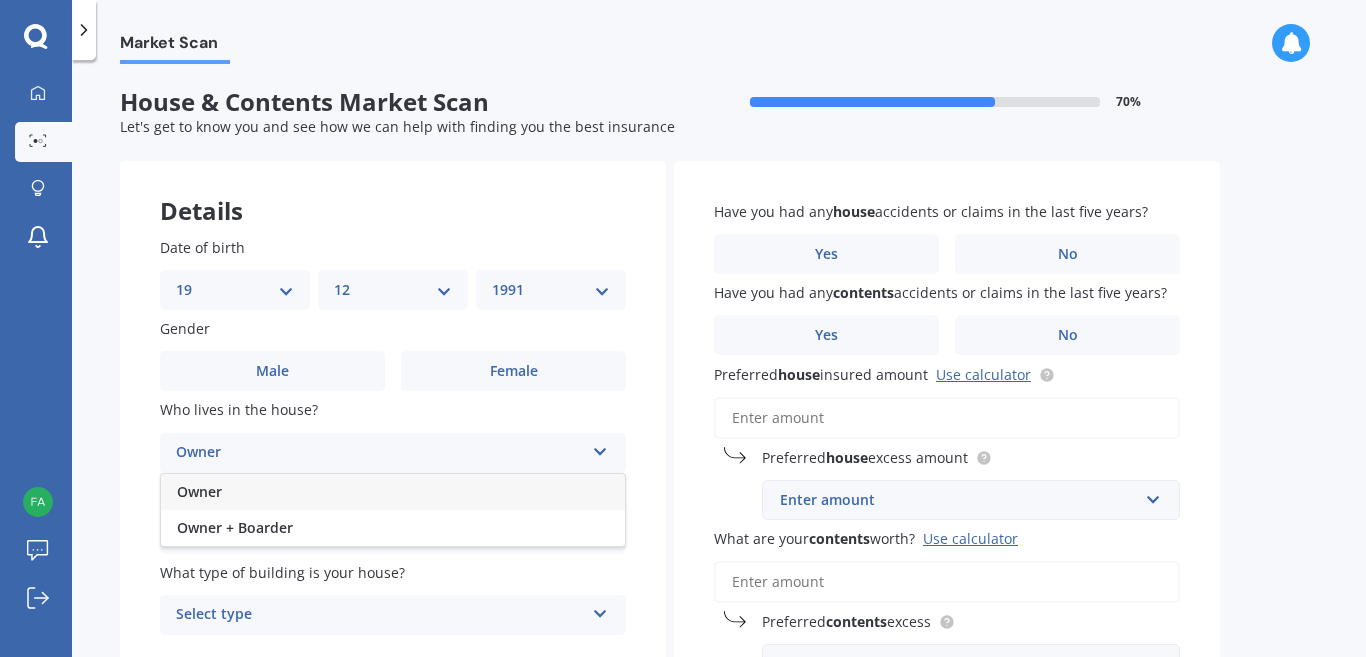 click on "Owner" at bounding box center [393, 492] 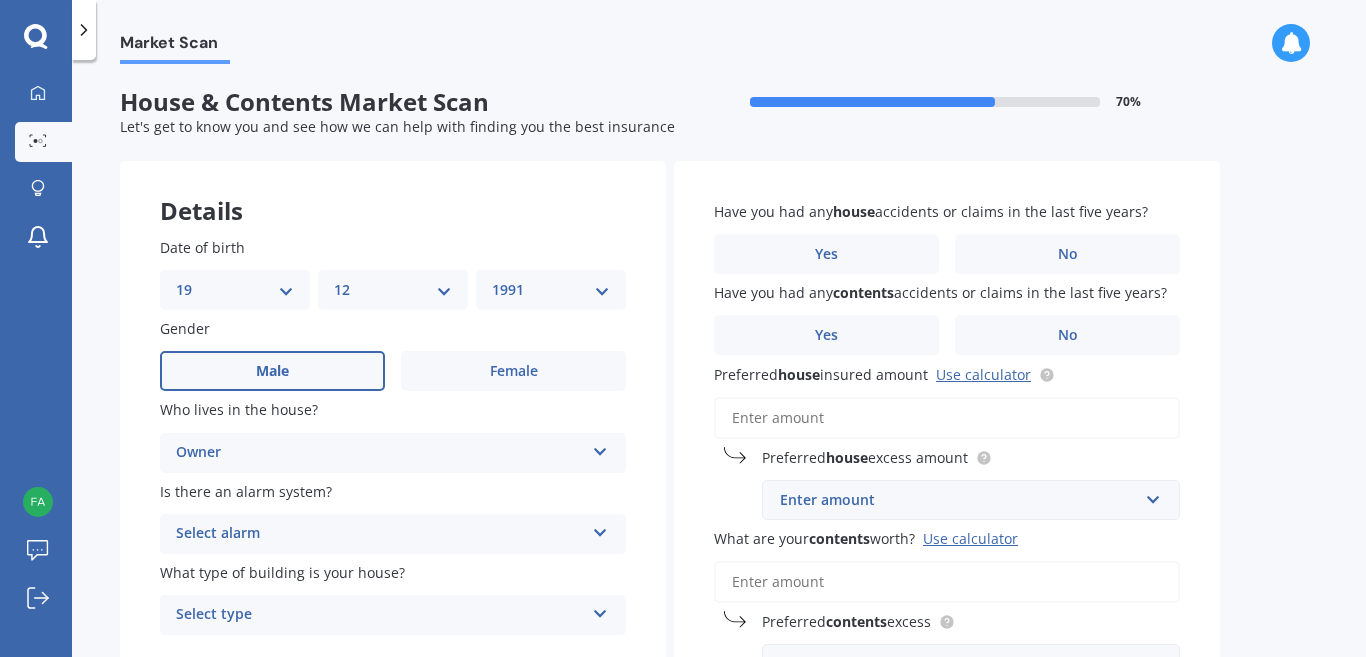 click on "Male" at bounding box center [272, 371] 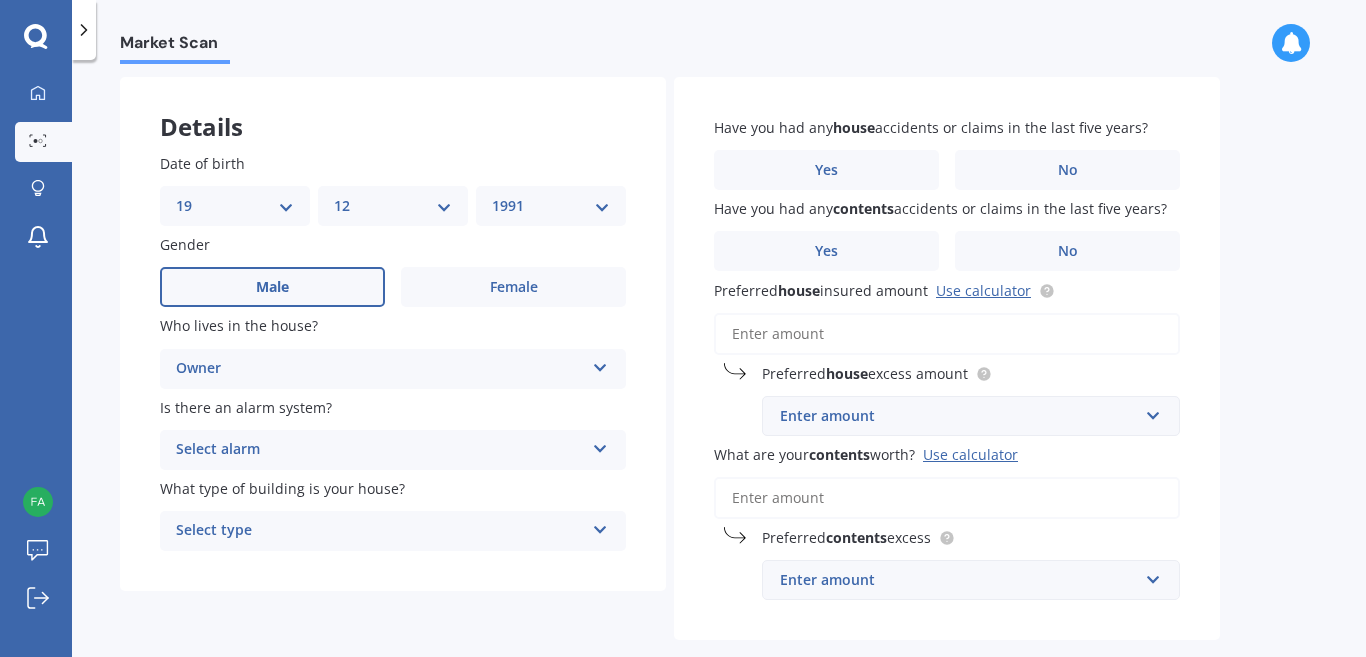 scroll, scrollTop: 167, scrollLeft: 0, axis: vertical 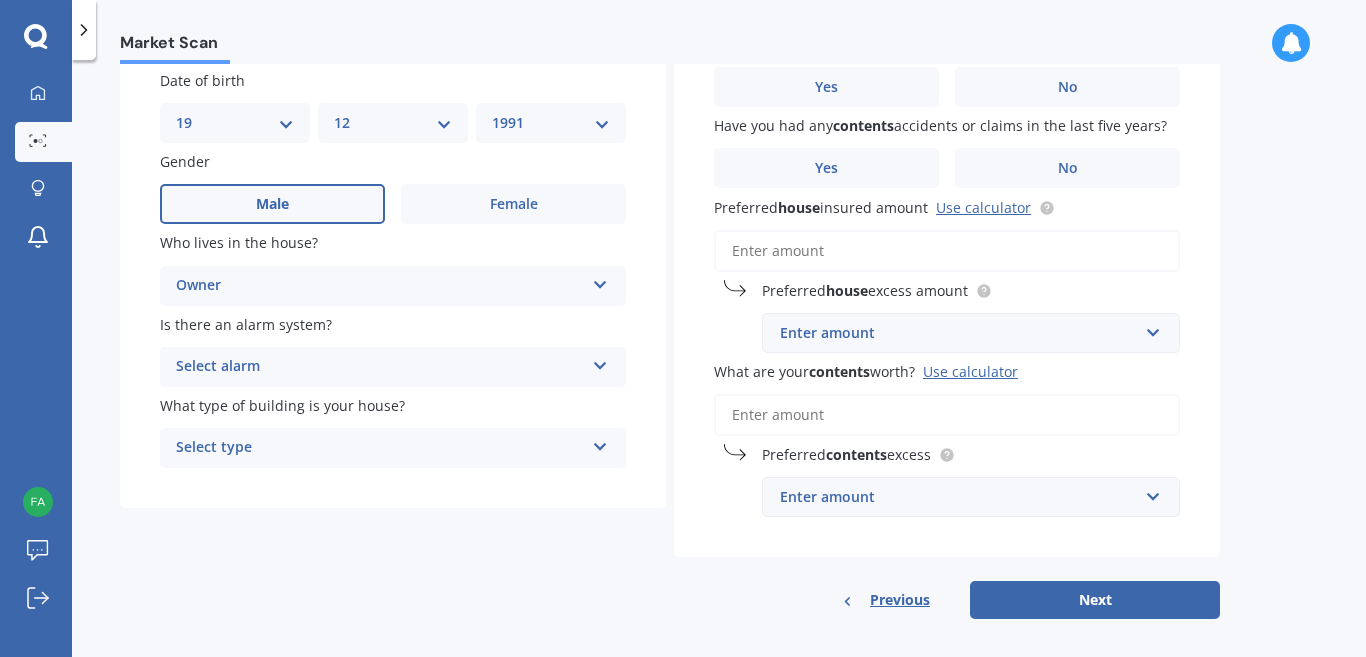 click on "Select alarm Yes, monitored Yes, not monitored No" at bounding box center [393, 367] 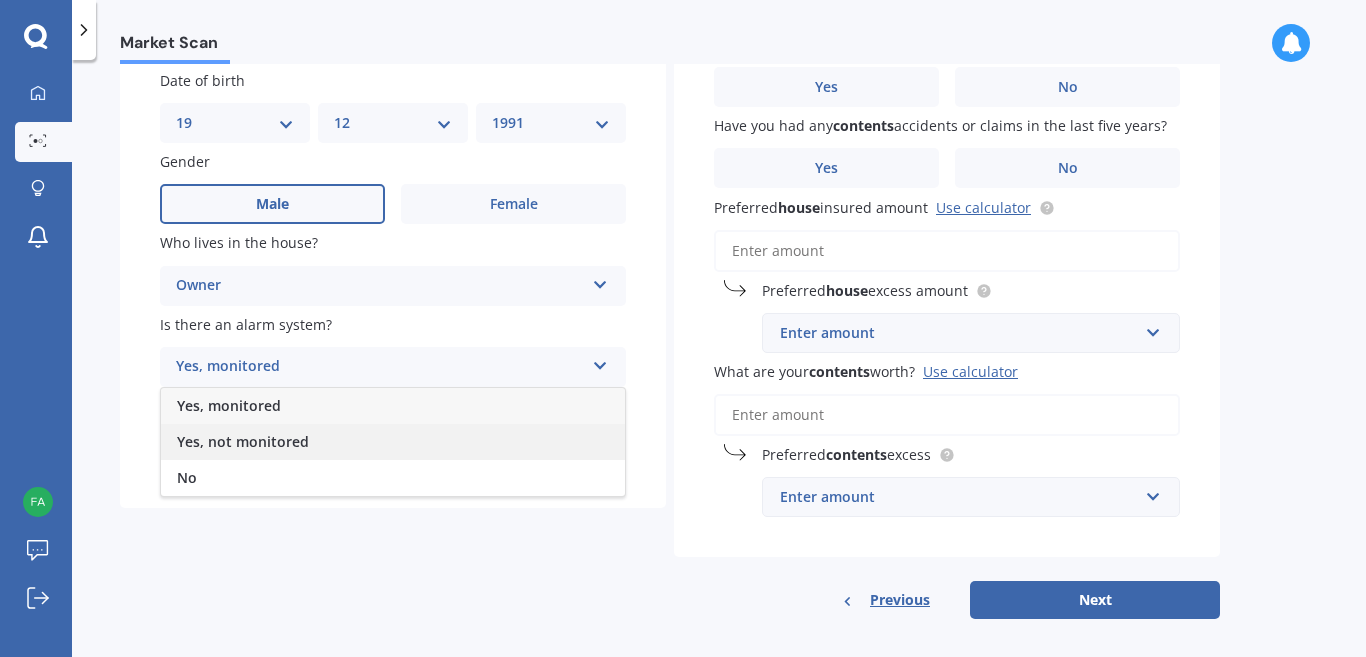 click on "Yes, not monitored" at bounding box center (393, 442) 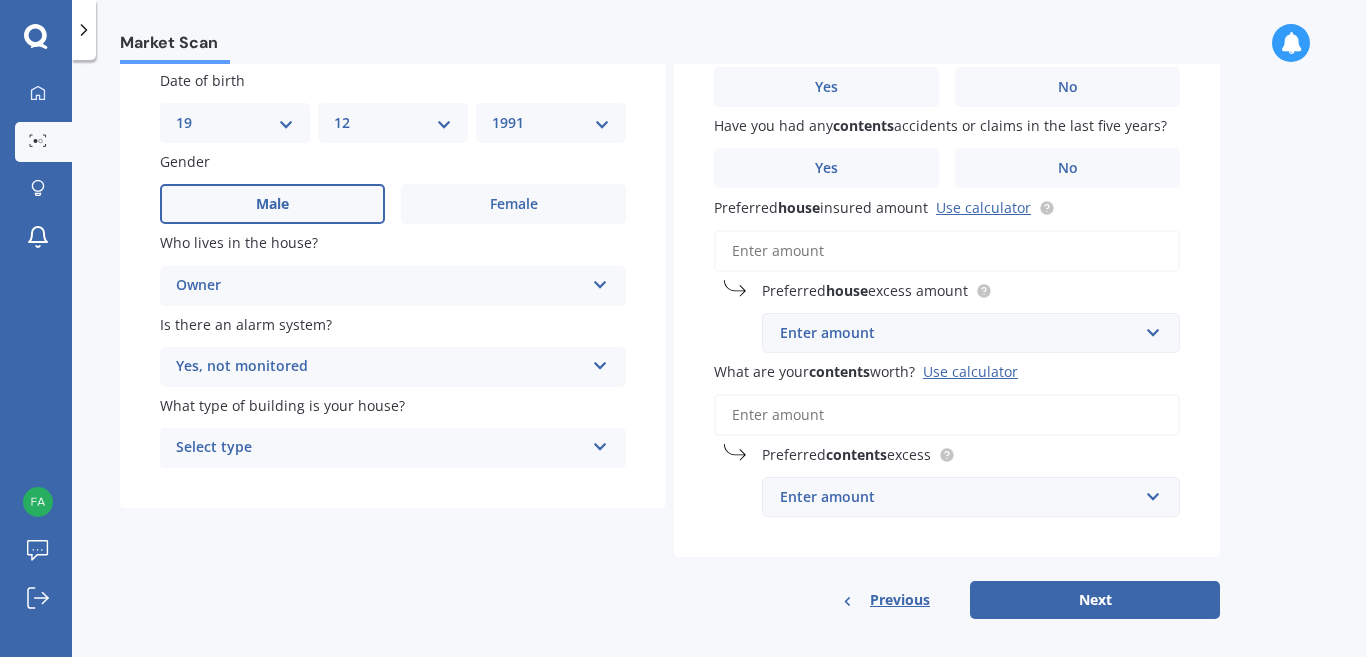 click on "Select type" at bounding box center [380, 448] 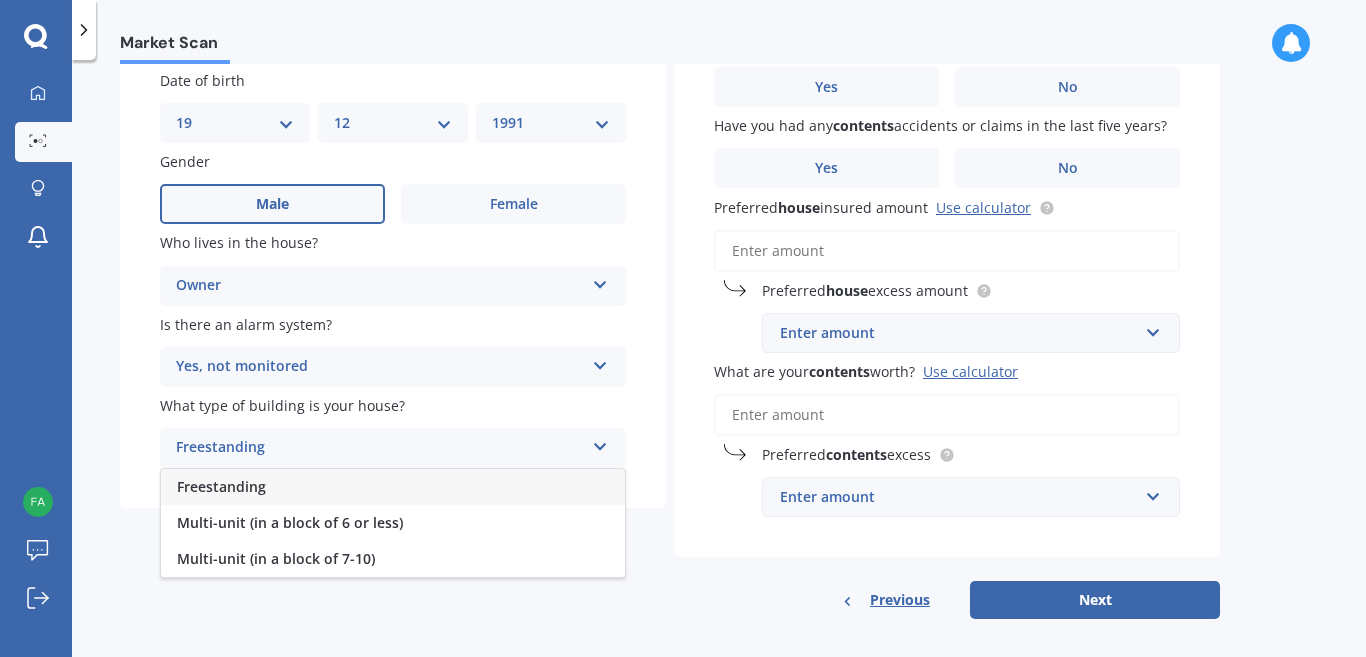click on "Freestanding" at bounding box center (393, 487) 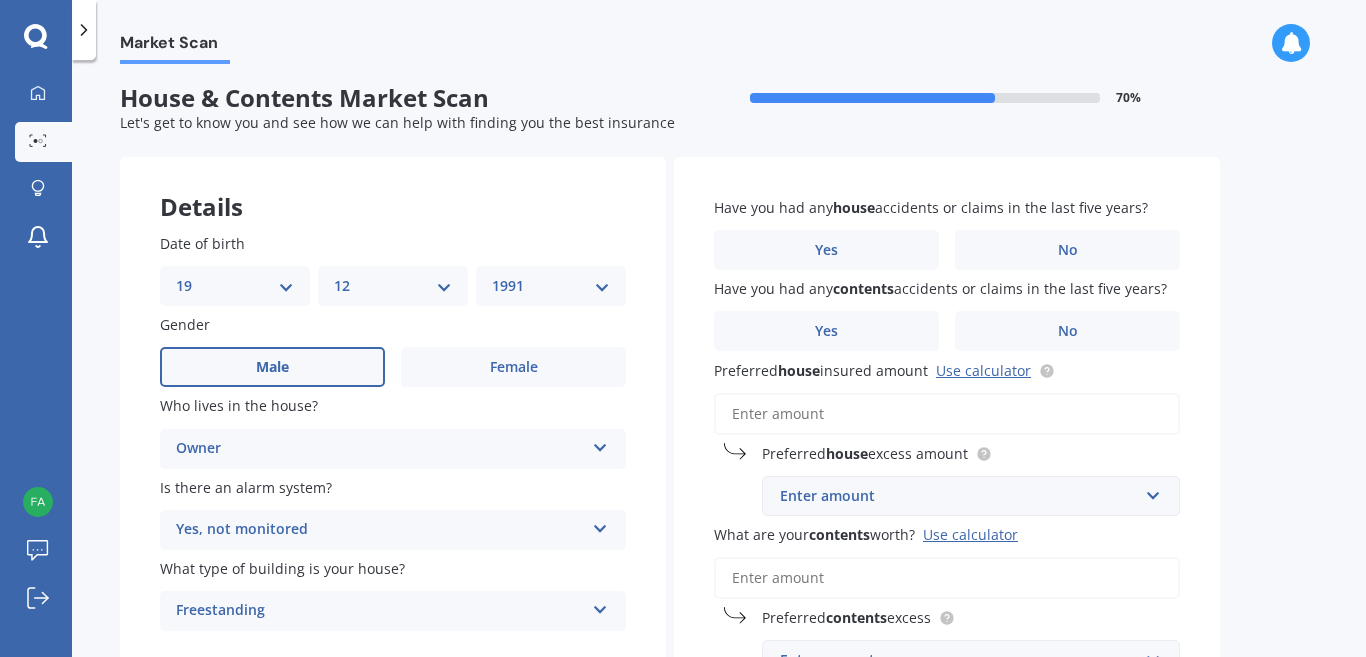scroll, scrollTop: 0, scrollLeft: 0, axis: both 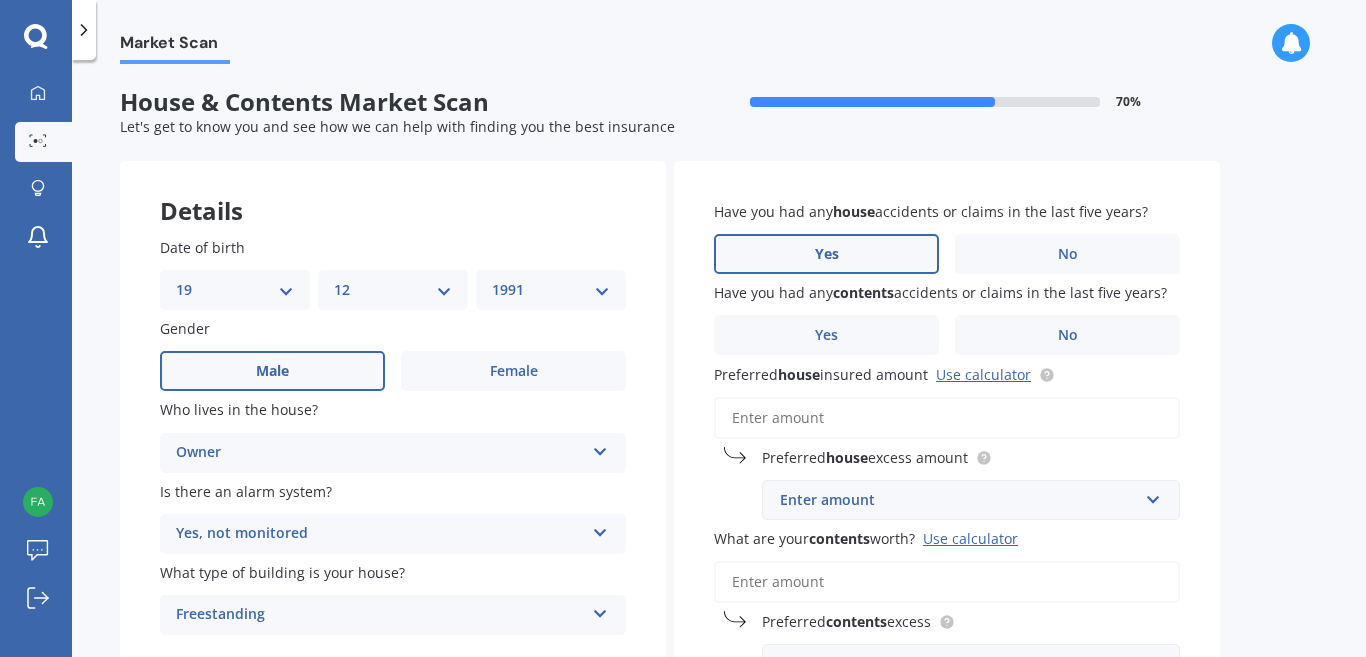 click on "Yes" at bounding box center [826, 254] 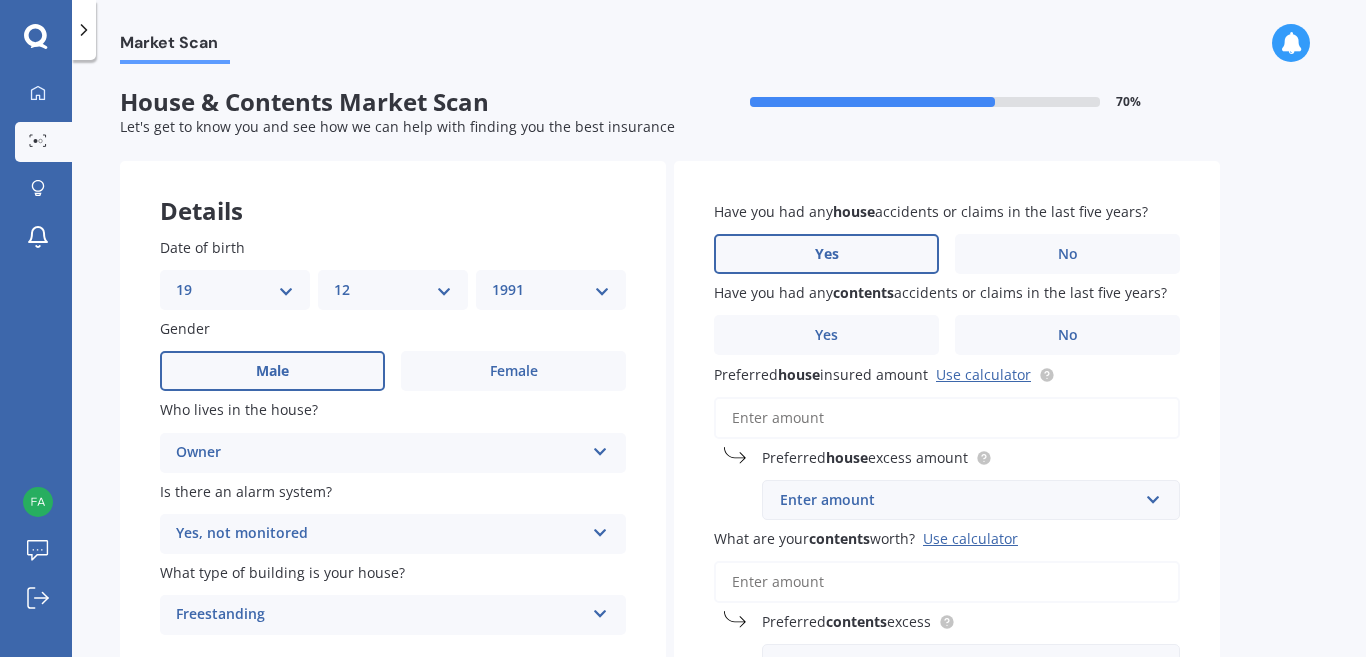 click on "Yes" at bounding box center [0, 0] 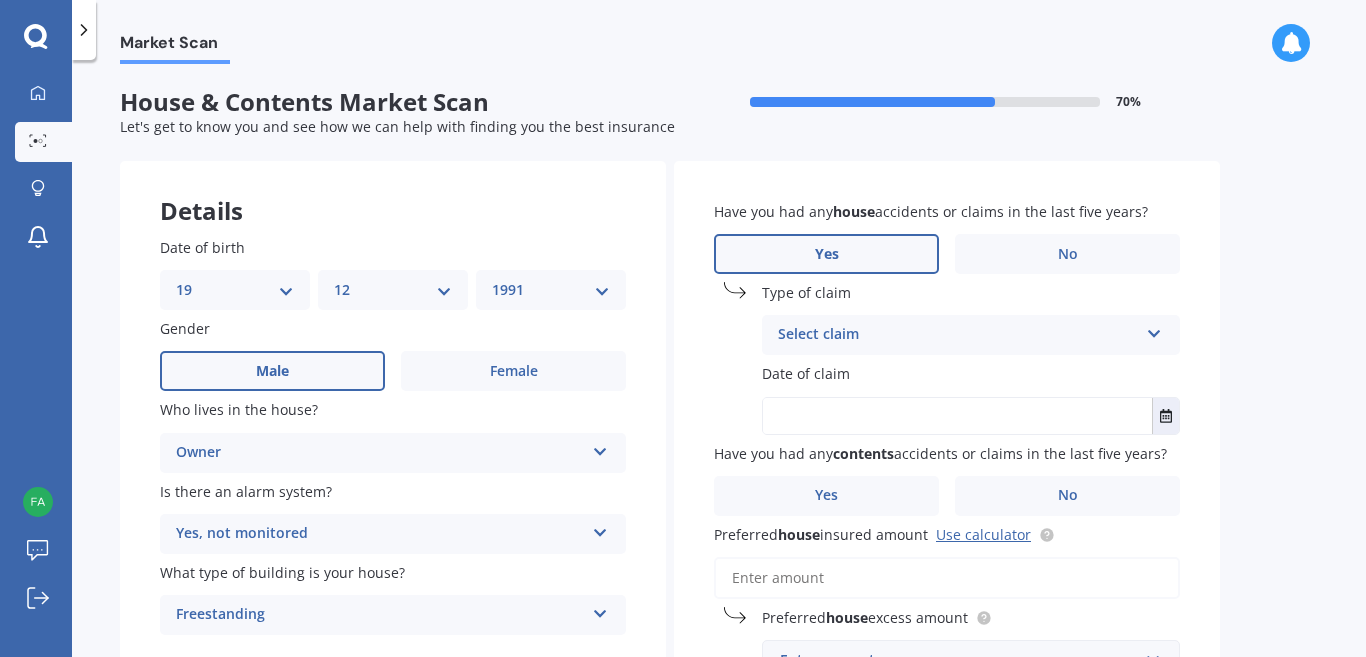 click on "Select claim Accidental damage Broken glass Burglary or theft Earthquake Fire Flood Fusion Gradual damage Malicious damage Storm damage Water damage Other" at bounding box center [971, 335] 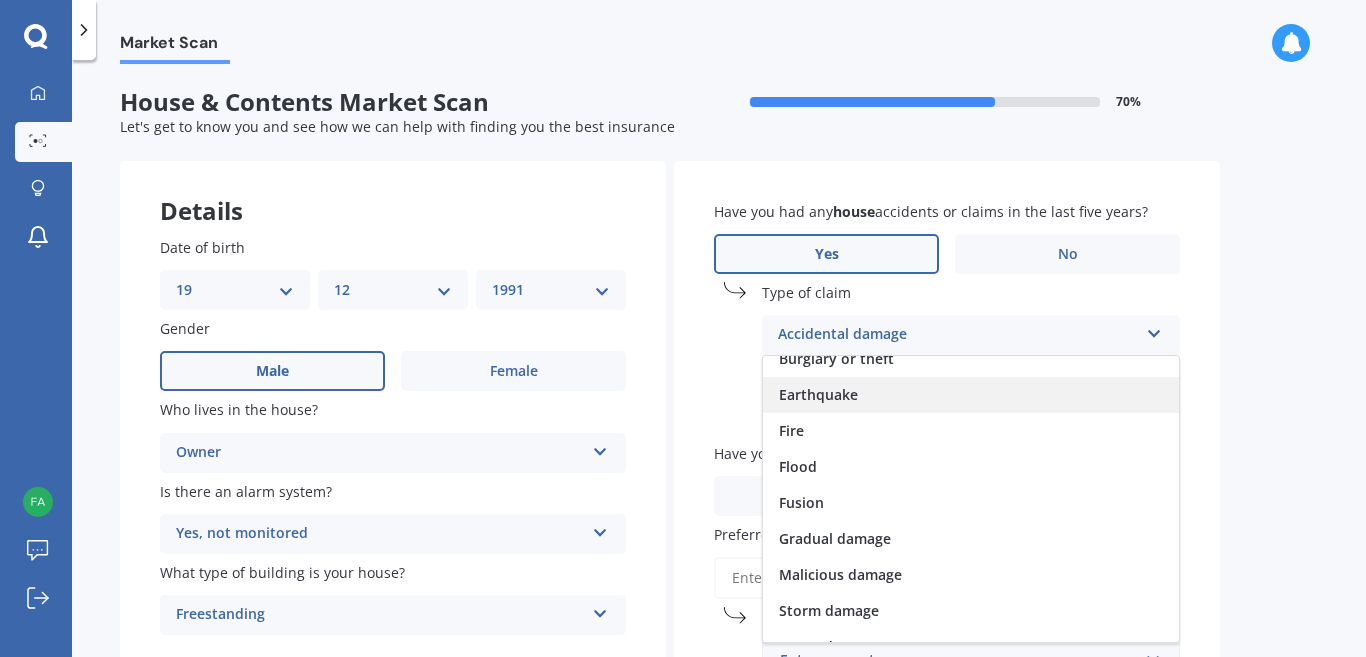 scroll, scrollTop: 146, scrollLeft: 0, axis: vertical 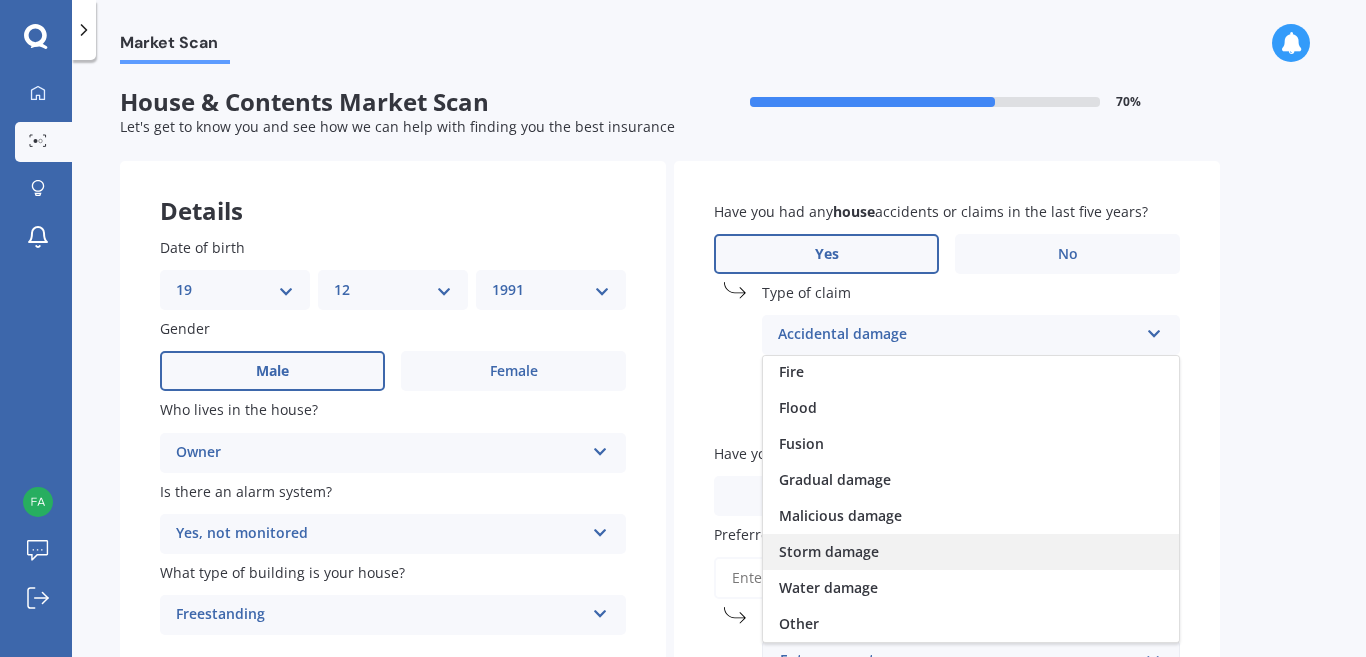 click on "Storm damage" at bounding box center [971, 552] 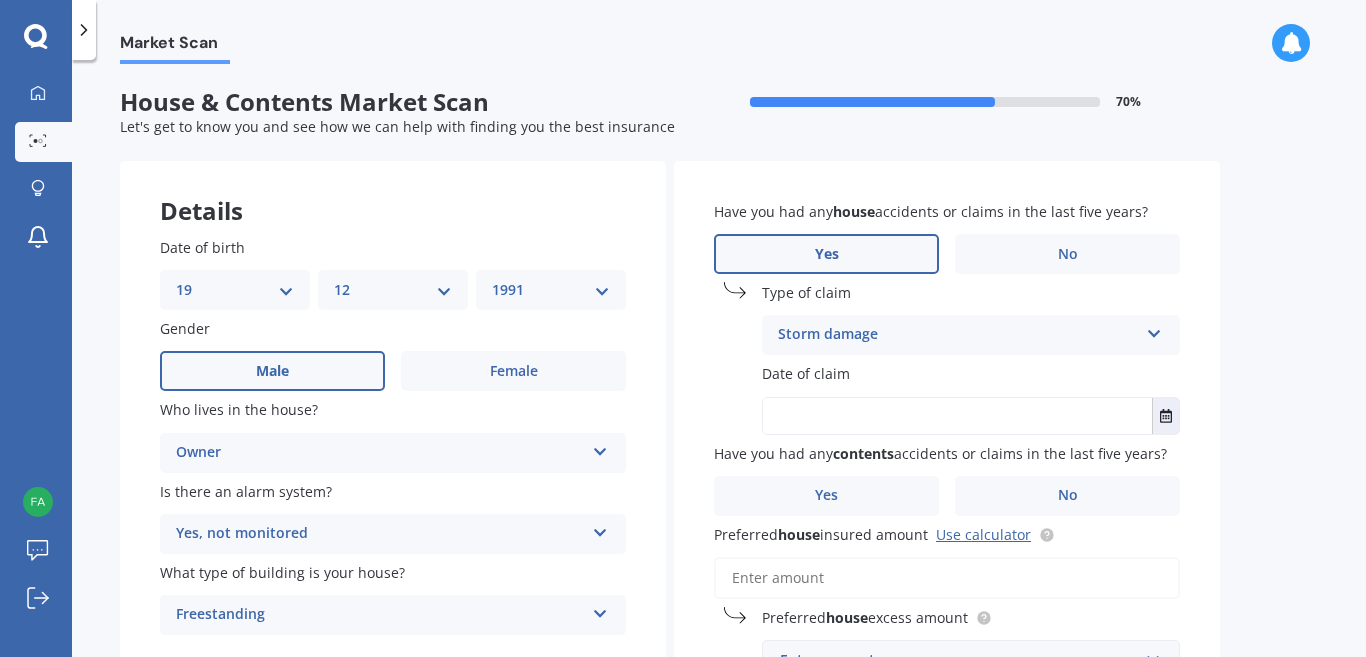 click on "Storm damage Accidental damage Broken glass Burglary or theft Earthquake Fire Flood Fusion Gradual damage Malicious damage Storm damage Water damage Other" at bounding box center [971, 335] 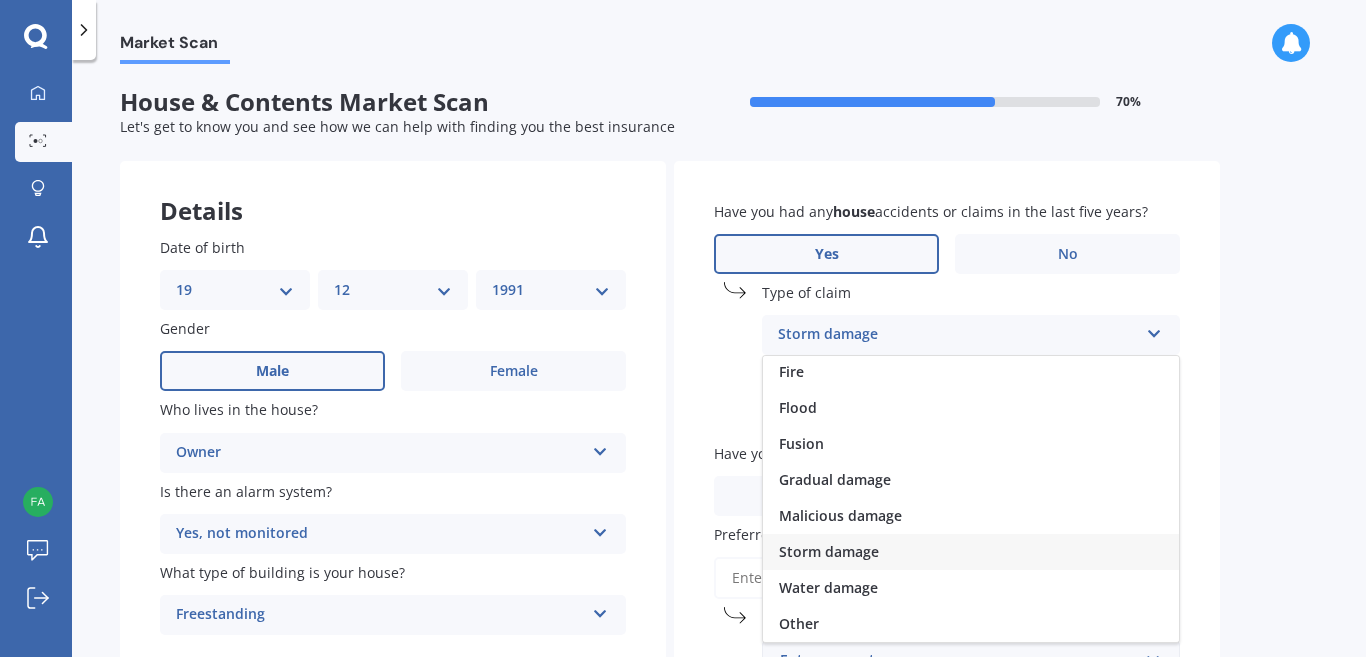 click on "Storm damage Accidental damage Broken glass Burglary or theft Earthquake Fire Flood Fusion Gradual damage Malicious damage Storm damage Water damage Other" at bounding box center (971, 335) 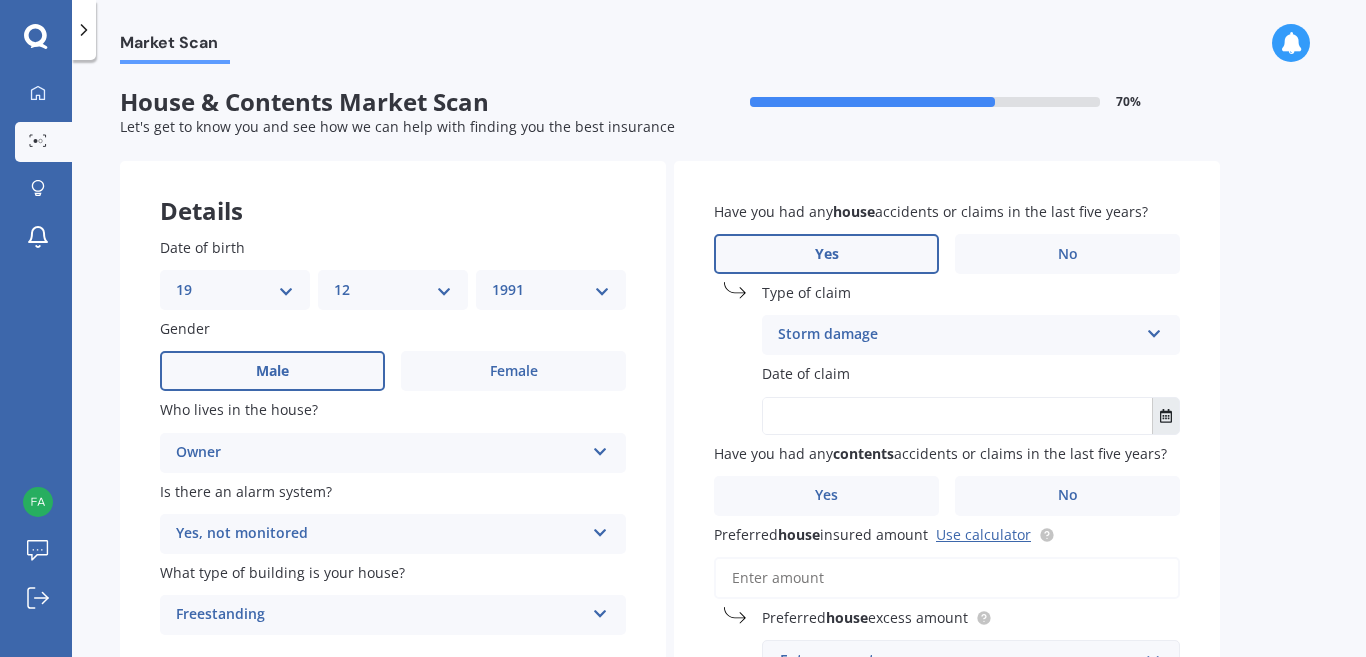 click 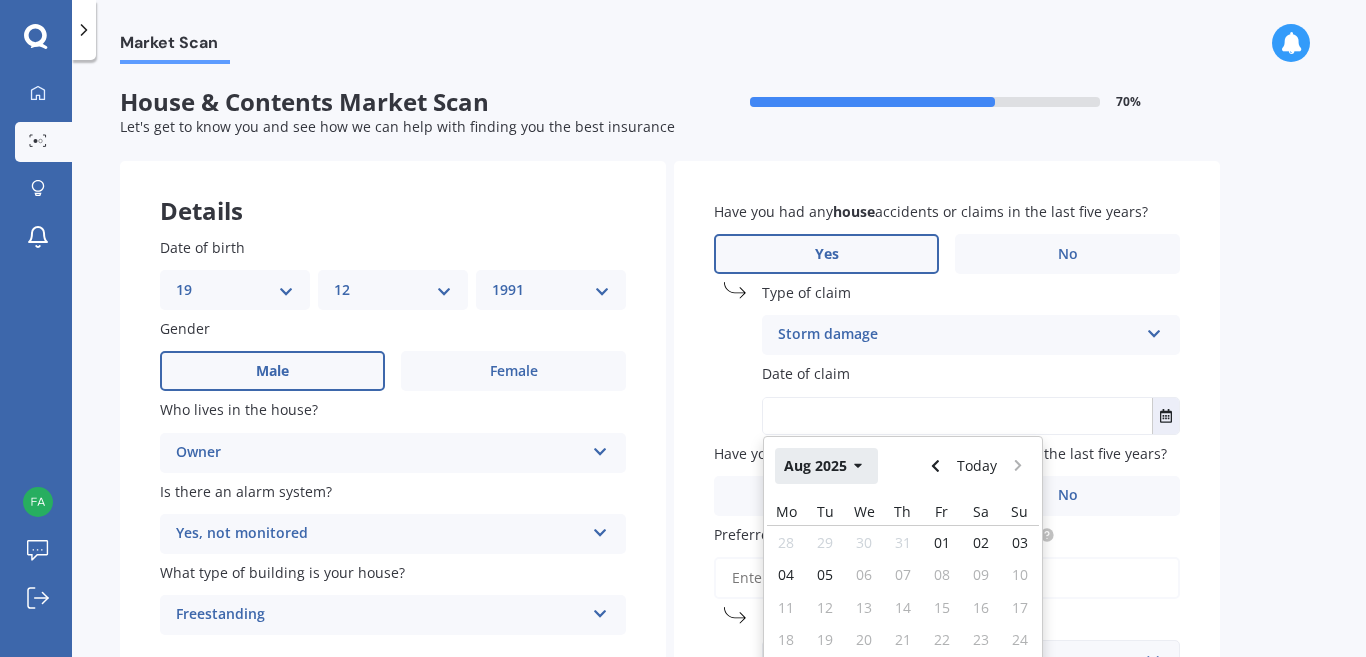 click on "Aug 2025" at bounding box center (826, 466) 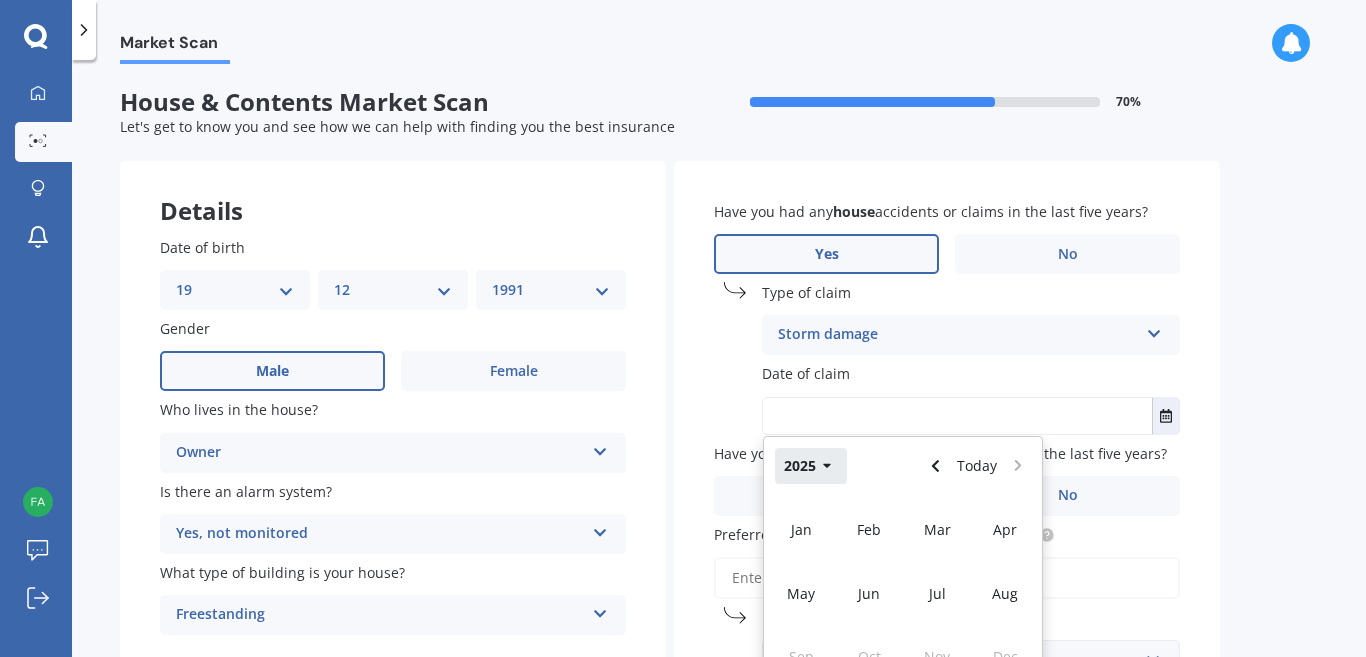 click on "2025" at bounding box center (811, 466) 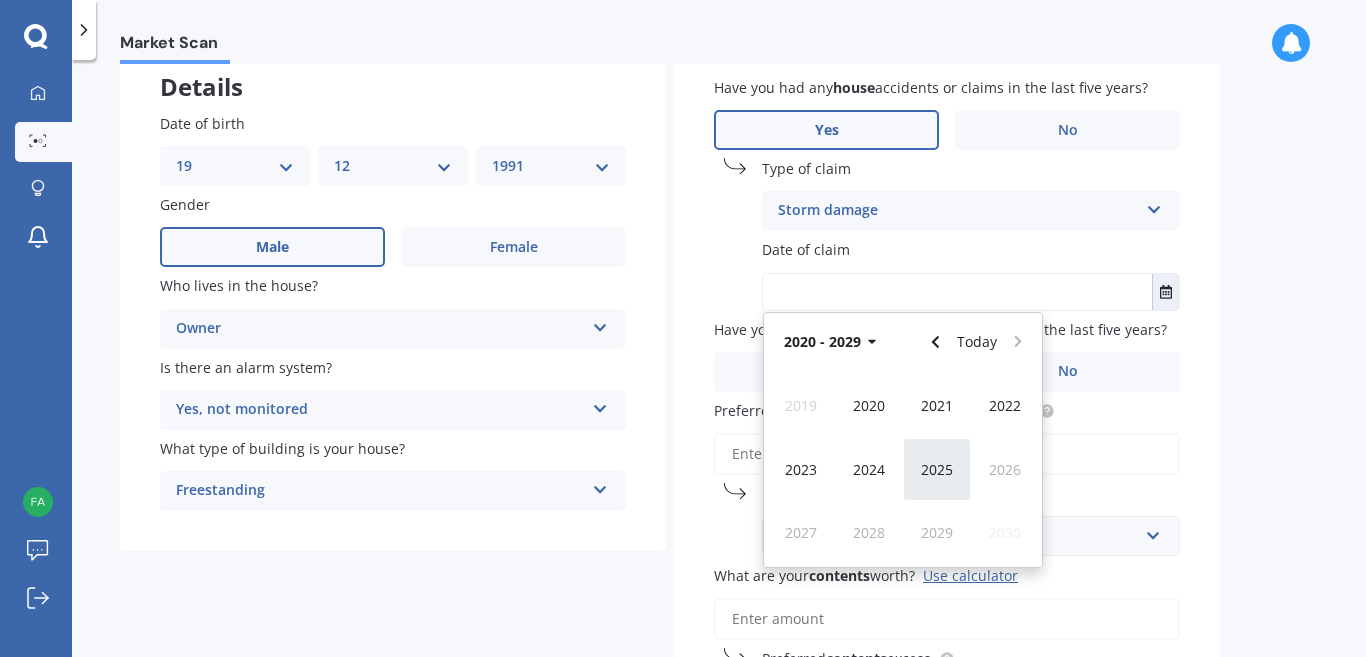 scroll, scrollTop: 133, scrollLeft: 0, axis: vertical 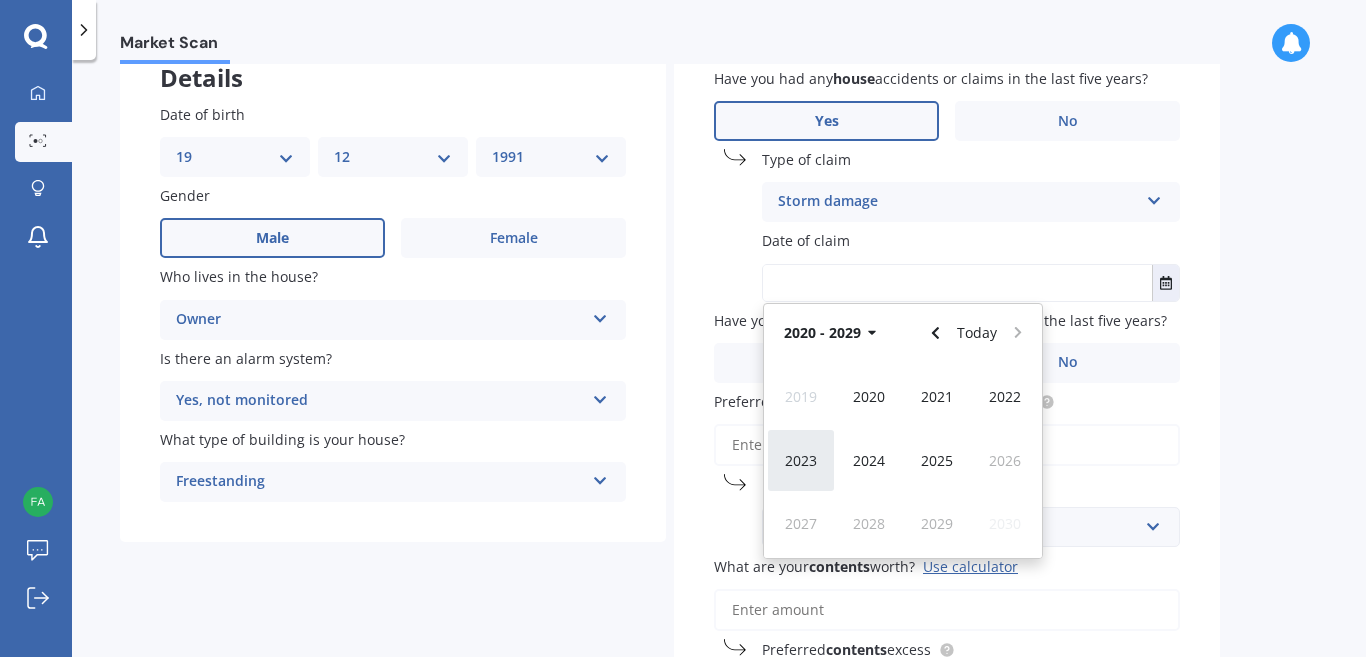 click on "2023" at bounding box center [801, 460] 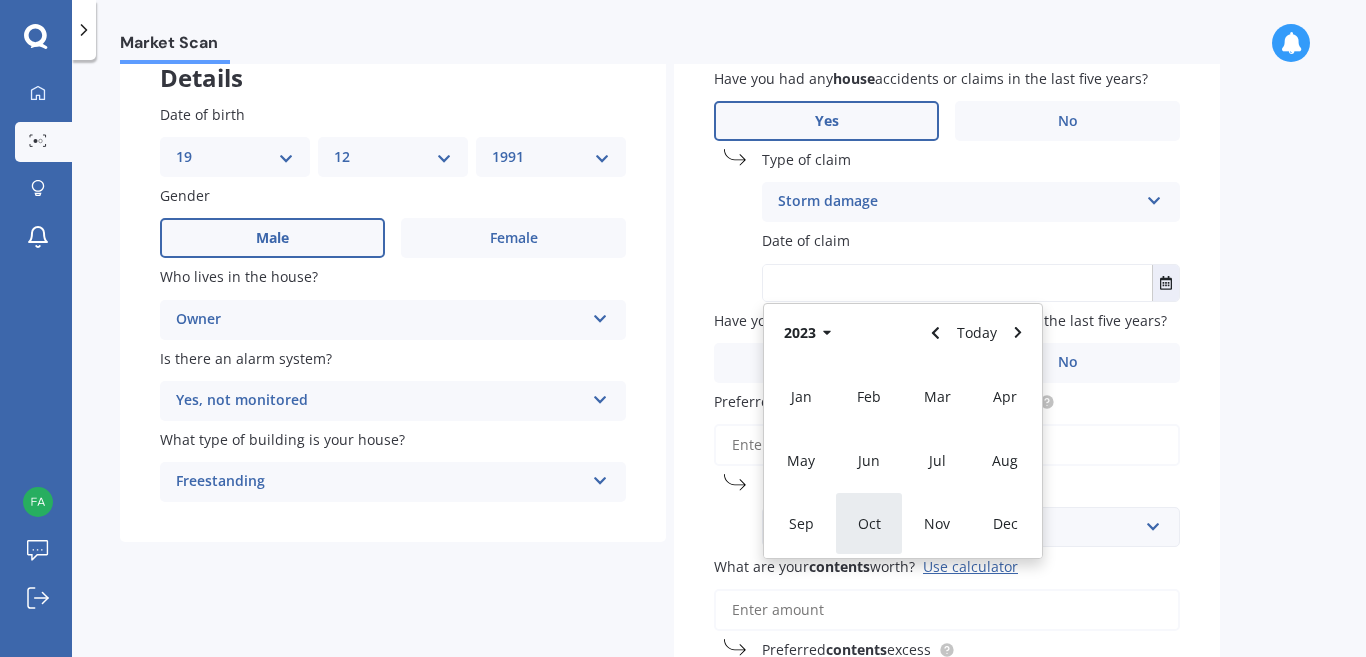 click on "Oct" at bounding box center [869, 523] 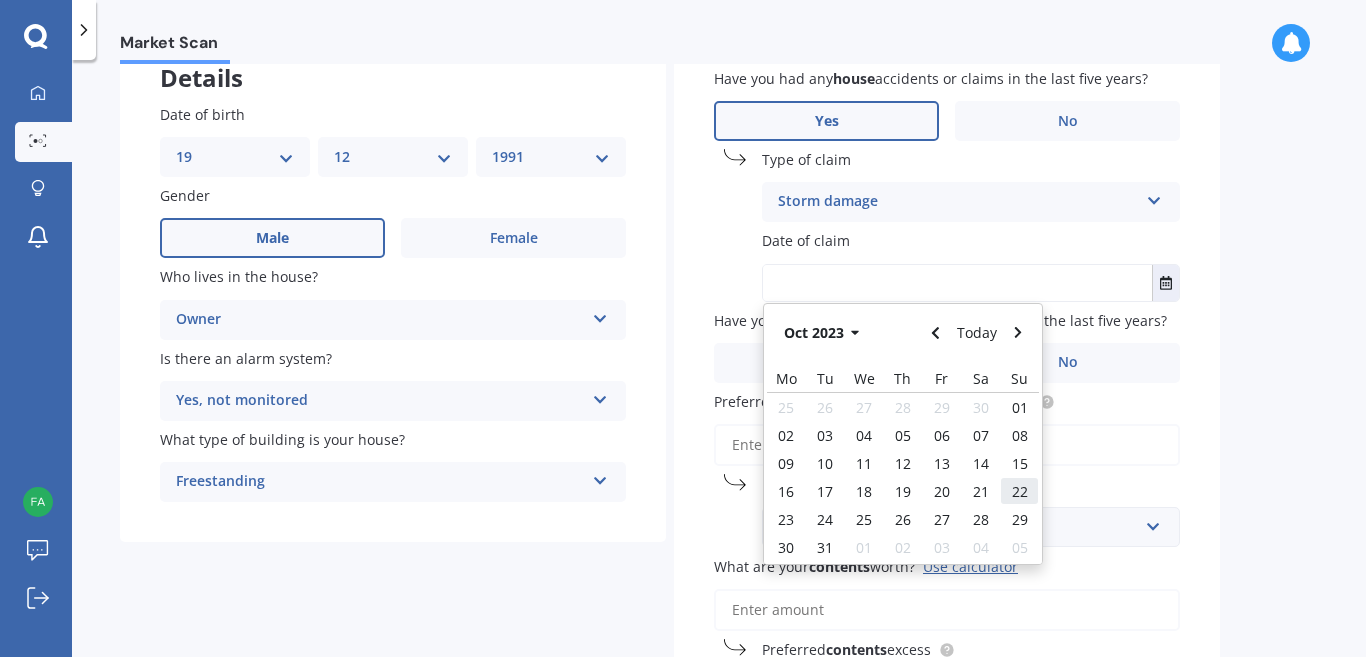 click on "22" at bounding box center (1020, 491) 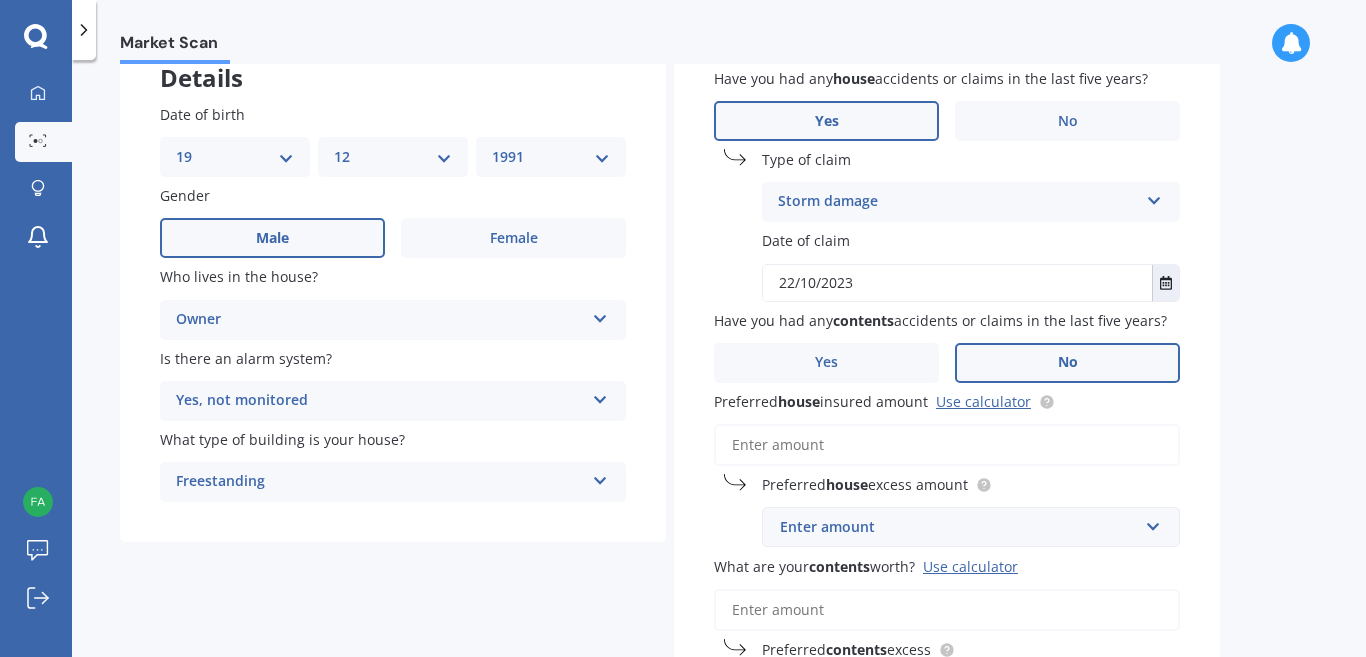 click on "No" at bounding box center [1068, 362] 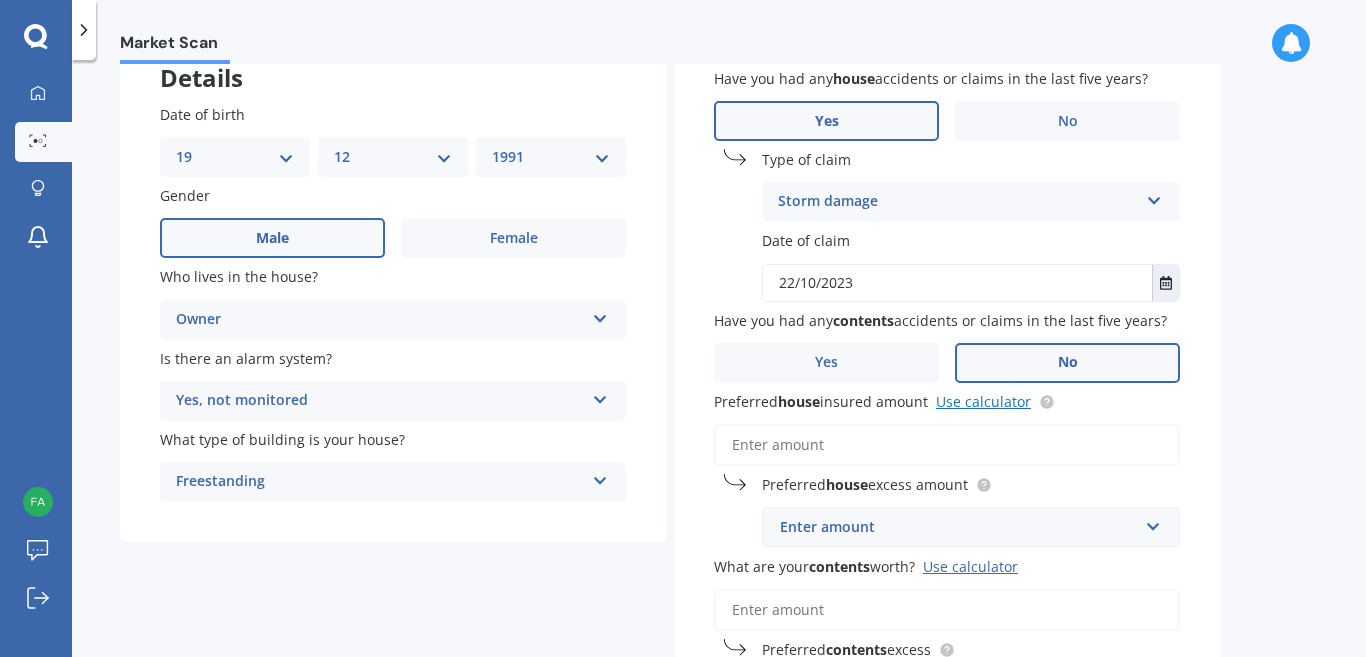 click on "Use calculator" at bounding box center [983, 401] 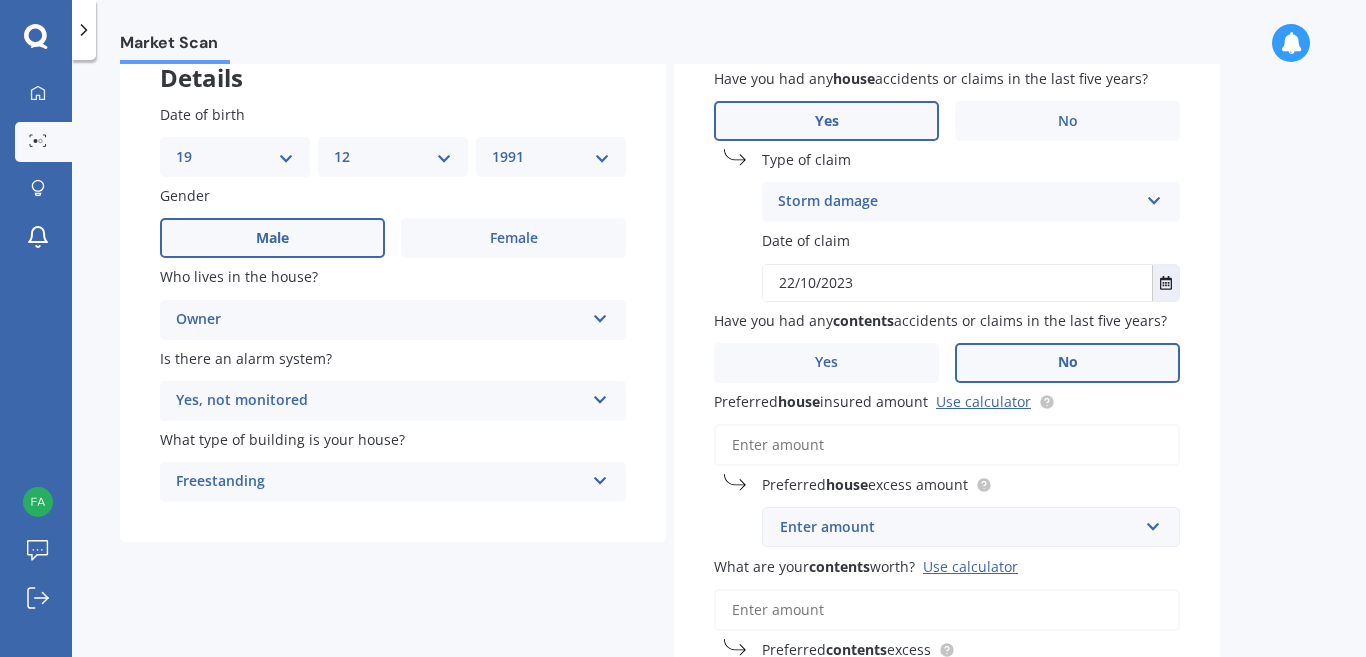 click on "Preferred  house  insured amount Use calculator" at bounding box center (947, 445) 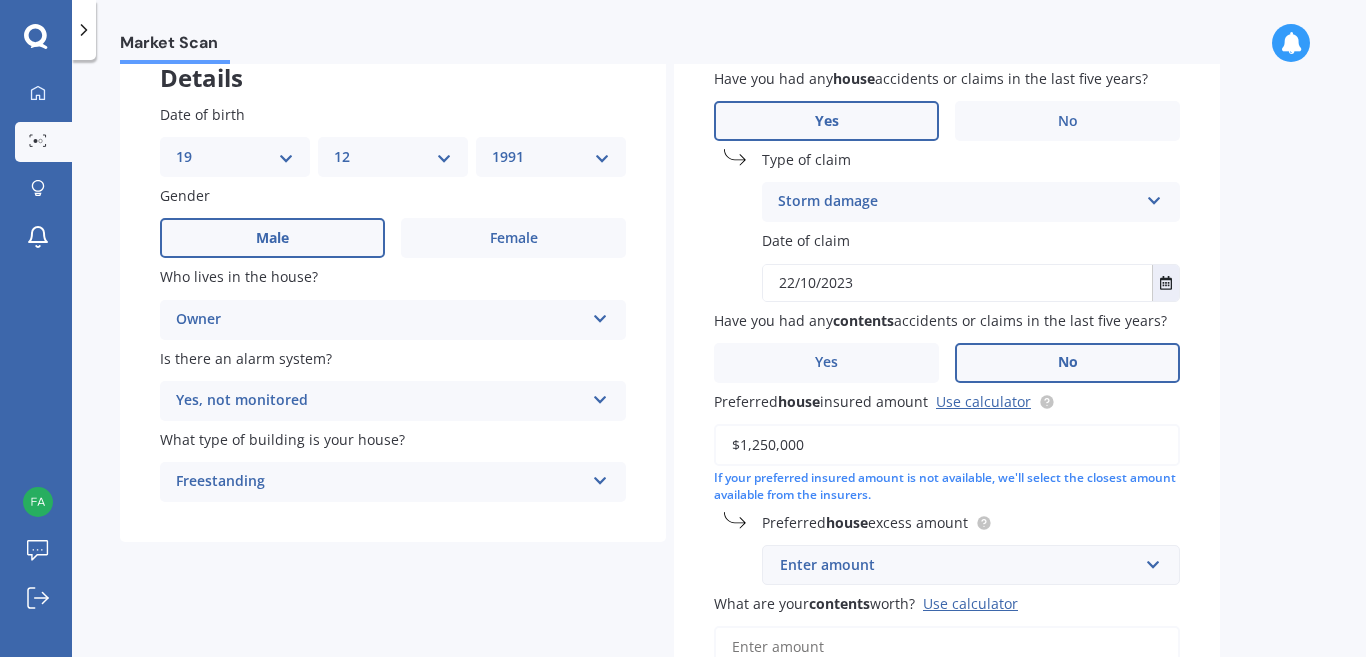 type on "$1,250,000" 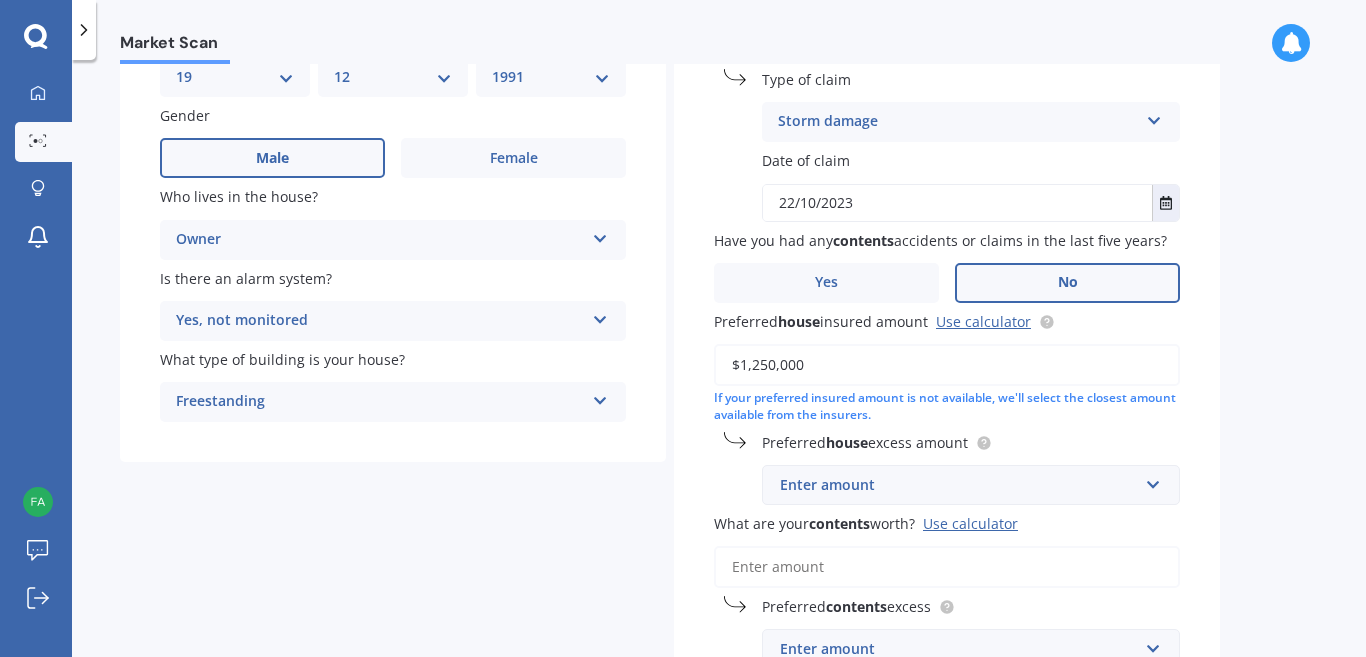 scroll, scrollTop: 267, scrollLeft: 0, axis: vertical 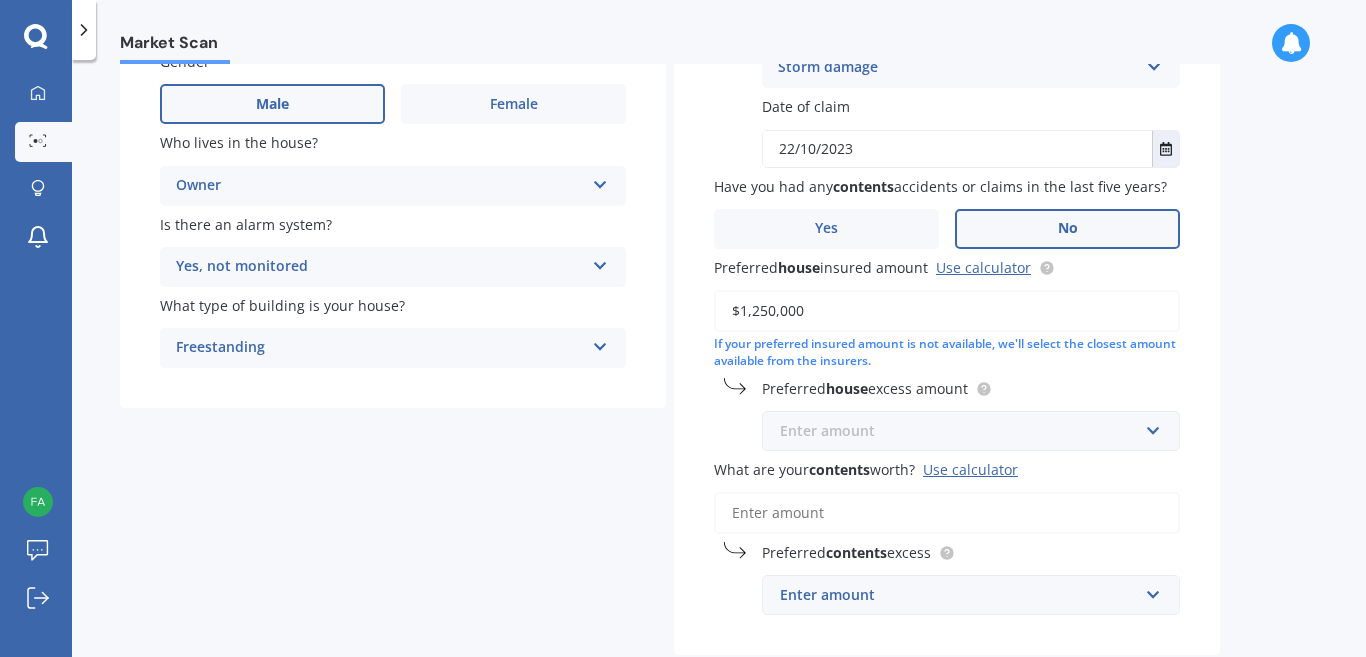 click at bounding box center (964, 431) 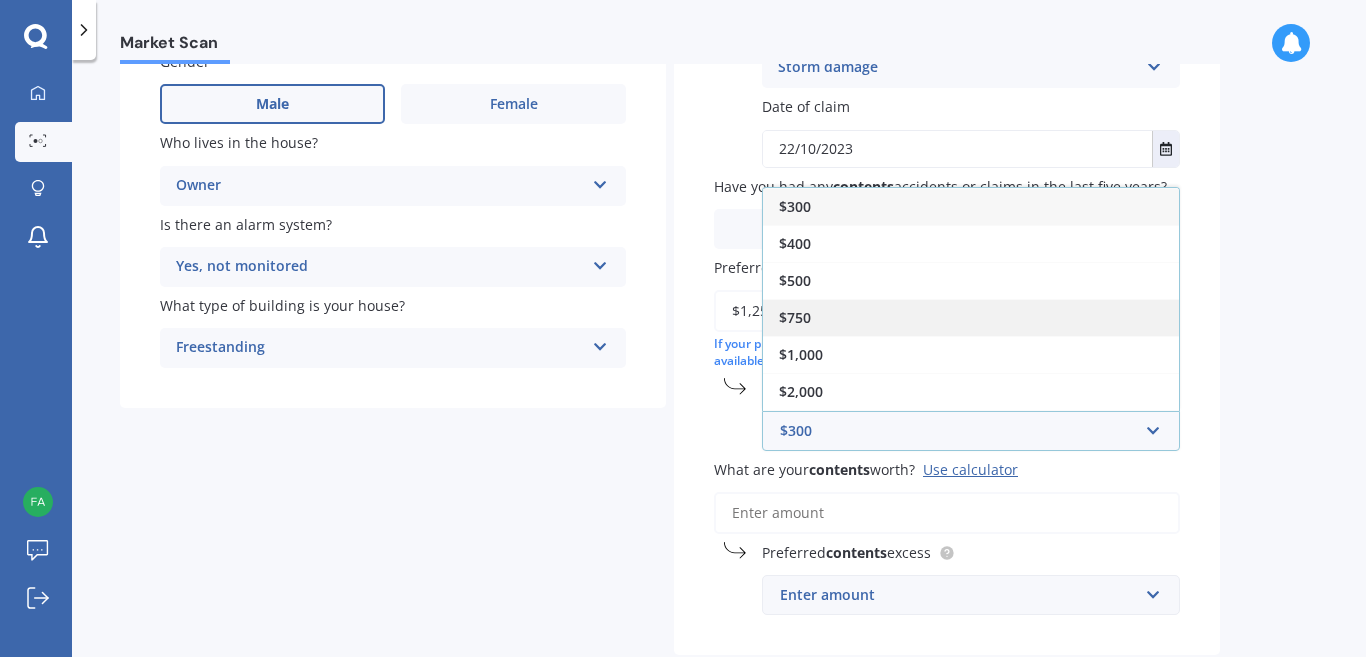 click on "$750" at bounding box center (971, 317) 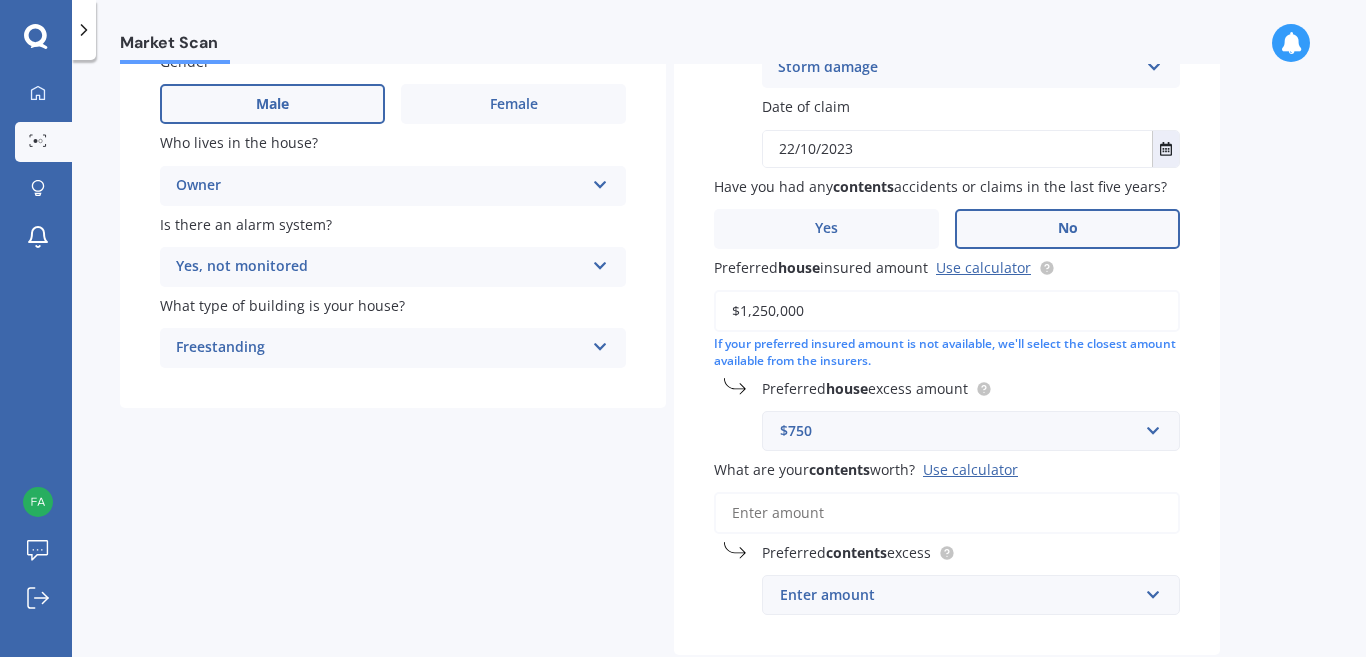 scroll, scrollTop: 400, scrollLeft: 0, axis: vertical 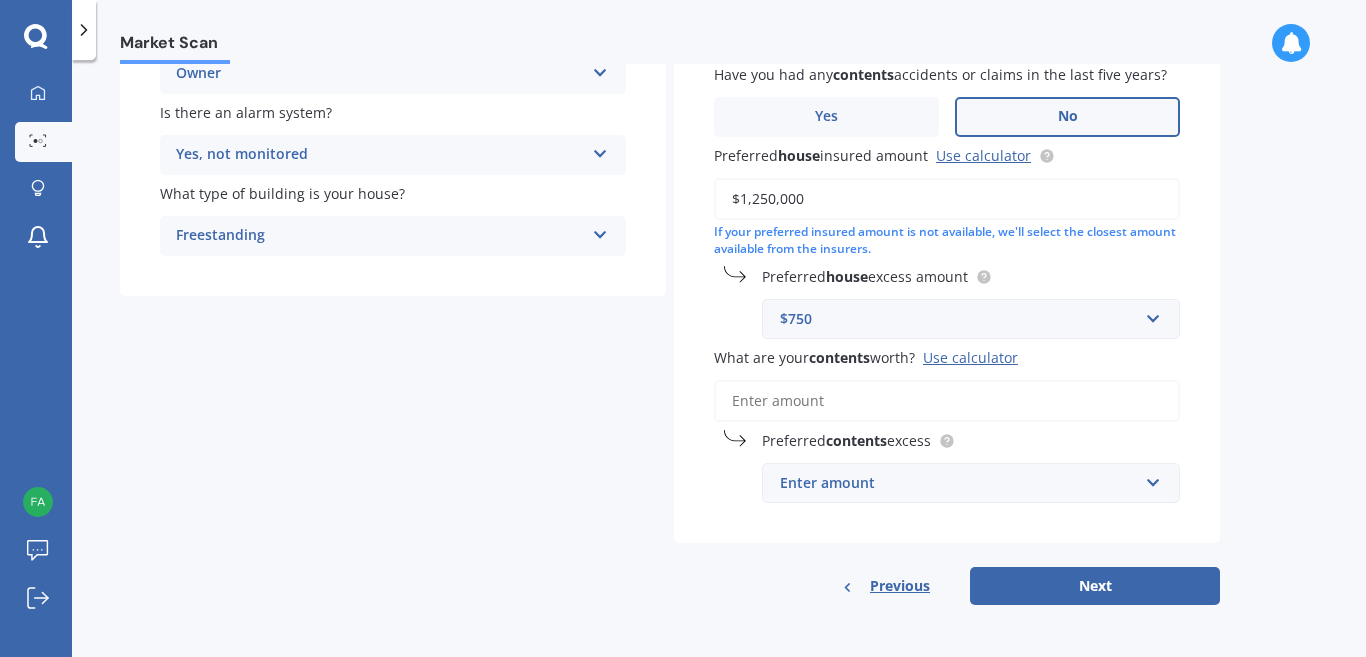 click on "Use calculator" at bounding box center [970, 357] 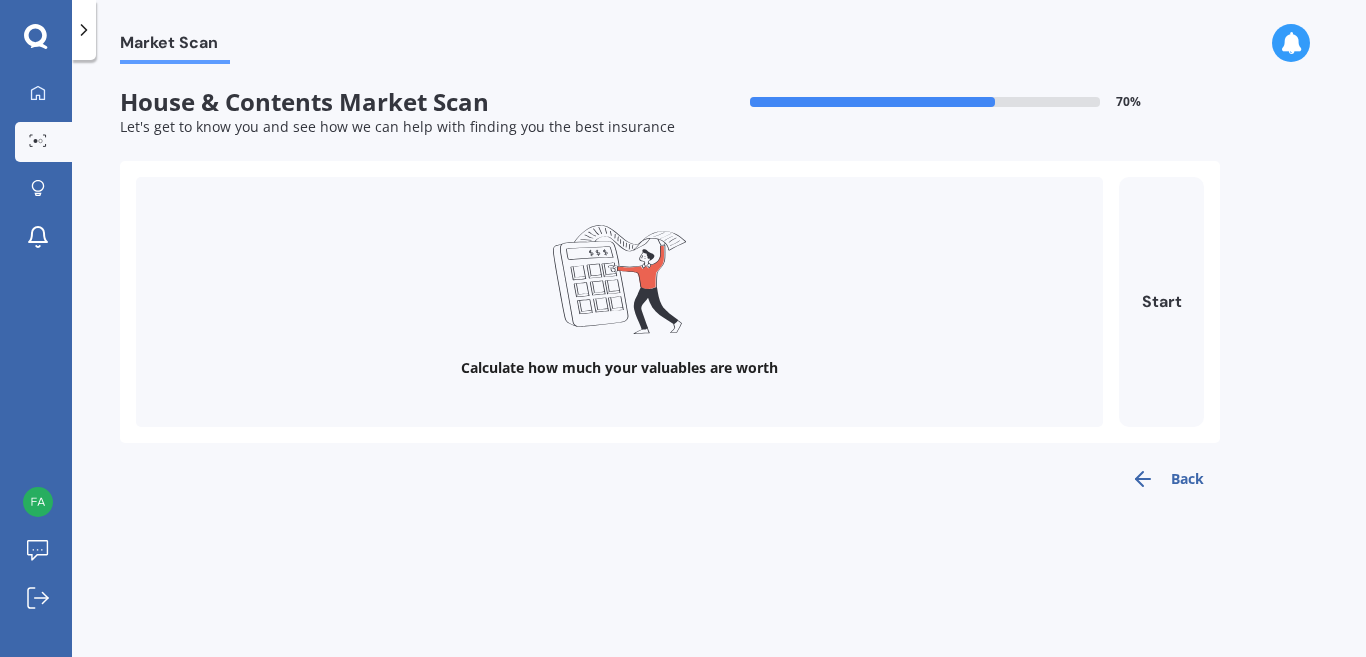 scroll, scrollTop: 0, scrollLeft: 0, axis: both 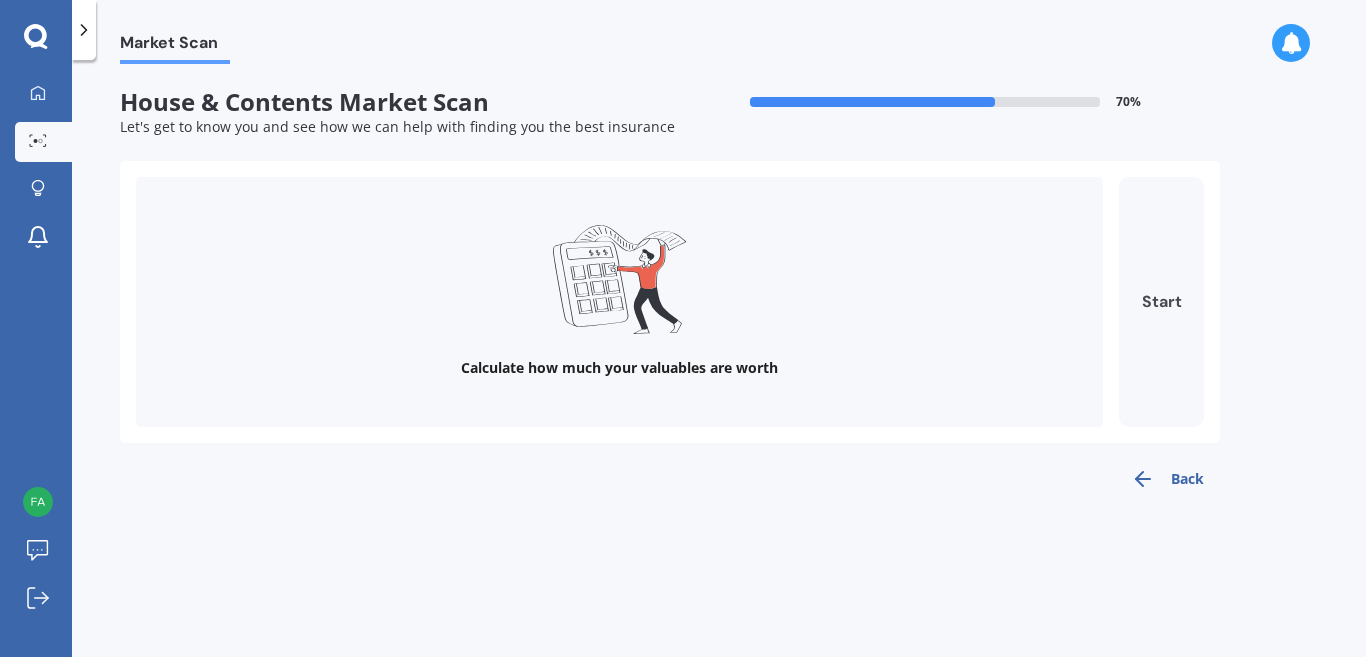click on "Start" at bounding box center [1161, 302] 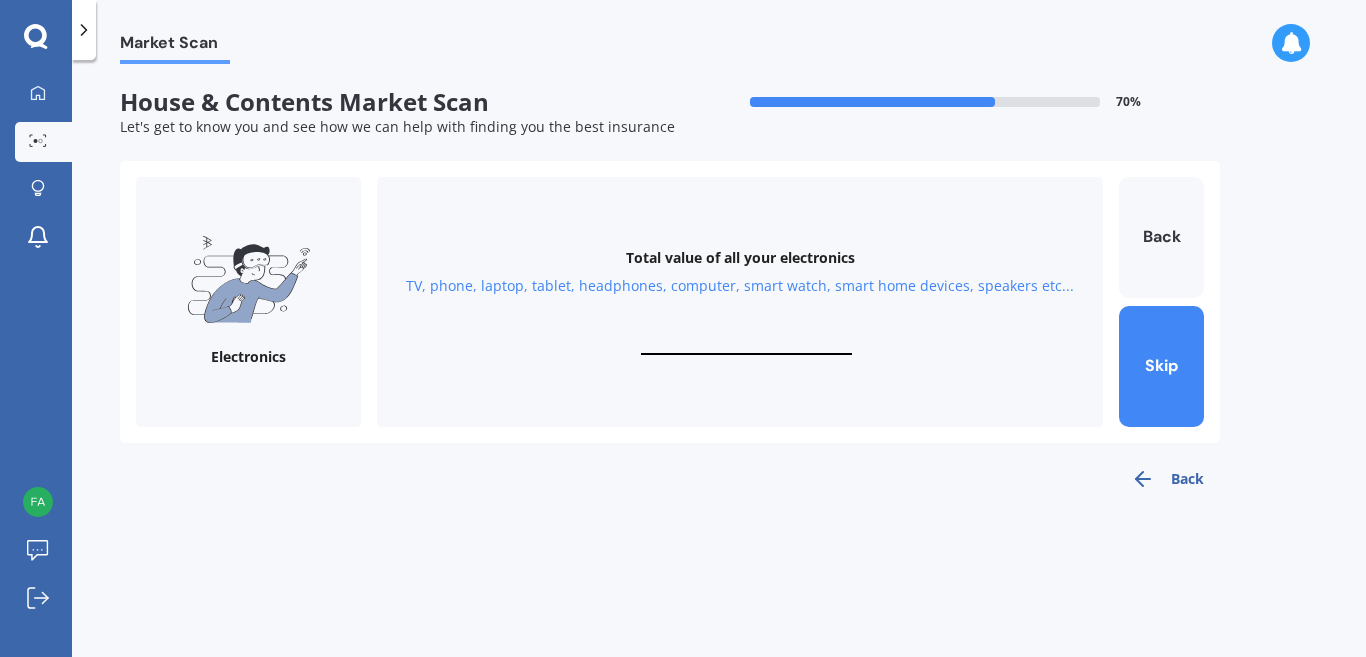 click on "Back" at bounding box center (1167, 479) 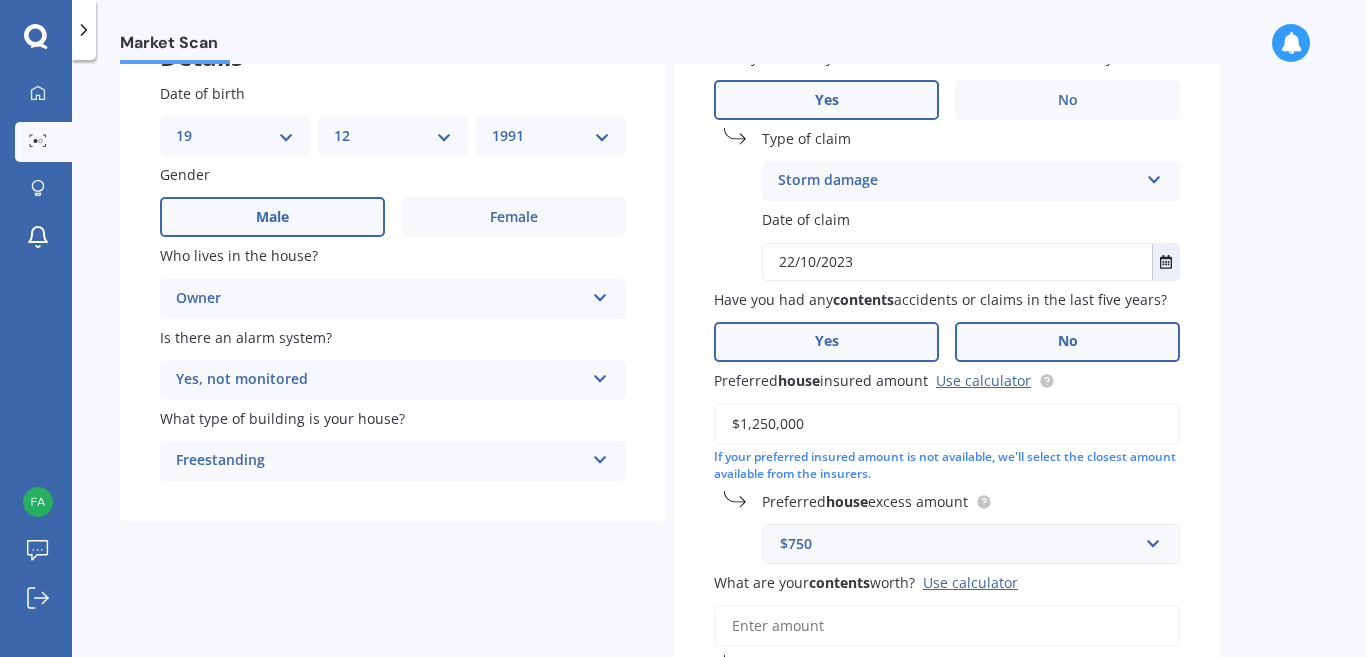 scroll, scrollTop: 367, scrollLeft: 0, axis: vertical 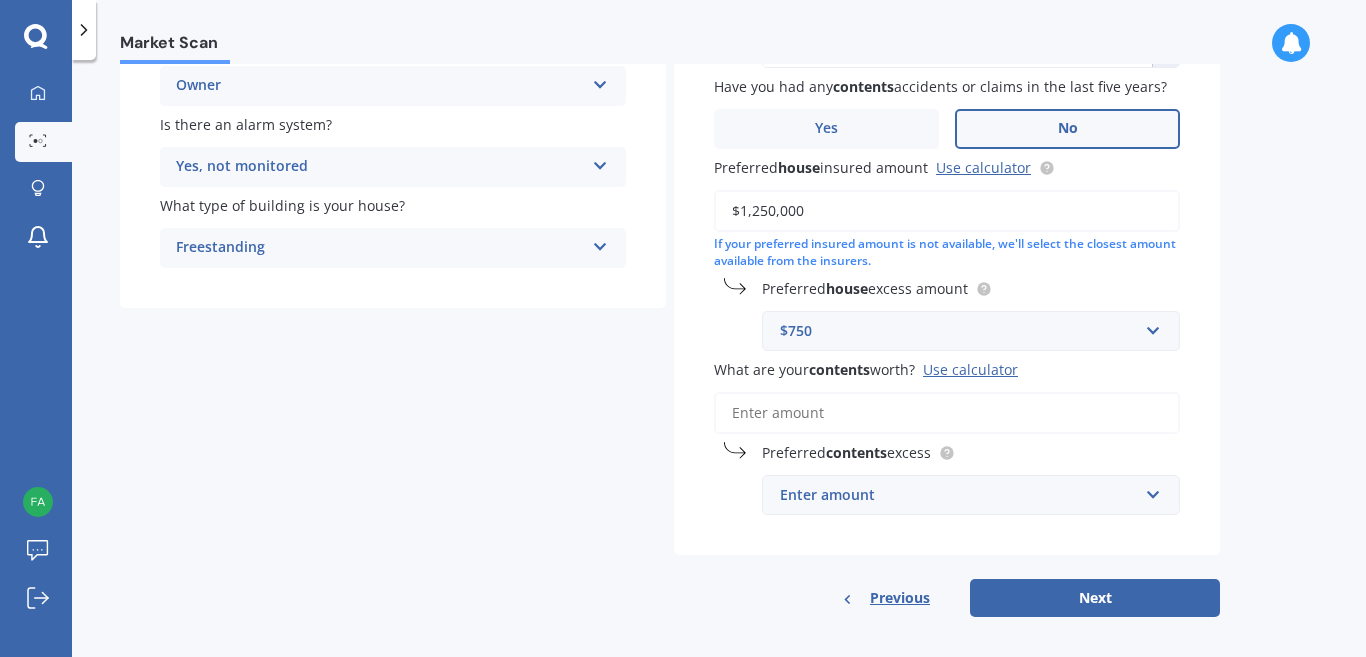 click on "What are your  contents  worth? Use calculator" at bounding box center [947, 413] 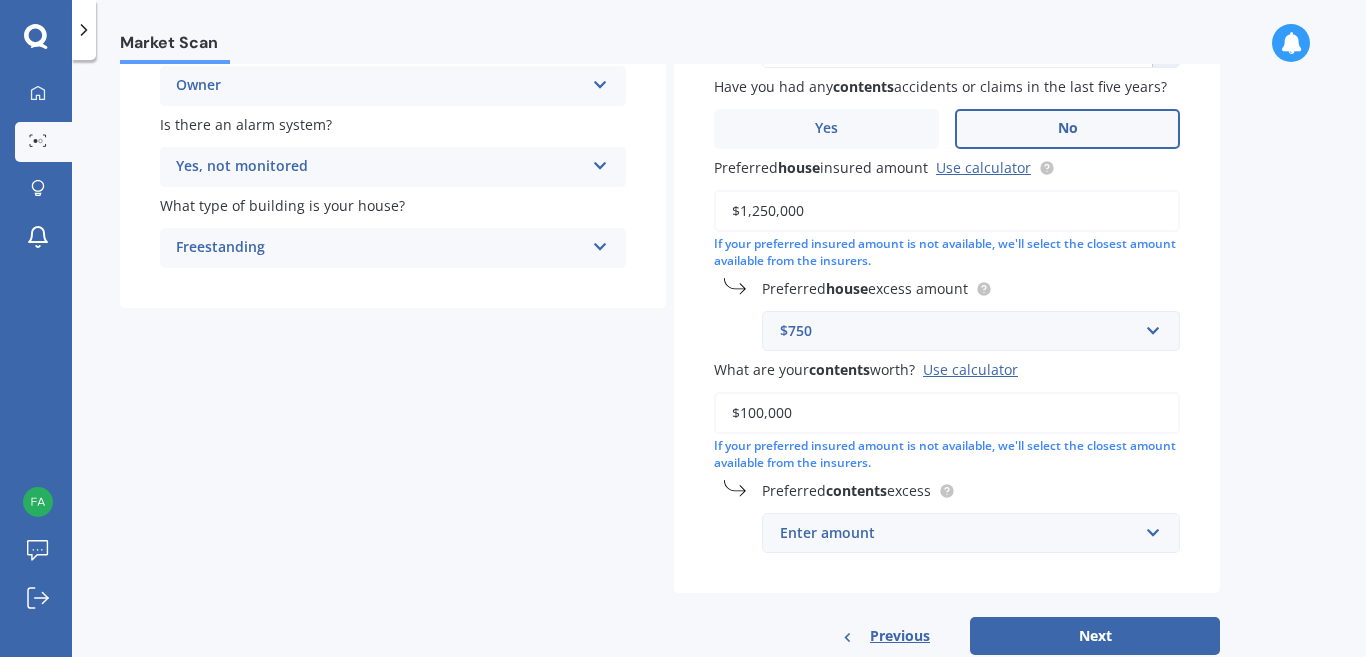 click on "Market Scan House & Contents Market Scan 70 % Let's get to know you and see how we can help with finding you the best insurance Details Date of birth DD 01 02 03 04 05 06 07 08 09 10 11 12 13 14 15 16 17 18 19 20 21 22 23 24 25 26 27 28 29 30 31 MM 01 02 03 04 05 06 07 08 09 10 11 12 YYYY 2009 2008 2007 2006 2005 2004 2003 2002 2001 2000 1999 1998 1997 1996 1995 1994 1993 1992 1991 1990 1989 1988 1987 1986 1985 1984 1983 1982 1981 1980 1979 1978 1977 1976 1975 1974 1973 1972 1971 1970 1969 1968 1967 1966 1965 1964 1963 1962 1961 1960 1959 1958 1957 1956 1955 1954 1953 1952 1951 1950 1949 1948 1947 1946 1945 1944 1943 1942 1941 1940 1939 1938 1937 1936 1935 1934 1933 1932 1931 1930 1929 1928 1927 1926 1925 1924 1923 1922 1921 1920 1919 1918 1917 1916 1915 1914 1913 1912 1911 1910 Gender Male Female Who lives in the house? Owner Owner Owner + Boarder Is there an alarm system? Yes, not monitored Yes, monitored Yes, not monitored No What type of building is your house? Freestanding Freestanding Have you had any" at bounding box center [719, 362] 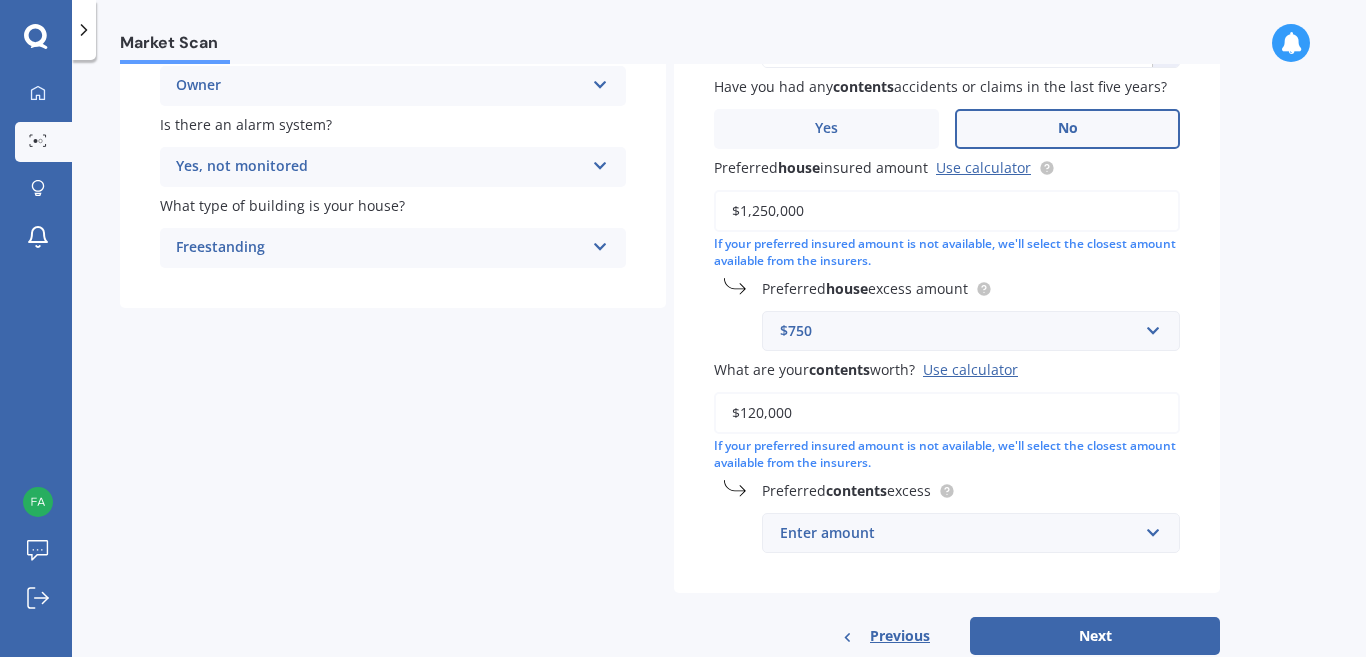 type on "$120,000" 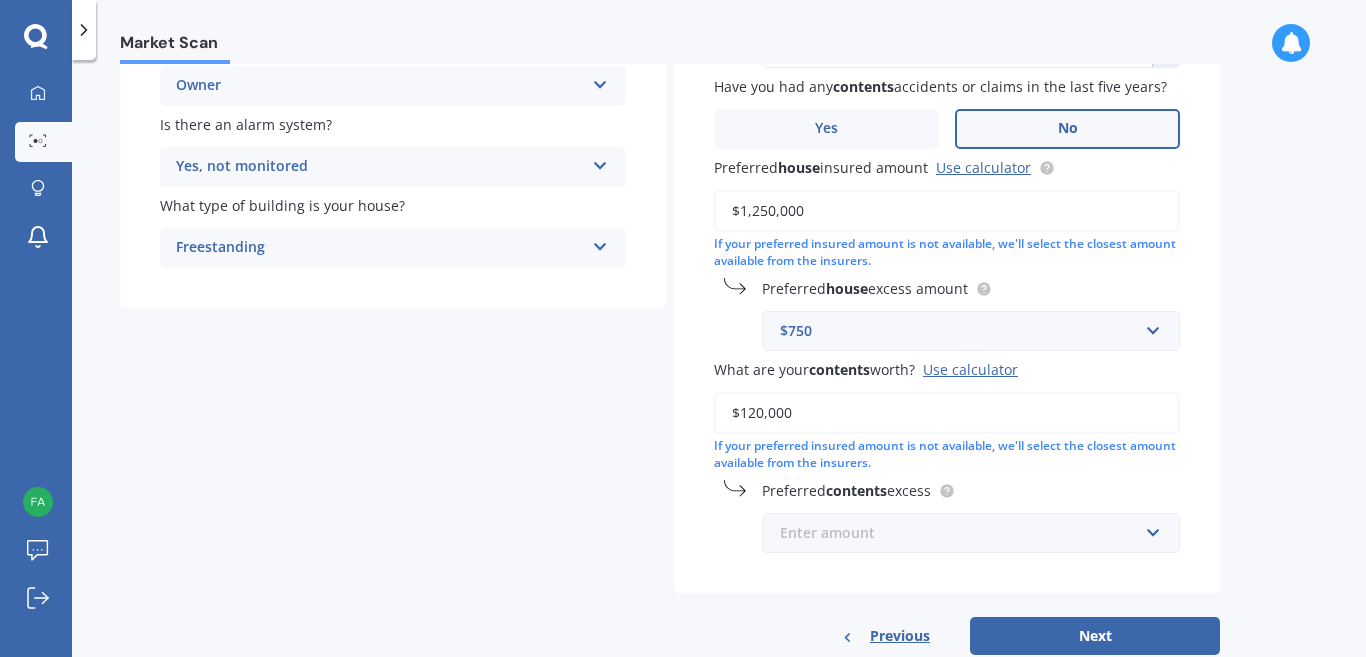 click at bounding box center [964, 533] 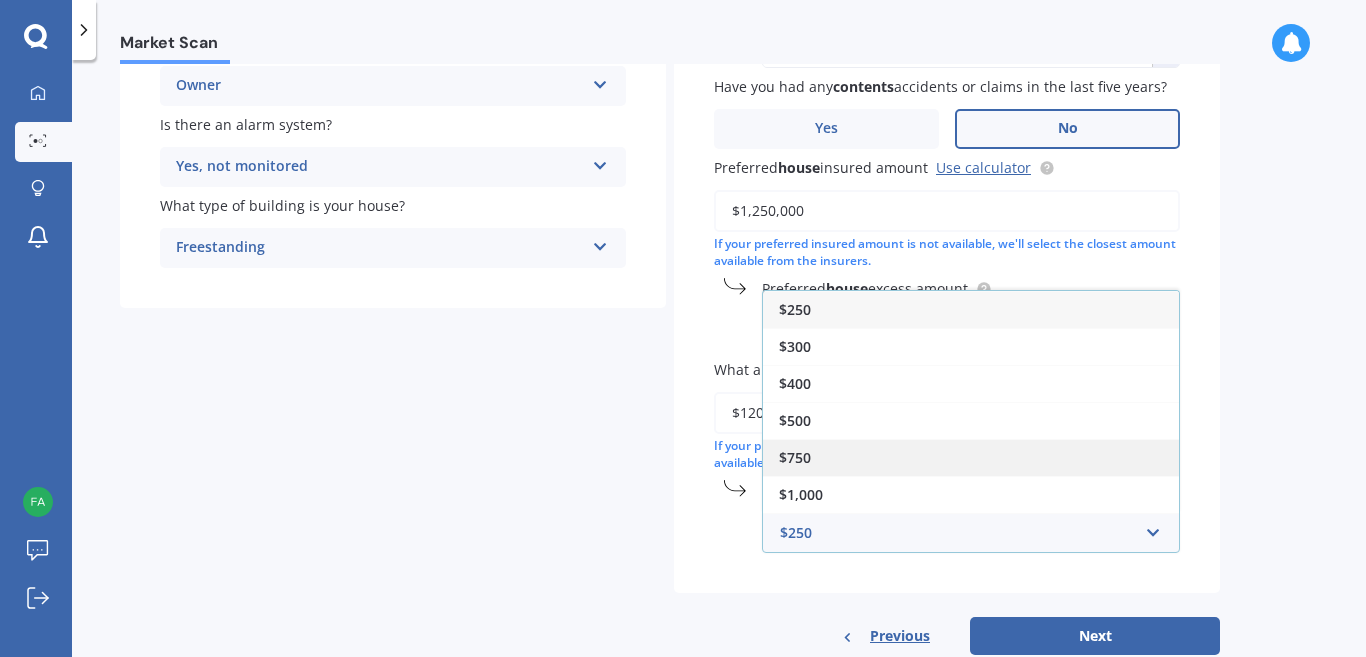 click on "$750" at bounding box center [971, 457] 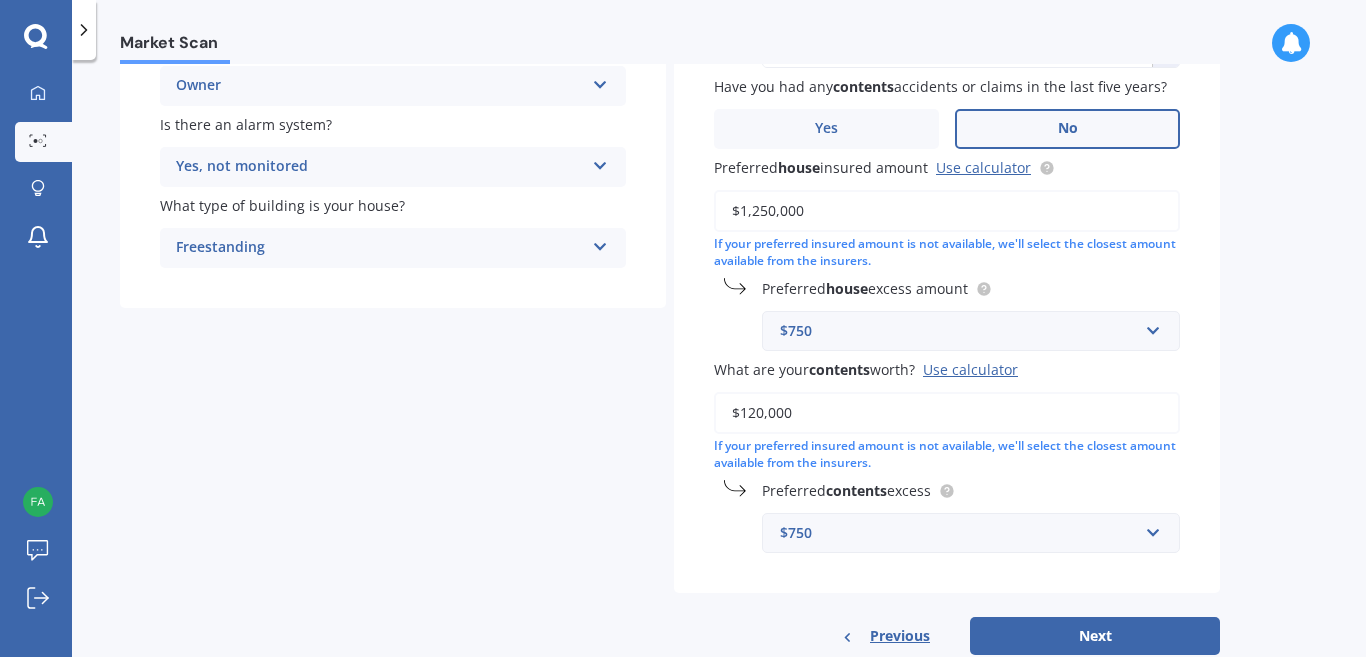 click on "Have you had any  house  accidents or claims in the last five years? Yes No Type of claim Storm damage Accidental damage Broken glass Burglary or theft Earthquake Fire Flood Fusion Gradual damage Malicious damage Storm damage Water damage Other Date of claim 22/10/2023 Oct 2023   Today Mo Tu We Th Fr Sa Su 25 26 27 28 29 30 01 02 03 04 05 06 07 08 09 10 11 12 13 14 15 16 17 18 19 20 21 22 23 24 25 26 27 28 29 30 31 01 02 03 04 05 Have you had any  contents  accidents or claims in the last five years? Yes No Preferred  house  insured amount Use calculator $1,250,000 If your preferred insured amount is not available, we'll select the closest amount available from the insurers. Preferred  house  excess amount $750 $300 $400 $500 $750 $1,000 $2,000 $2,500 What are your  contents  worth? Use calculator $120,000 If your preferred insured amount is not available, we'll select the closest amount available from the insurers. Preferred  contents  excess $750 $250 $300 $400 $500 $750 $1,000 $2,000" at bounding box center [947, 193] 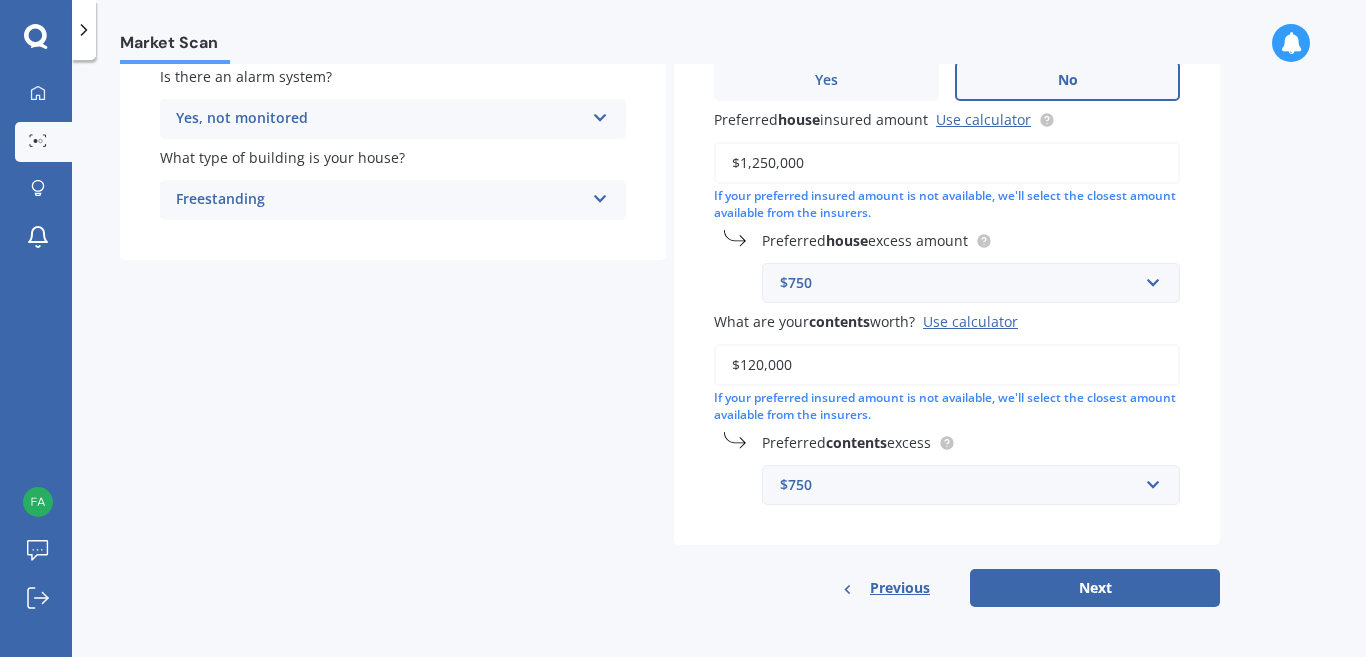 scroll, scrollTop: 438, scrollLeft: 0, axis: vertical 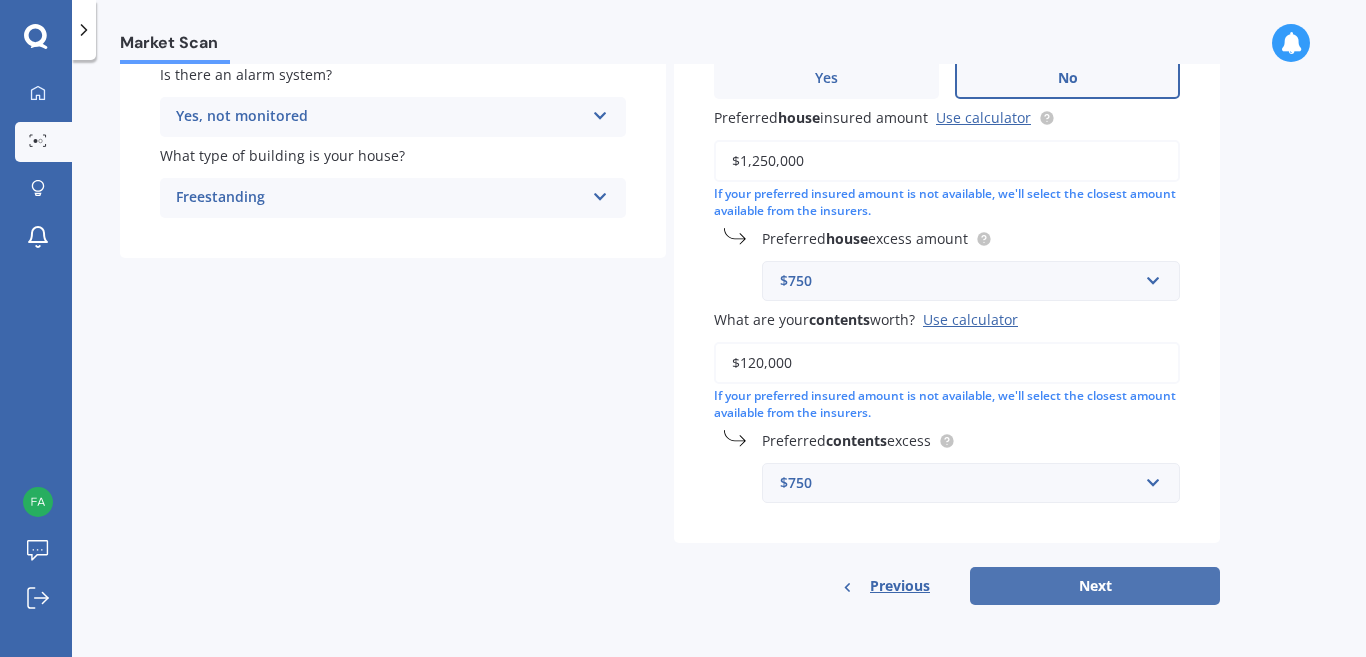 click on "Next" at bounding box center [1095, 586] 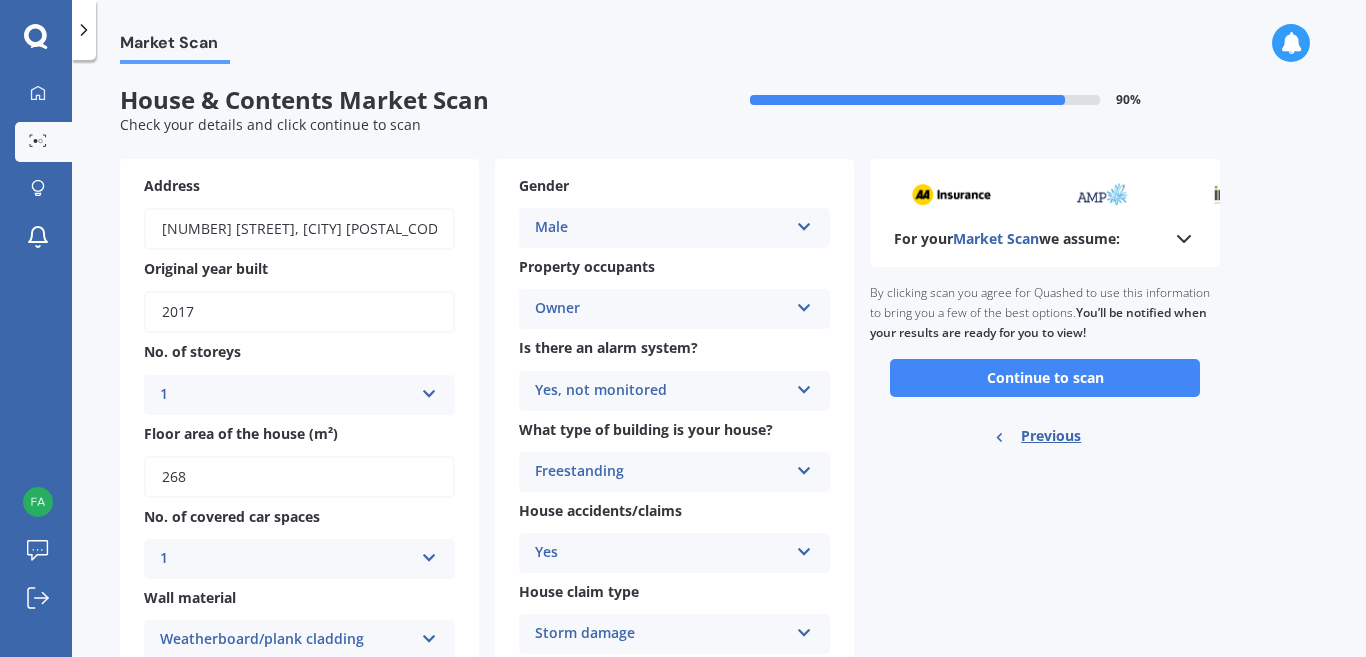scroll, scrollTop: 0, scrollLeft: 0, axis: both 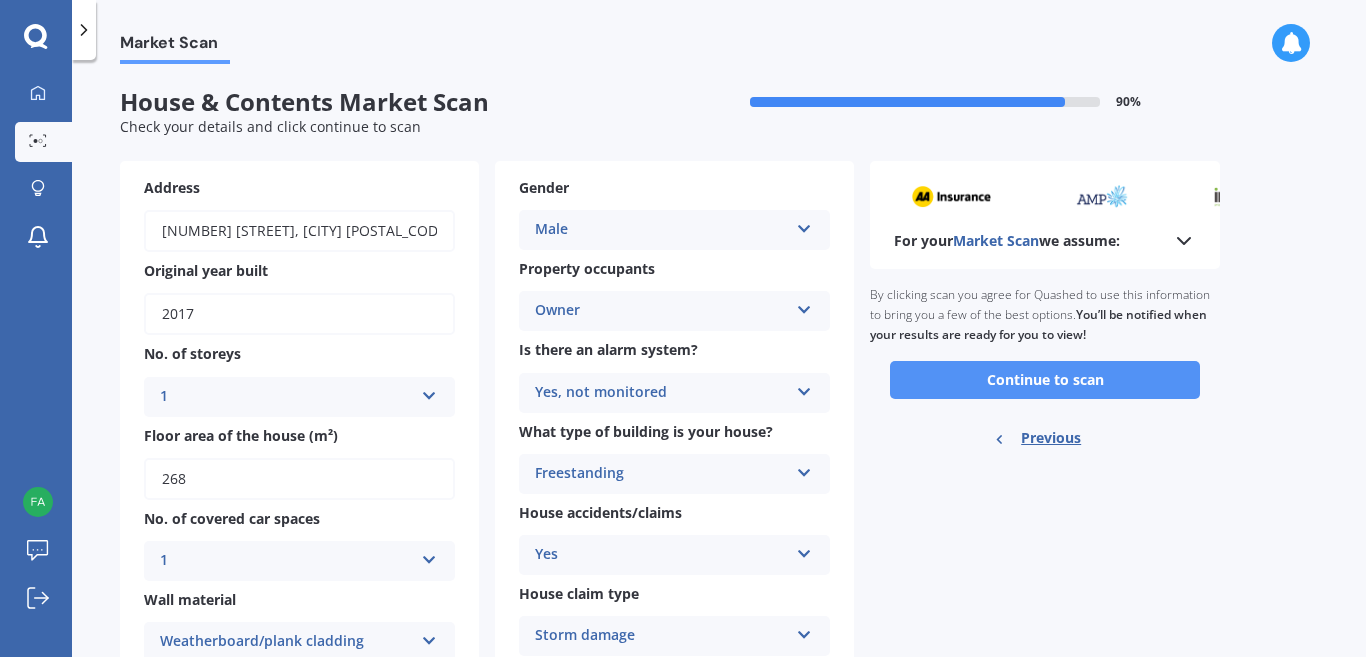click on "Continue to scan" at bounding box center [1045, 380] 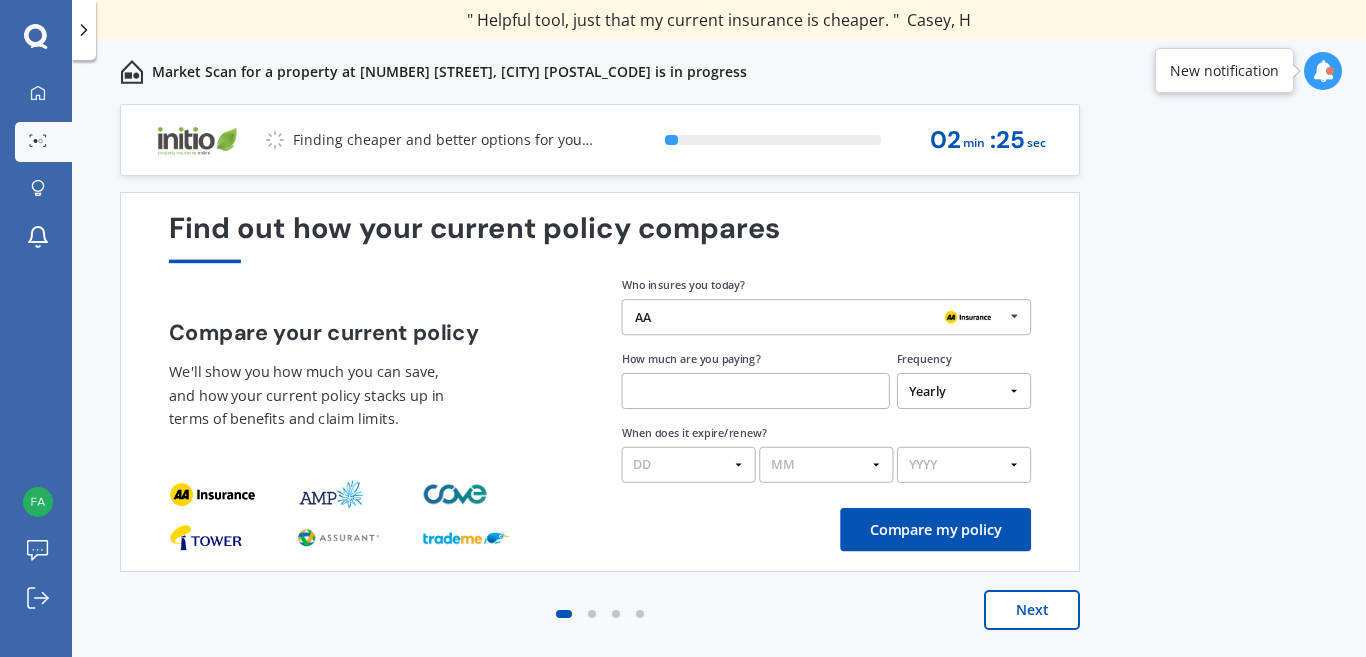 click on "Next" at bounding box center (1032, 610) 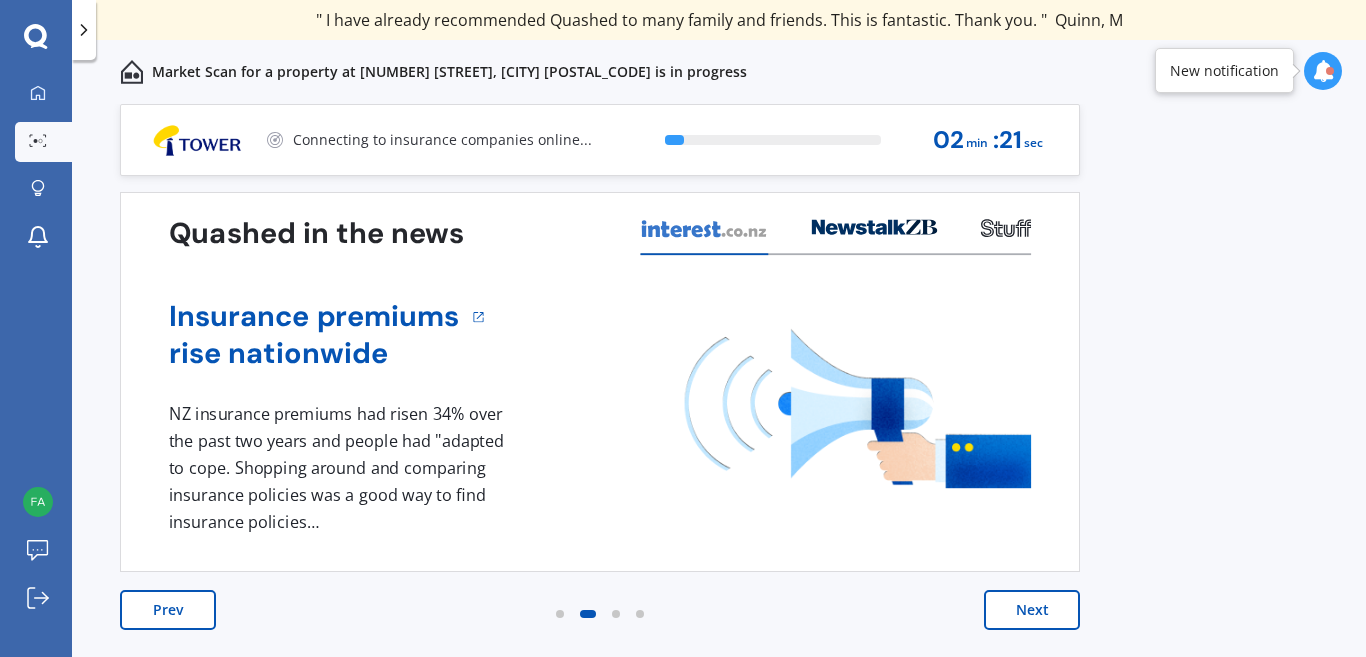 click on "Next" at bounding box center (1032, 610) 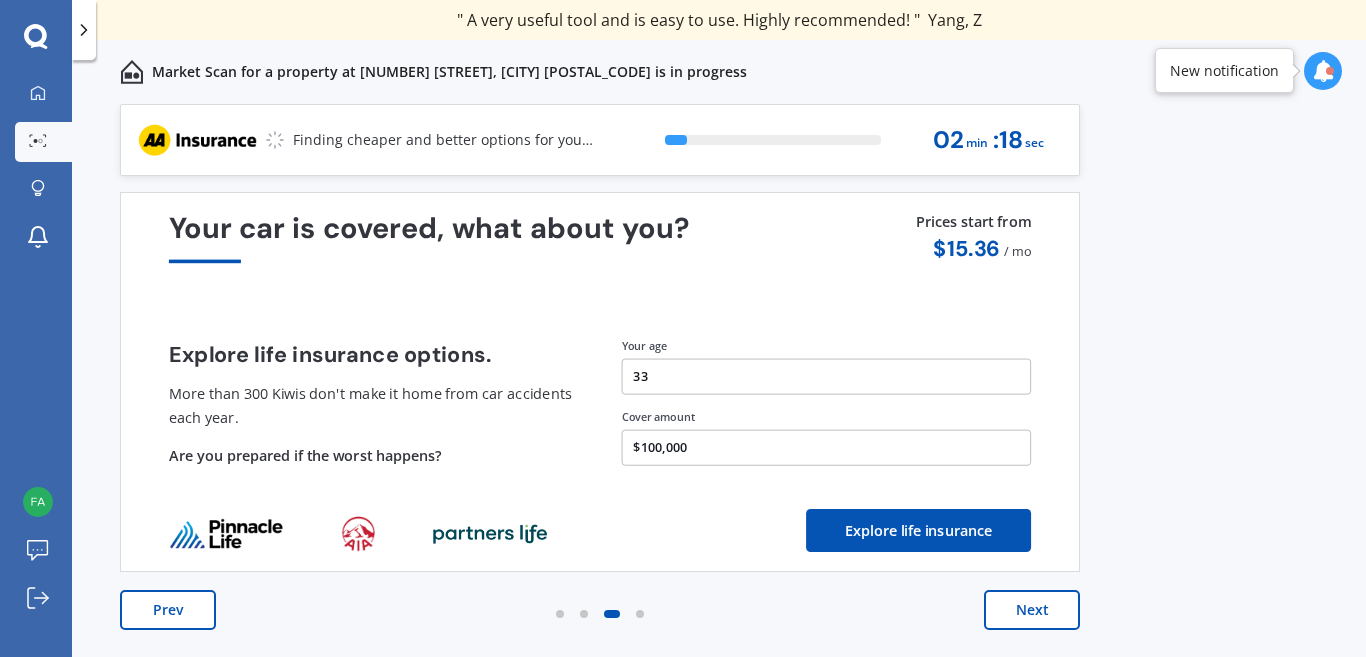 click on "Next" at bounding box center [1032, 610] 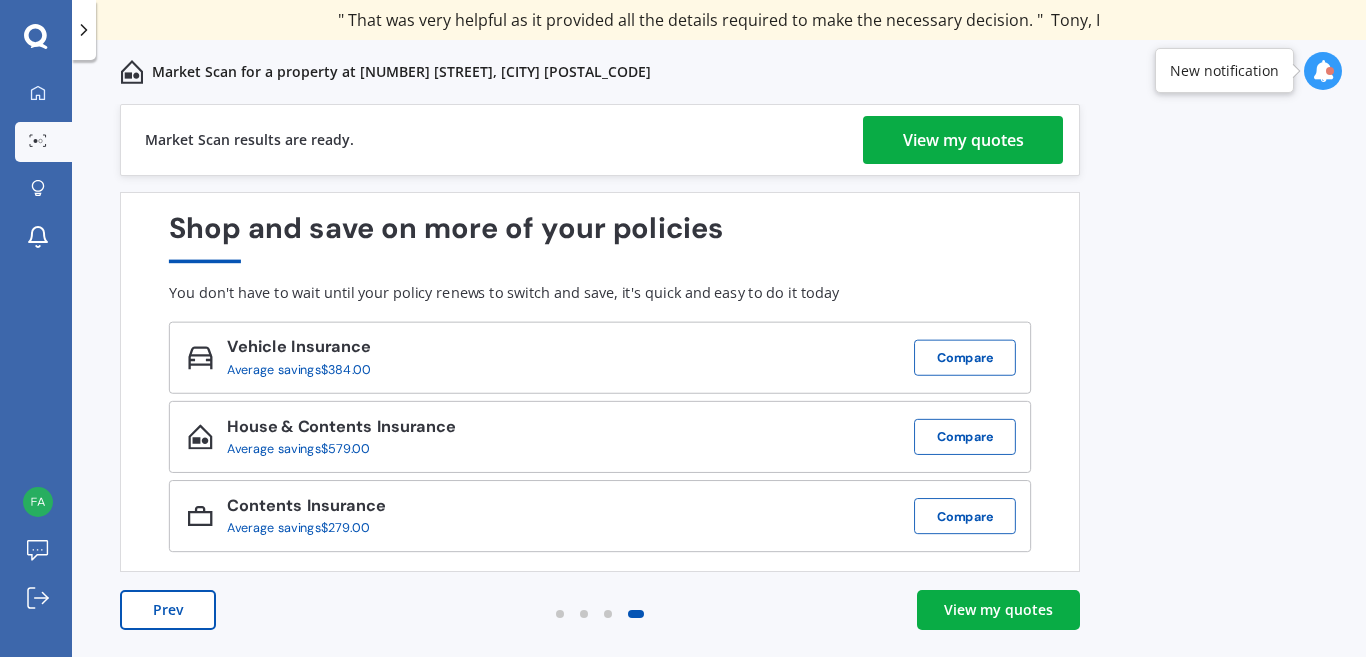 click on "View my quotes" at bounding box center (963, 140) 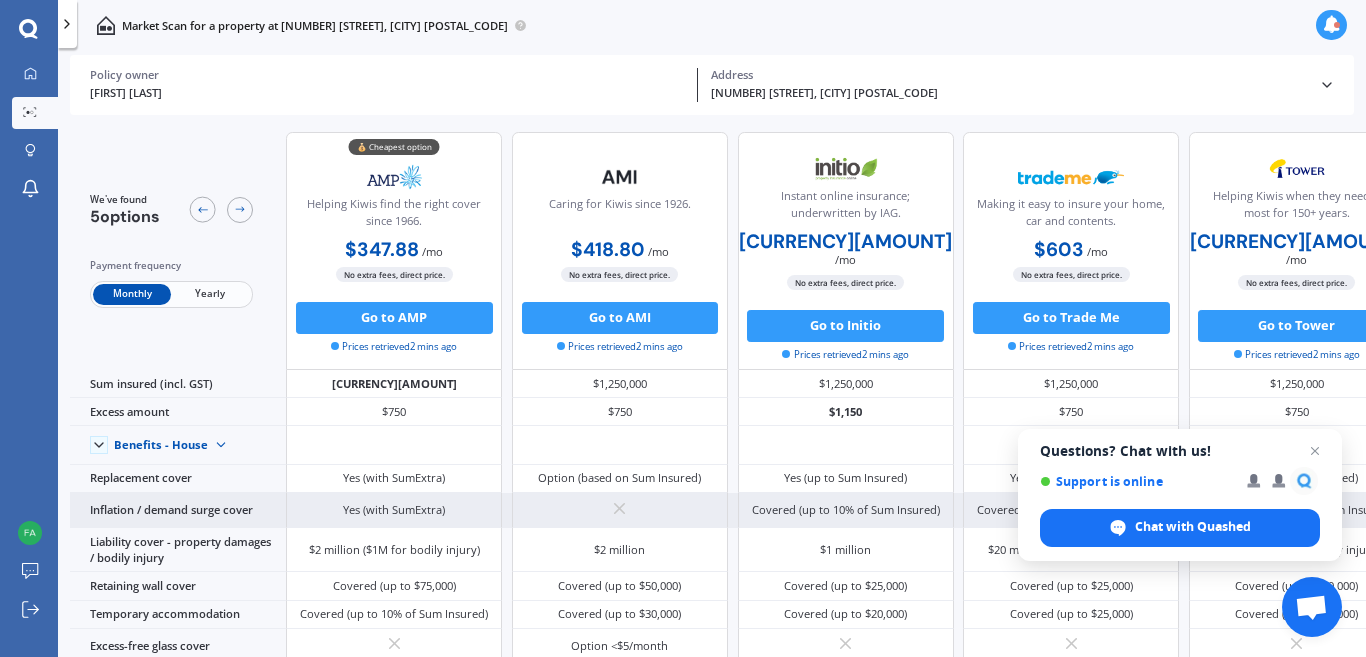 click at bounding box center (1315, 451) 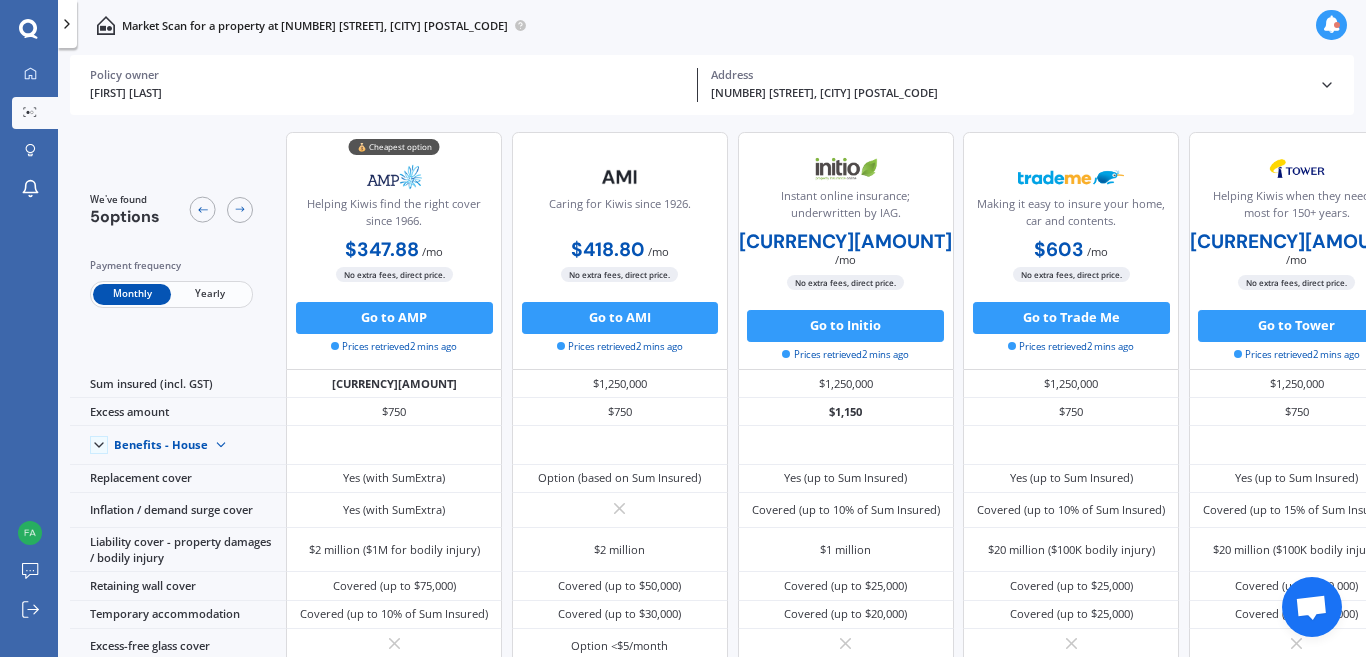 click on "Market Scan for a property at [NUMBER] [STREET], [CITY] [POSTAL_CODE]" at bounding box center [712, 25] 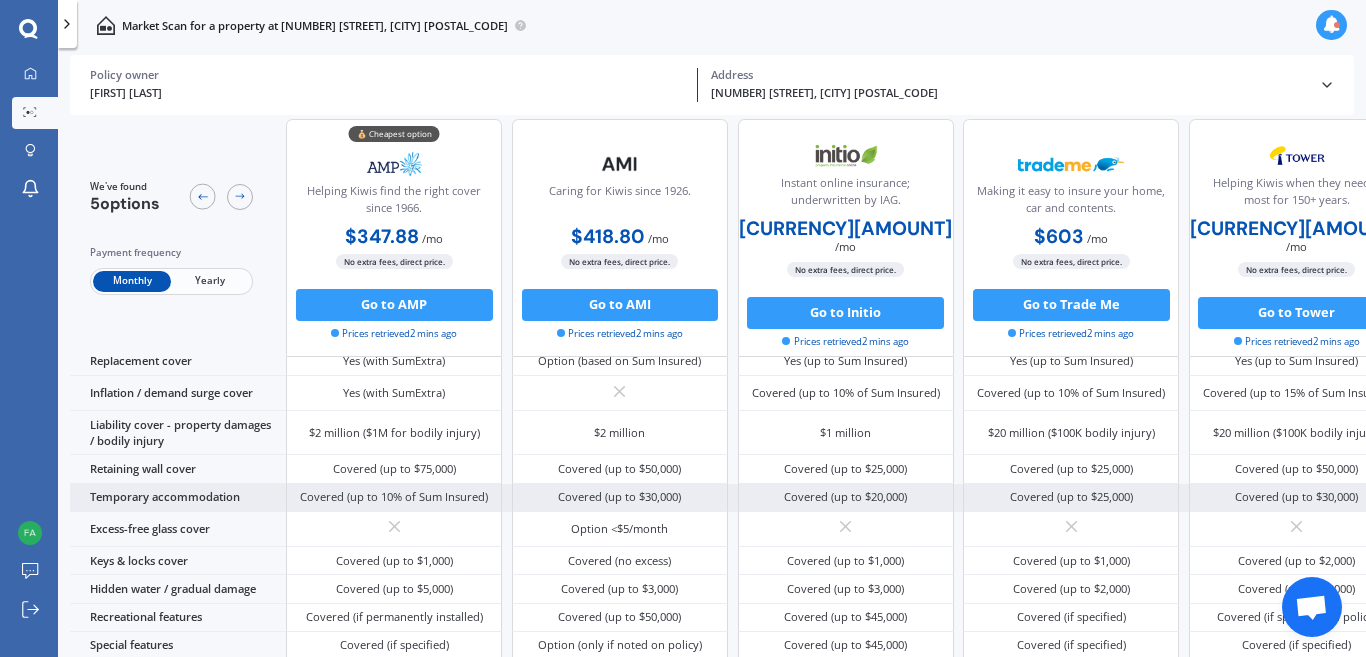 scroll, scrollTop: 0, scrollLeft: 0, axis: both 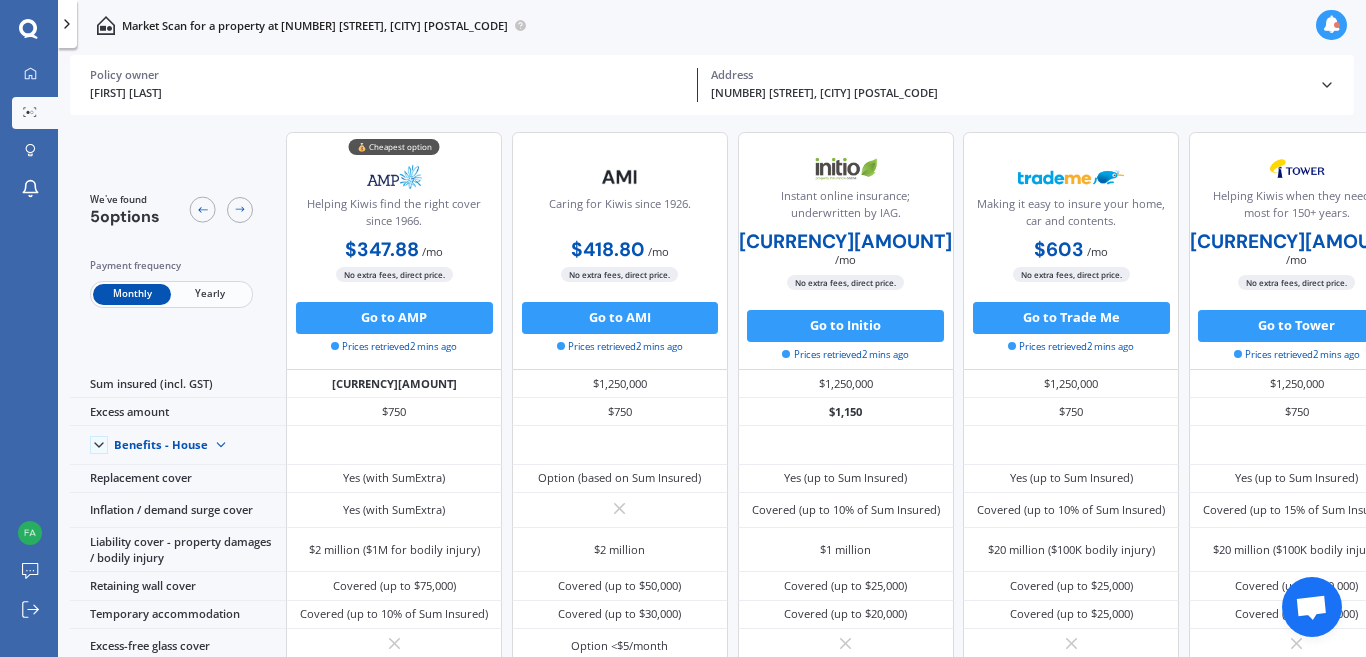 click 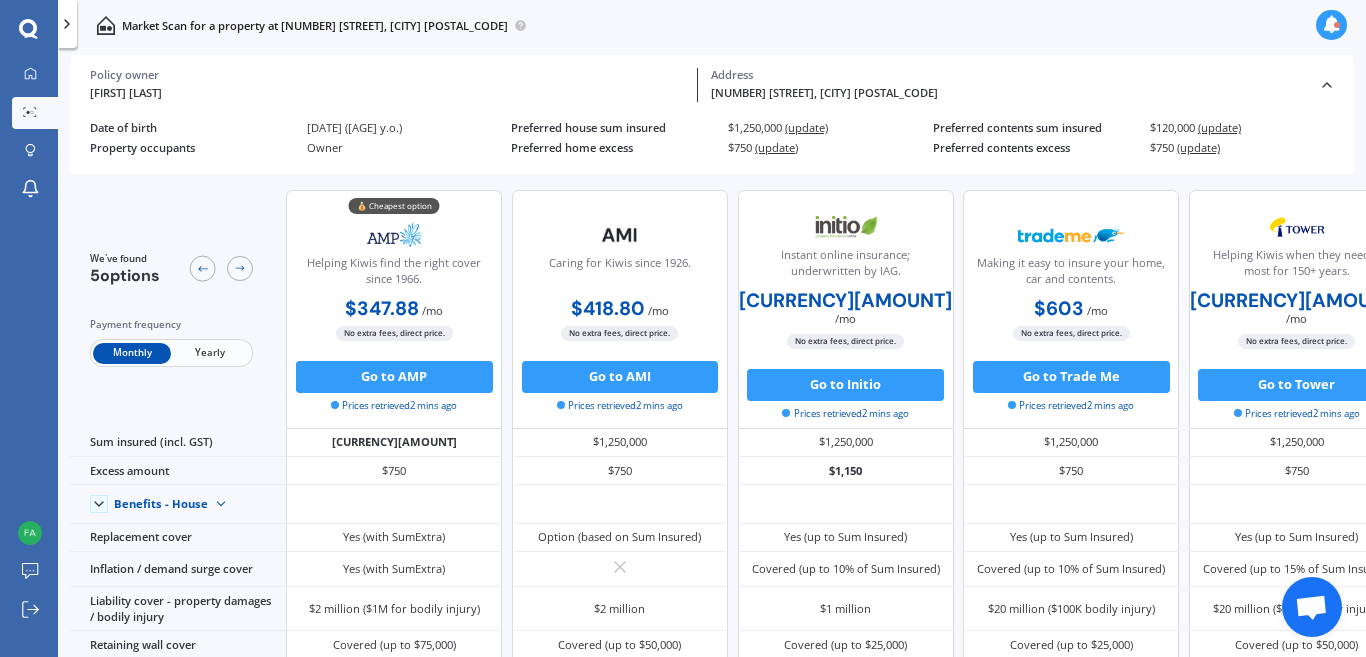 click 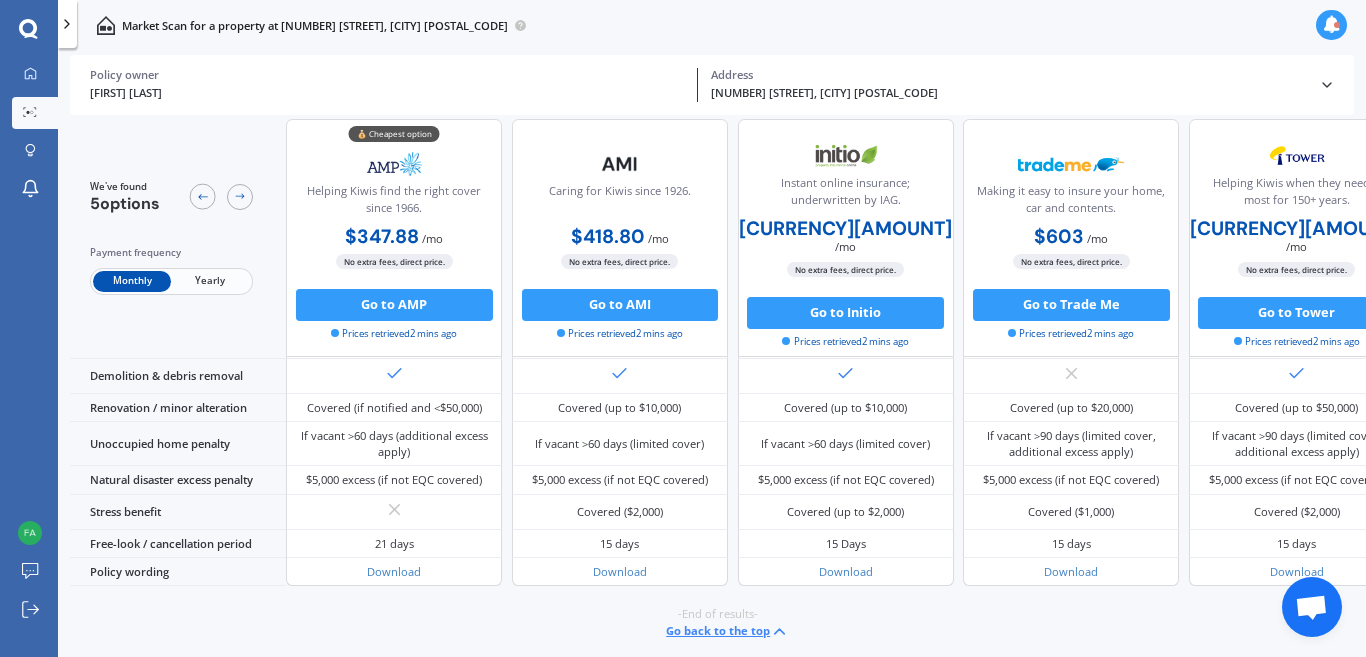 scroll, scrollTop: 0, scrollLeft: 0, axis: both 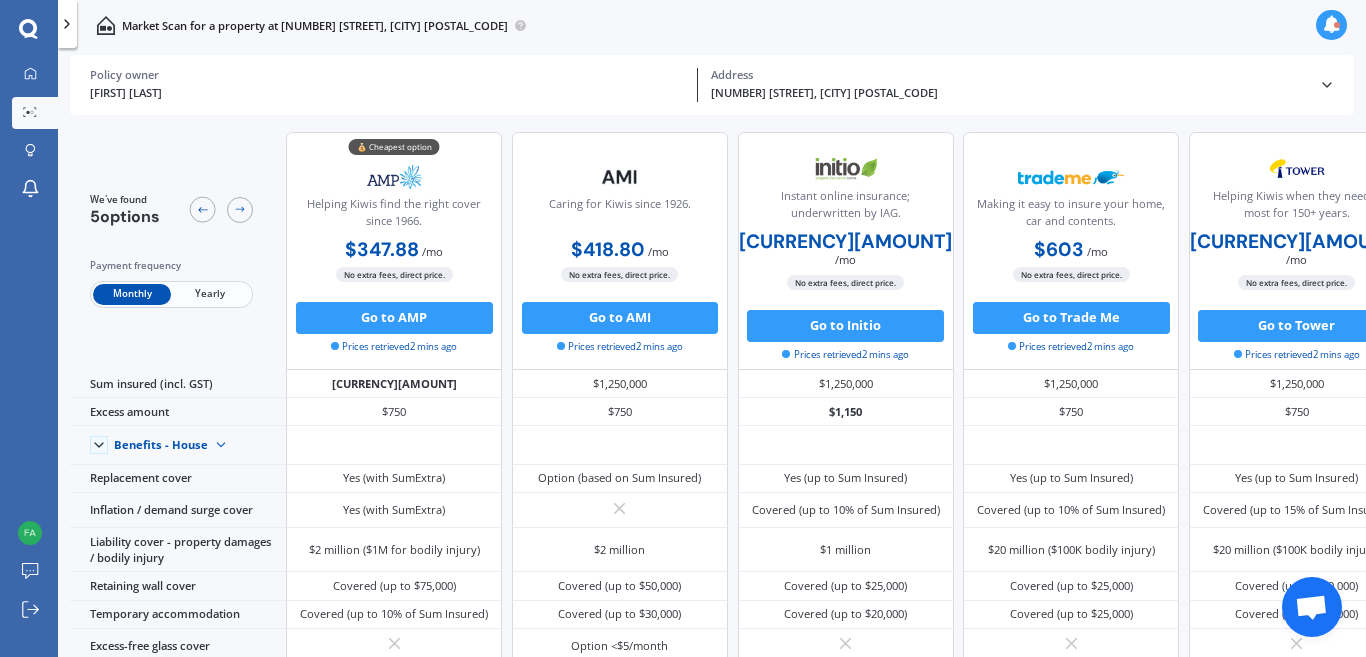 click at bounding box center (67, 24) 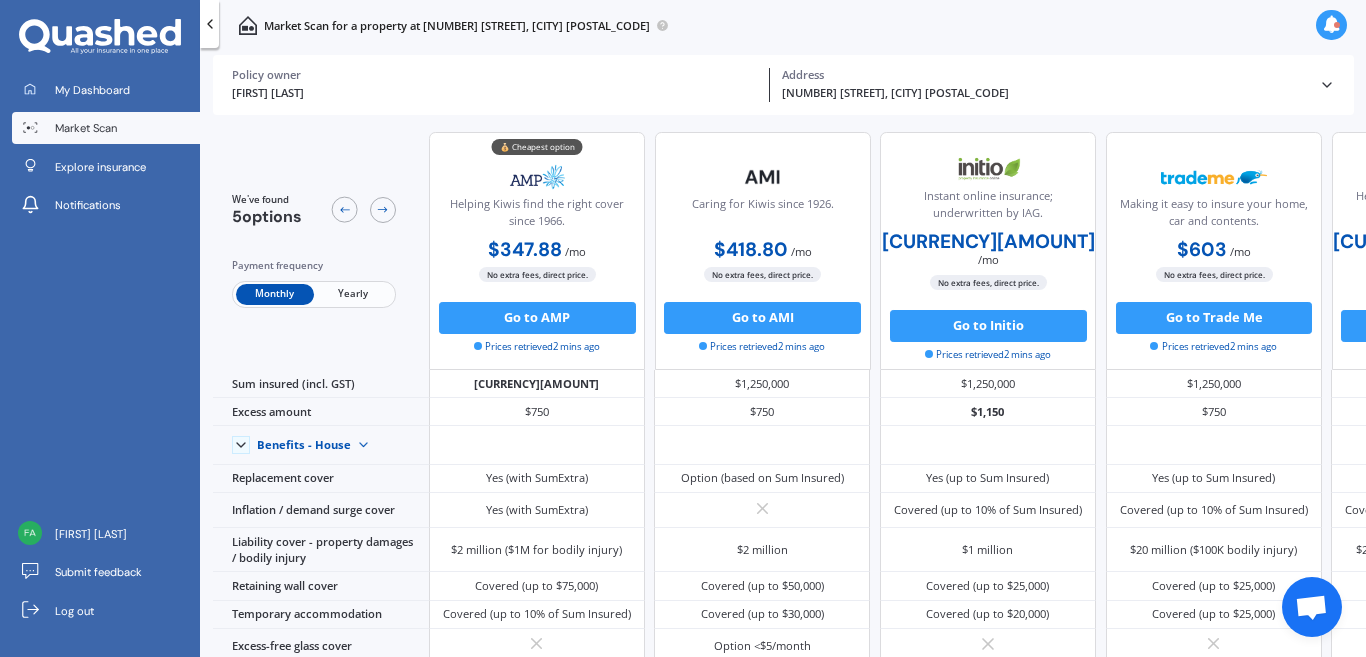 click 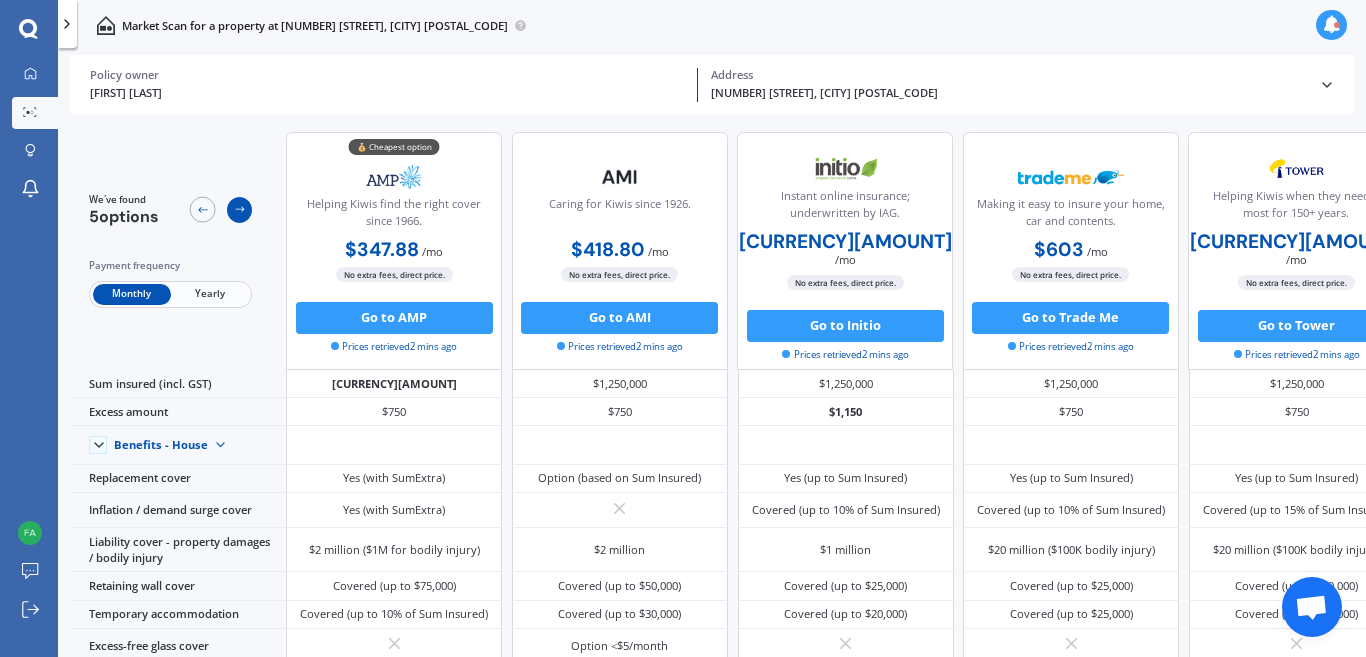 click 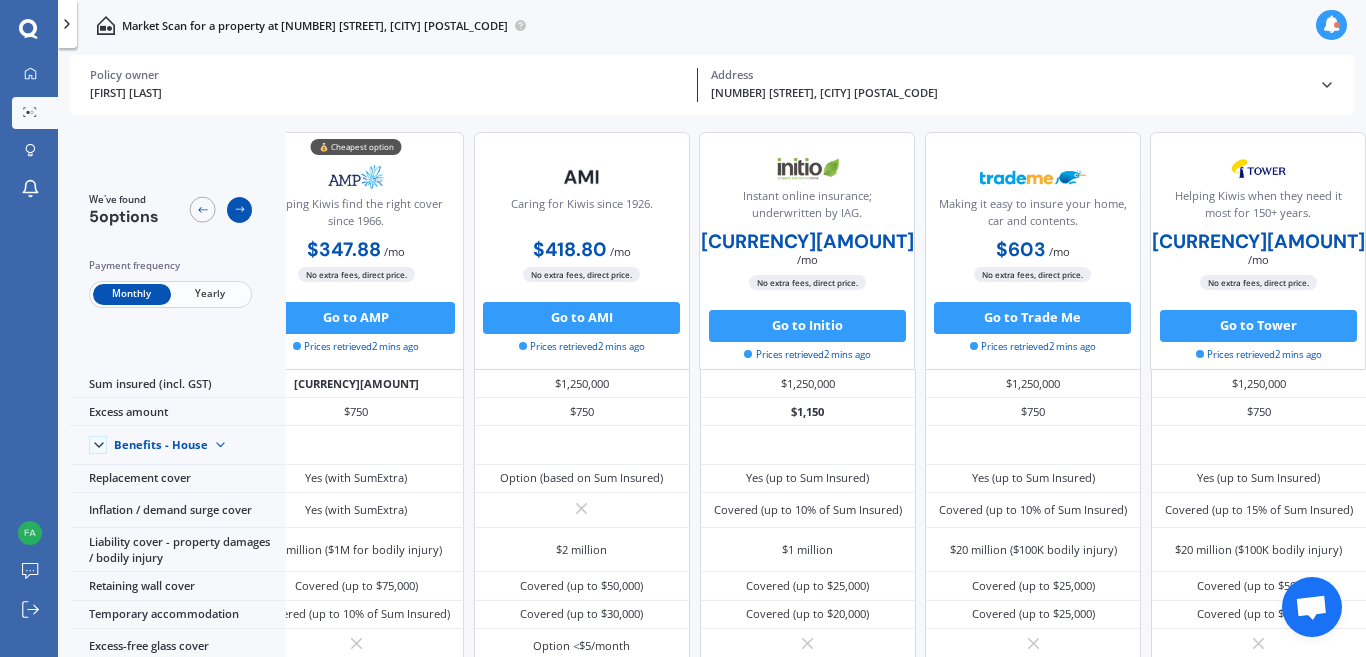 click 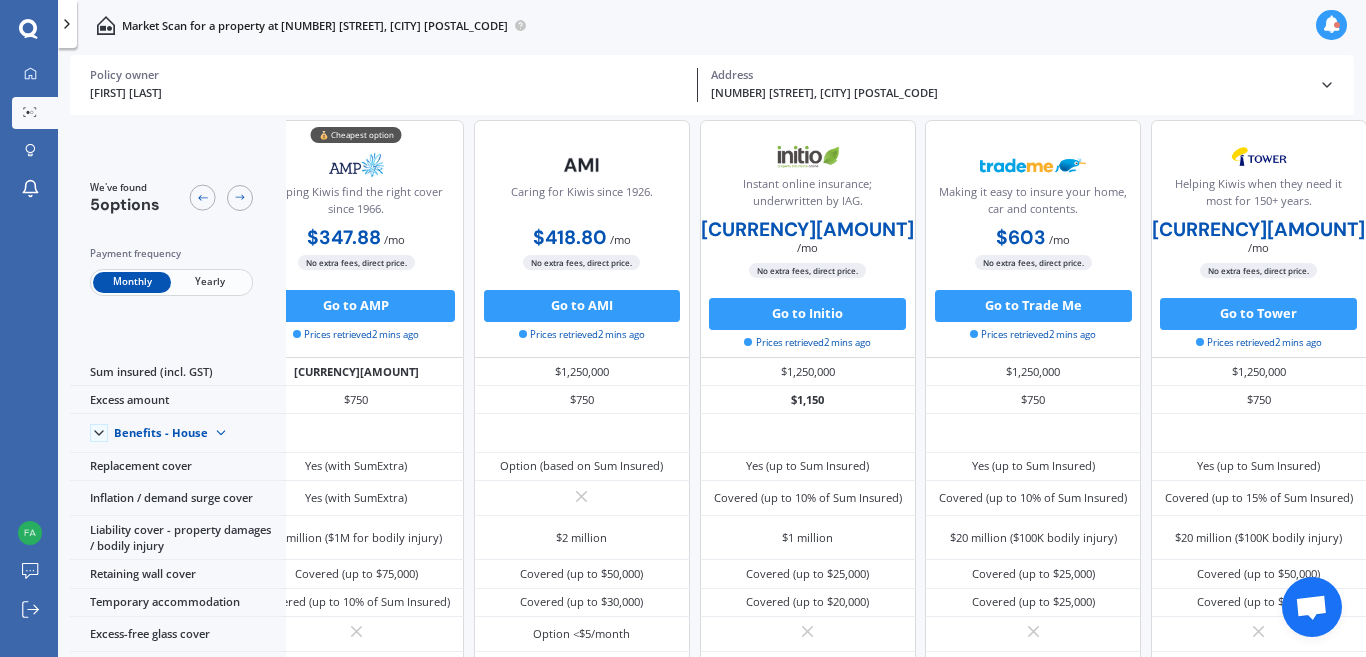 scroll, scrollTop: 0, scrollLeft: 57, axis: horizontal 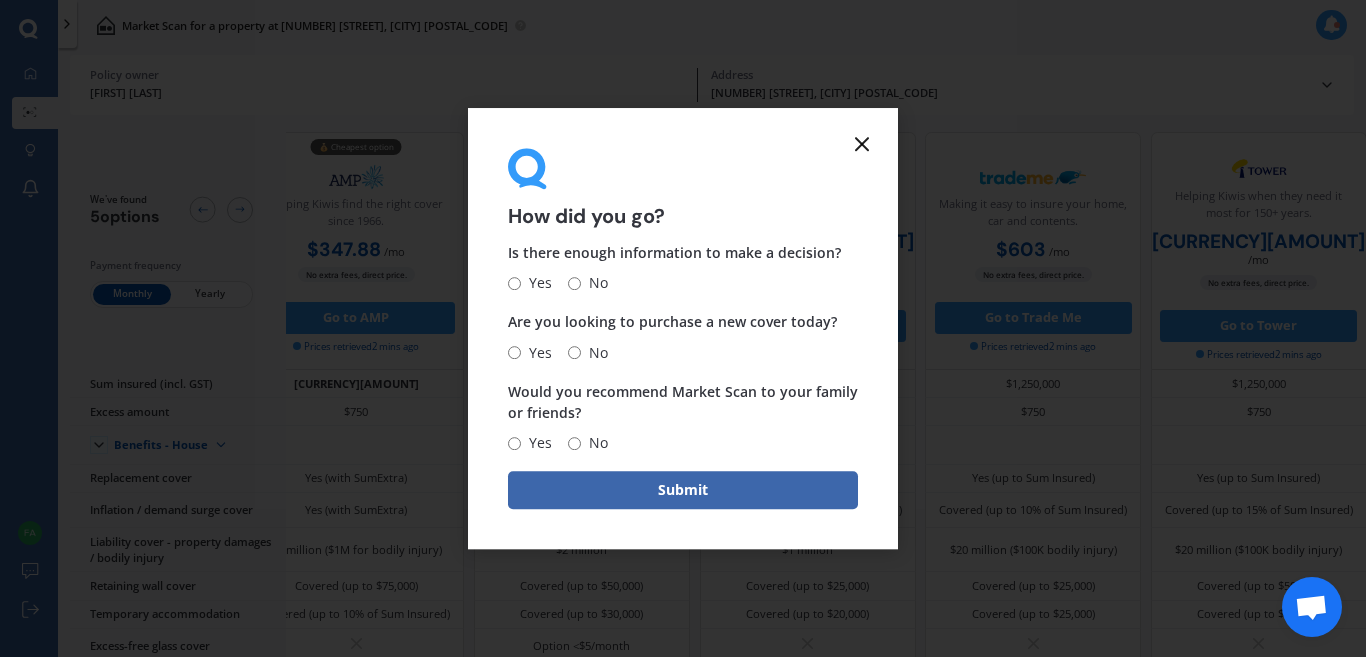 click on "Yes" at bounding box center (514, 283) 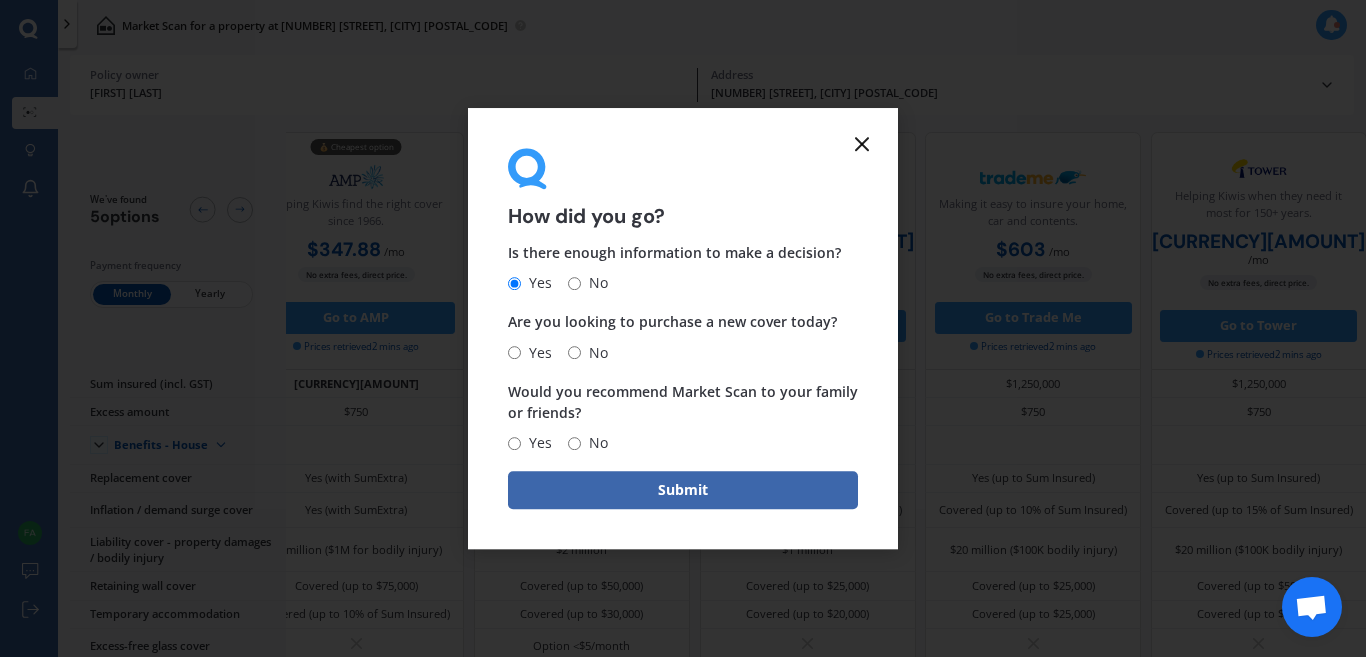 click on "No" at bounding box center (594, 353) 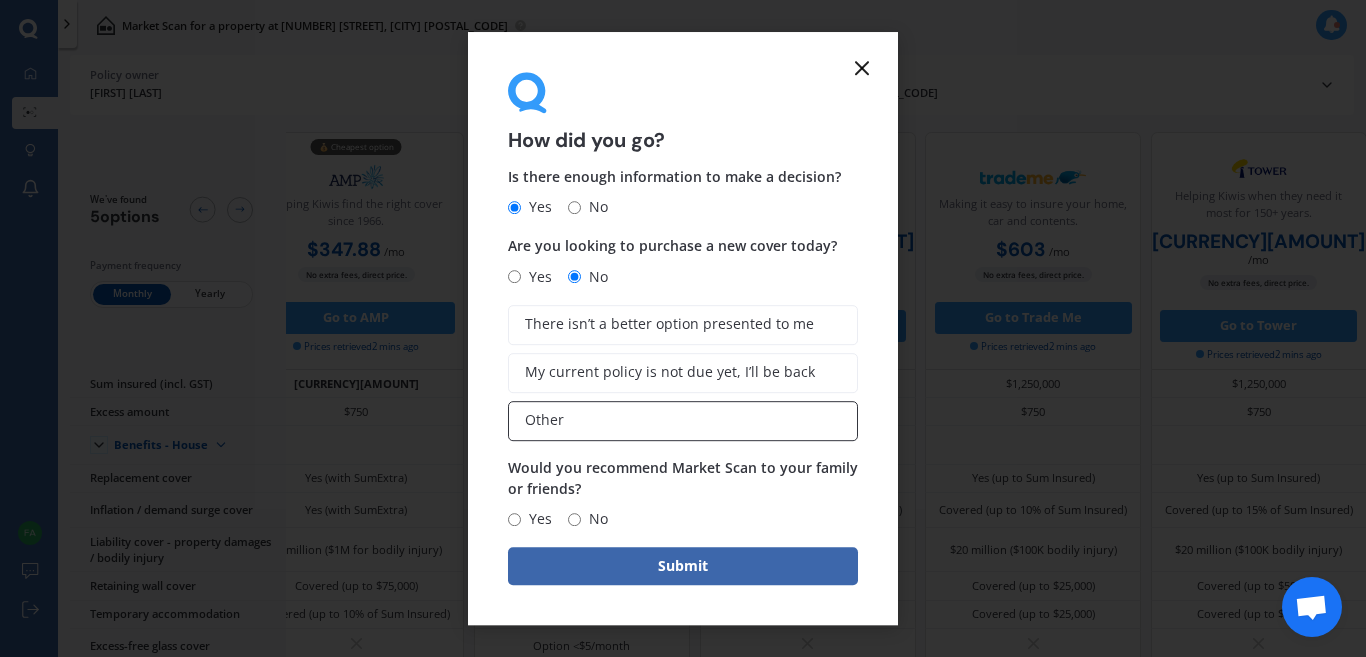 click on "Other" at bounding box center (683, 421) 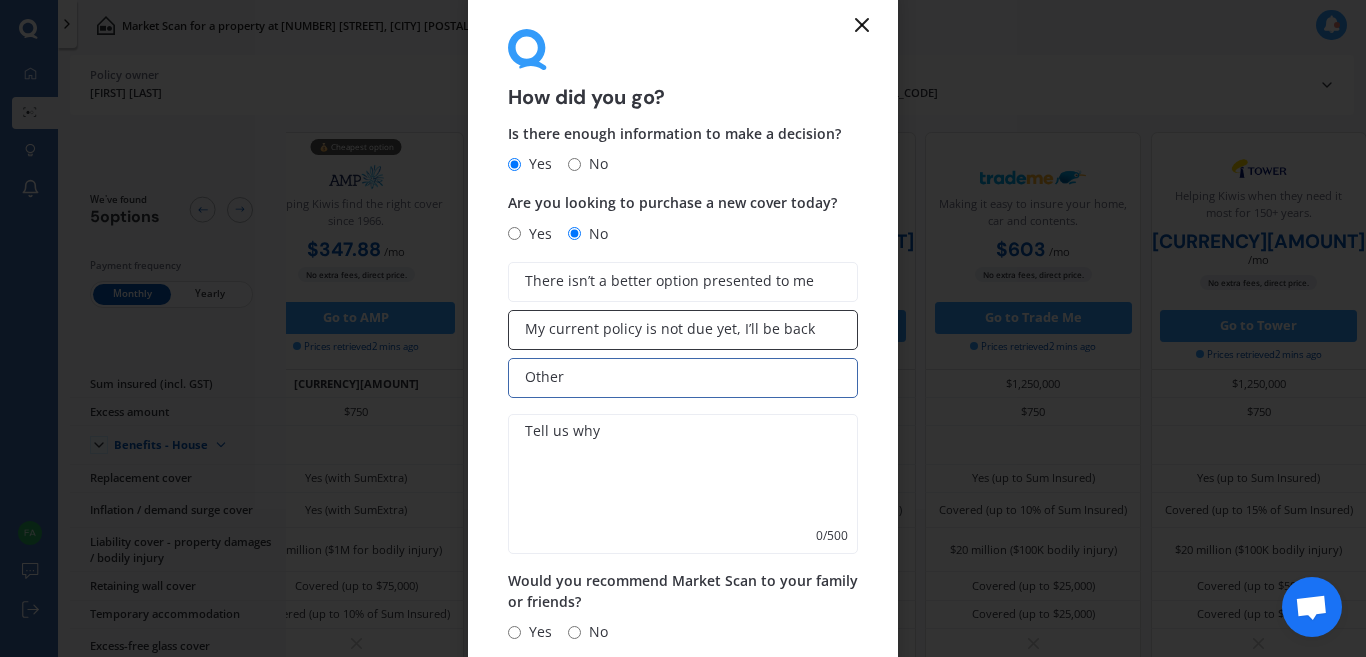 click on "My current policy is not due yet, I’ll be back" at bounding box center [670, 329] 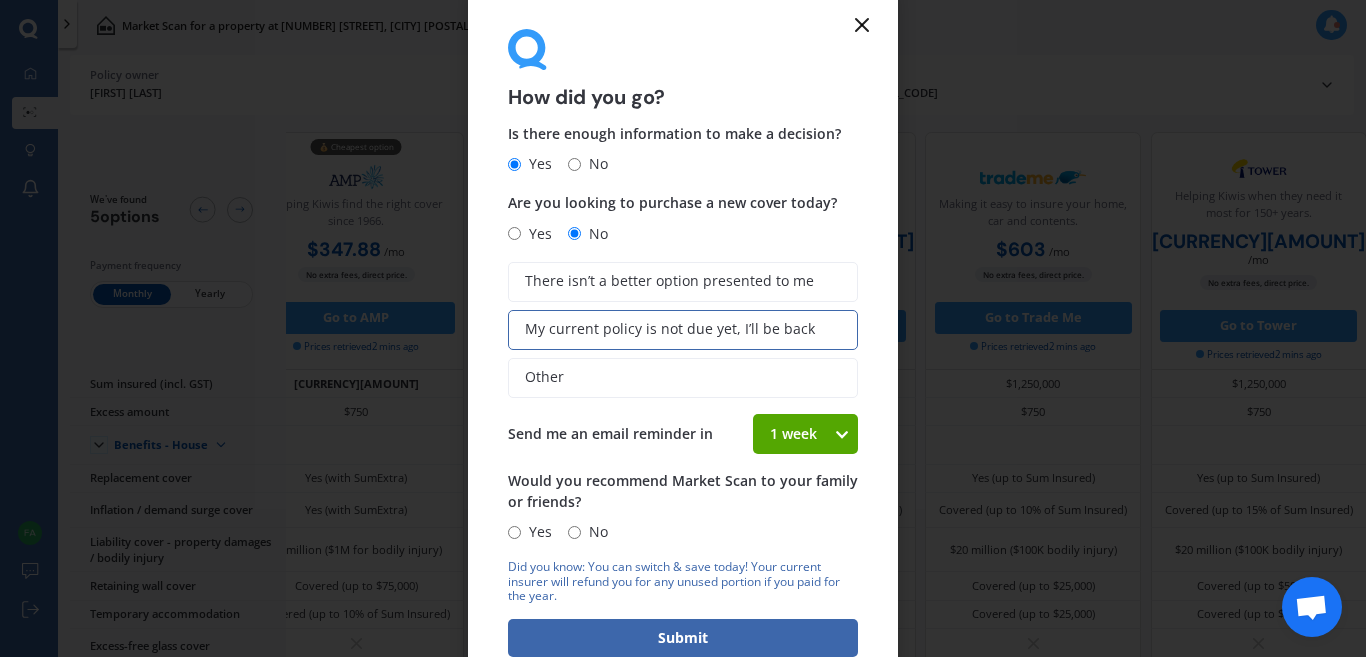 click on "Yes" at bounding box center [536, 532] 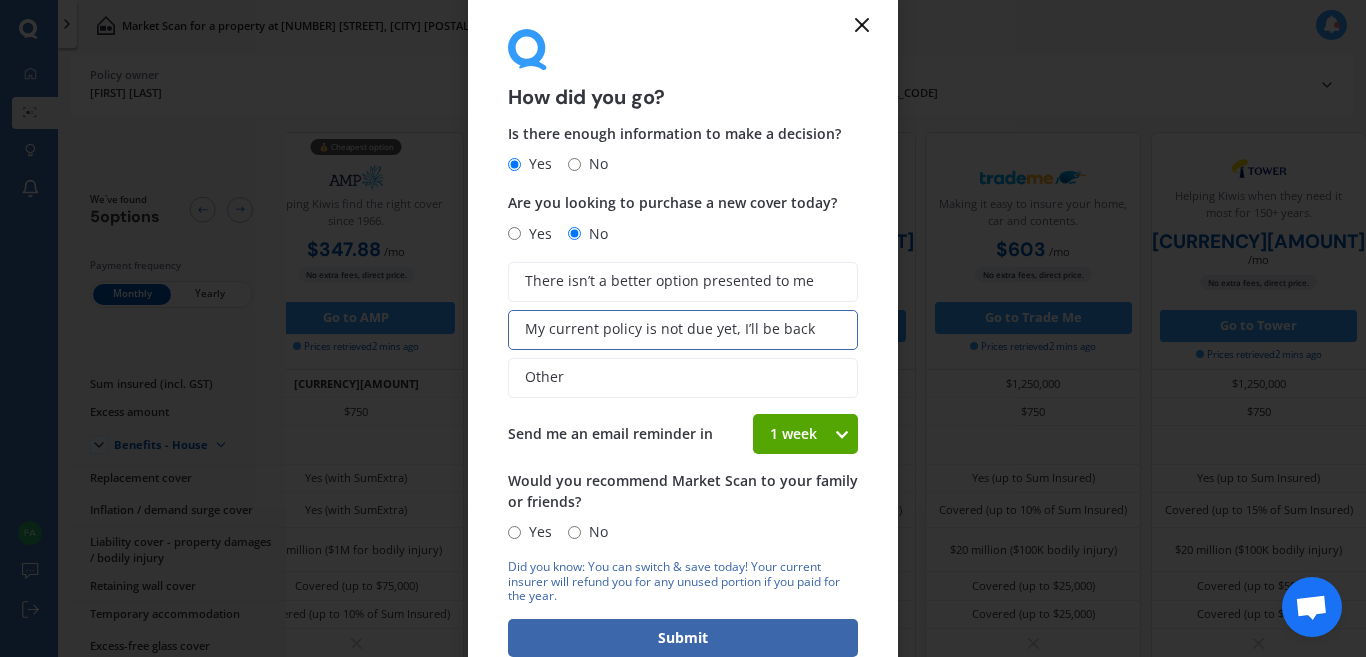radio on "true" 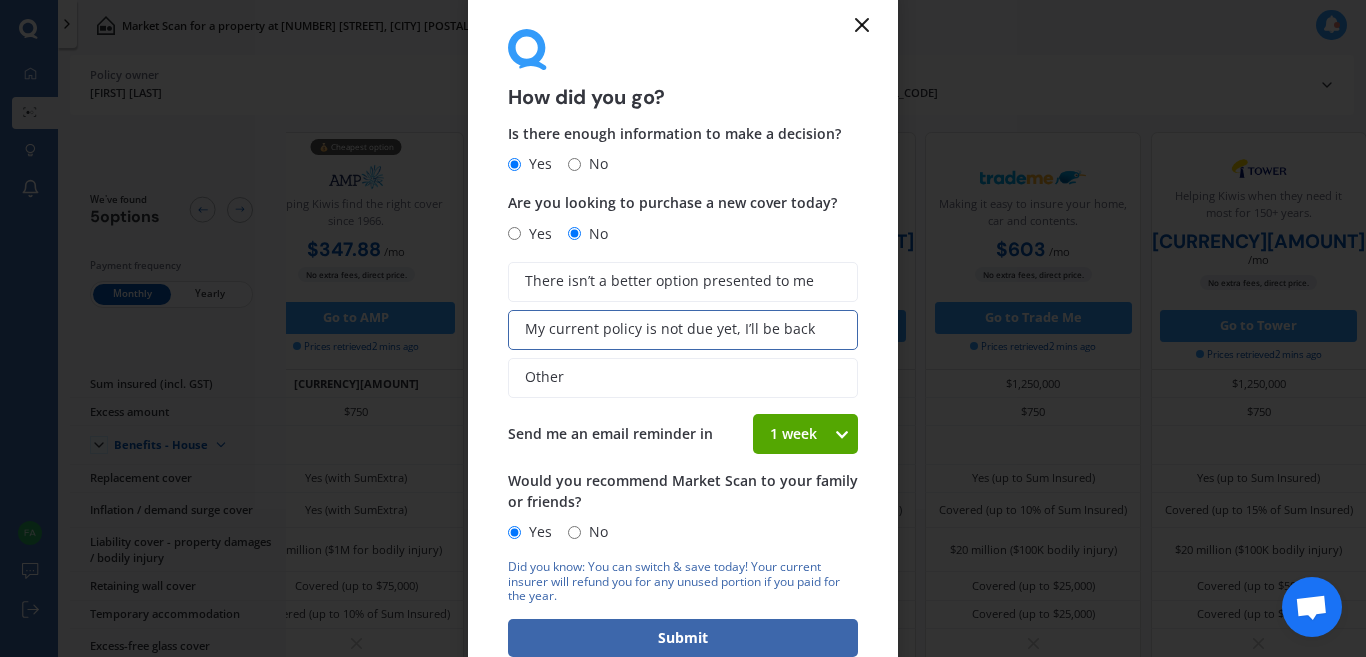 click at bounding box center (841, 434) 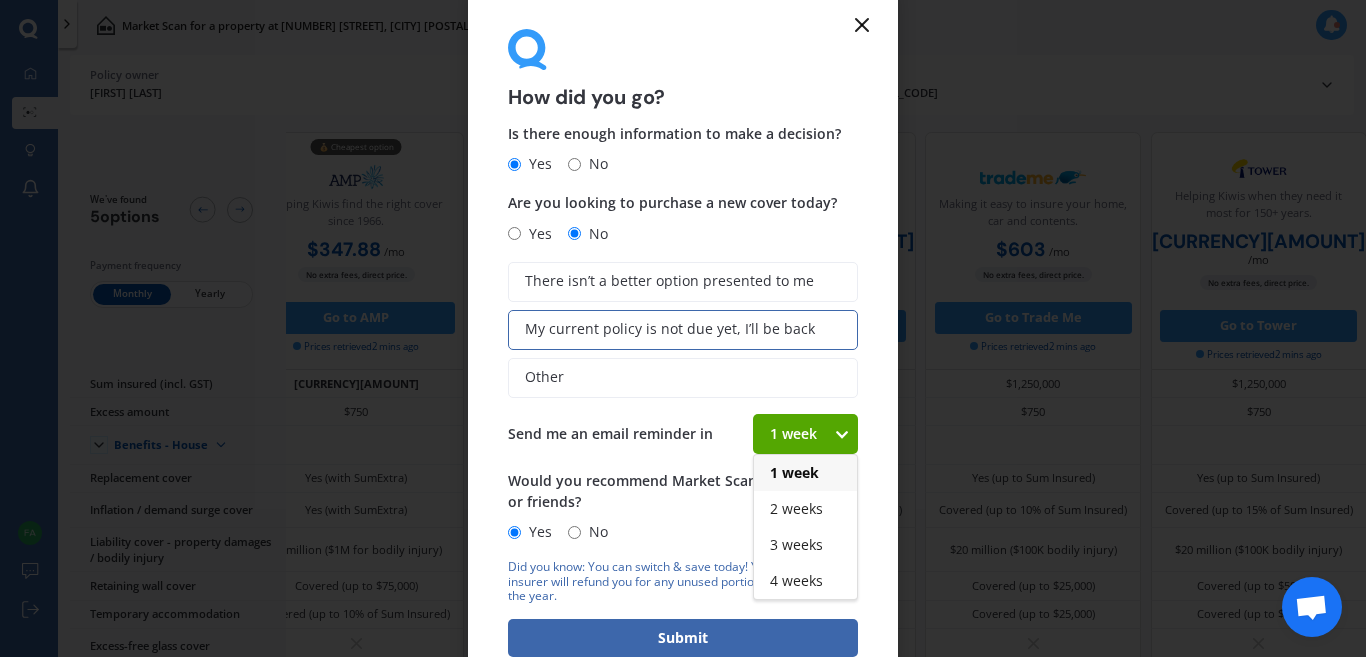 click on "Send me an email reminder in" at bounding box center (610, 433) 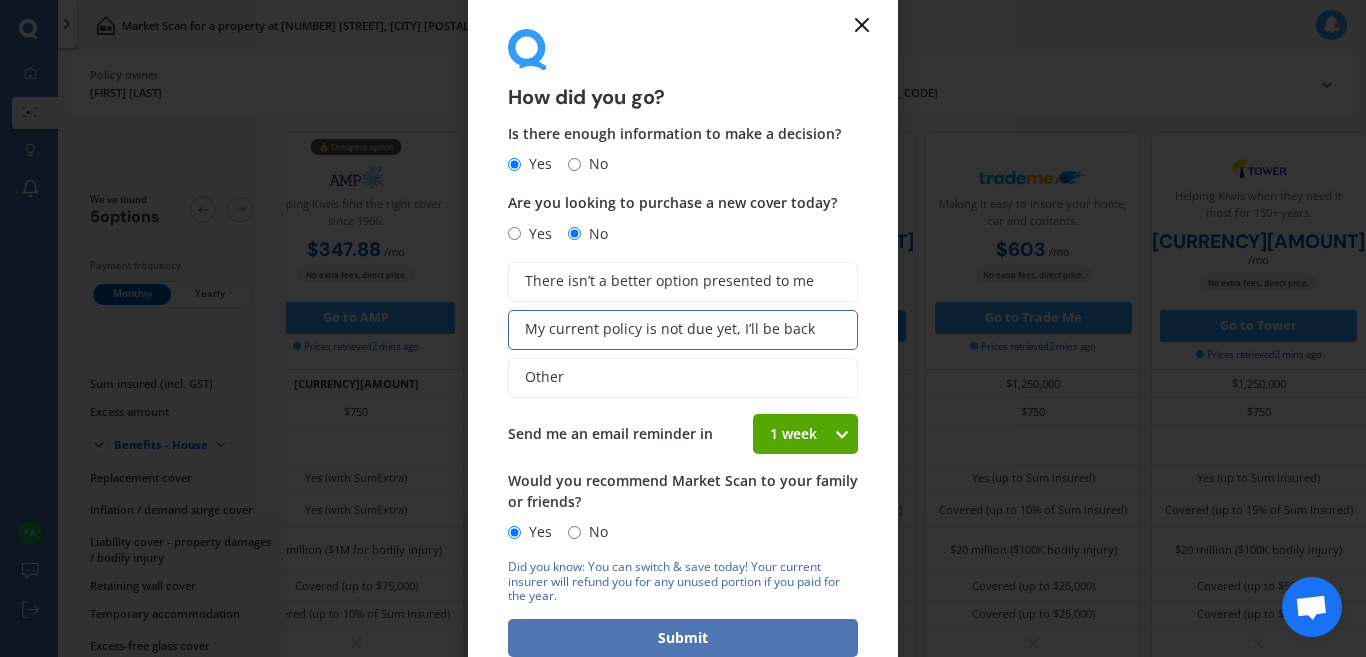click on "Submit" at bounding box center (683, 638) 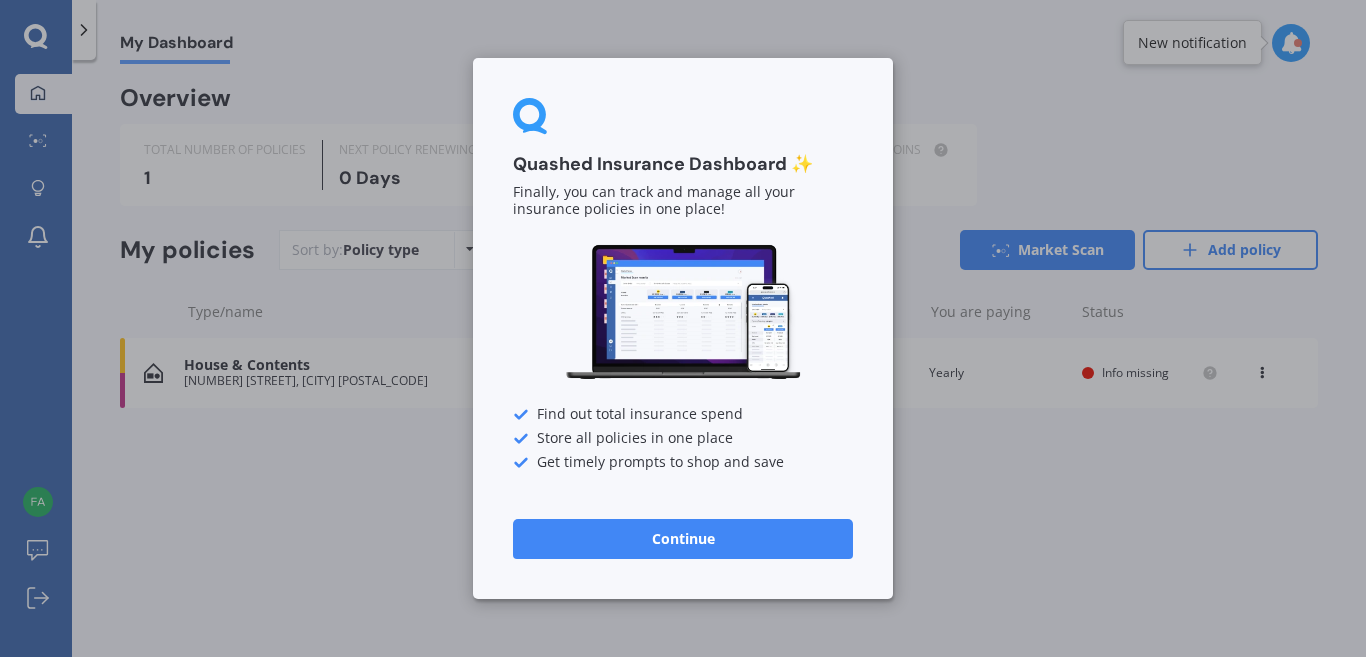 click on "Continue" at bounding box center (683, 539) 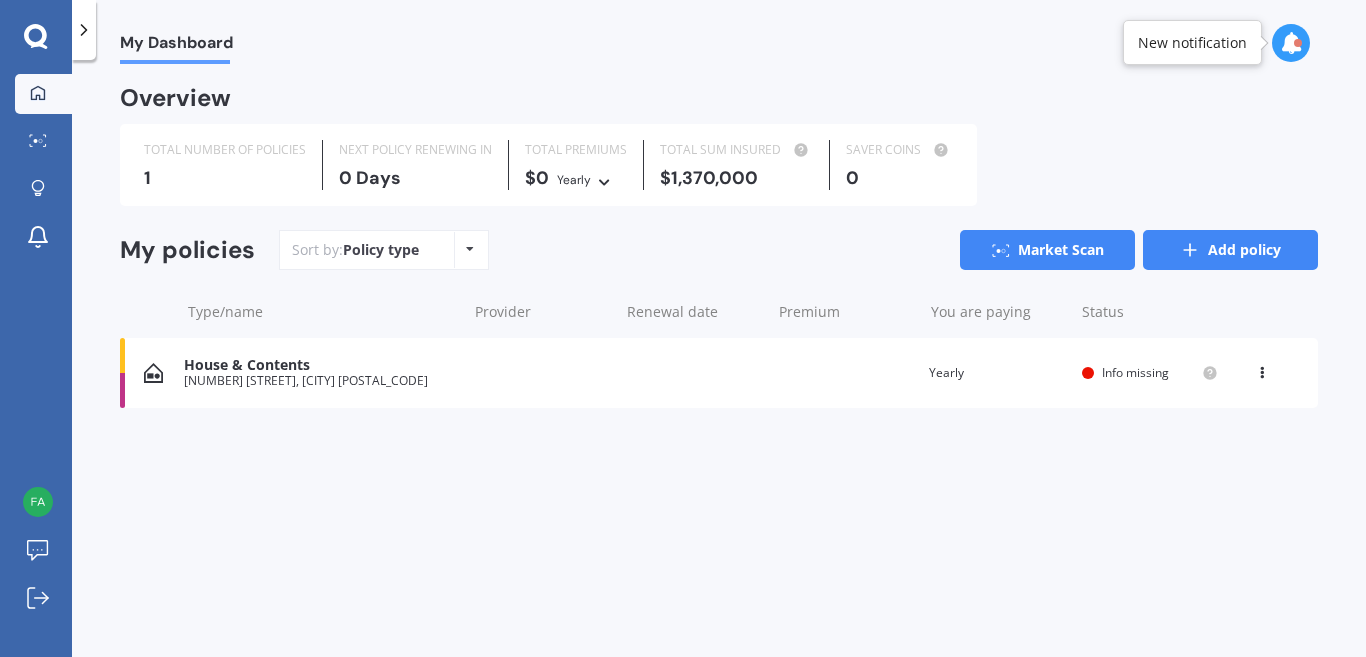 click on "Add policy" at bounding box center (1230, 250) 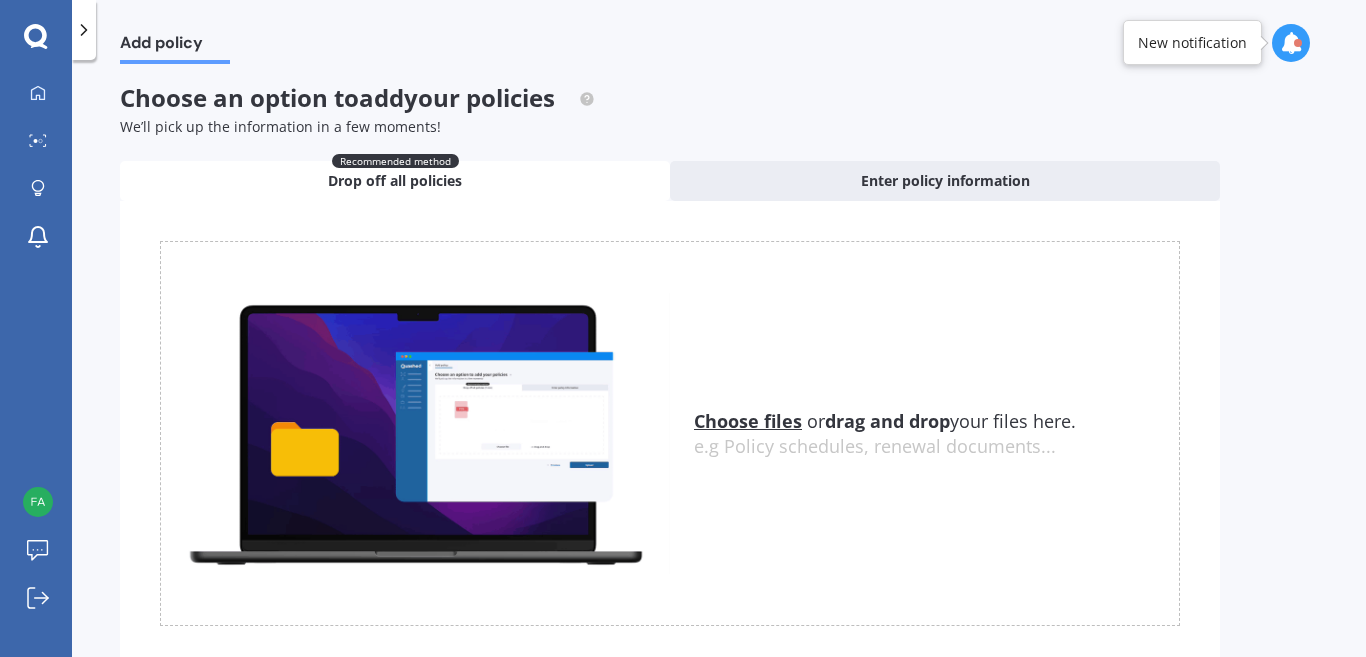 scroll, scrollTop: 0, scrollLeft: 0, axis: both 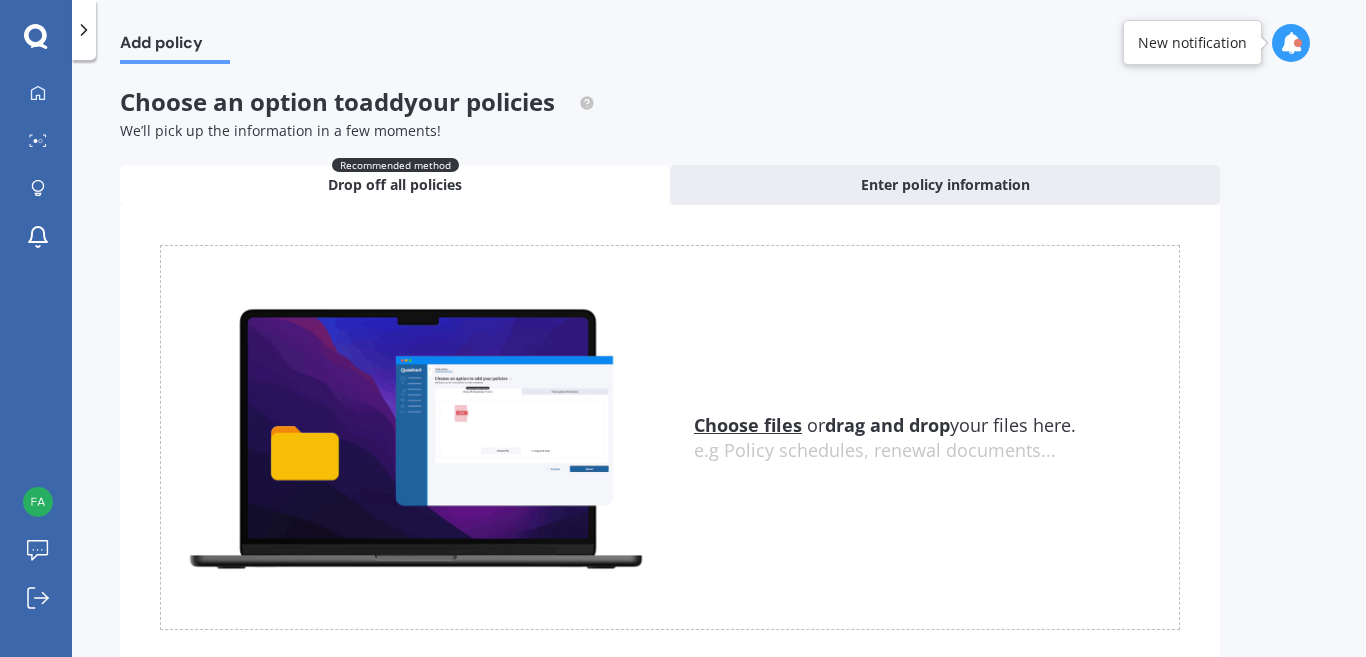 click 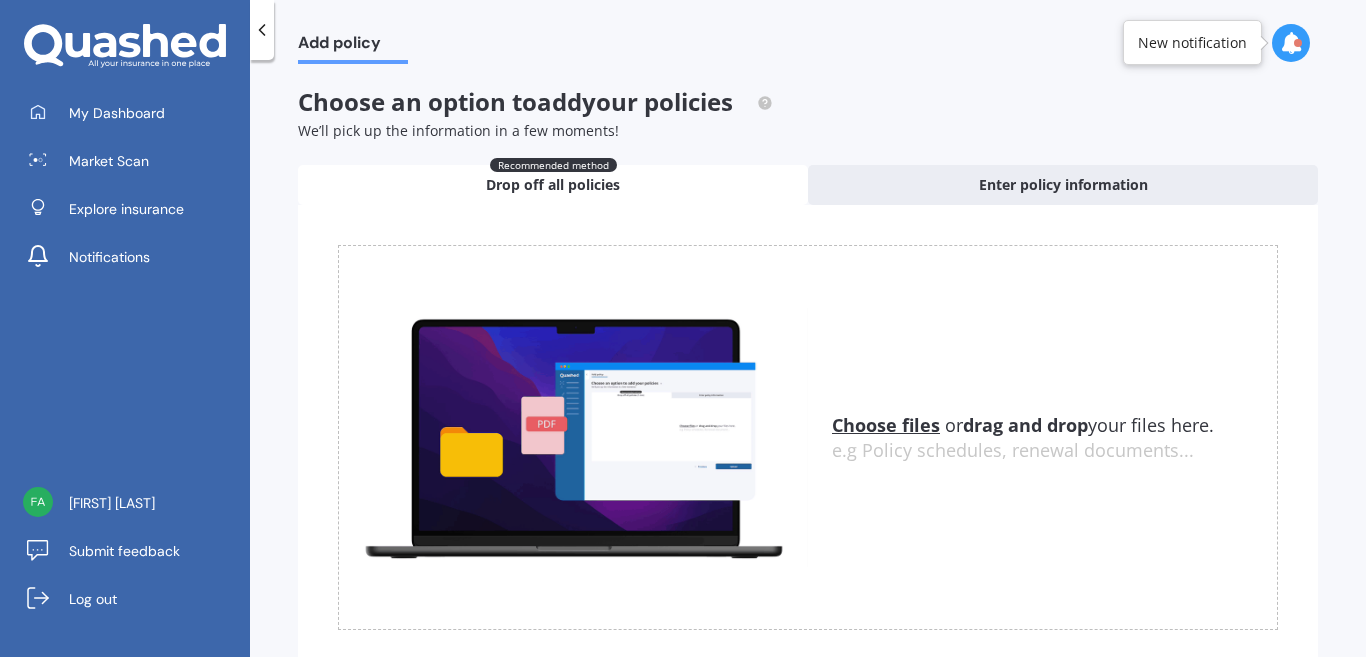 click 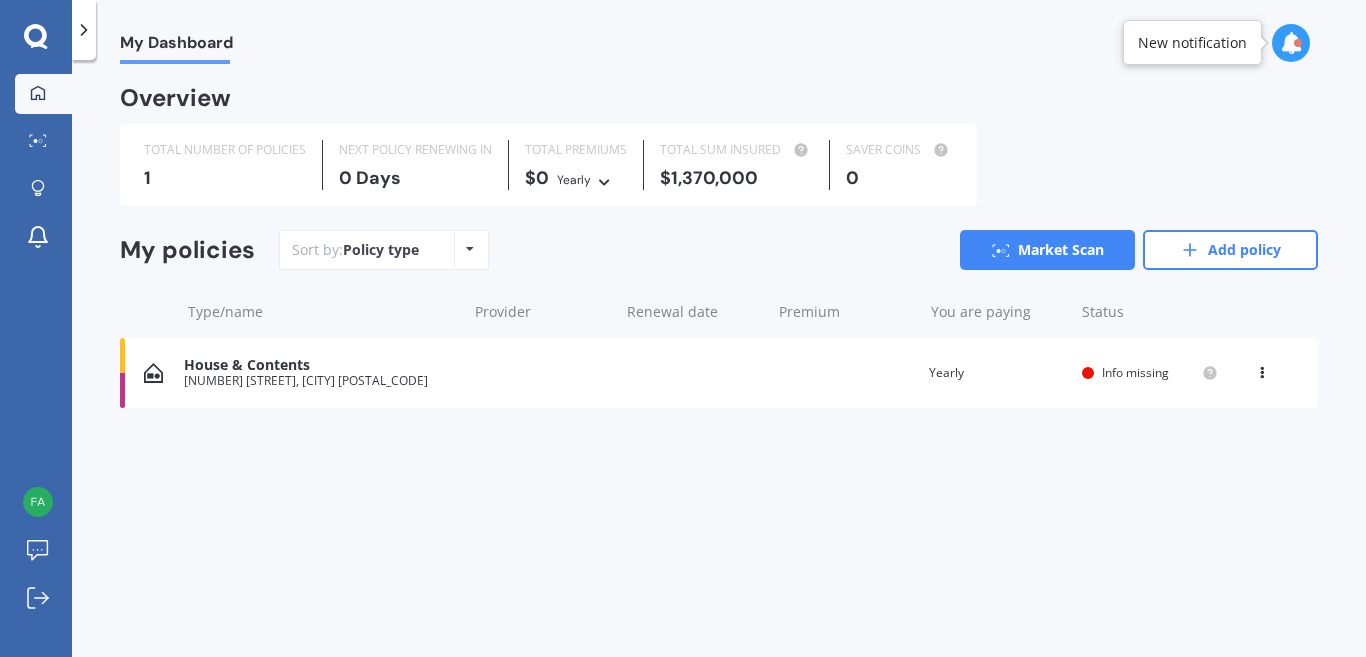 click at bounding box center (1262, 369) 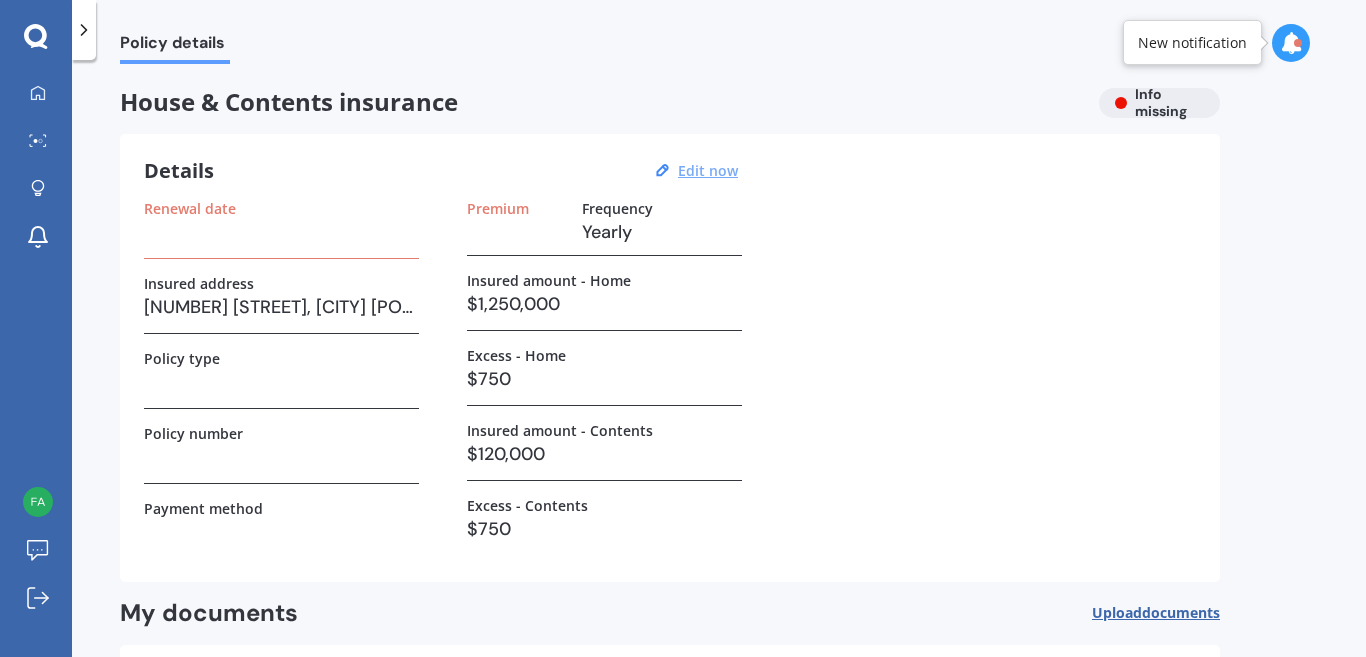 click on "Edit now" at bounding box center [708, 170] 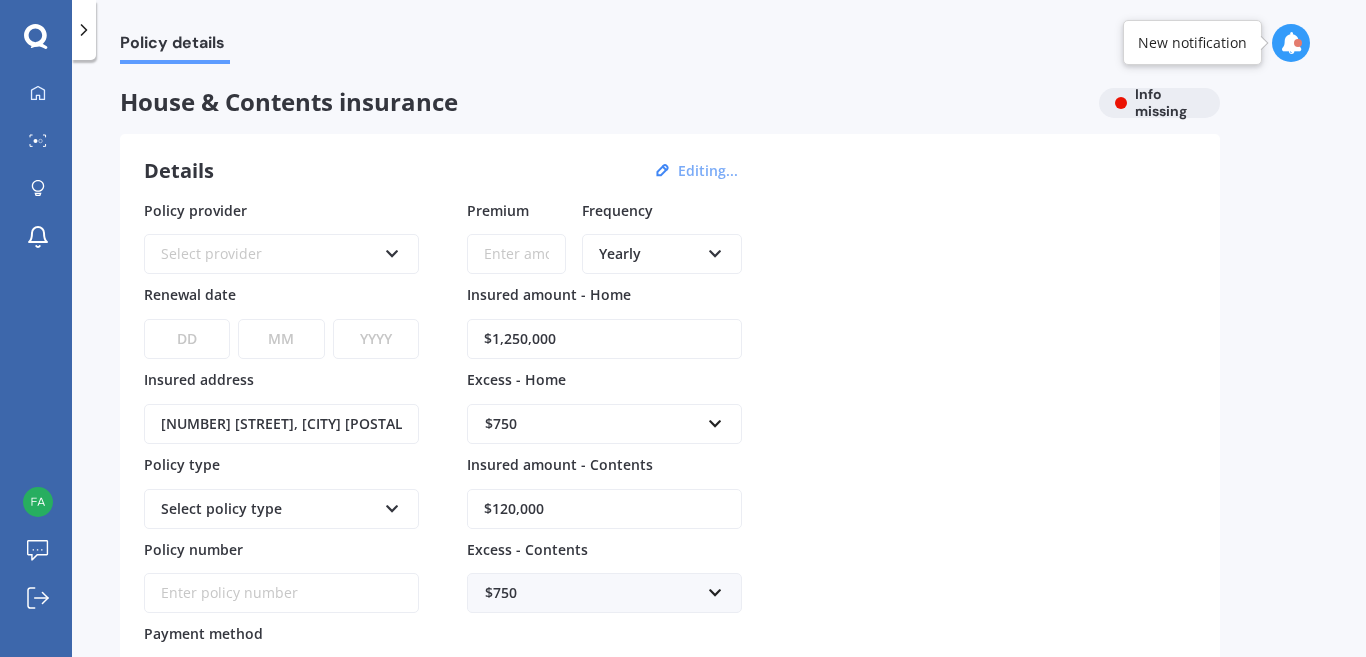 click on "Policy provider Select provider AA AMI AMP ANZ ASB Ando BNZ Co-Operative Bank FMG Initio Kiwibank Lantern MAS NZI Other SBS State TSB Tower Trade Me Insurance Vero Westpac YOUI Renewal date DD 01 02 03 04 05 06 07 08 09 10 11 12 13 14 15 16 17 18 19 20 21 22 23 24 25 26 27 28 29 30 31 MM 01 02 03 04 05 06 07 08 09 10 11 12 YYYY 2027 2026 2025 2024 2023 2022 2021 2020 2019 2018 2017 2016 2015 2014 2013 2012 2011 2010 2009 2008 2007 2006 2005 2004 2003 2002 2001 2000 1999 1998 1997 1996 1995 1994 1993 1992 1991 1990 1989 1988 1987 1986 1985 1984 1983 1982 1981 1980 1979 1978 1977 1976 1975 1974 1973 1972 1971 1970 1969 1968 1967 1966 1965 1964 1963 1962 1961 1960 1959 1958 1957 1956 1955 1954 1953 1952 1951 1950 1949 1948 1947 1946 1945 1944 1943 1942 1941 1940 1939 1938 1937 1936 1935 1934 1933 1932 1931 1930 1929 1928 Insured address 216 Delta Lake Heights, Renwick 7271 Policy type Select policy type Policy number Payment method Select payment method Direct debit - bank account Online payment Cheque Premium" at bounding box center [670, 449] 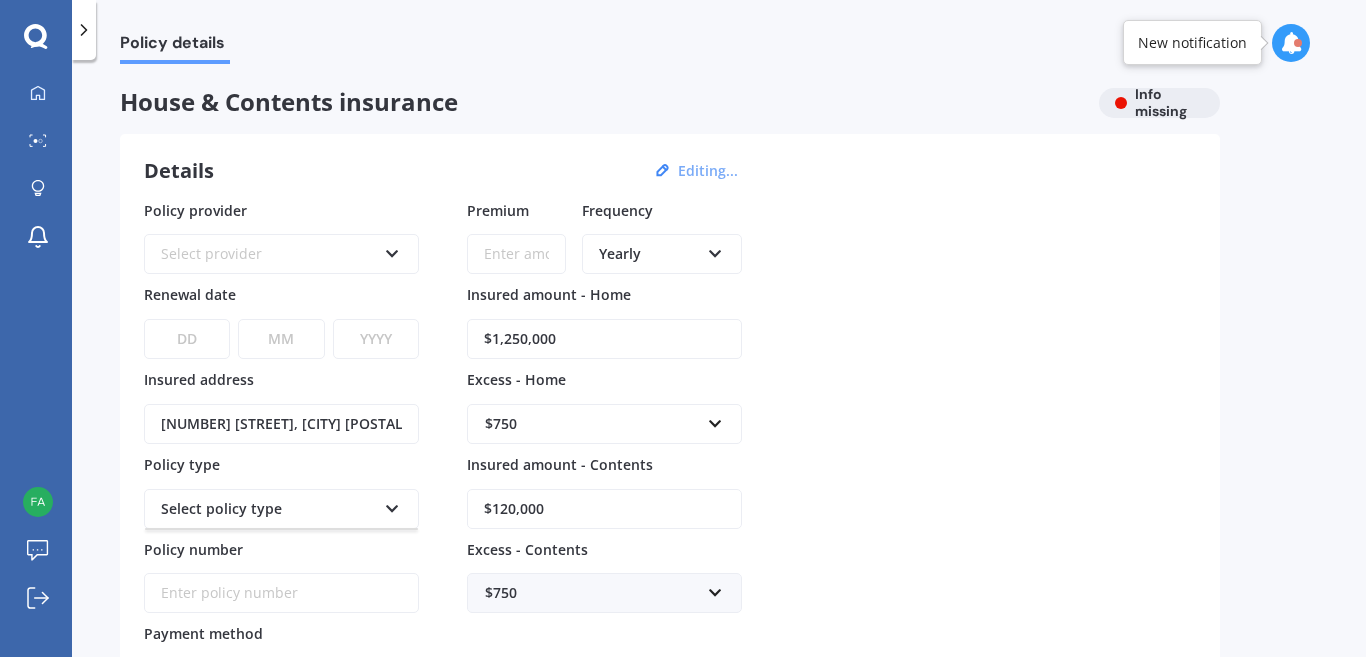 click at bounding box center (392, 505) 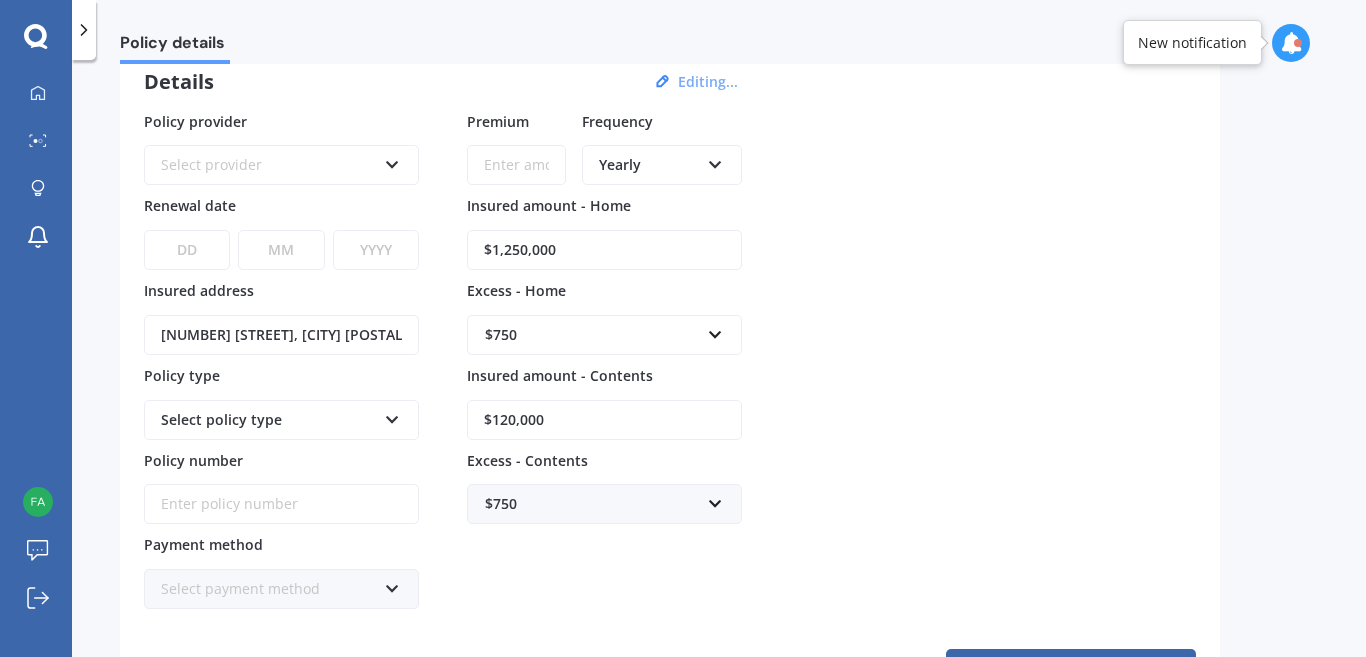 scroll, scrollTop: 0, scrollLeft: 0, axis: both 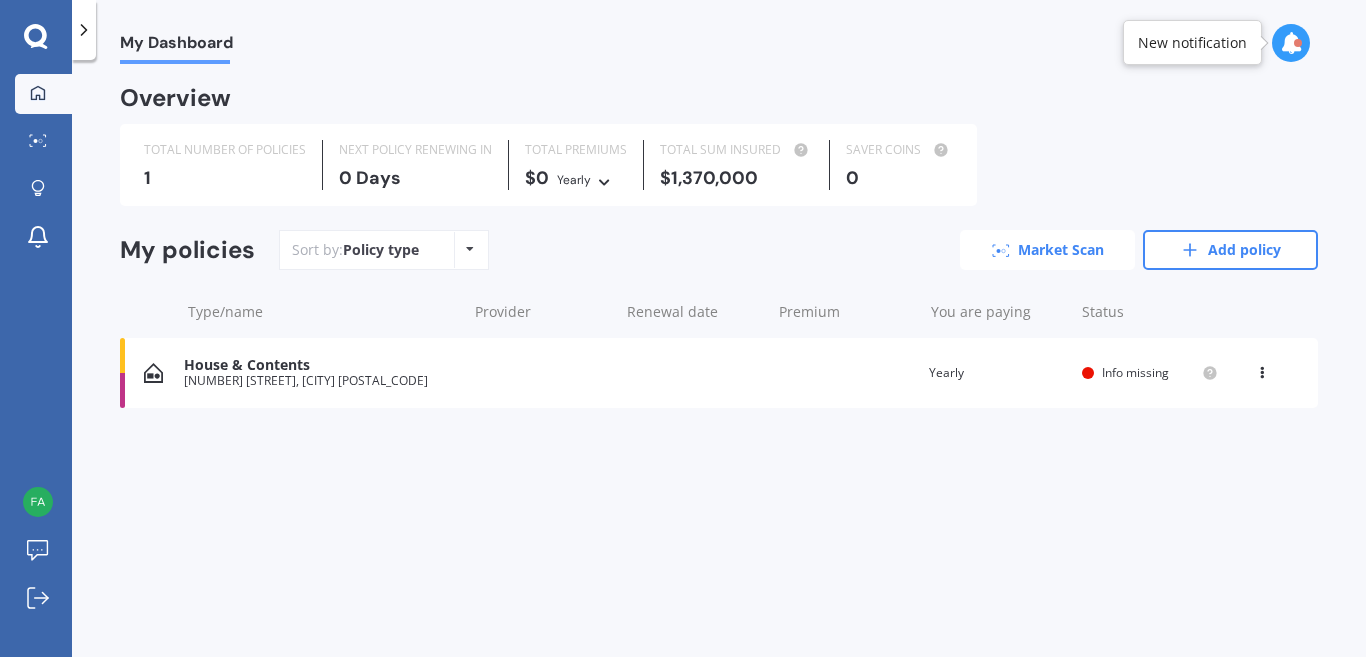 click on "Market Scan" at bounding box center (1047, 250) 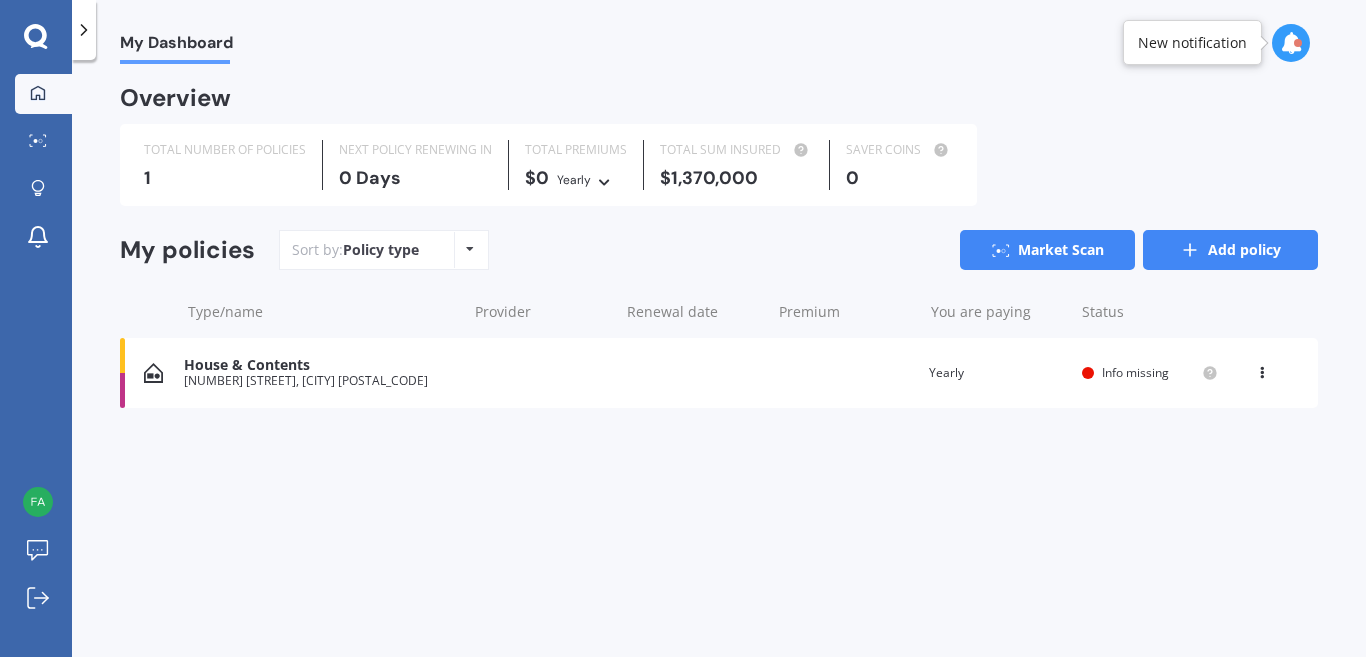 click on "Add policy" at bounding box center (1230, 250) 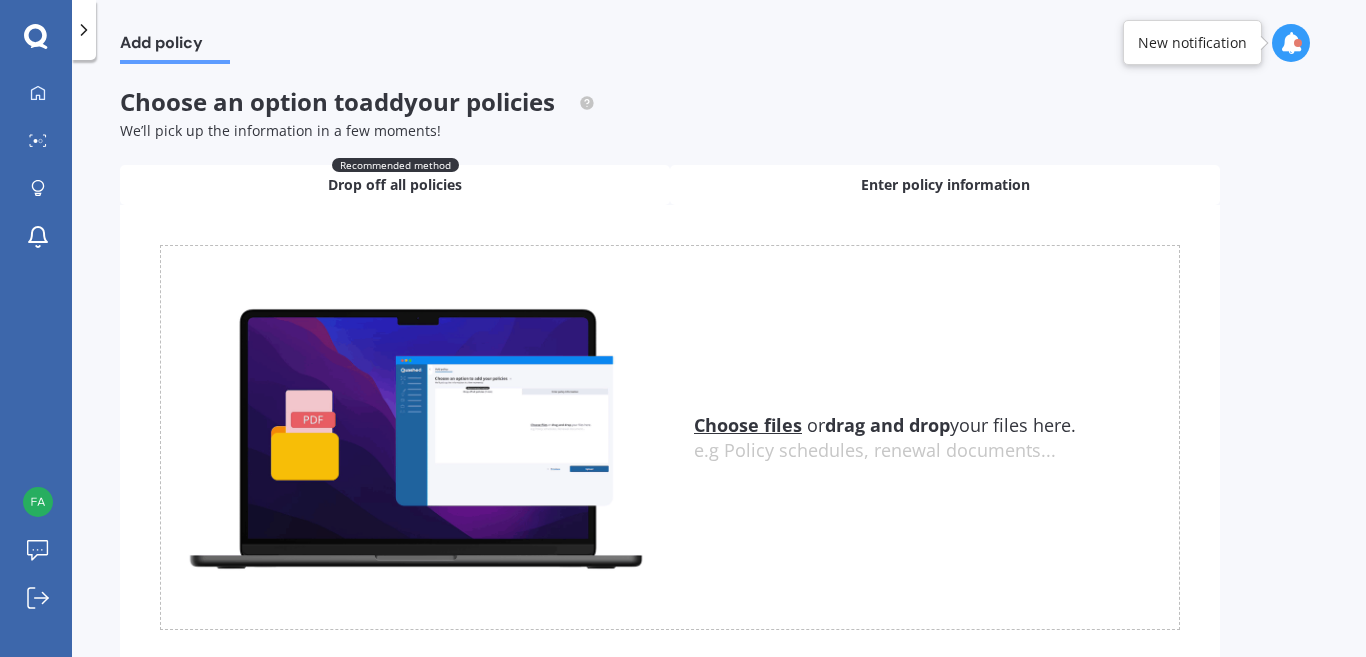 click on "Enter policy information" at bounding box center [945, 185] 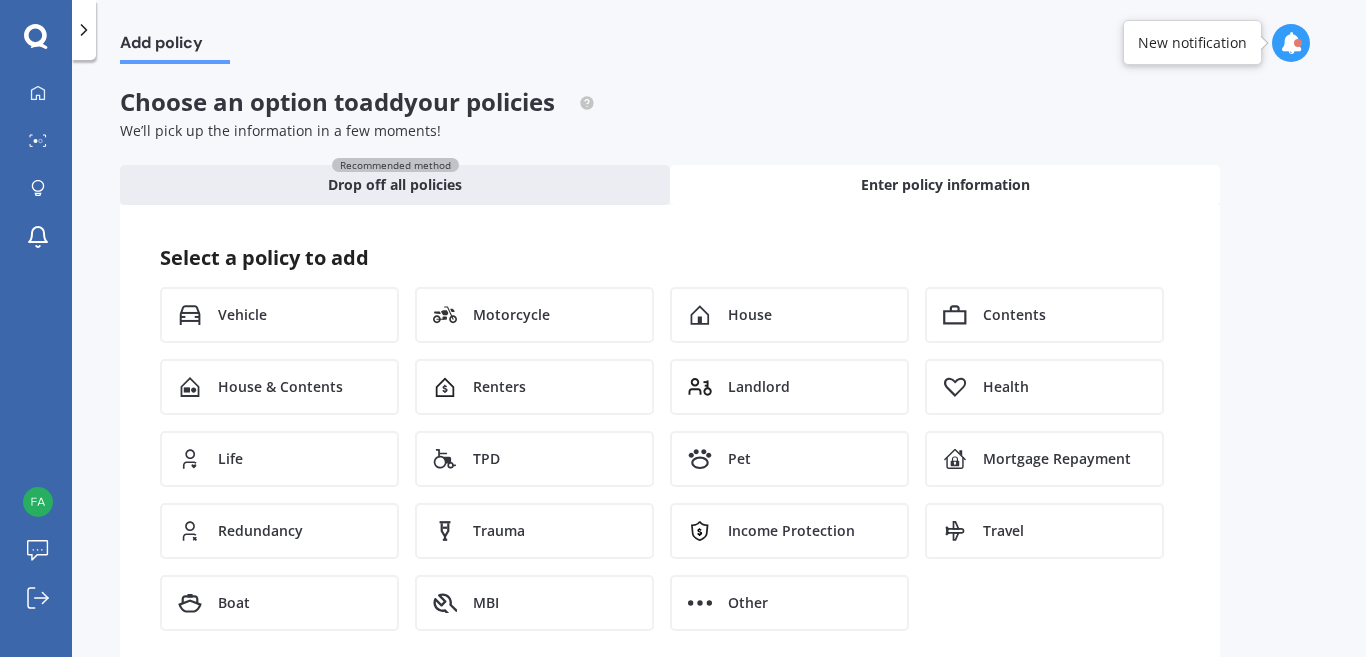 scroll, scrollTop: 33, scrollLeft: 0, axis: vertical 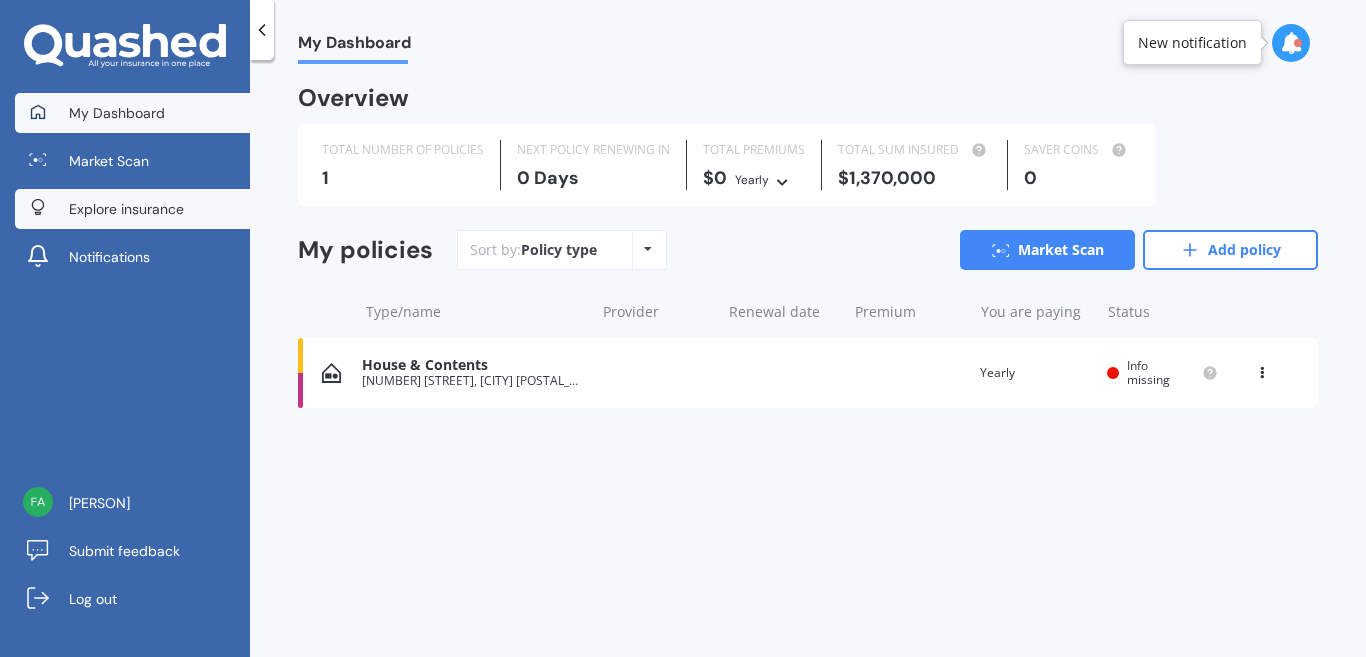 click on "Explore insurance" at bounding box center (132, 209) 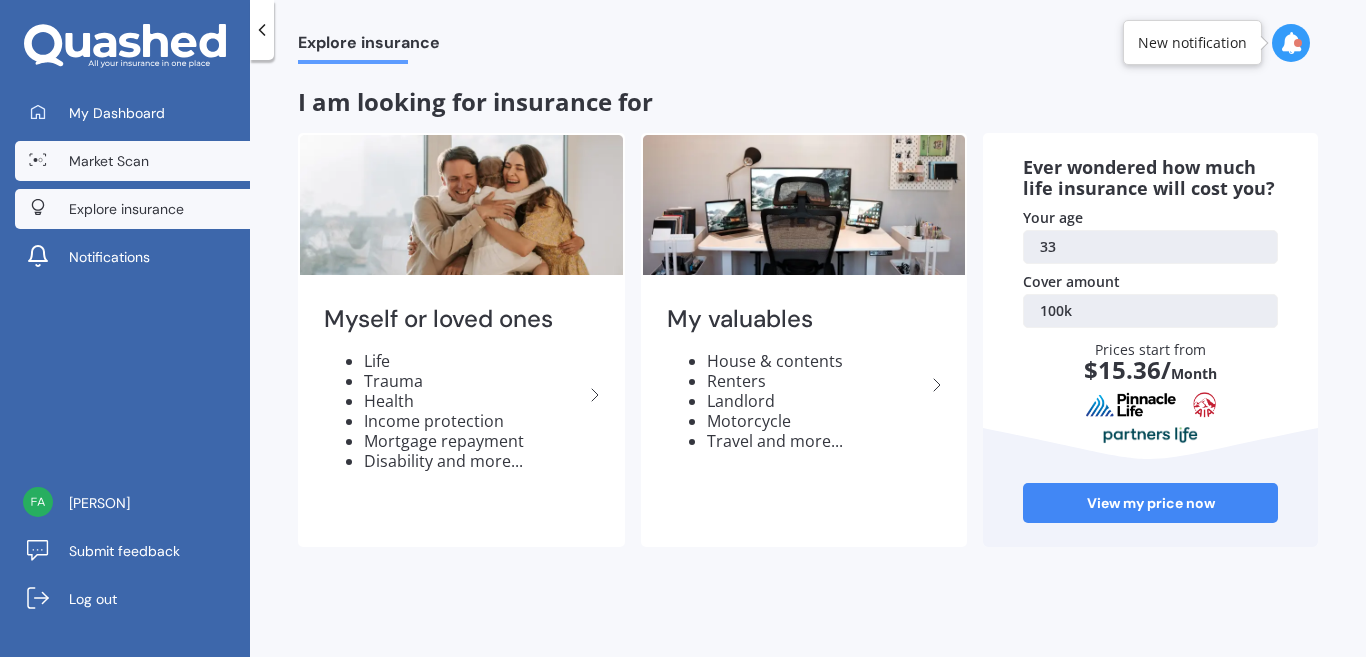 click on "Market Scan" at bounding box center (109, 161) 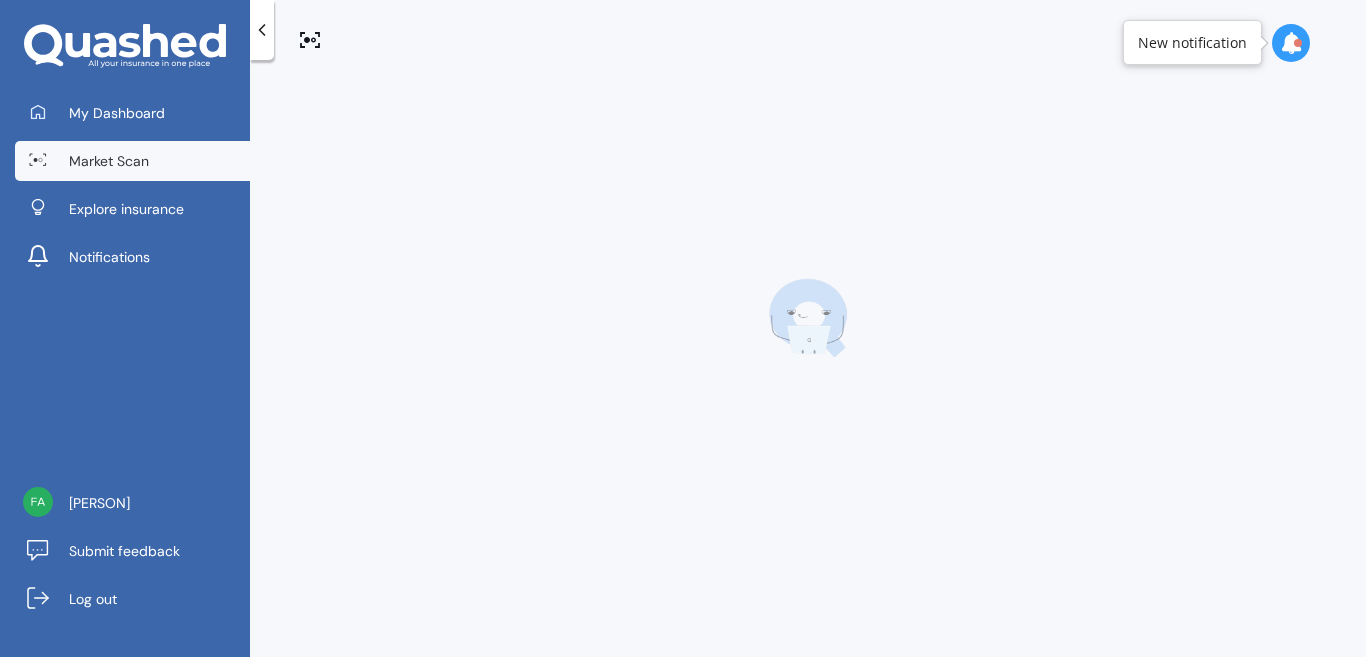 click at bounding box center (1291, 43) 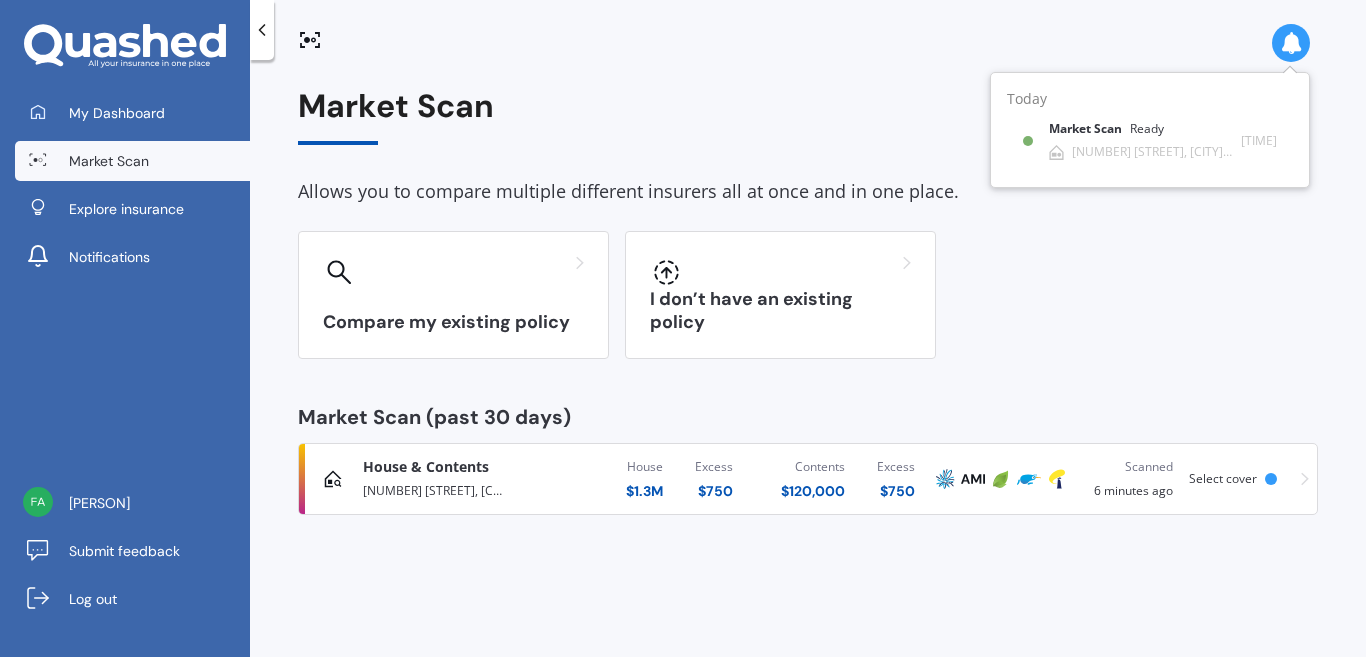 click on "Market Scan (past [TIME] days) House & Contents High [NUMBER] [STREET], [CITY] [POSTAL_CODE] House $ [PRICE] Excess $ [PRICE] Contents $ [PRICE] Excess $ [PRICE] Scanned [TIME] ago Select cover" at bounding box center [808, 301] 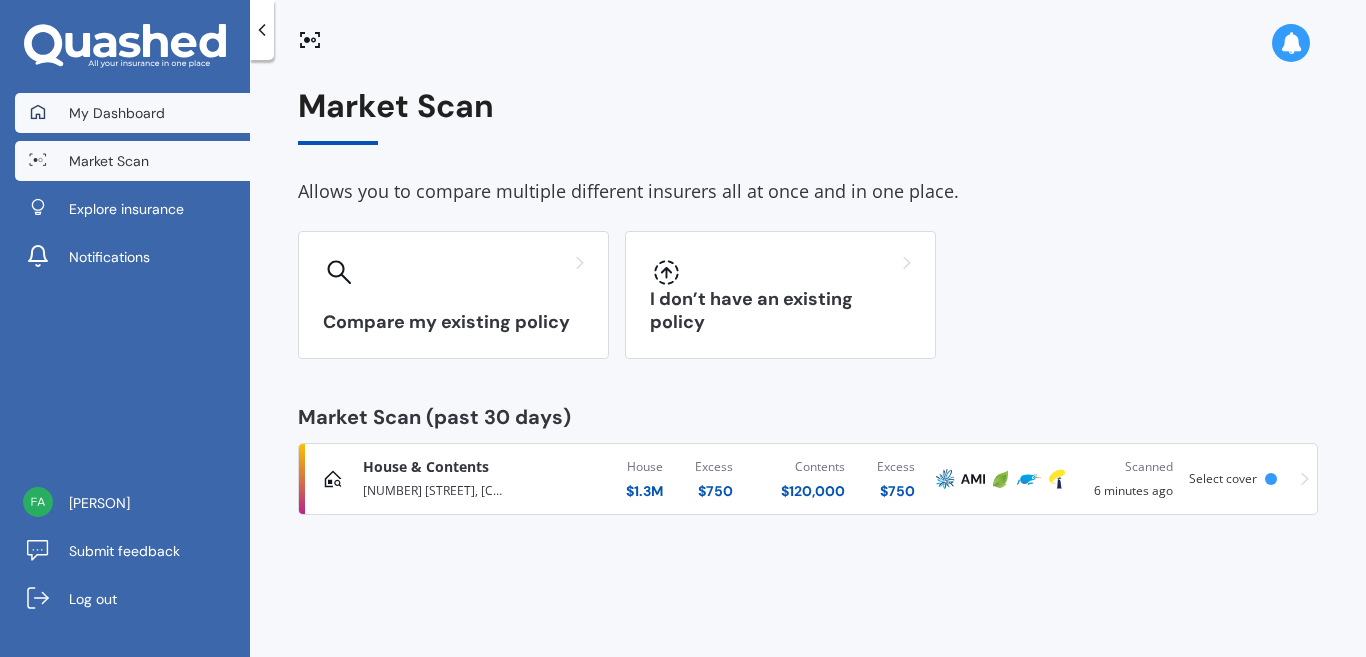 click on "My Dashboard" at bounding box center (117, 113) 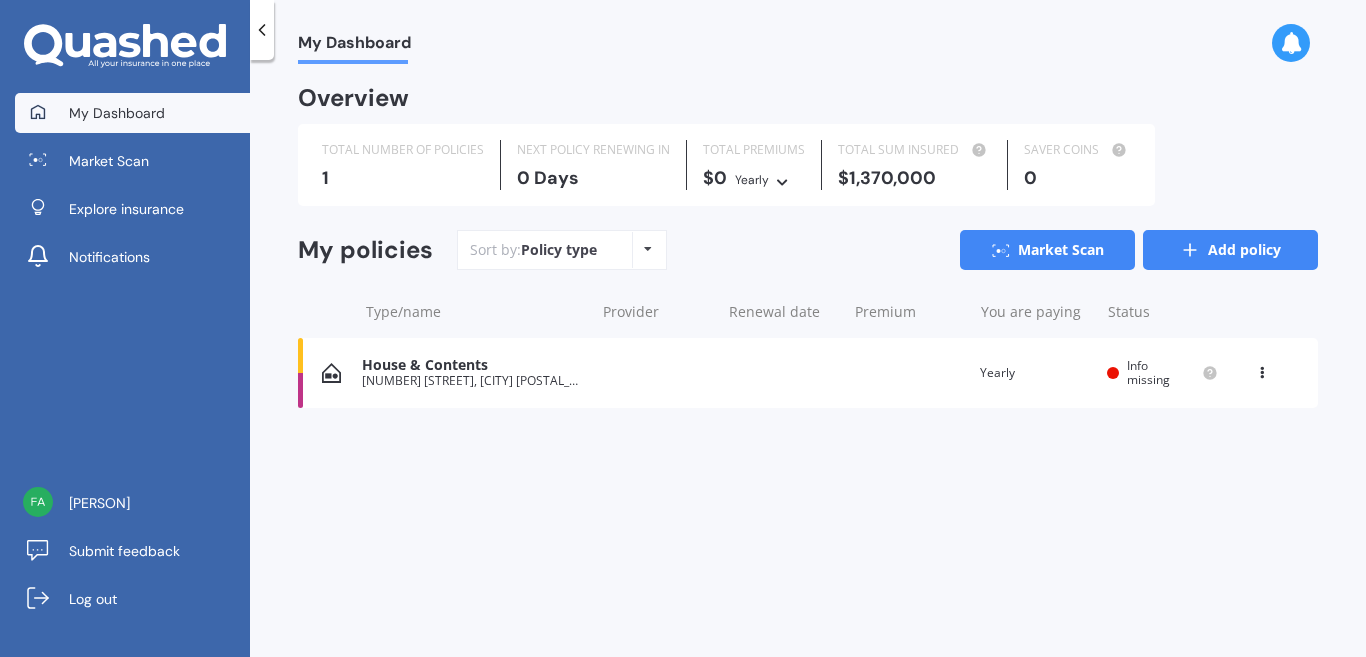 click on "Add policy" at bounding box center [1230, 250] 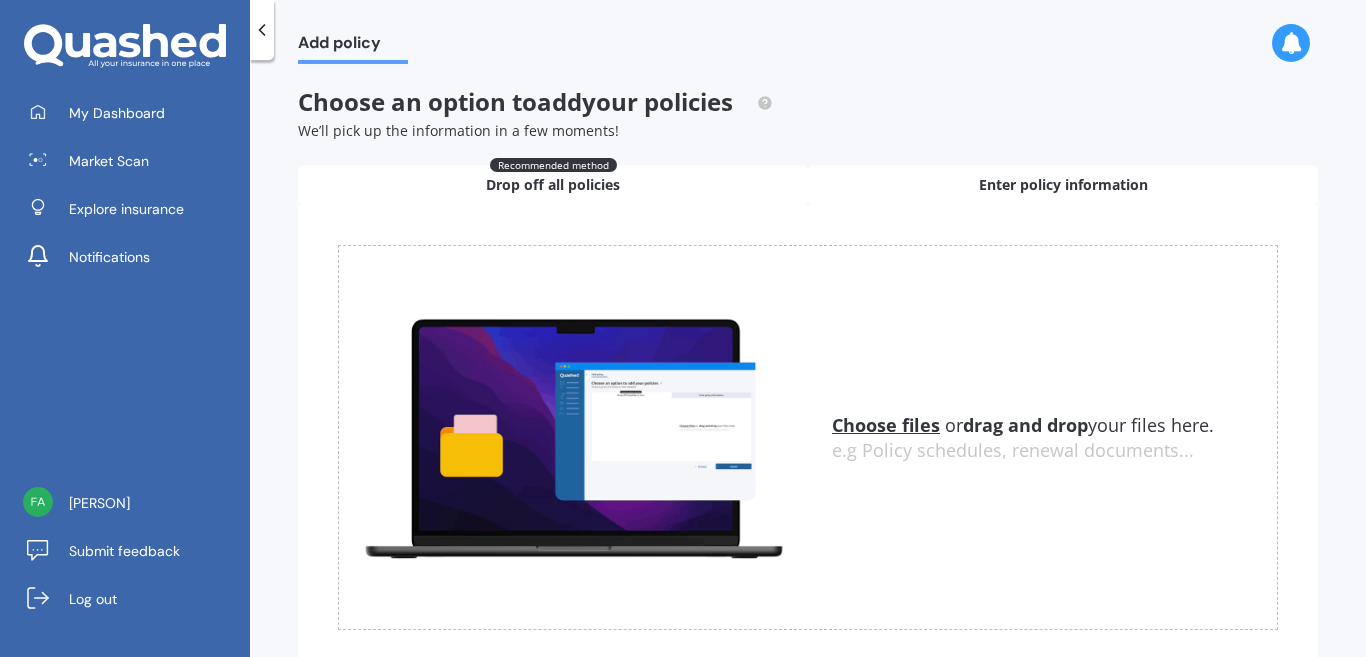 click on "Enter policy information" at bounding box center (1063, 185) 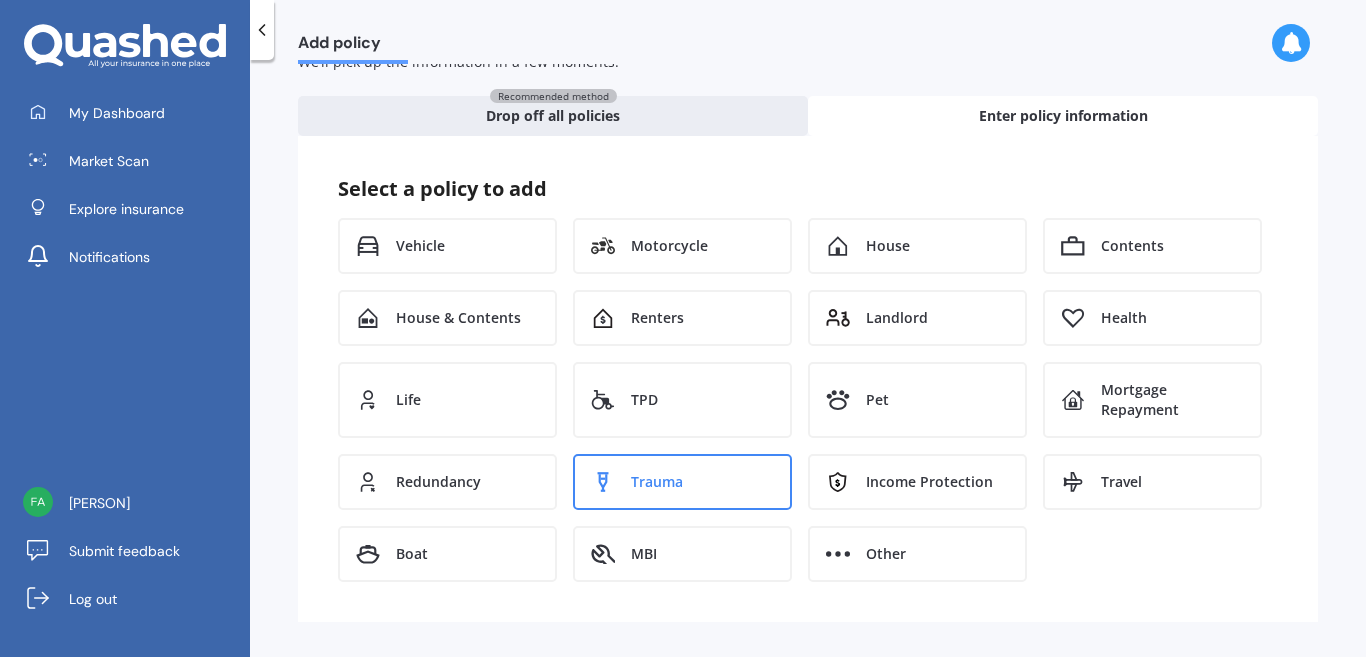 scroll, scrollTop: 36, scrollLeft: 0, axis: vertical 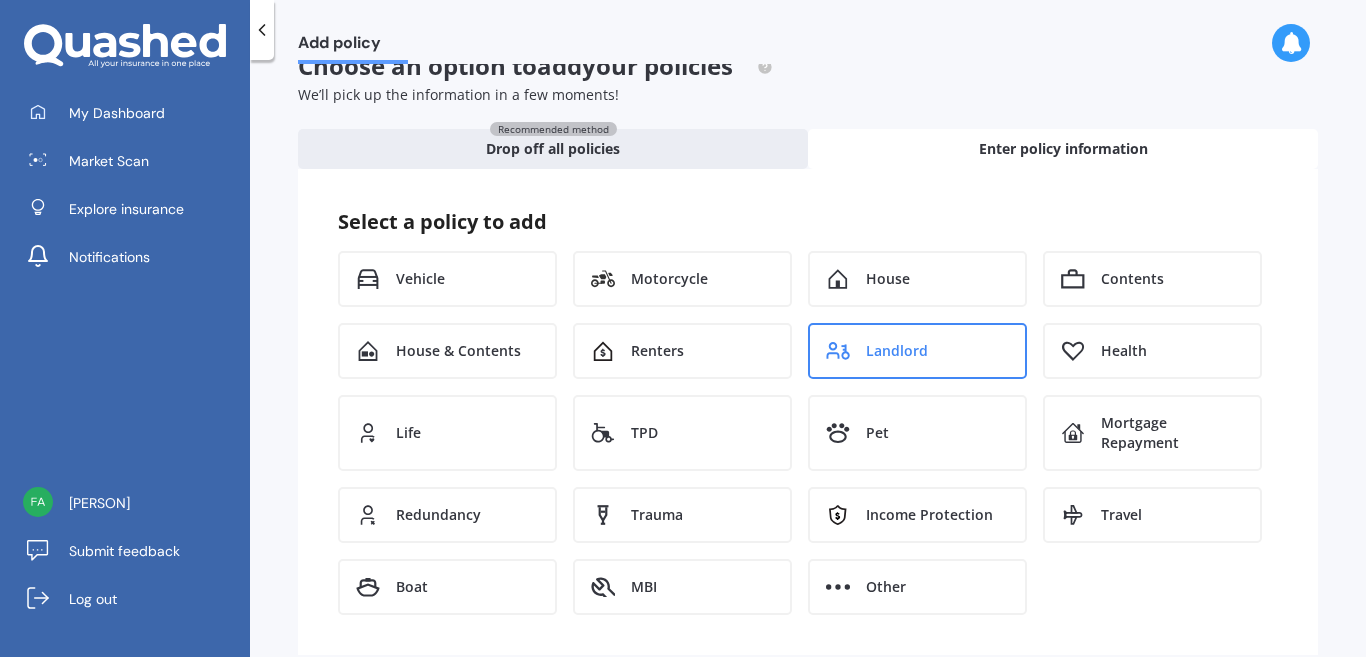 click on "Landlord" at bounding box center (917, 351) 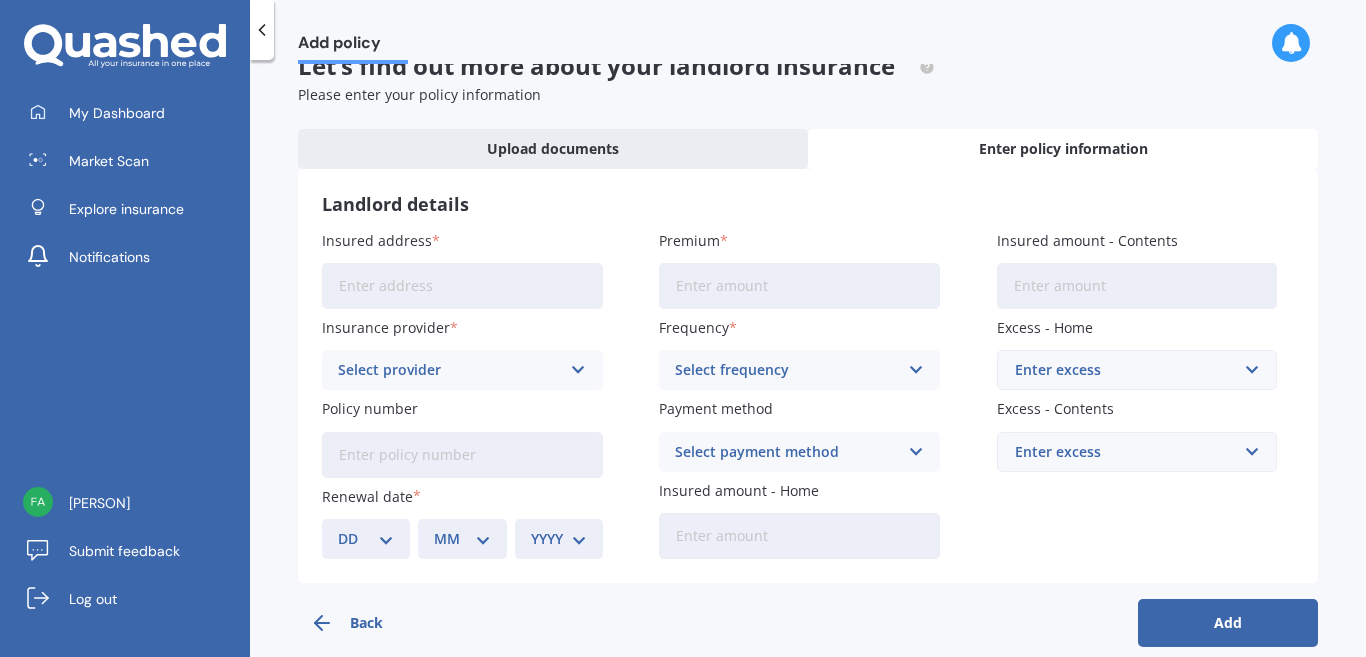 click on "Insured address" at bounding box center (462, 286) 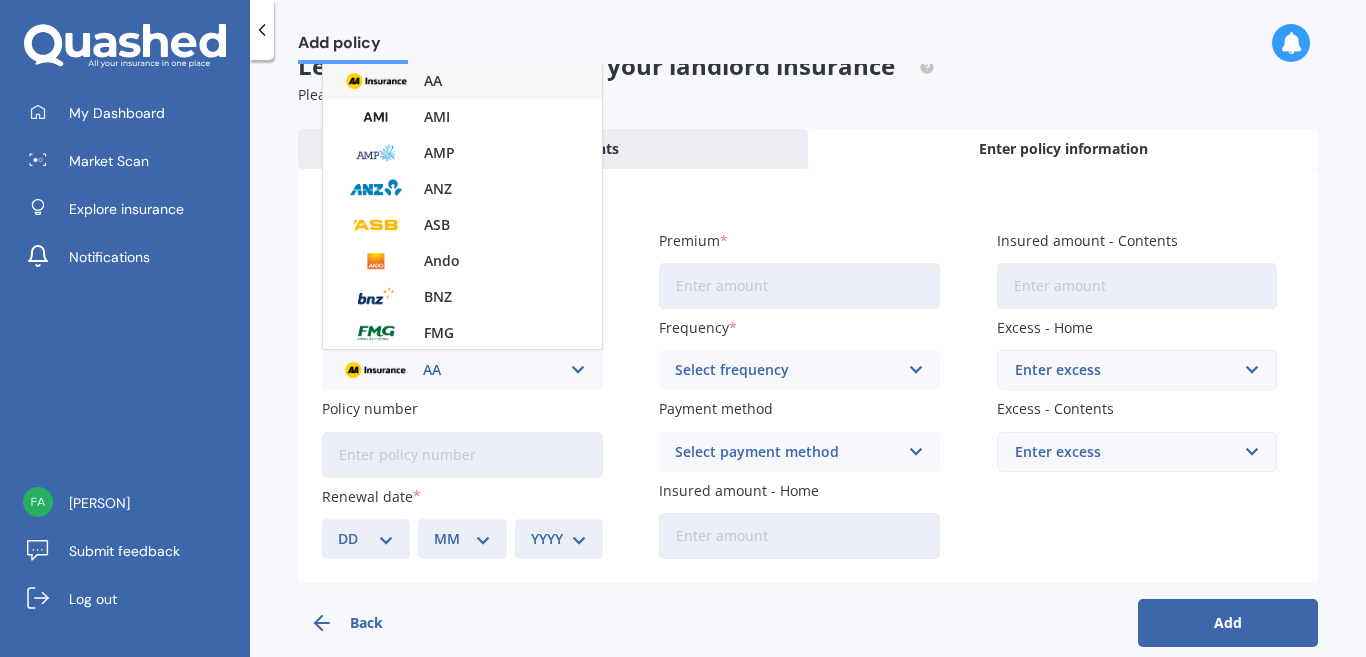 click on "AA AA AMI AMP ANZ ASB Ando BNZ FMG Initio Kiwibank MAS NZI Other SBS State TSB Tower Trade Me Insurance Vero Westpac YOUI" at bounding box center (462, 370) 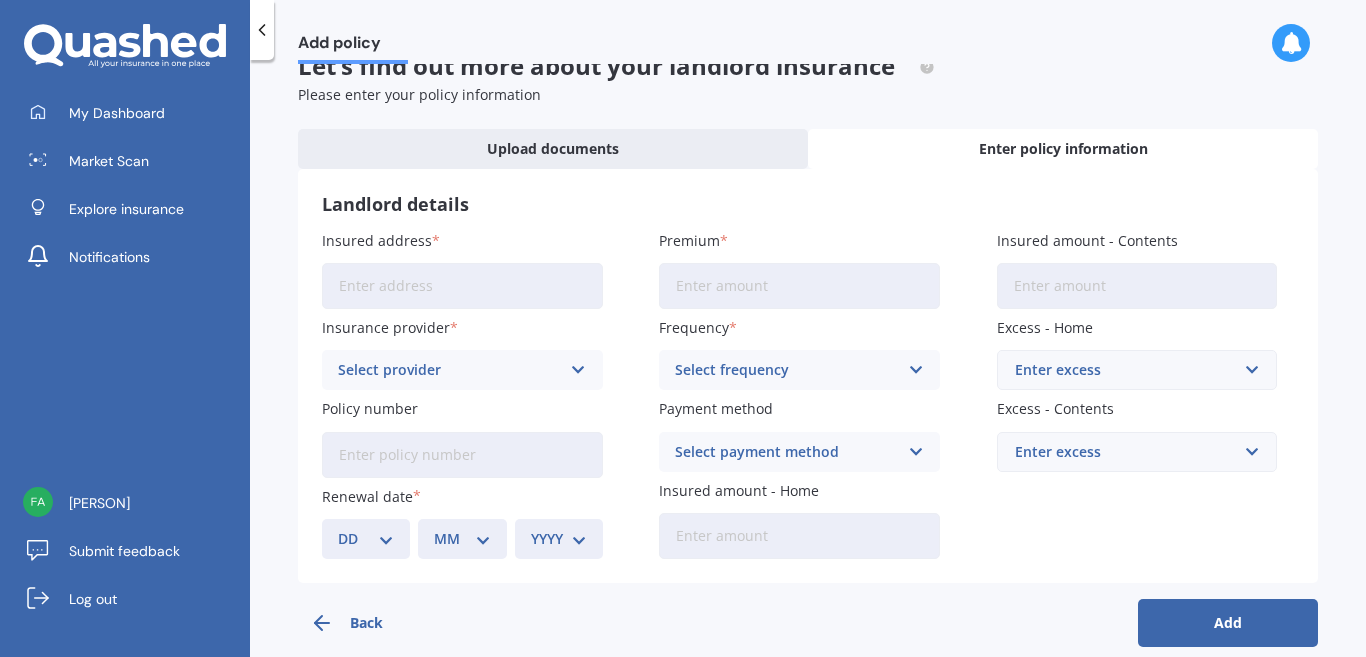 click at bounding box center [578, 370] 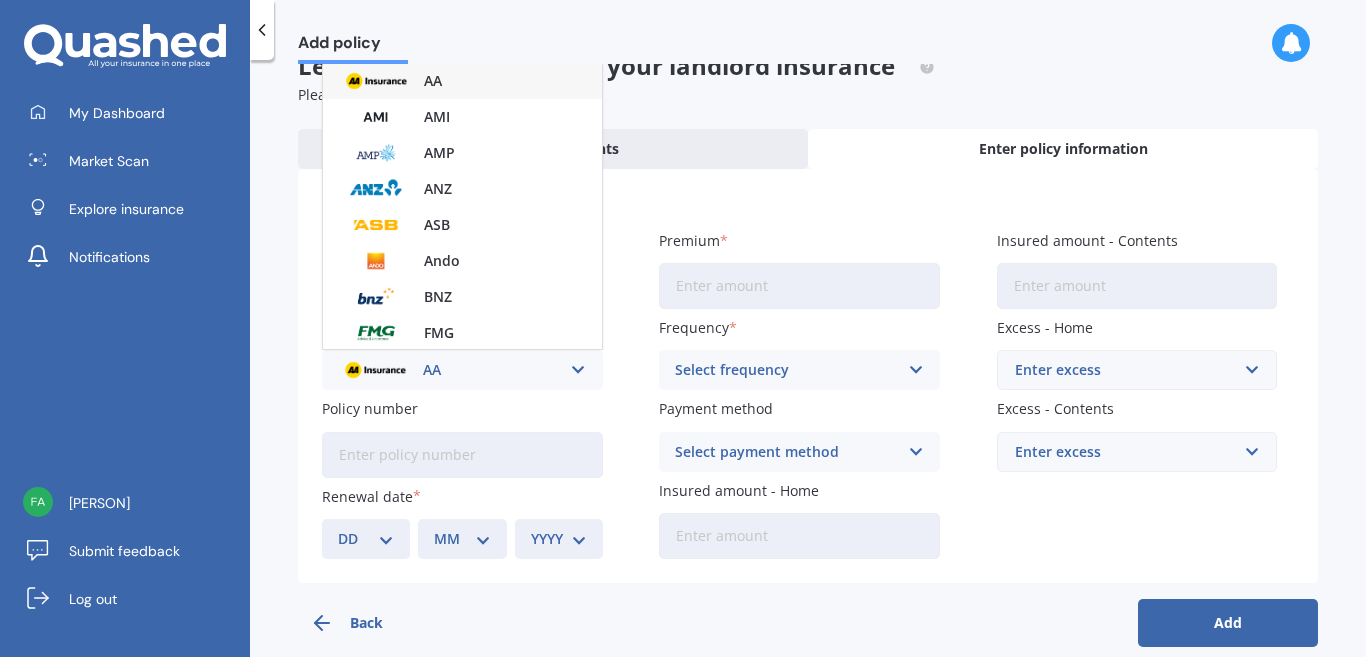 click on "Landlord details" at bounding box center [808, 204] 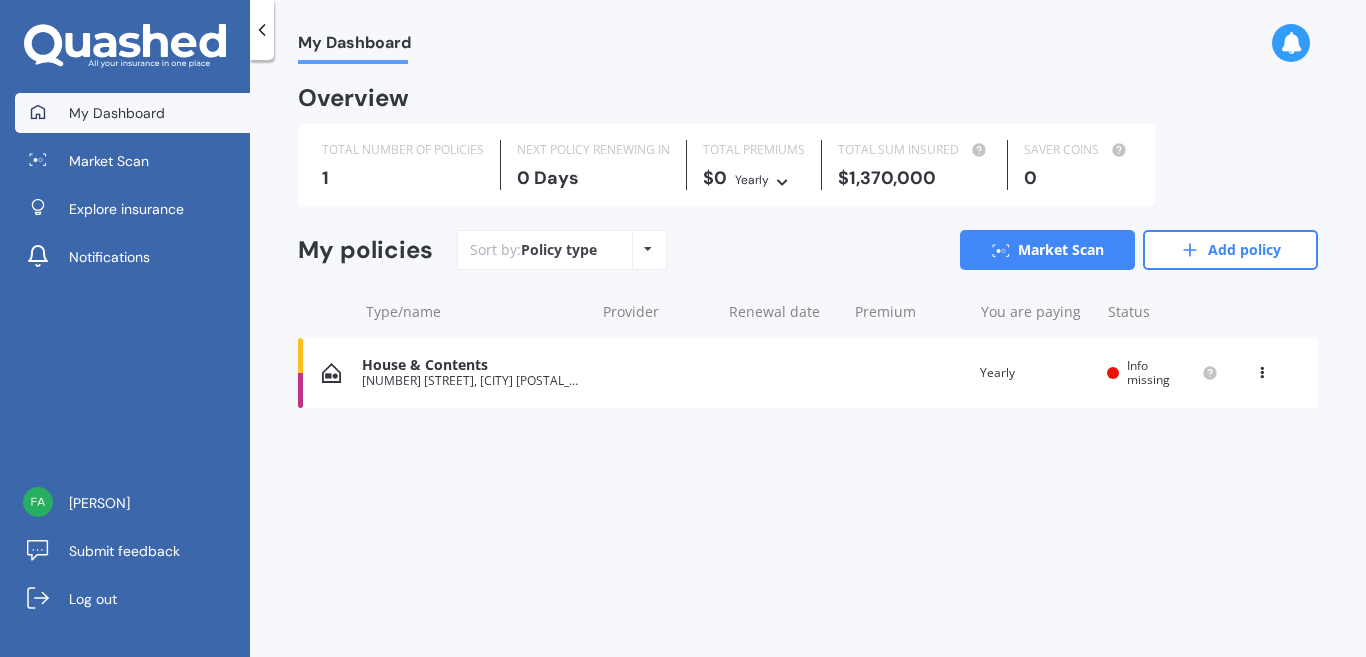 scroll, scrollTop: 0, scrollLeft: 0, axis: both 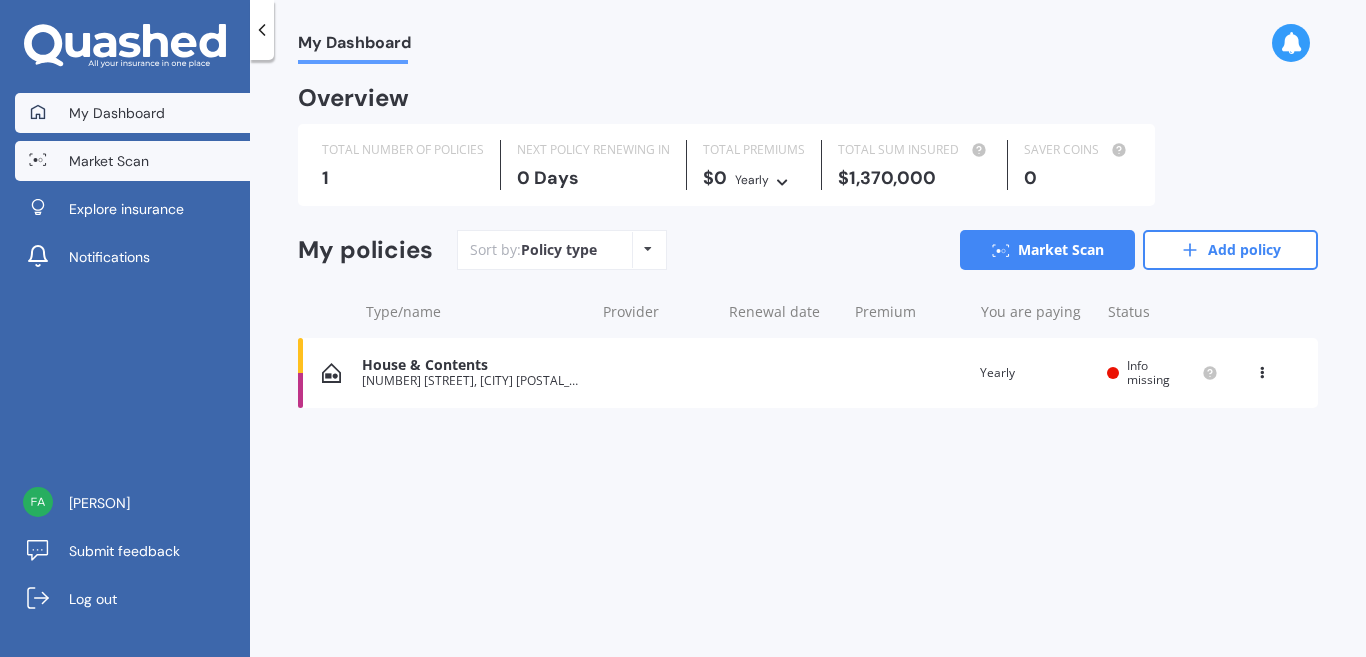 click on "Market Scan" at bounding box center (109, 161) 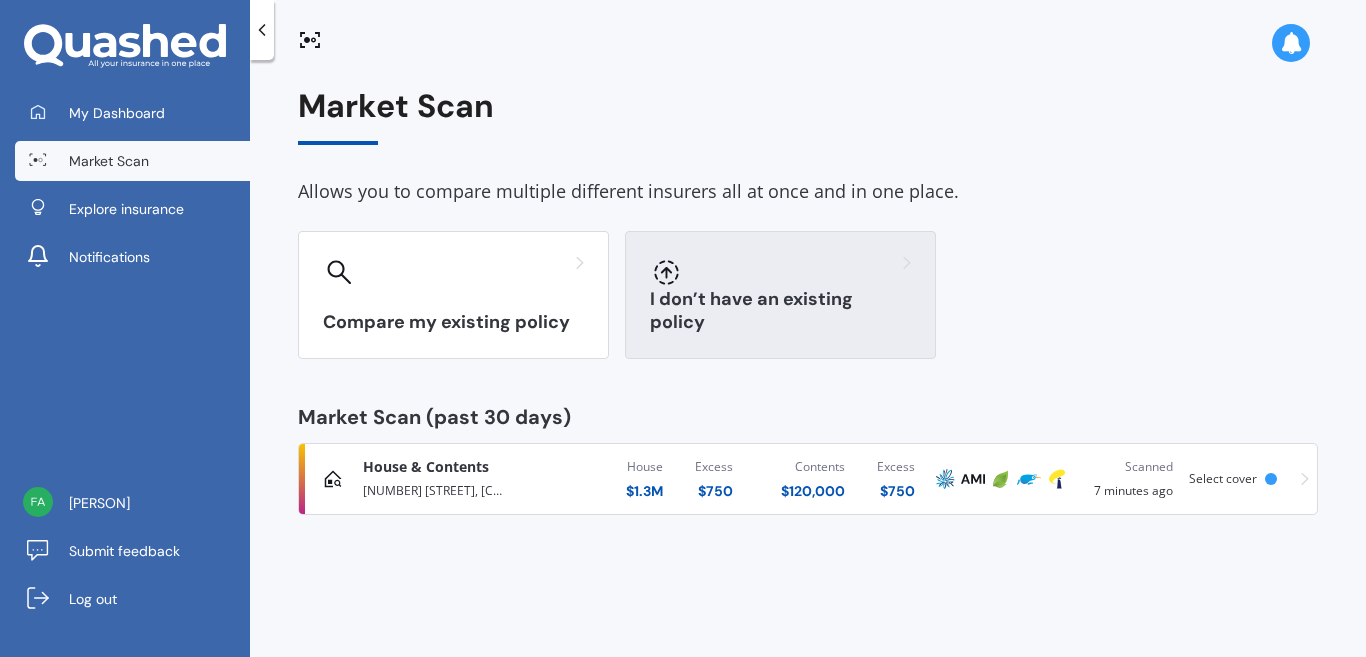 click at bounding box center [780, 272] 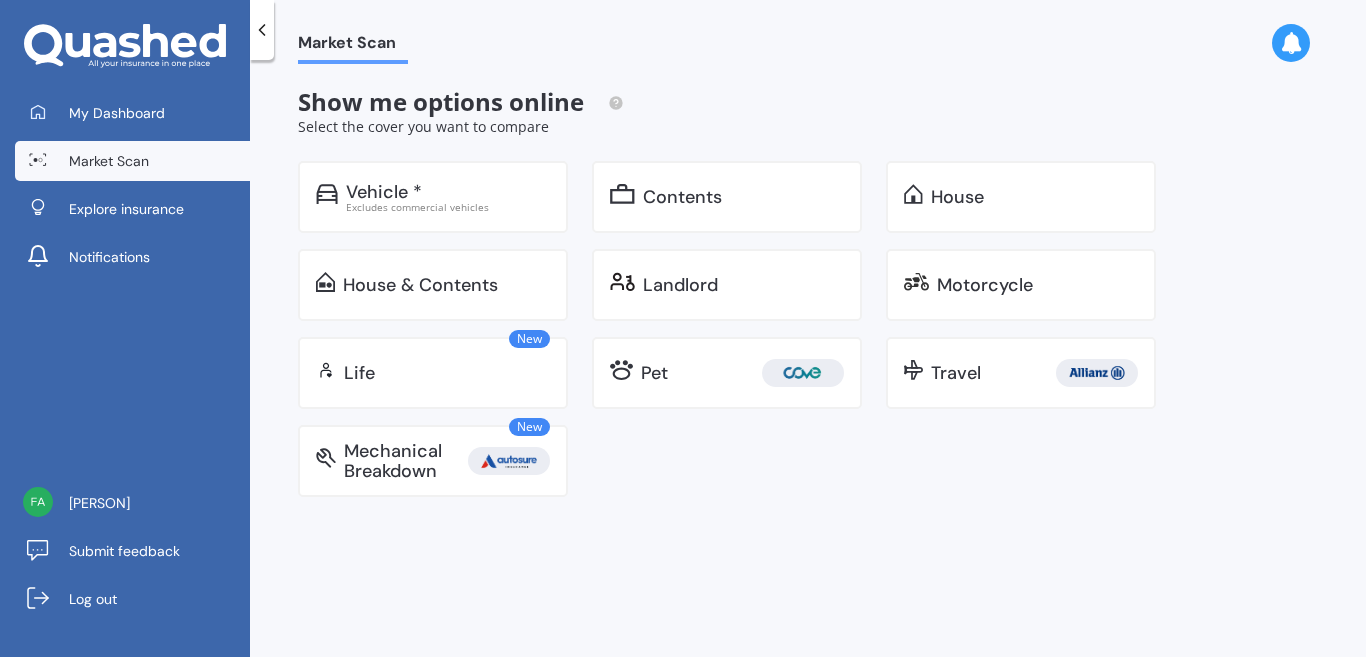 click on "Landlord" at bounding box center (727, 285) 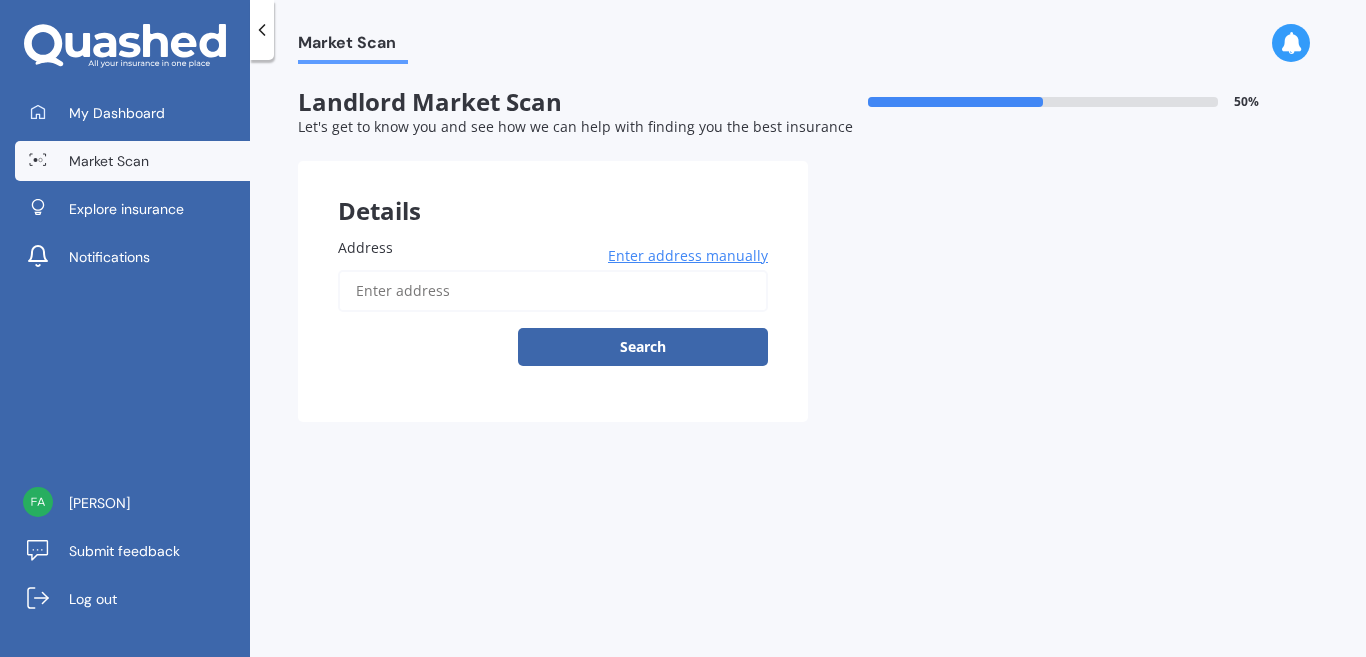 click on "Address" at bounding box center [553, 291] 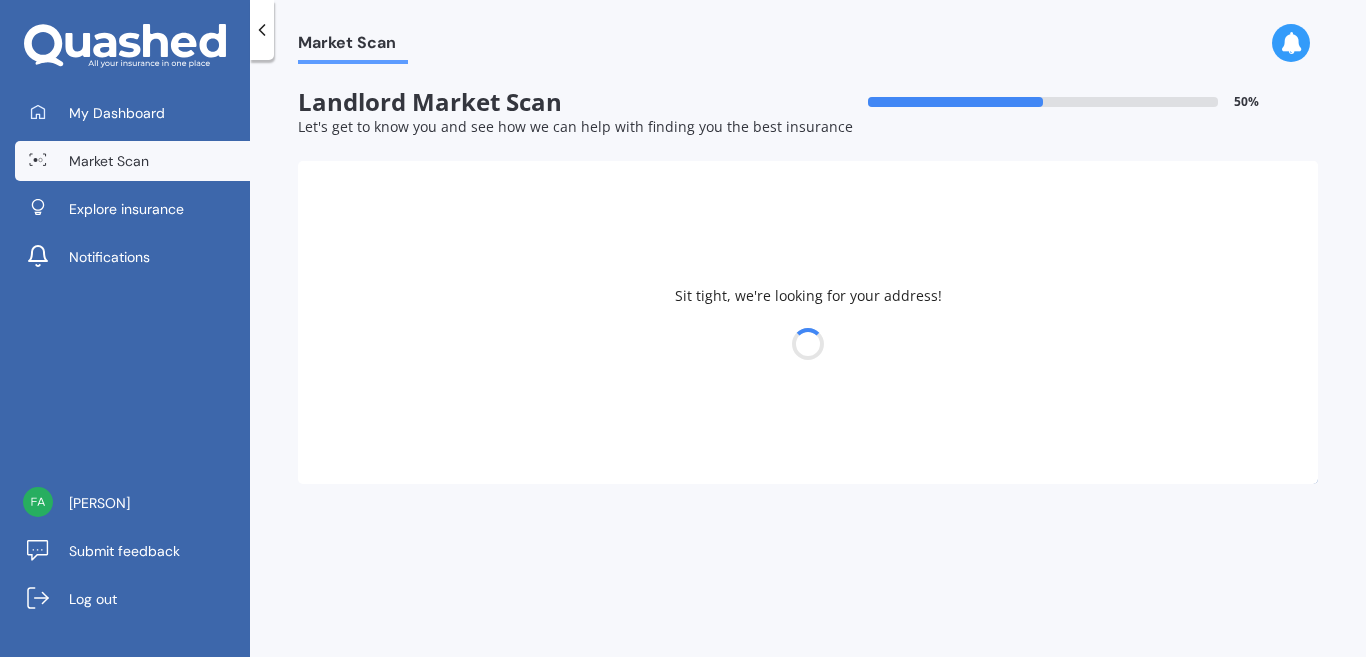 type on "[NUMBER] [STREET], [CITY], [CITY] [POSTAL_CODE]" 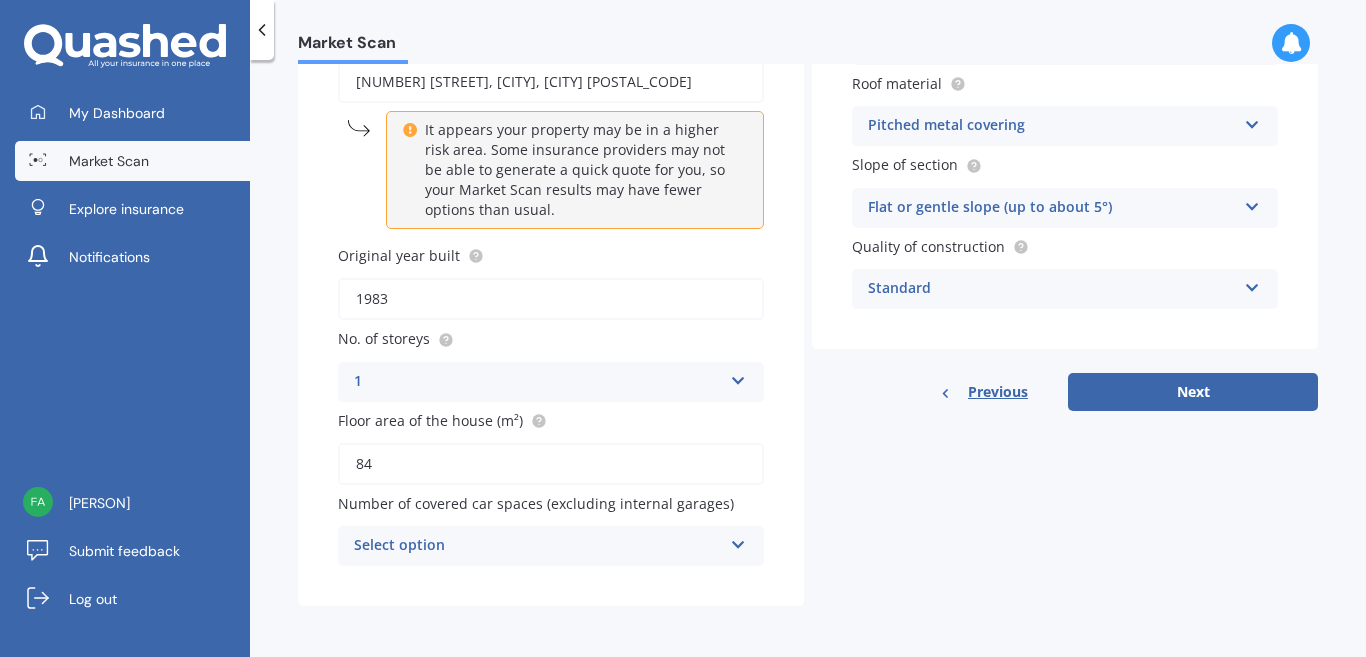 scroll, scrollTop: 210, scrollLeft: 0, axis: vertical 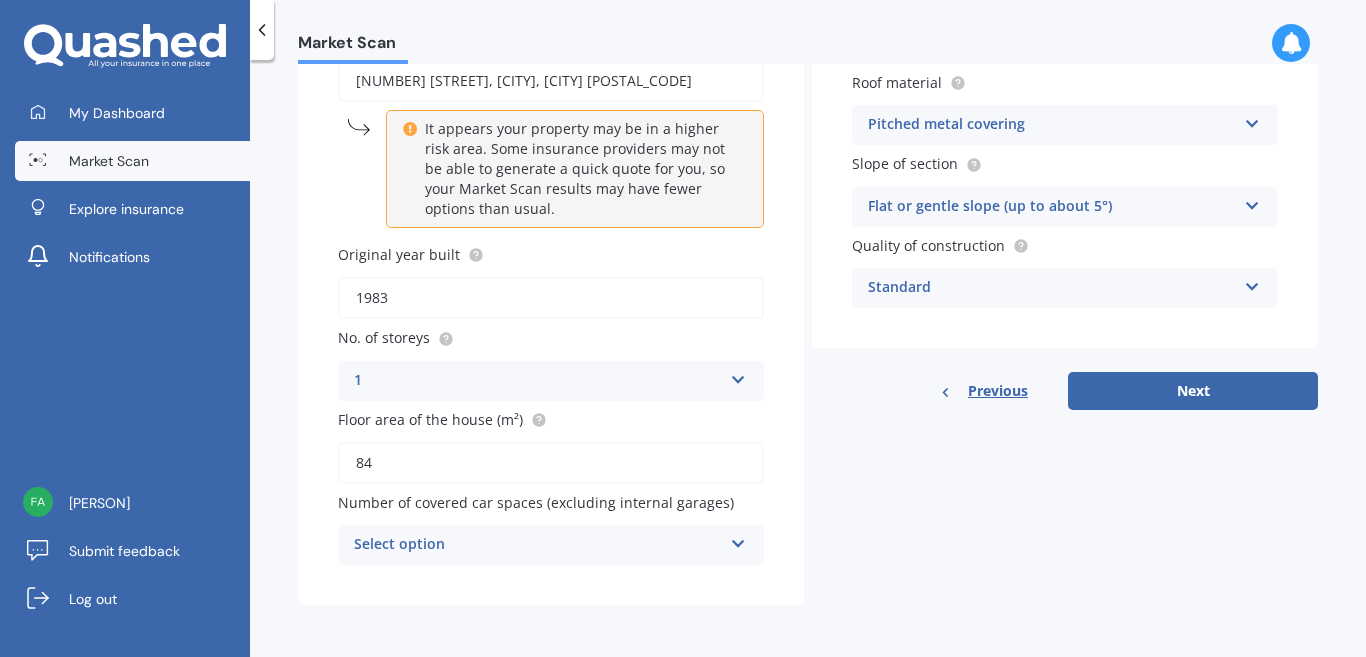 click at bounding box center (738, 540) 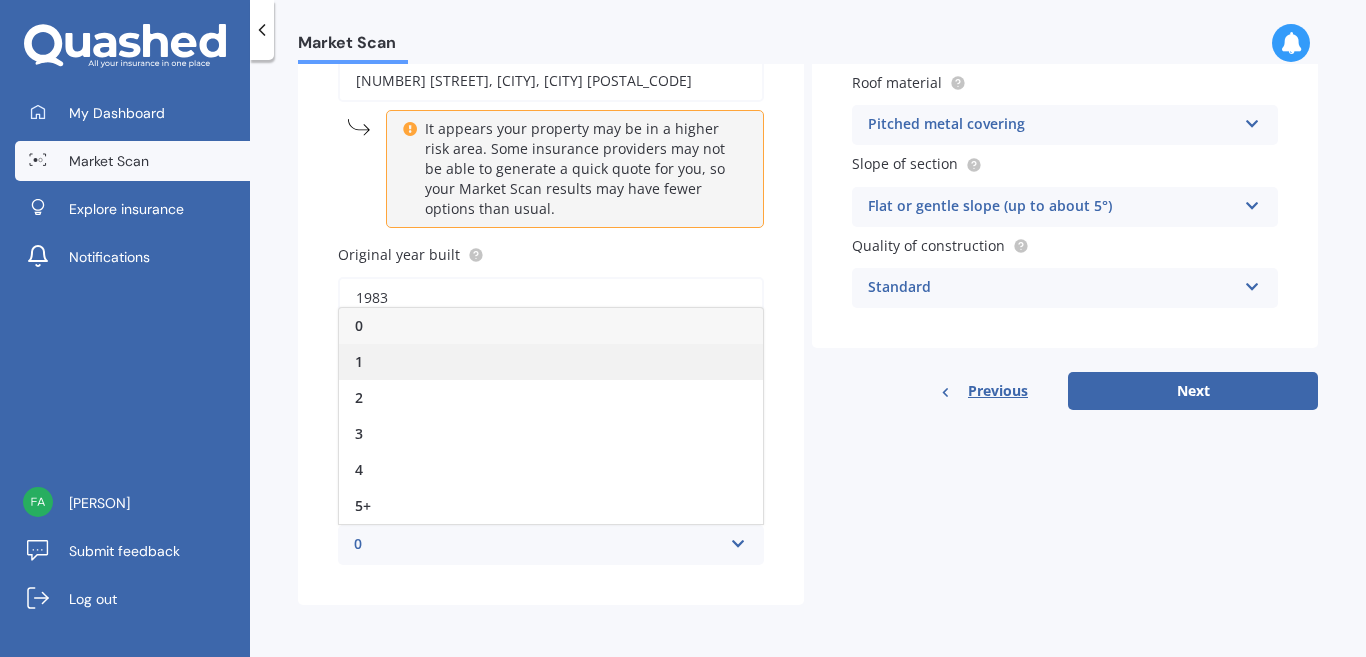 click on "1" at bounding box center [551, 362] 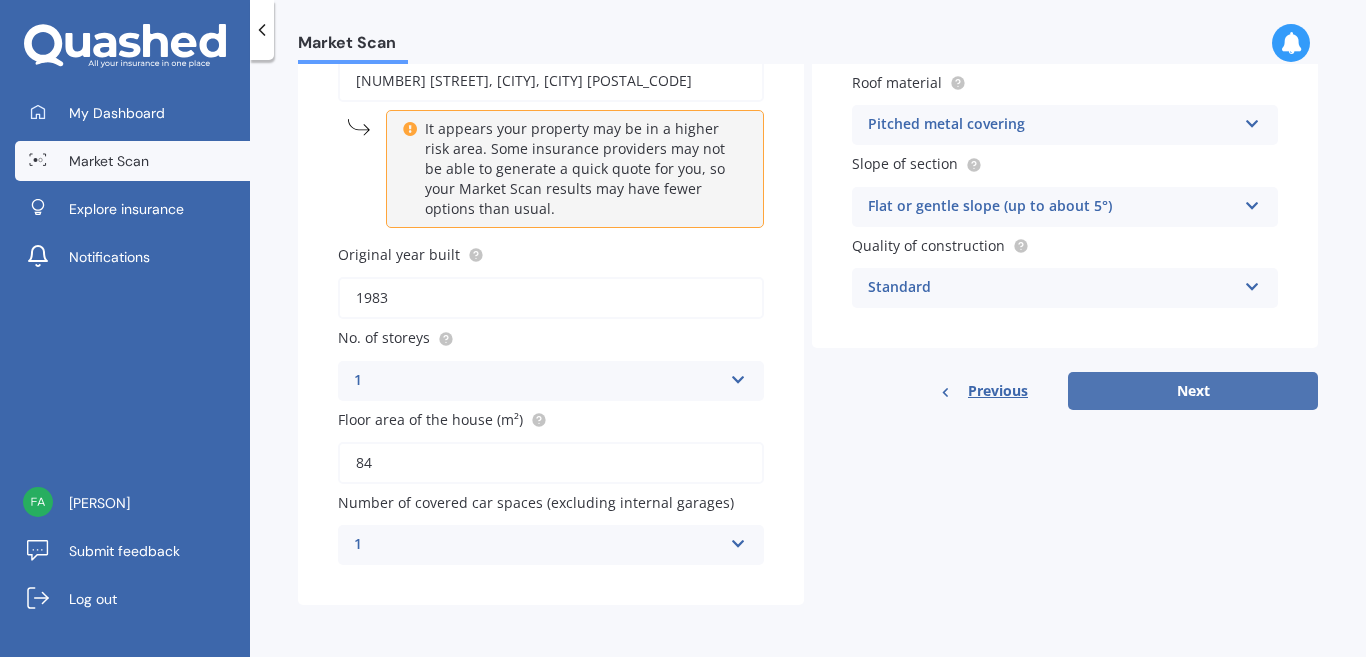scroll, scrollTop: 43, scrollLeft: 0, axis: vertical 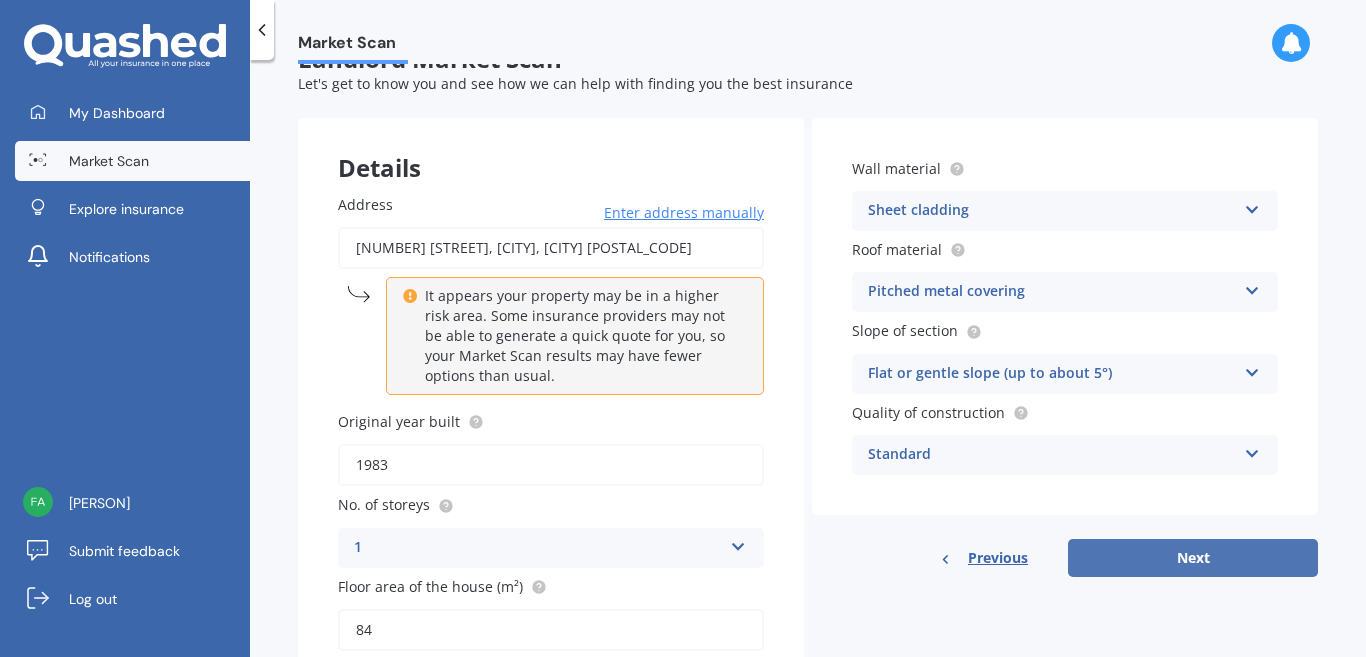 click on "Next" at bounding box center (1193, 558) 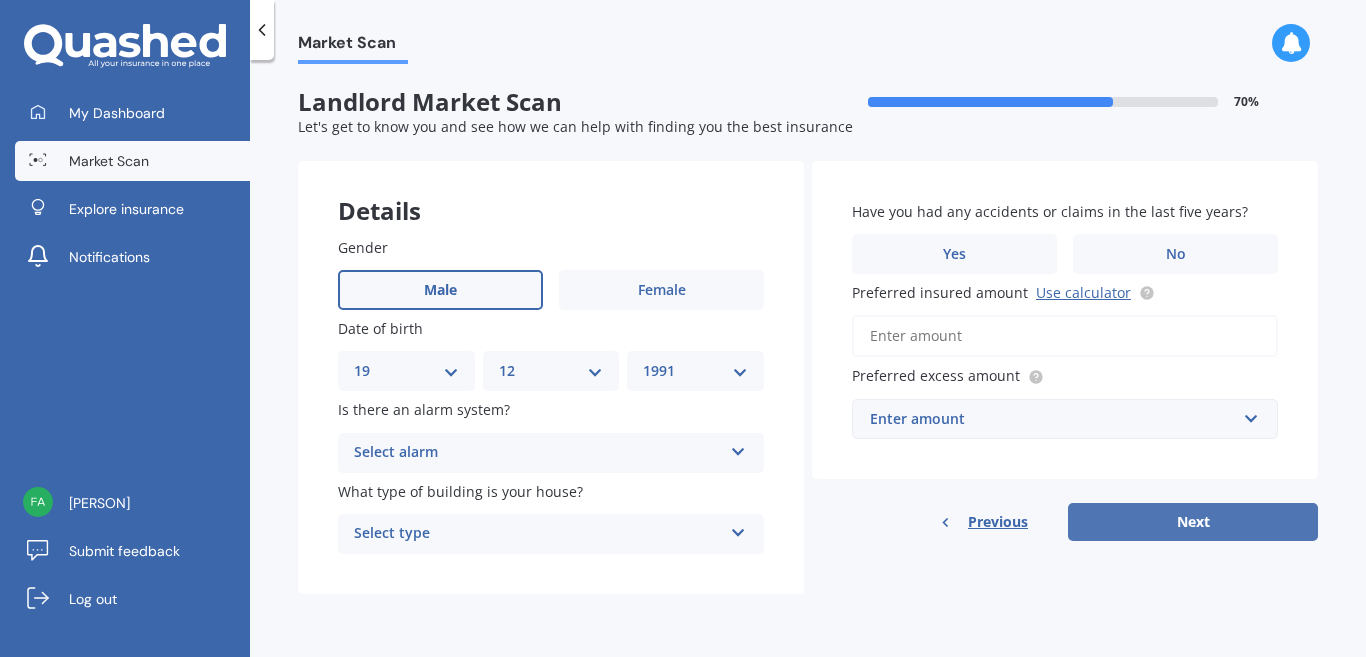 scroll, scrollTop: 0, scrollLeft: 0, axis: both 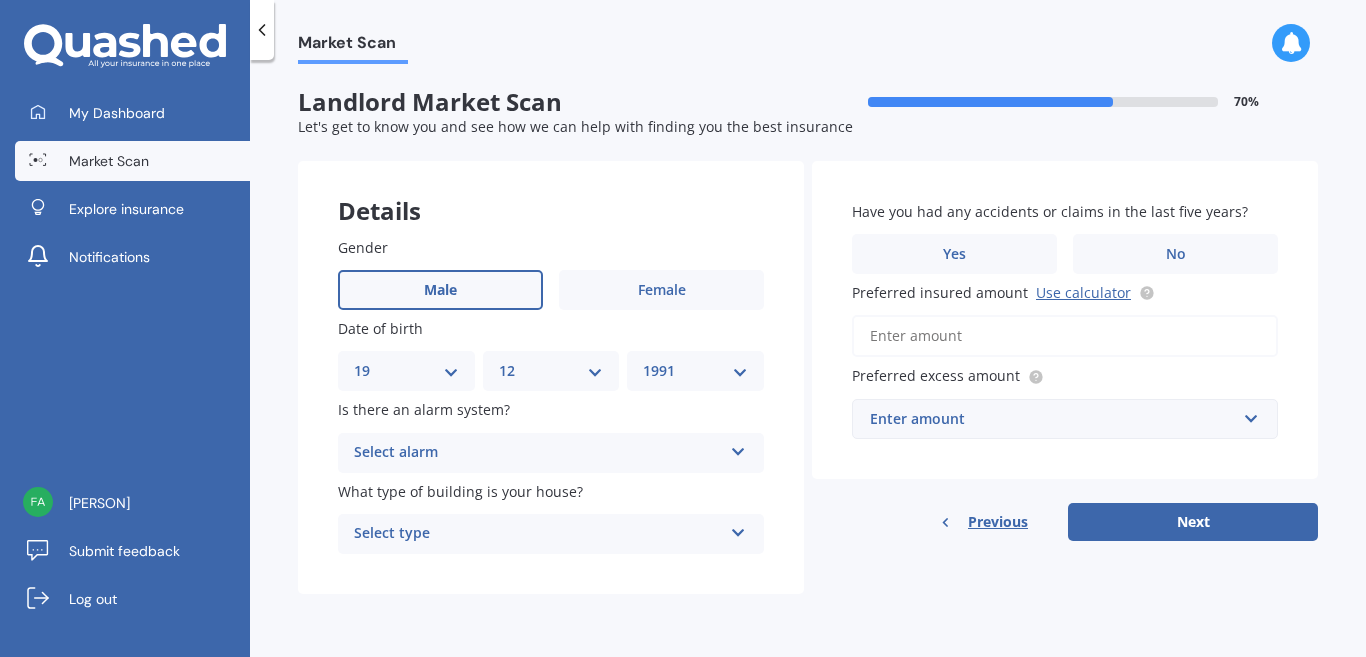 click on "Select alarm" at bounding box center (538, 453) 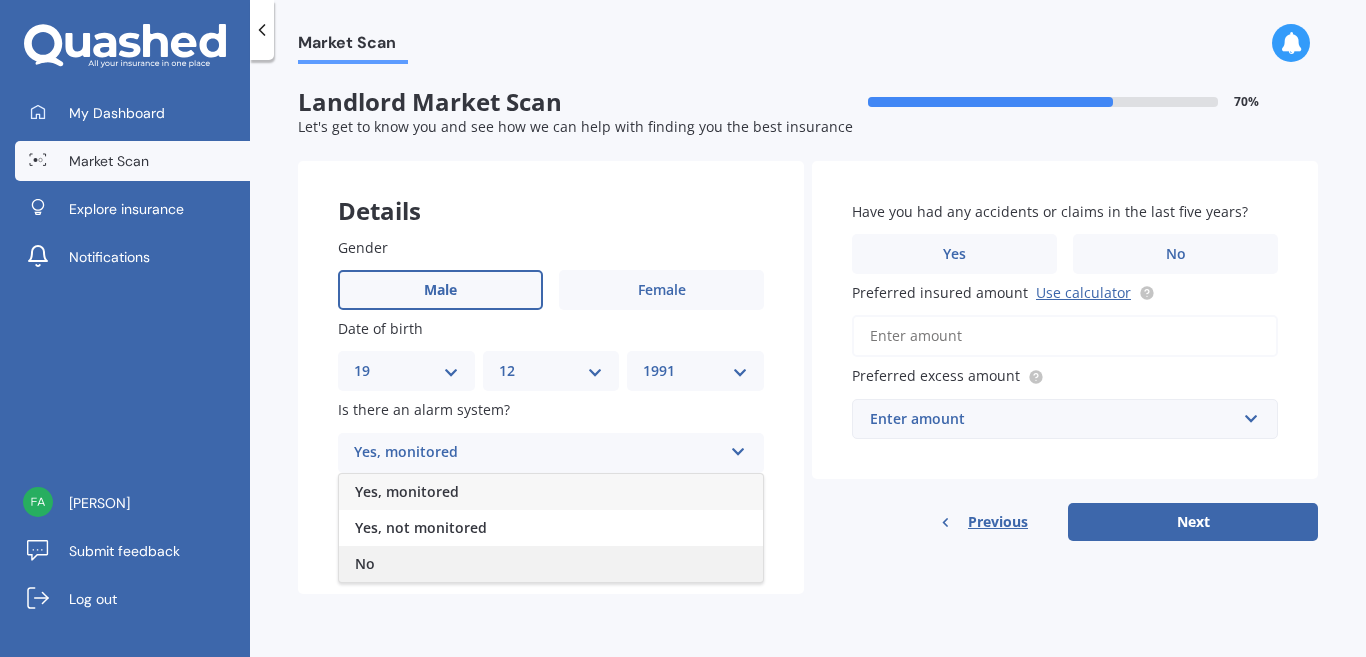 click on "No" at bounding box center [551, 564] 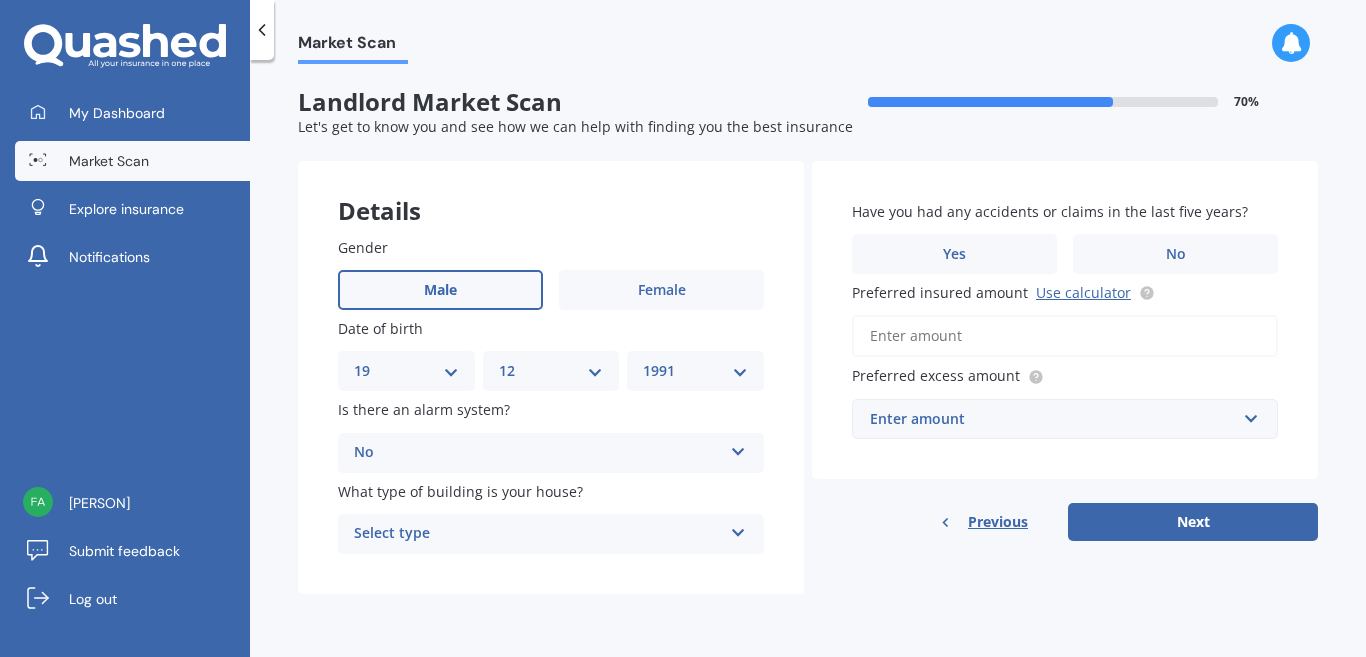 click on "Select type" at bounding box center (538, 534) 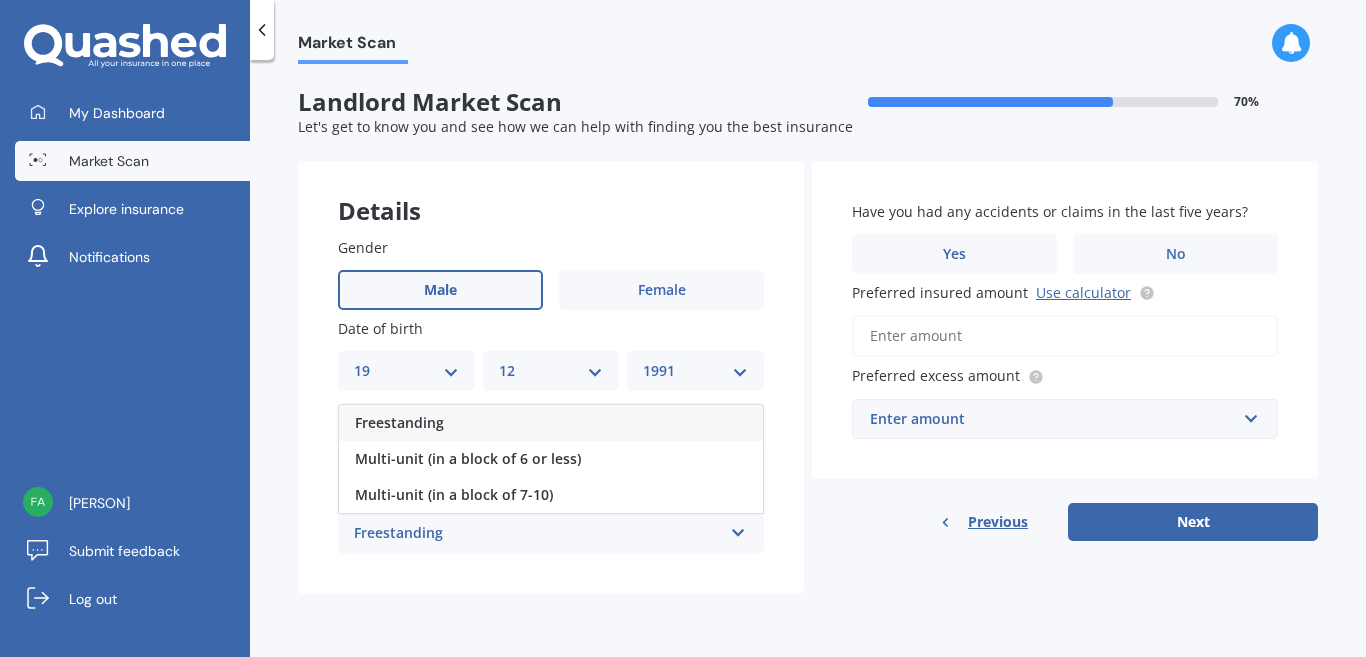 click on "Freestanding" at bounding box center (551, 423) 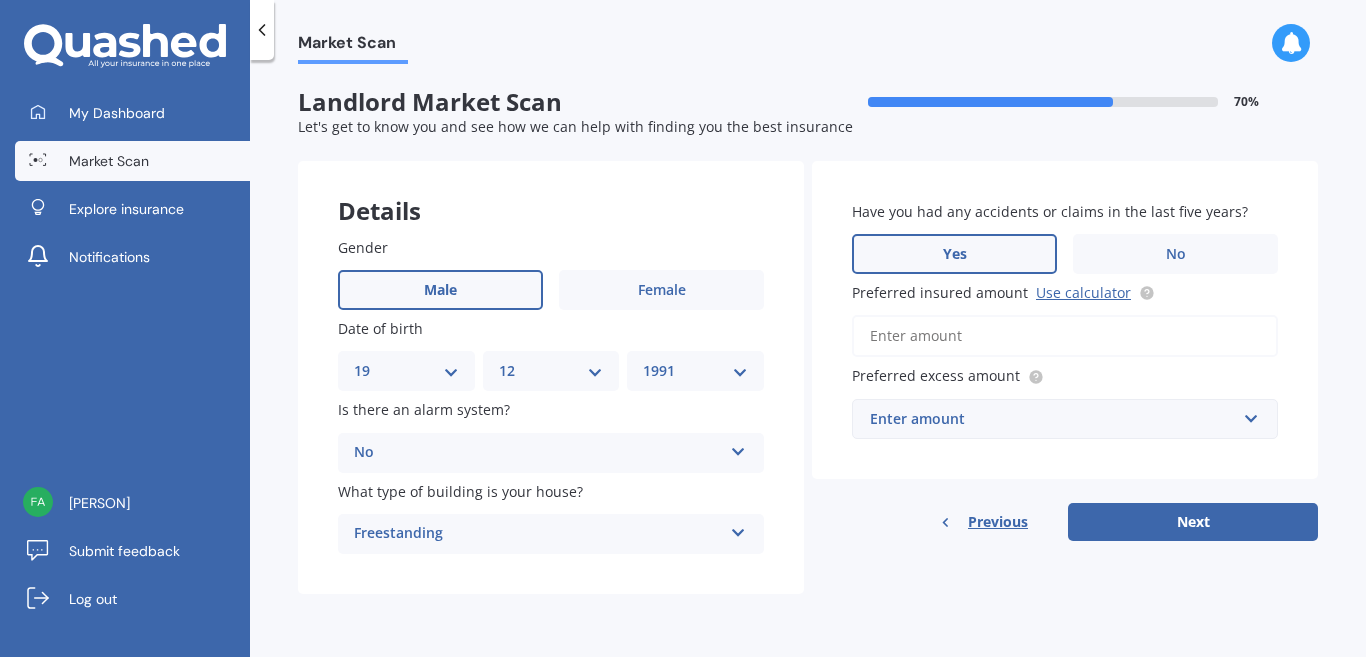 click on "Yes" at bounding box center [954, 254] 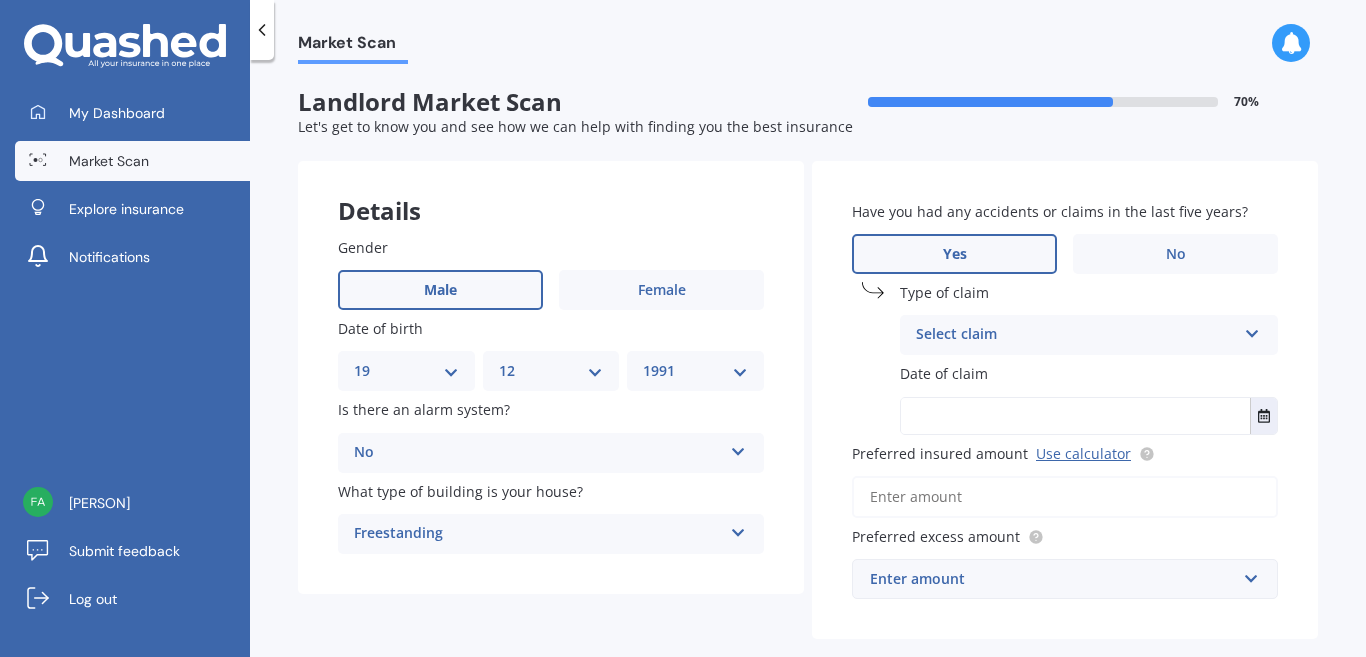 click on "Select claim Accidental damage Broken glass Burglary or theft Earthquake Fire Flood Fusion Gradual damage Malicious damage Storm damage Water damage Other" at bounding box center [1089, 335] 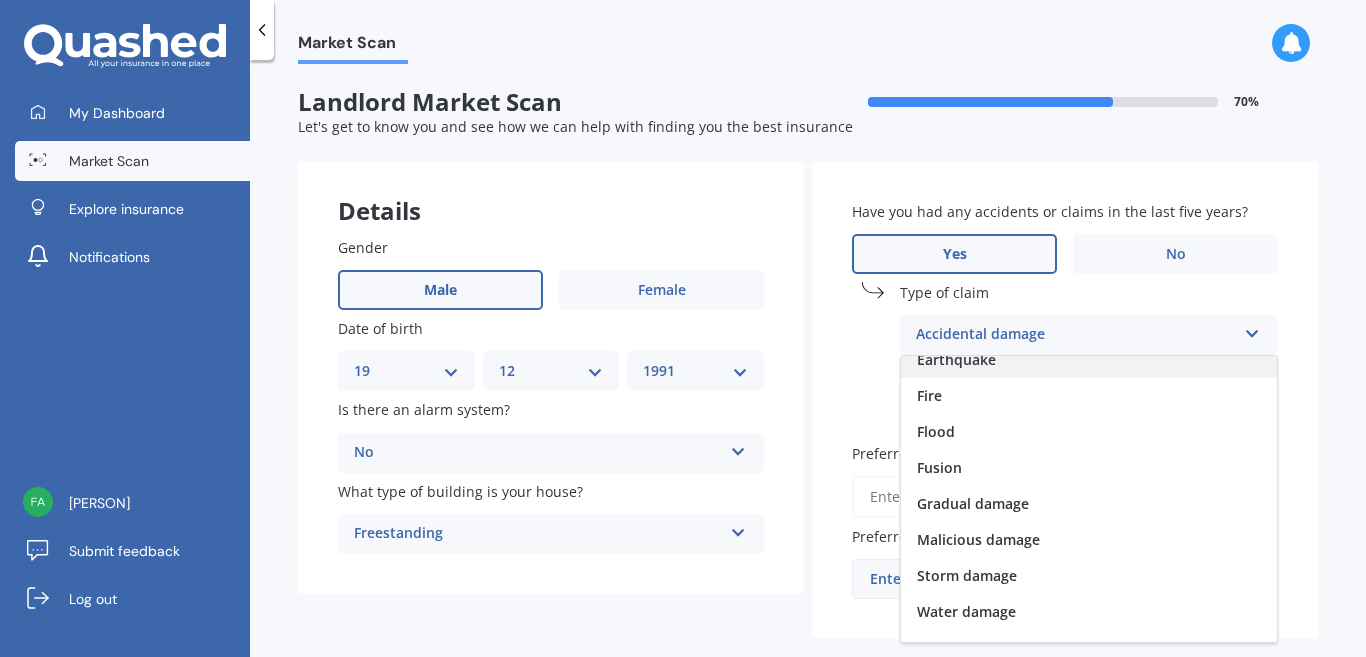 scroll, scrollTop: 146, scrollLeft: 0, axis: vertical 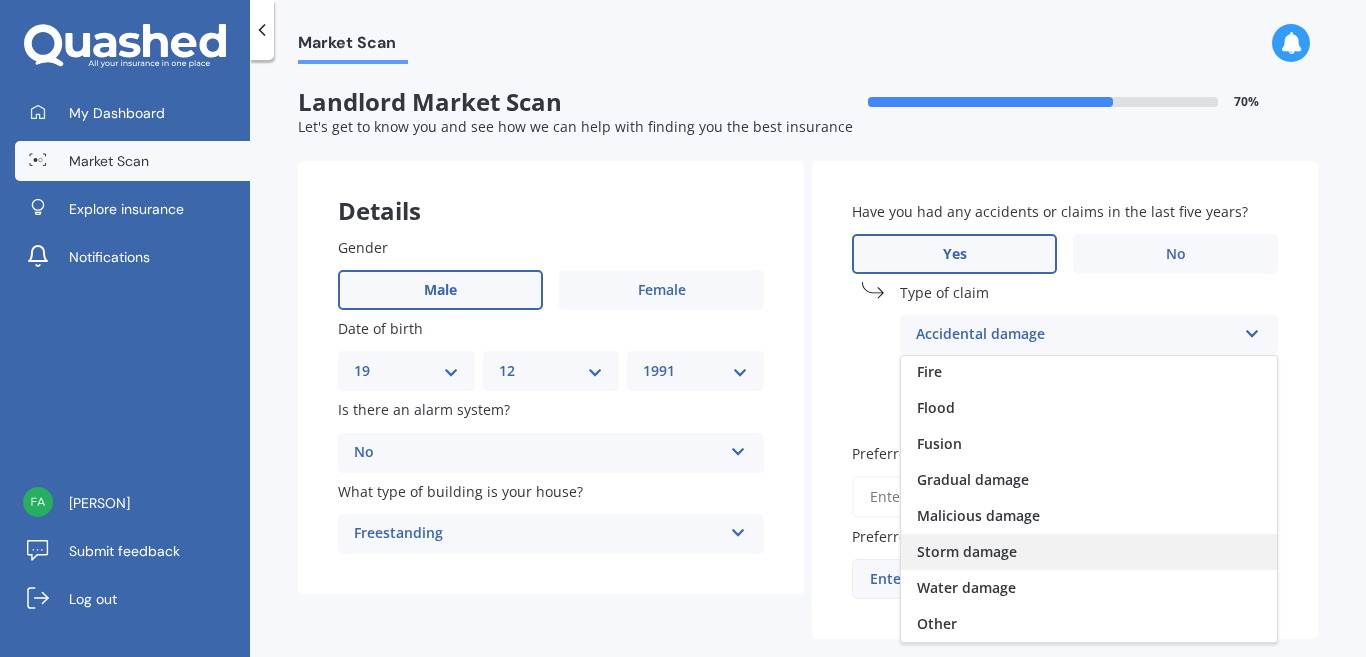 click on "Storm damage" at bounding box center (1089, 552) 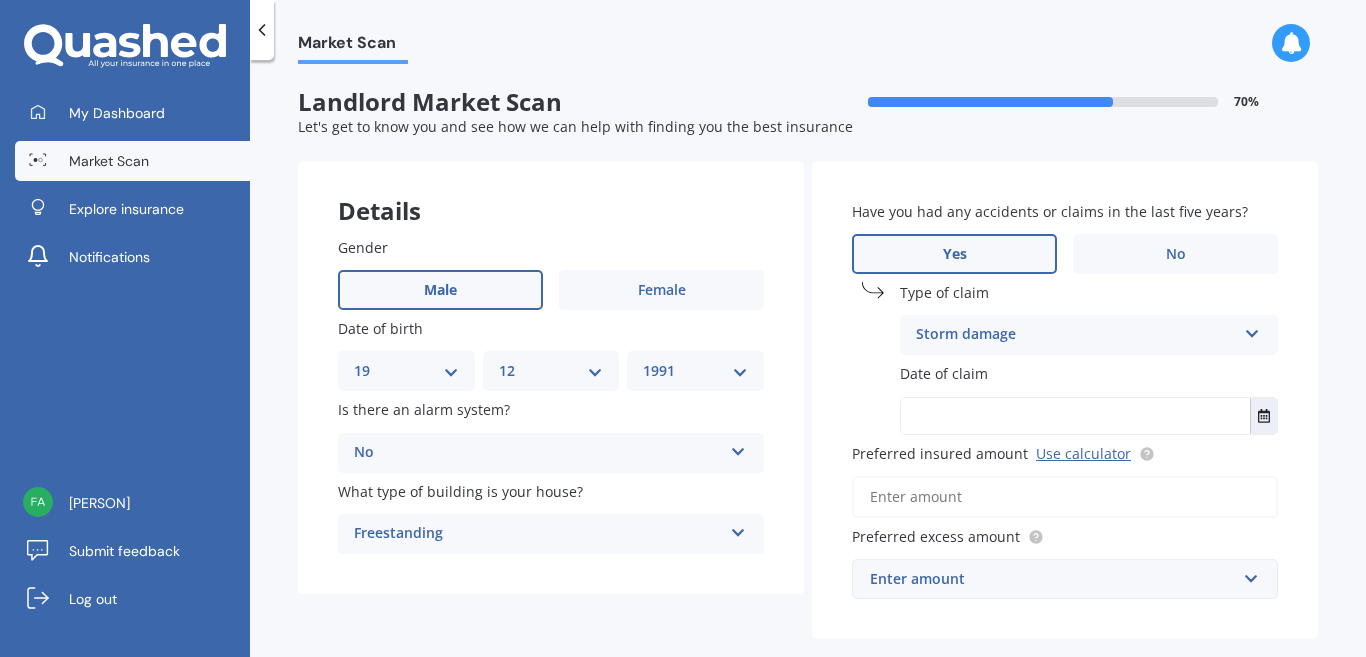 click on "Date of claim" at bounding box center (1085, 373) 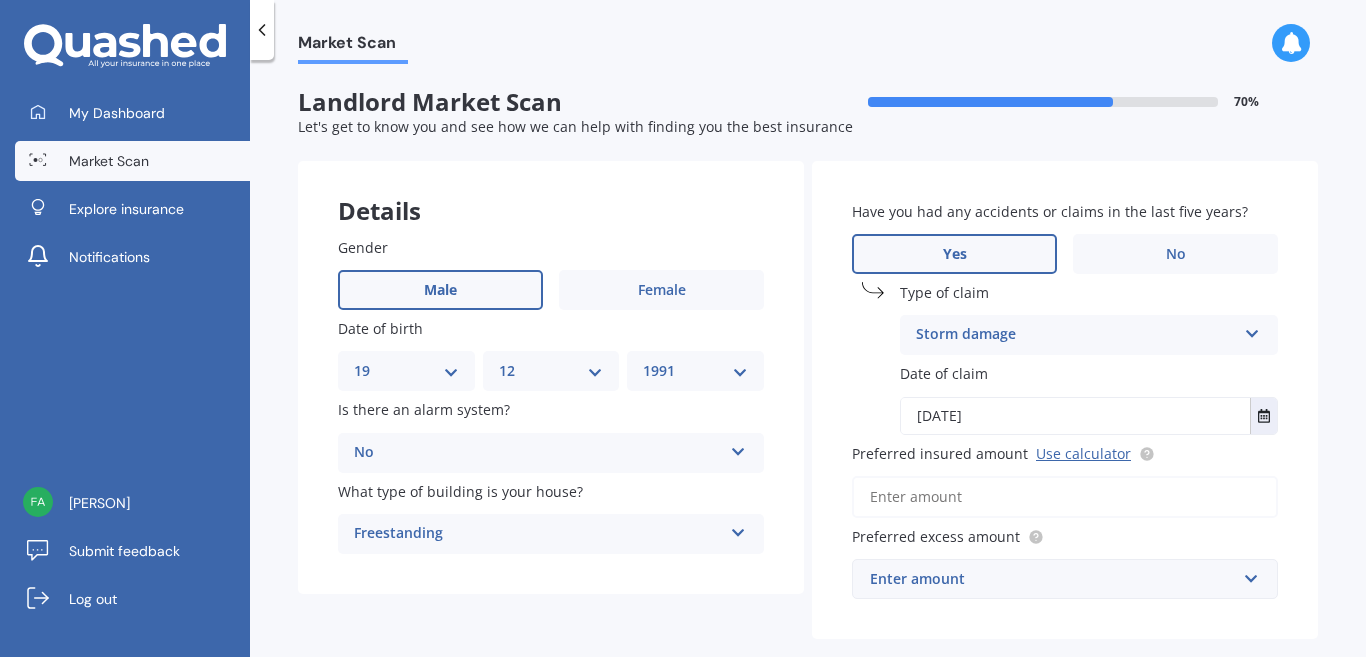type on "[DATE]" 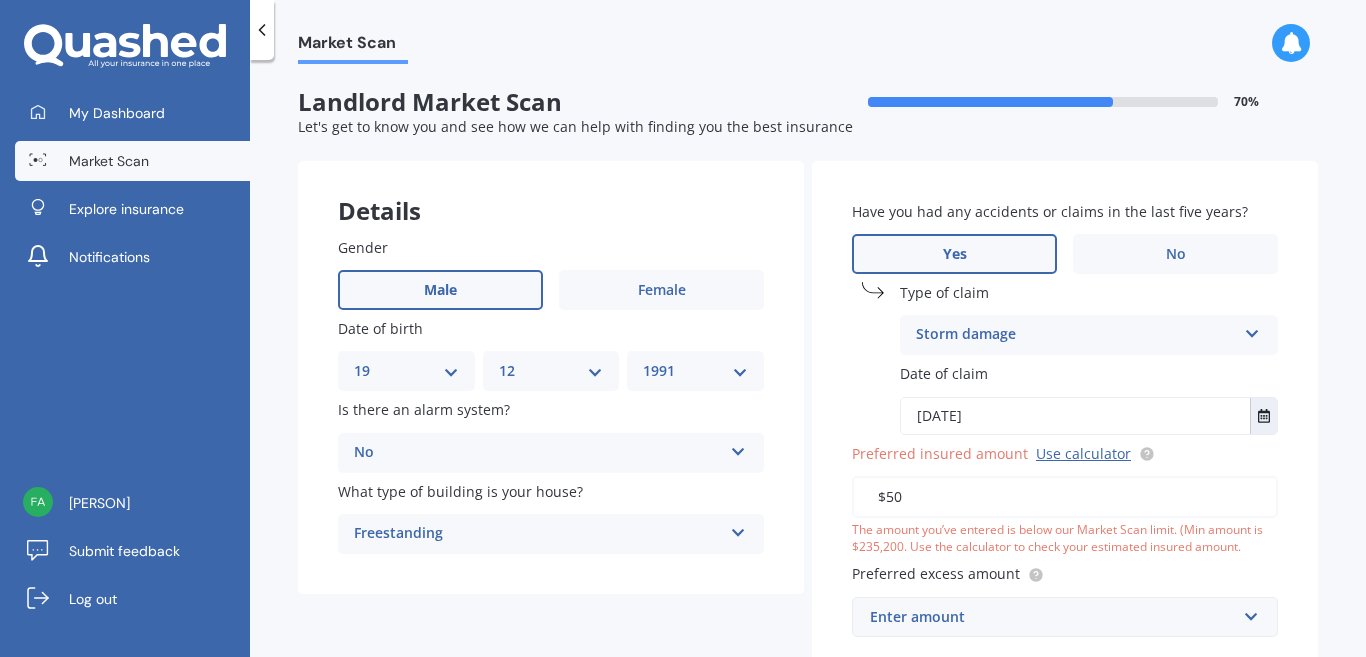 type on "$5" 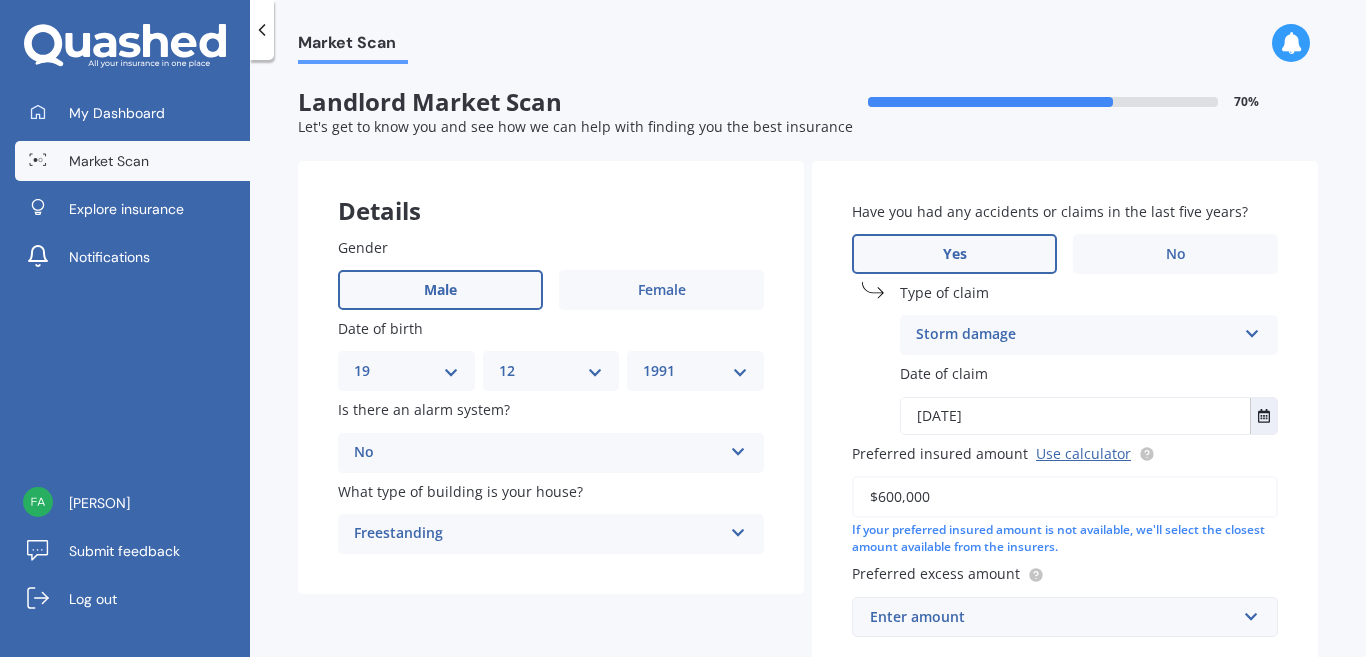 type on "$600,000" 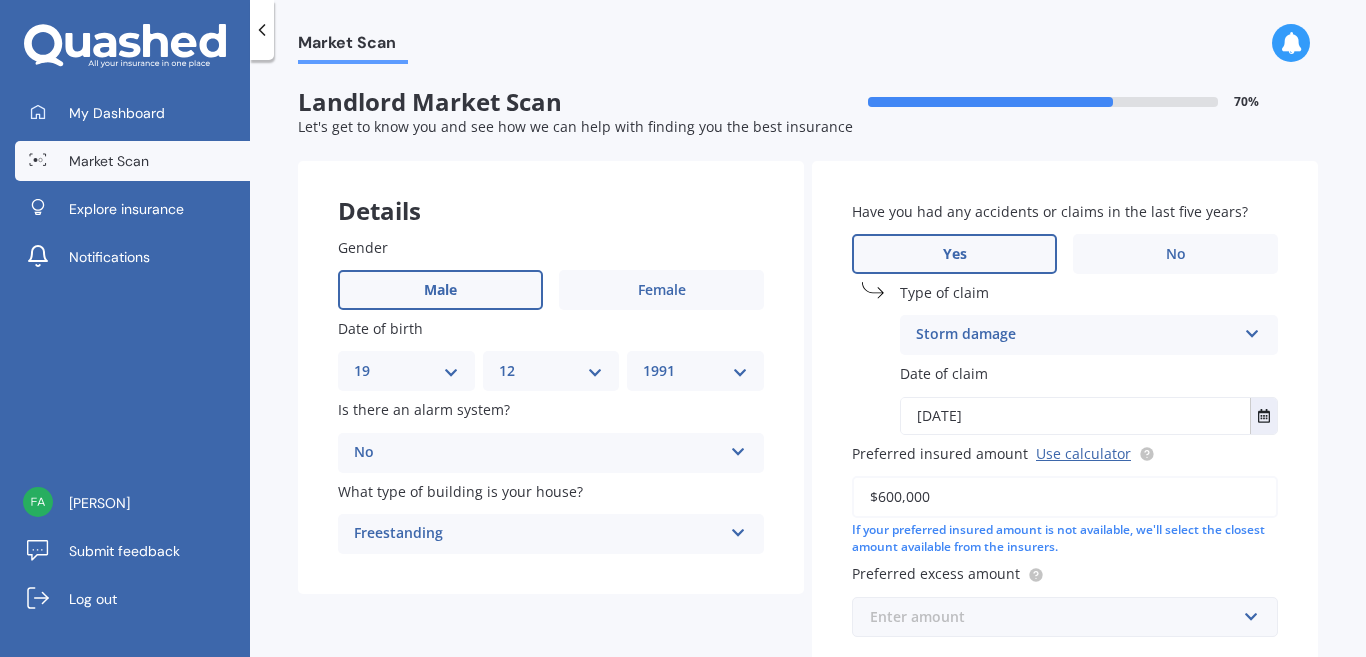 click at bounding box center [1058, 617] 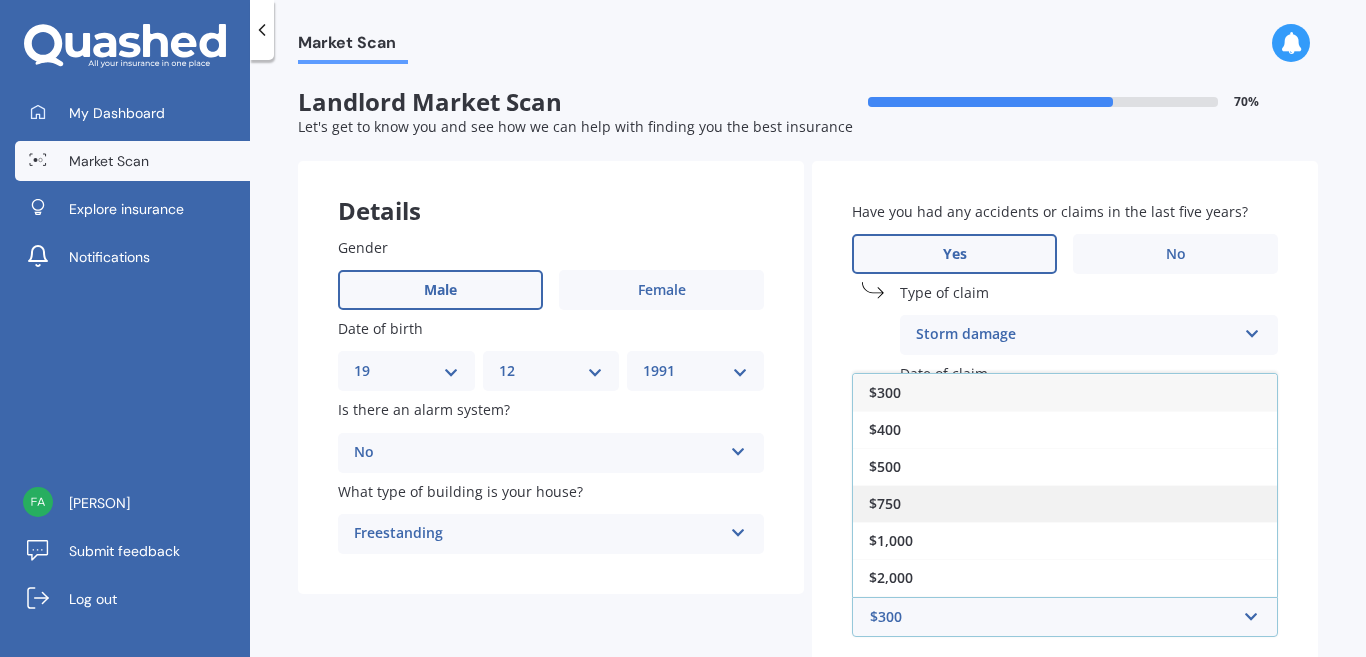 click on "$750" at bounding box center [1065, 503] 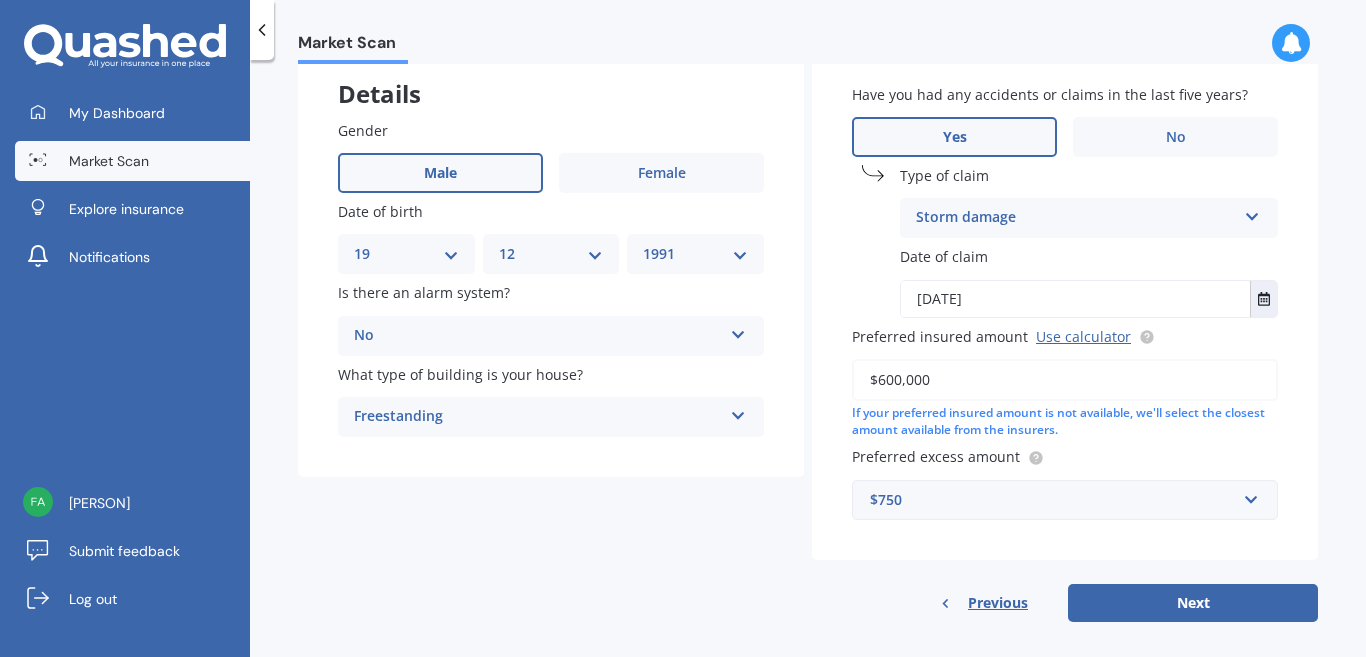 scroll, scrollTop: 134, scrollLeft: 0, axis: vertical 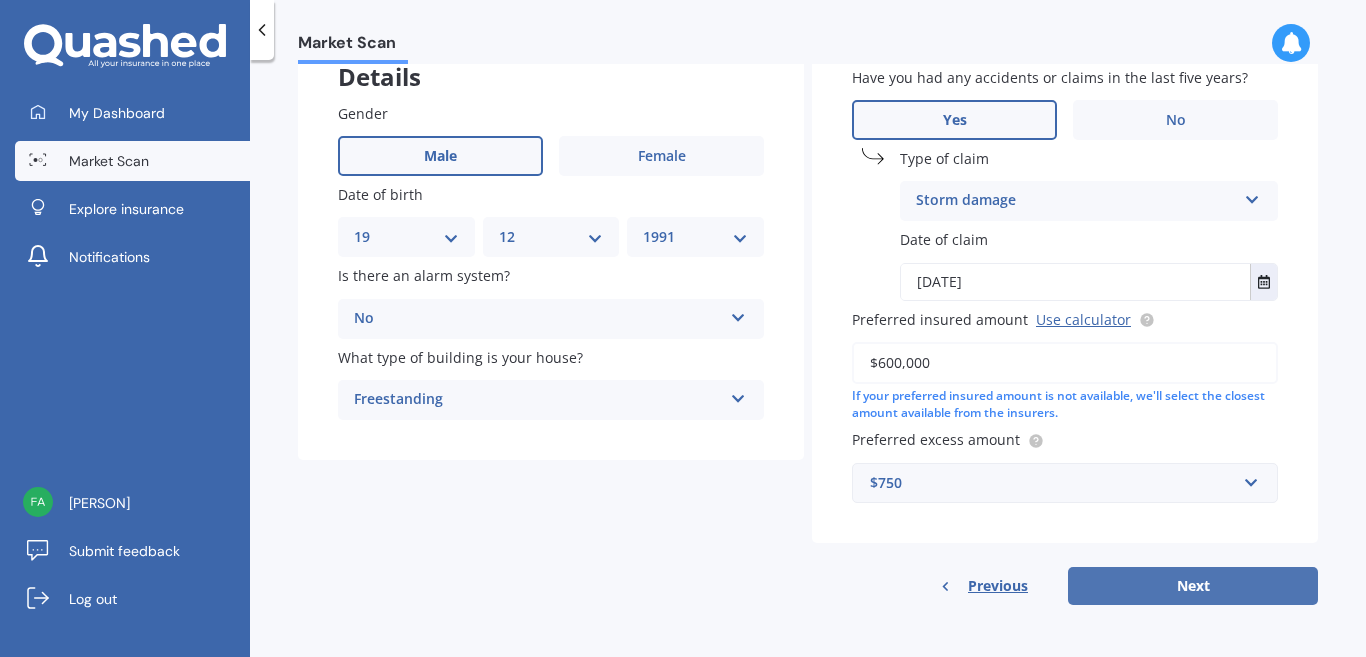 click on "Next" at bounding box center (1193, 586) 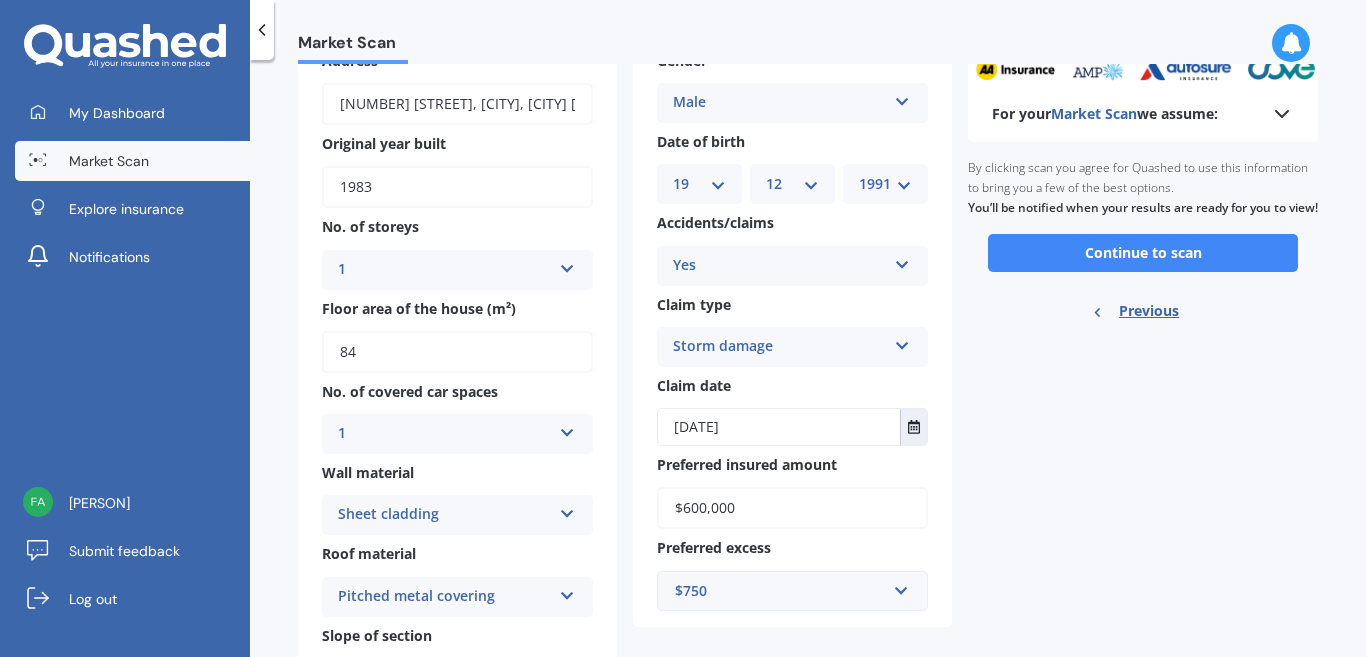 scroll, scrollTop: 0, scrollLeft: 0, axis: both 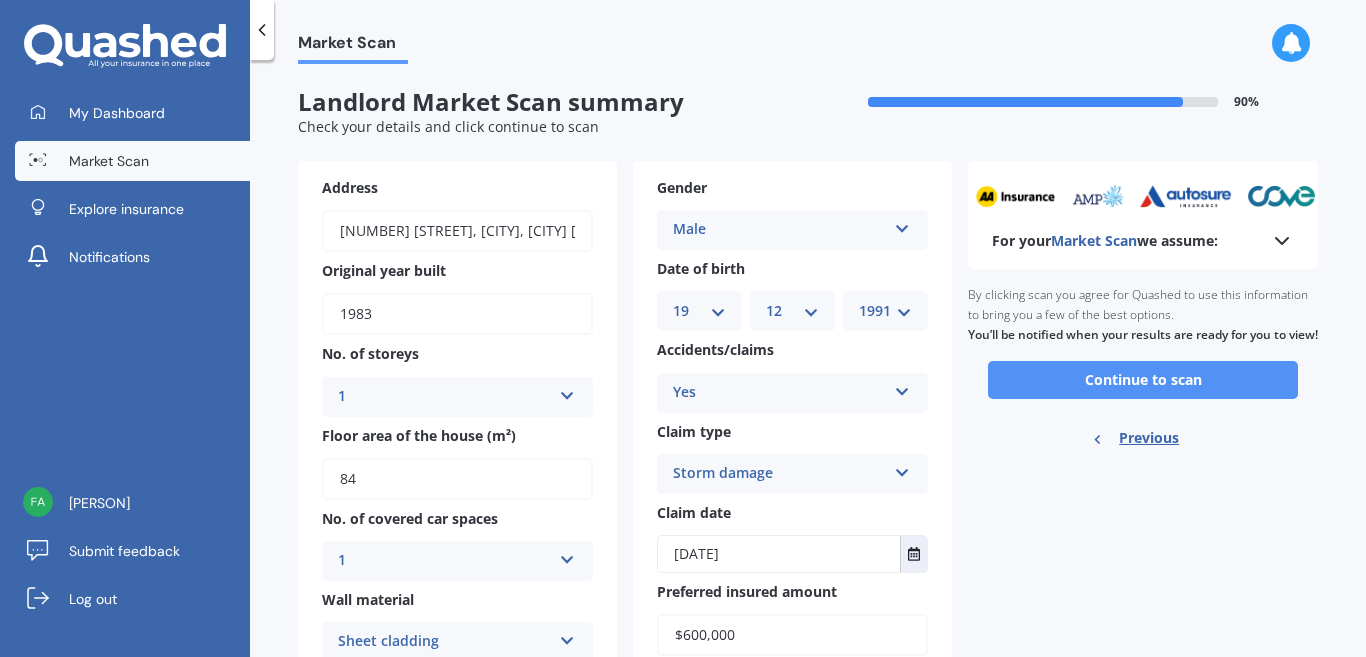click on "Continue to scan" at bounding box center [1143, 380] 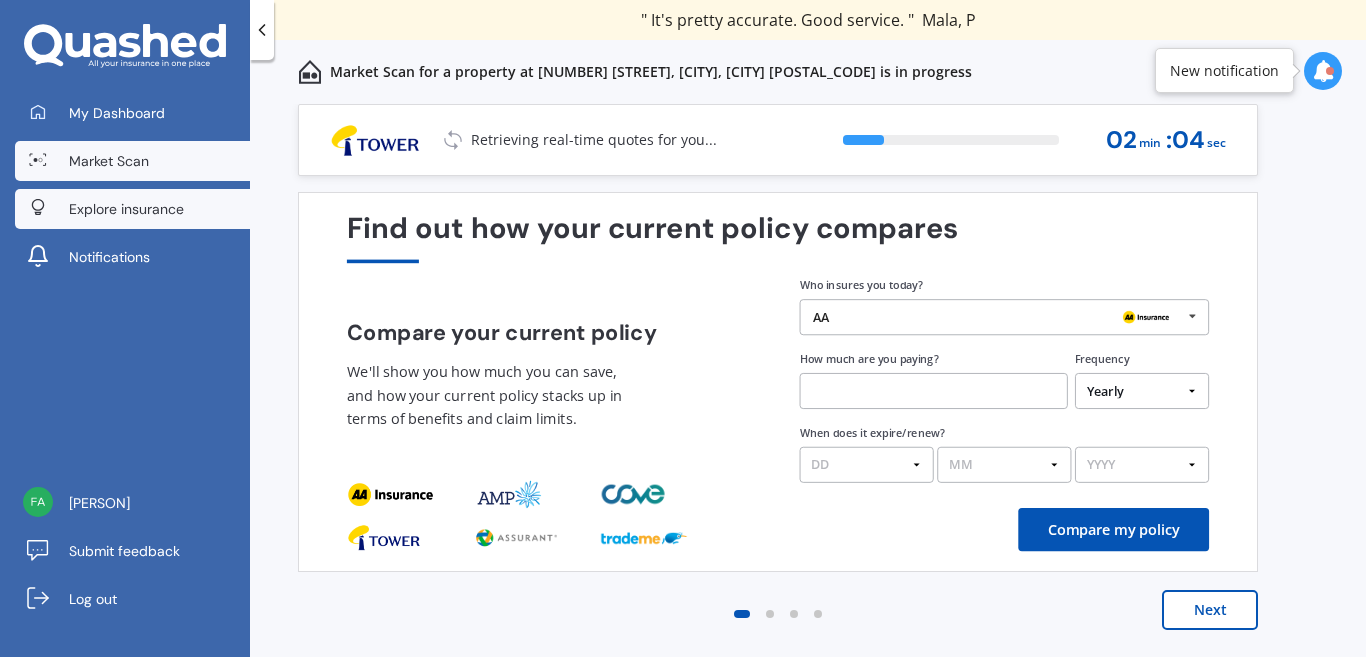 click on "Explore insurance" at bounding box center (132, 209) 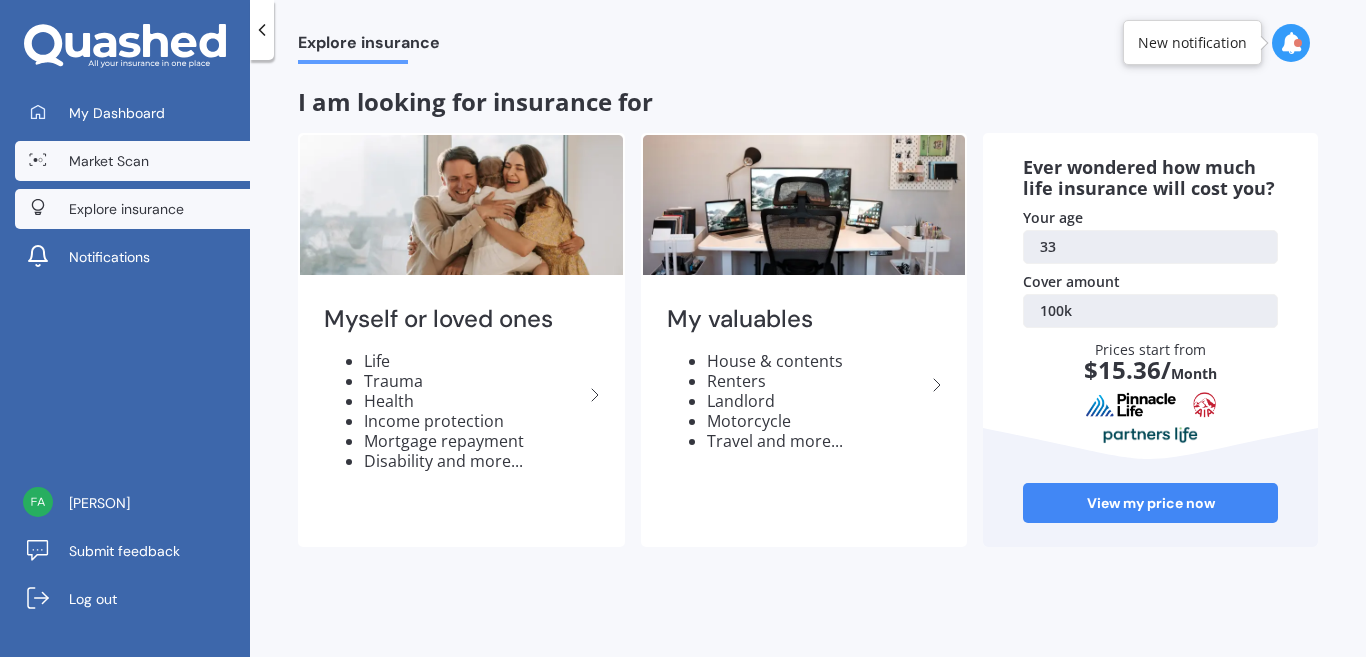 click on "Market Scan" at bounding box center [132, 161] 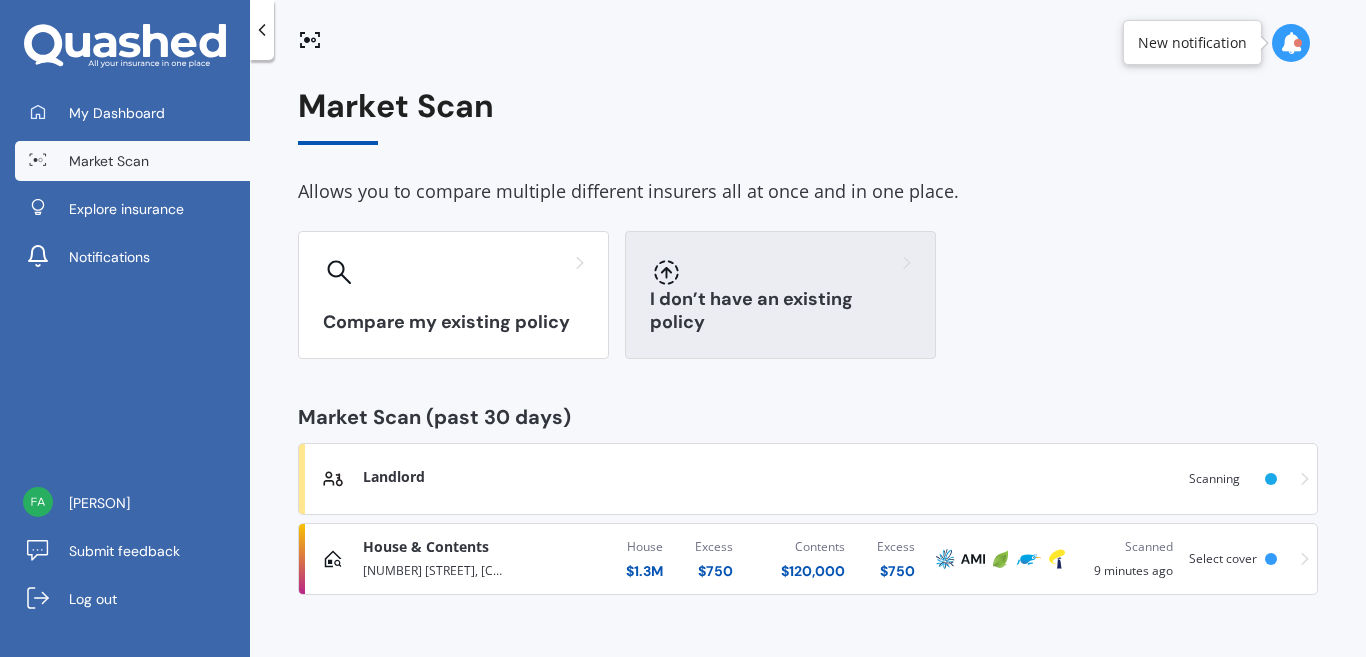 click on "I don’t have an existing policy" at bounding box center [780, 311] 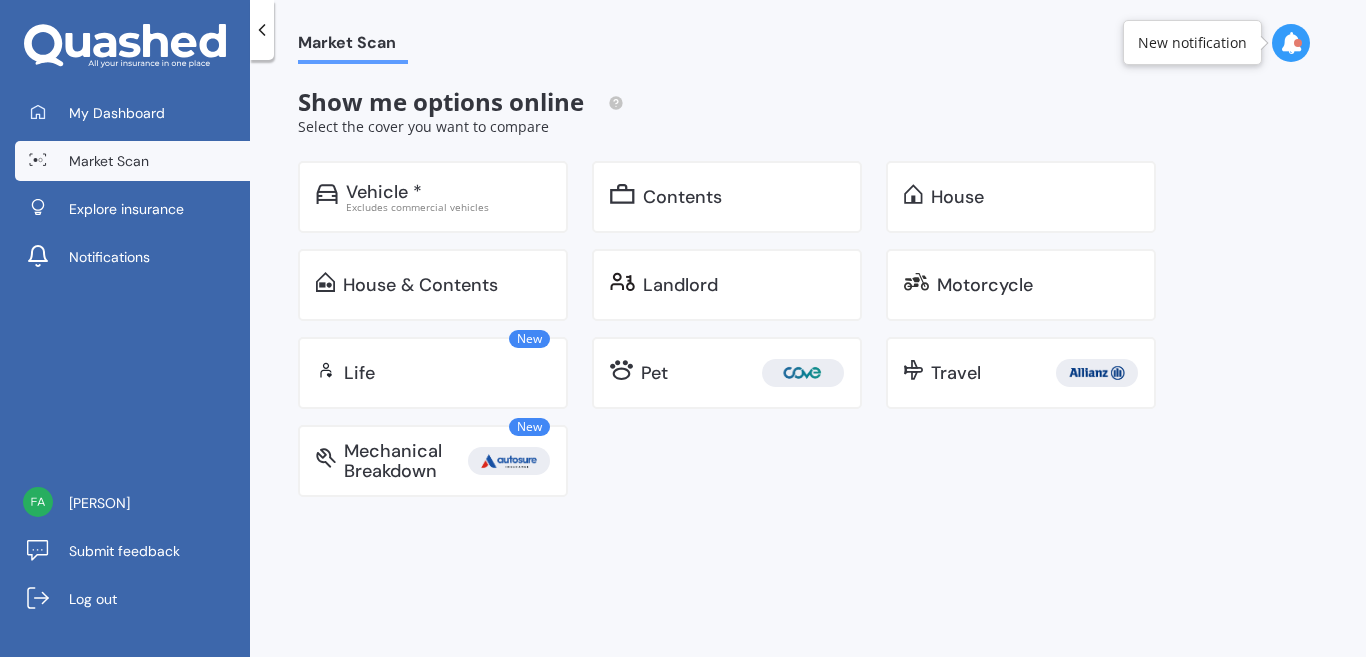 click on "Landlord" at bounding box center [727, 285] 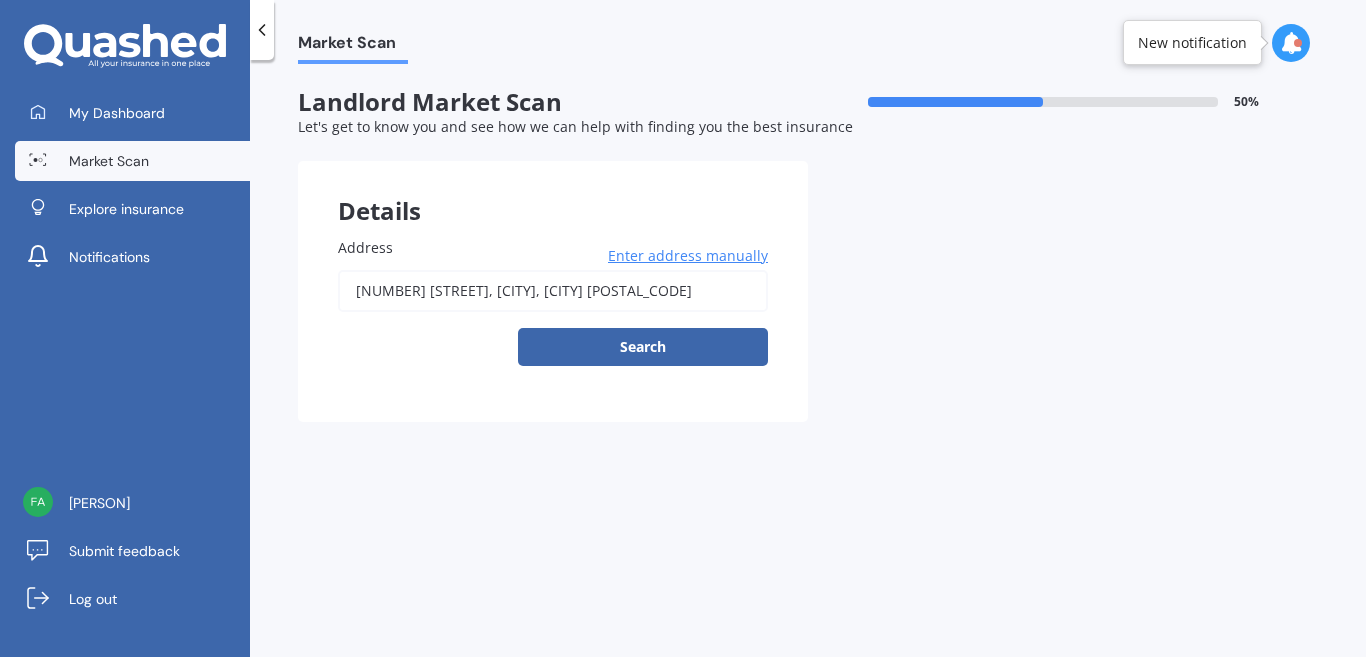 drag, startPoint x: 647, startPoint y: 287, endPoint x: 183, endPoint y: 326, distance: 465.63614 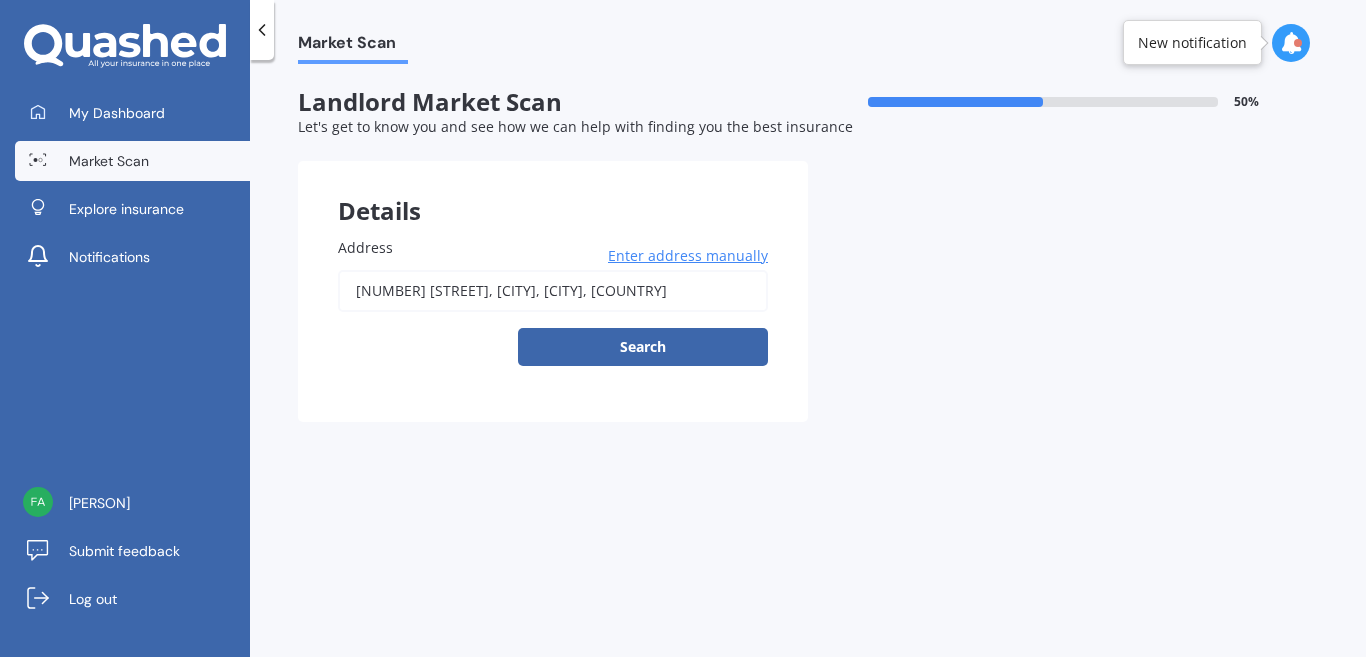 type on "[NUMBER] [STREET], [CITY], [CITY], [COUNTRY]" 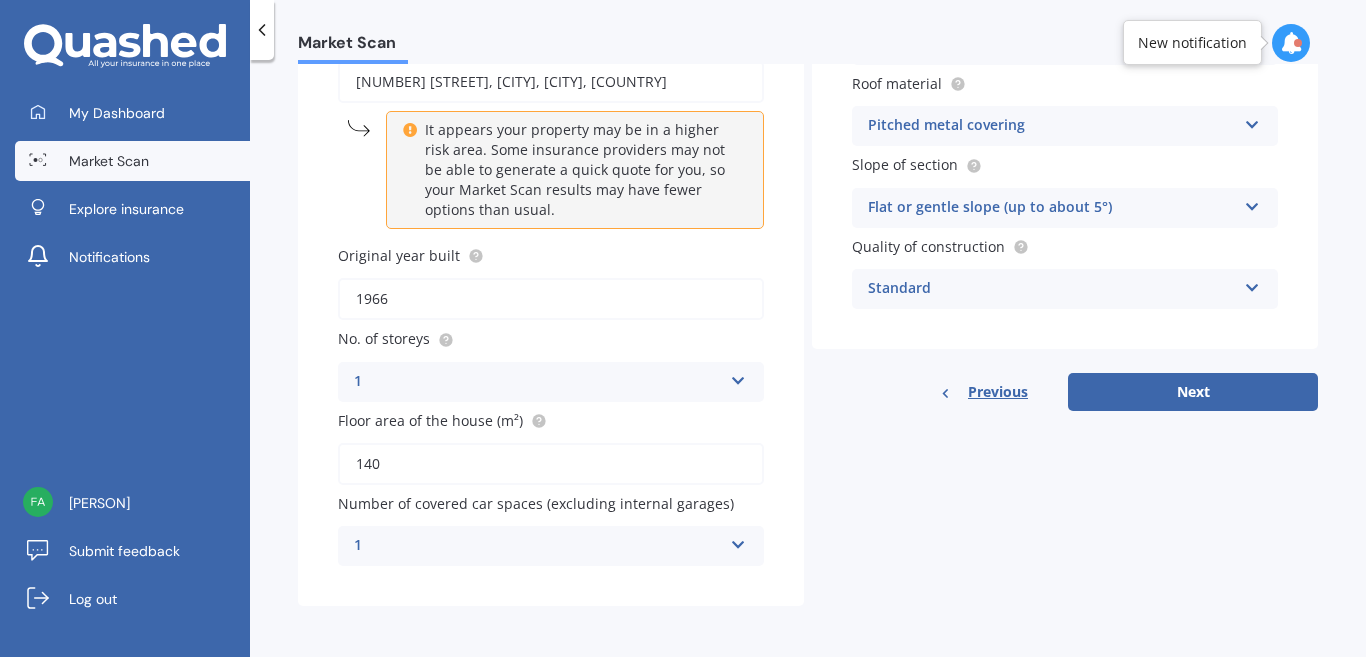 scroll, scrollTop: 210, scrollLeft: 0, axis: vertical 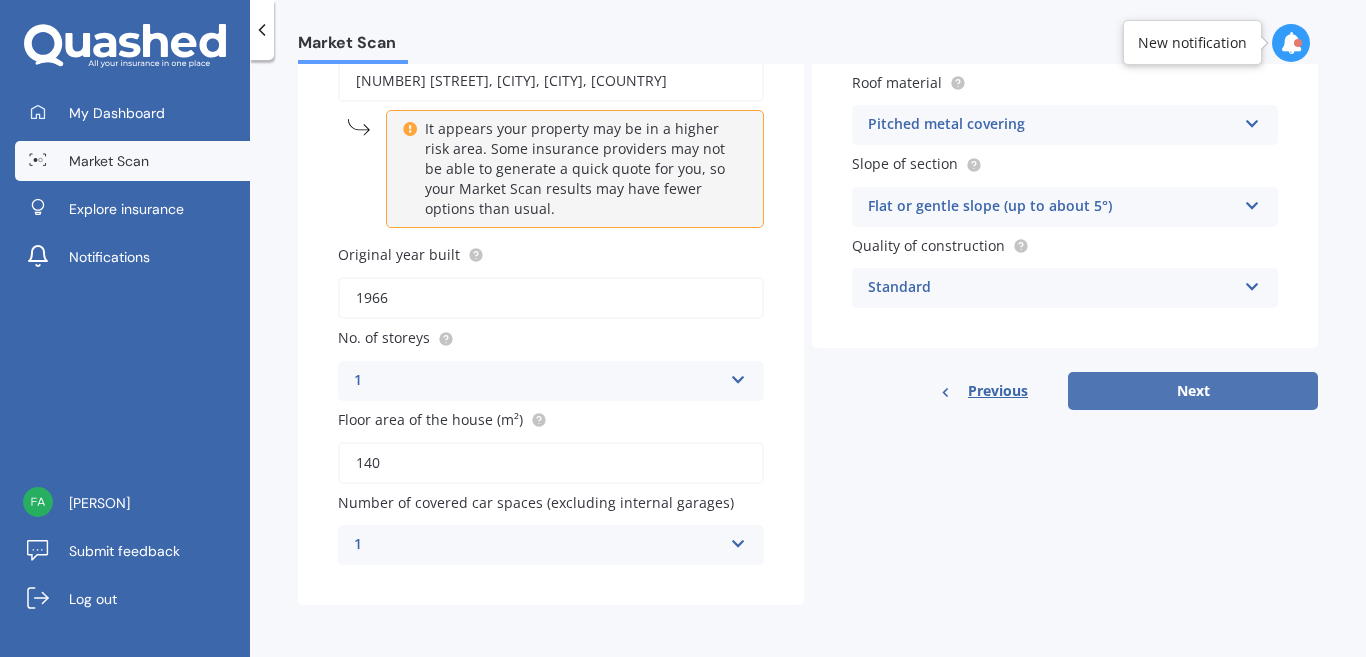click on "Next" at bounding box center (1193, 391) 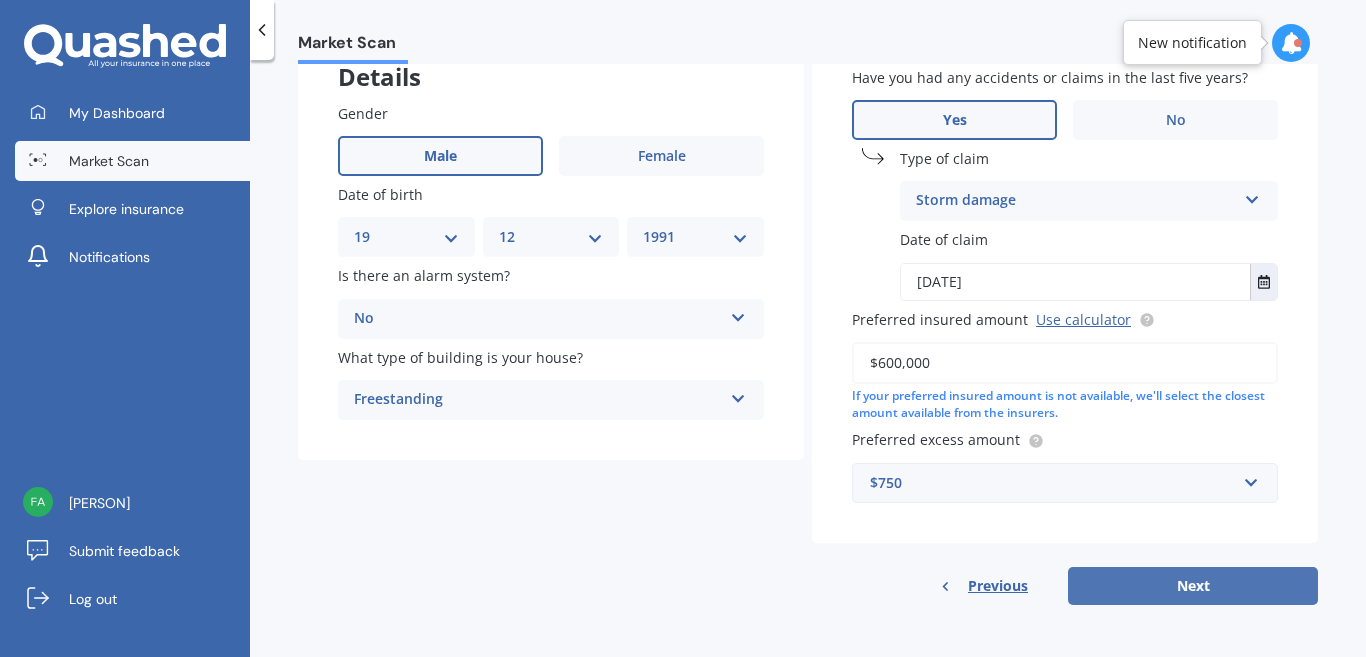 scroll, scrollTop: 0, scrollLeft: 0, axis: both 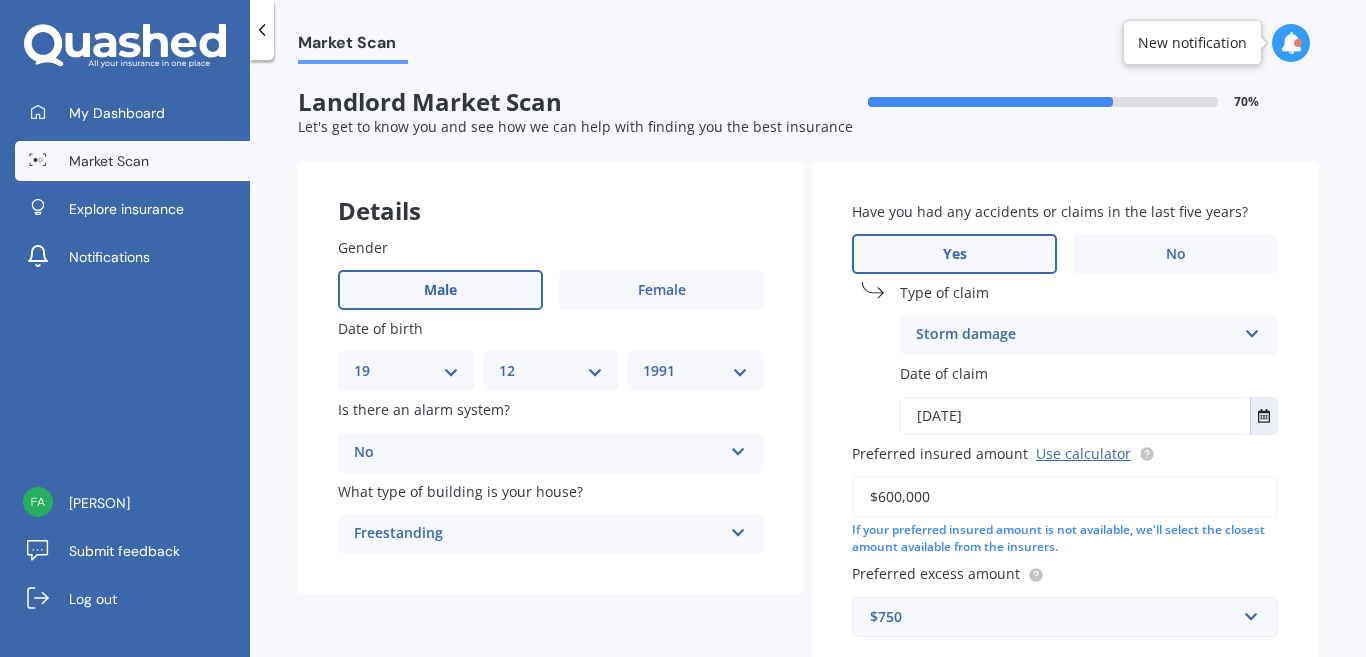 drag, startPoint x: 963, startPoint y: 514, endPoint x: 663, endPoint y: 522, distance: 300.10666 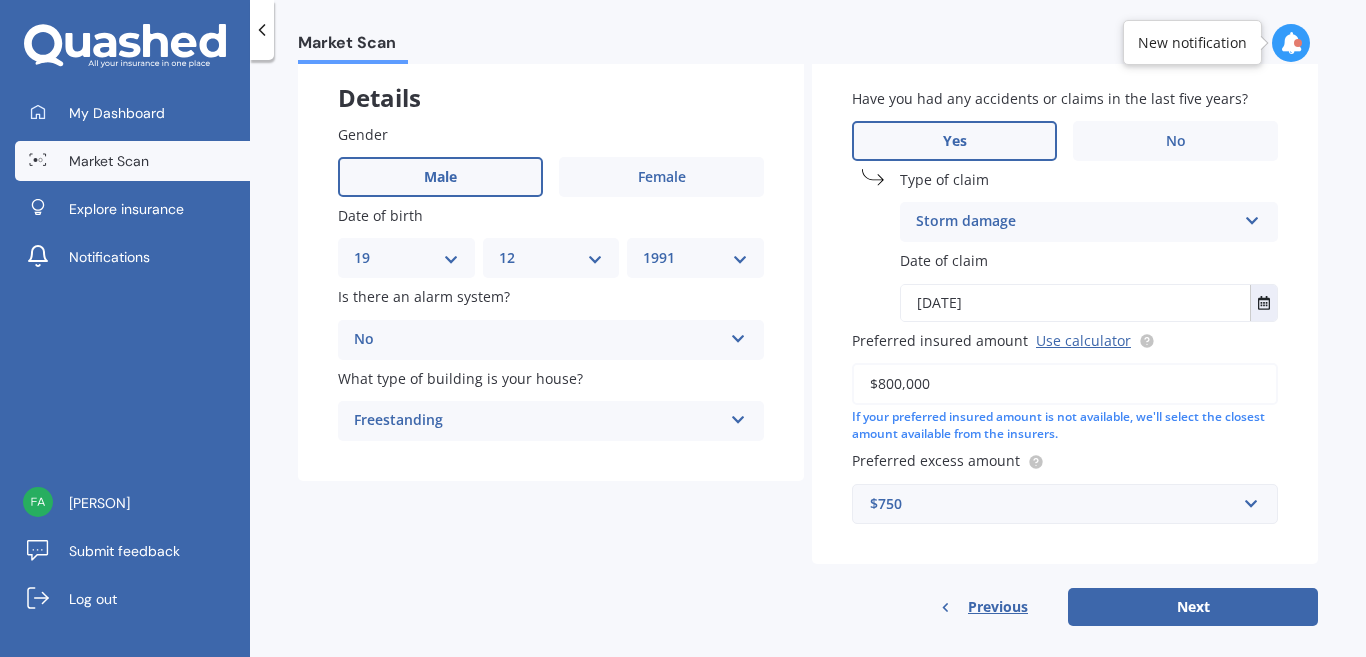 scroll, scrollTop: 134, scrollLeft: 0, axis: vertical 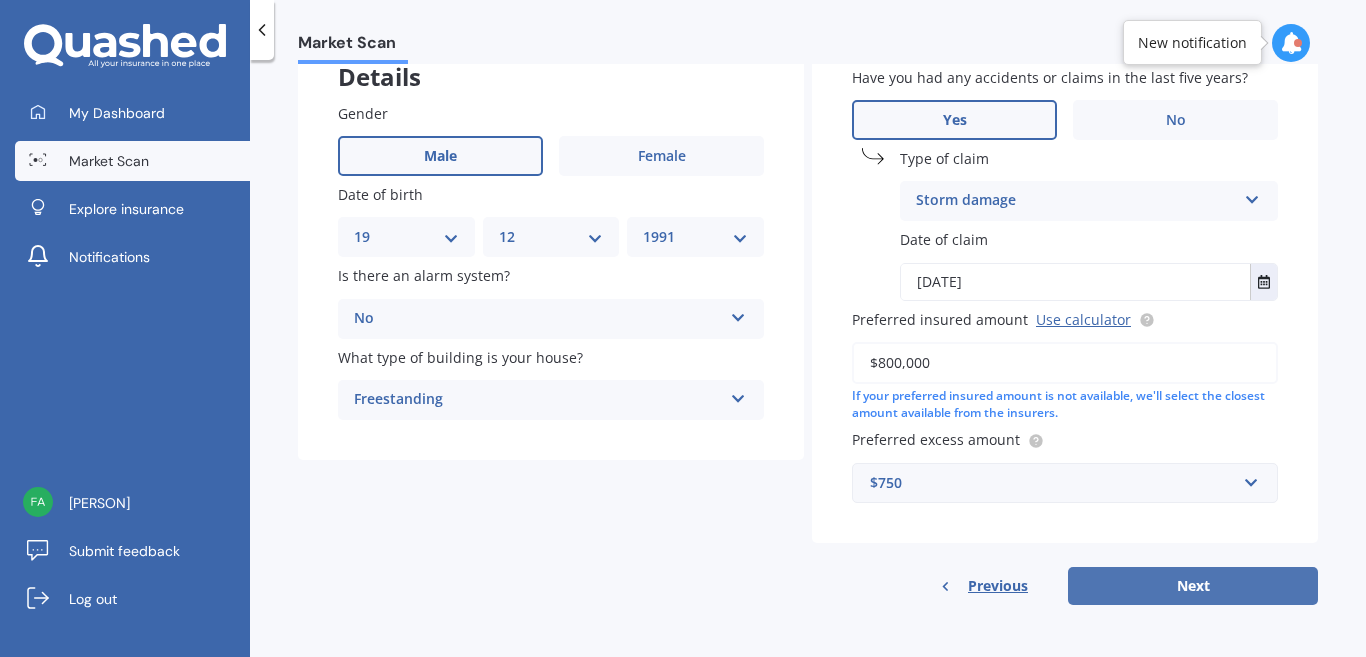 type on "$800,000" 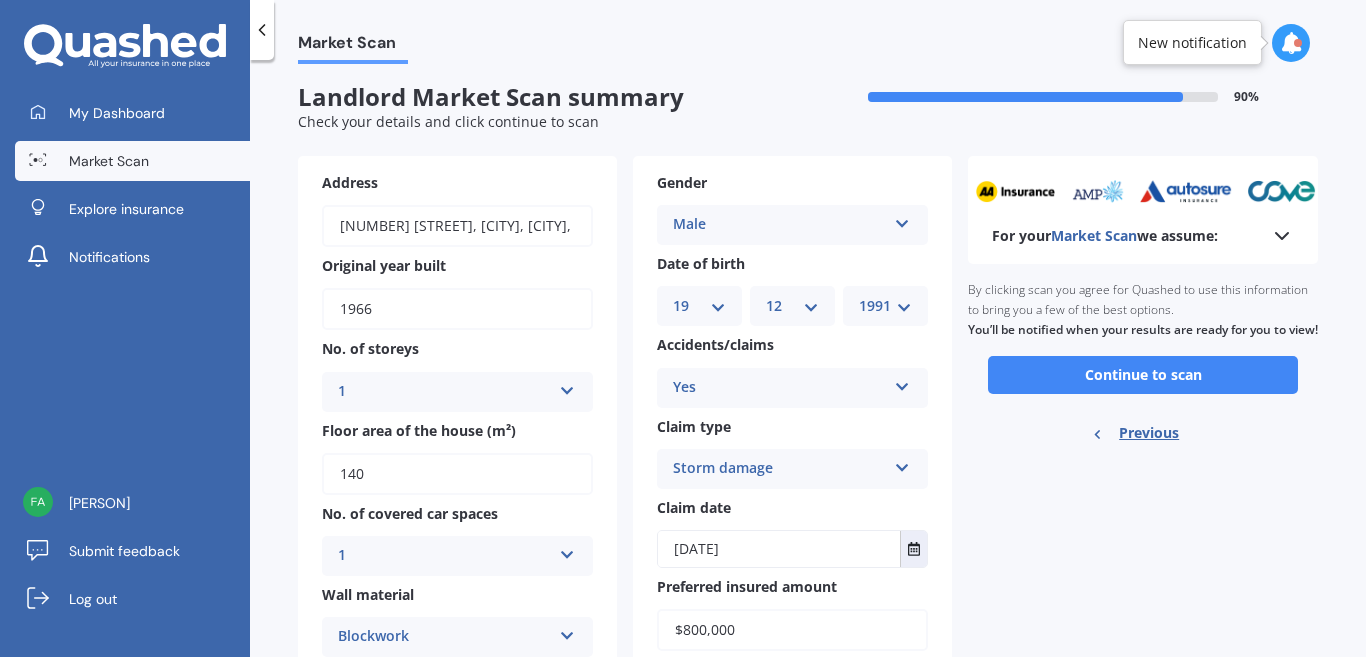 scroll, scrollTop: 0, scrollLeft: 0, axis: both 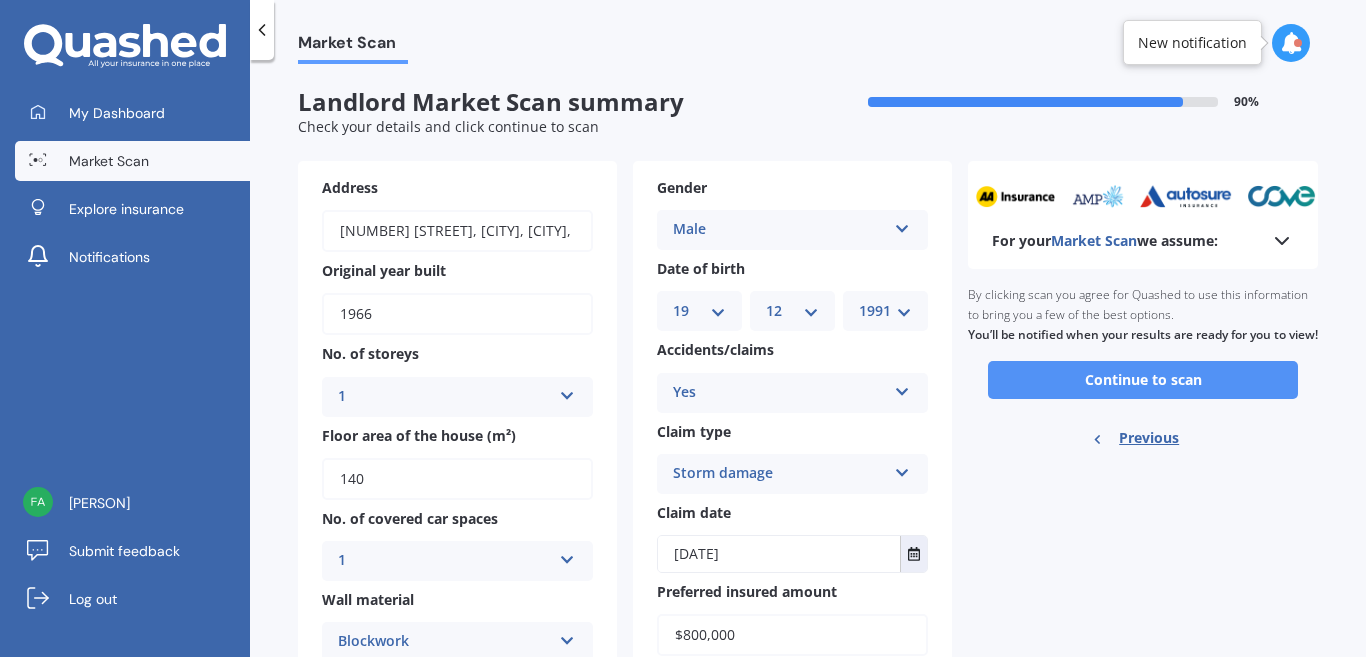 click on "Continue to scan" at bounding box center (1143, 380) 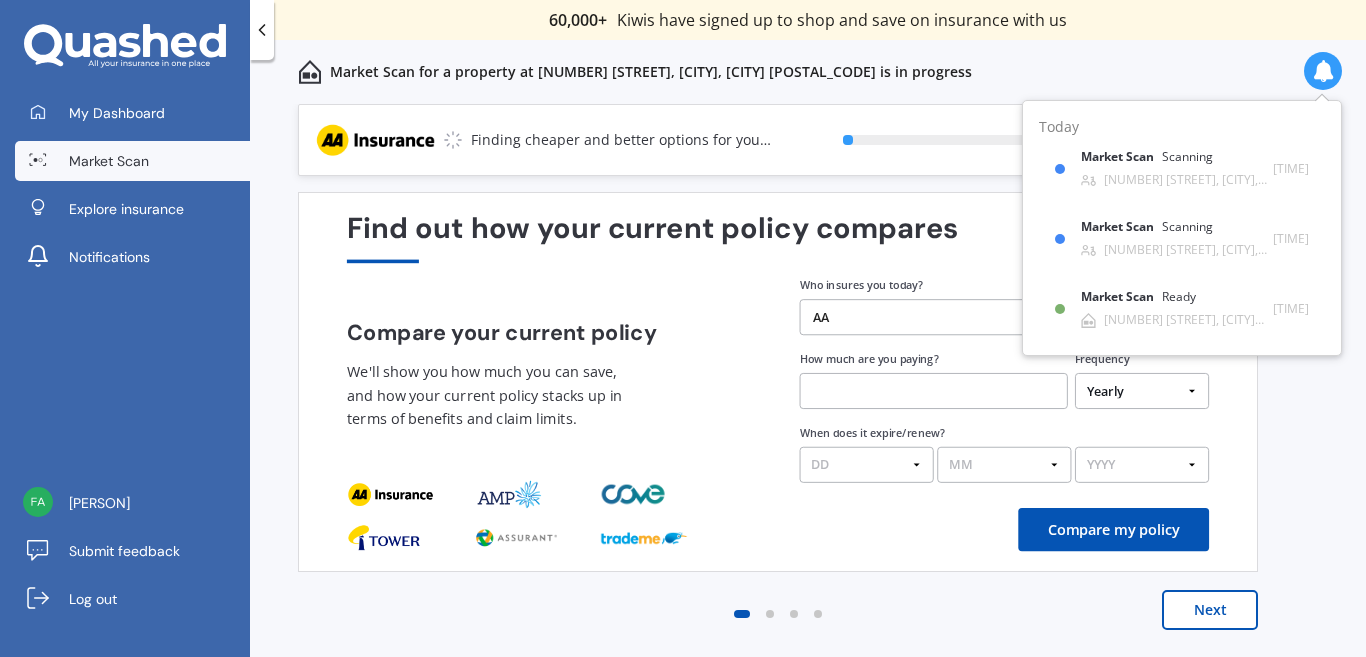 click on "Market Scan" at bounding box center (109, 161) 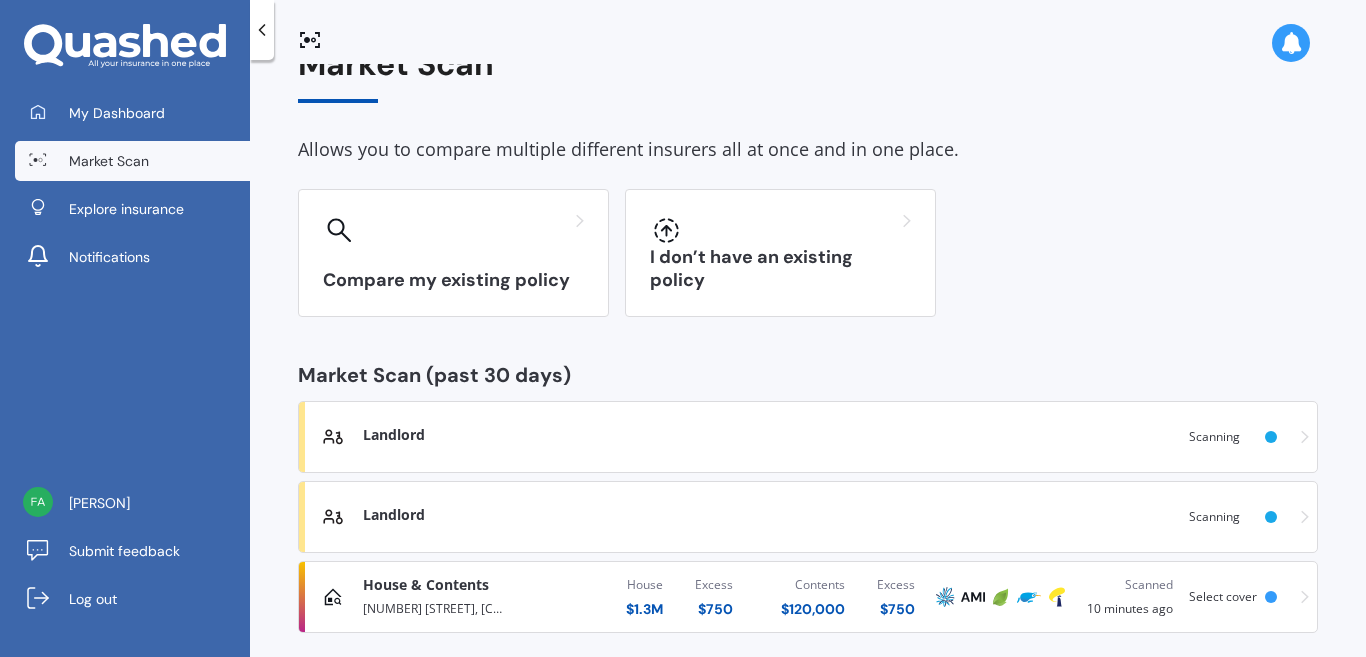 scroll, scrollTop: 62, scrollLeft: 0, axis: vertical 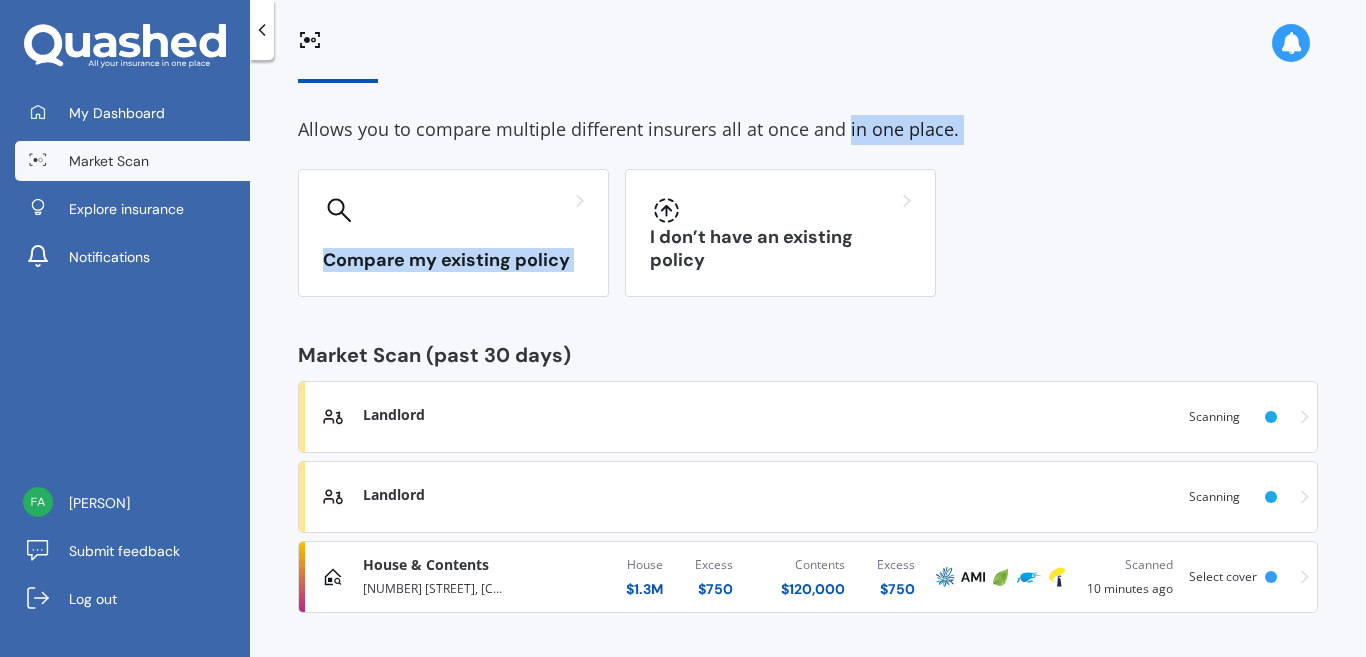 drag, startPoint x: 978, startPoint y: 159, endPoint x: 1038, endPoint y: 171, distance: 61.188232 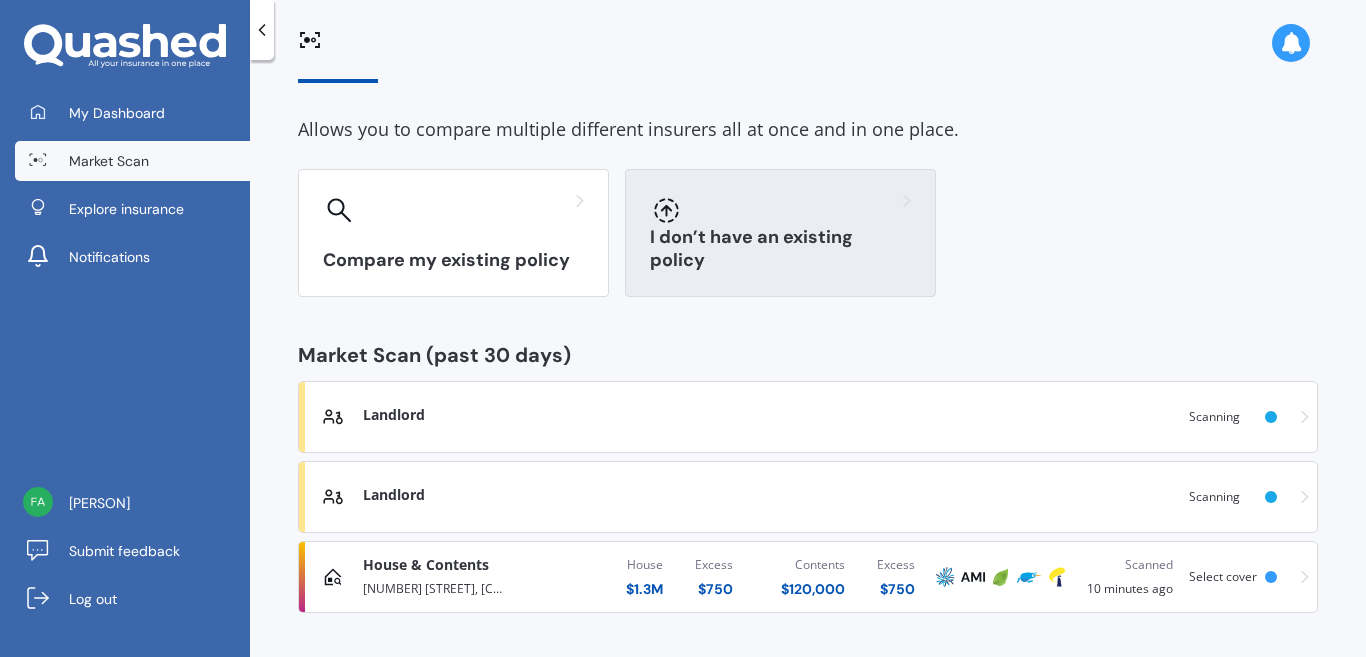 click on "I don’t have an existing policy" at bounding box center [780, 233] 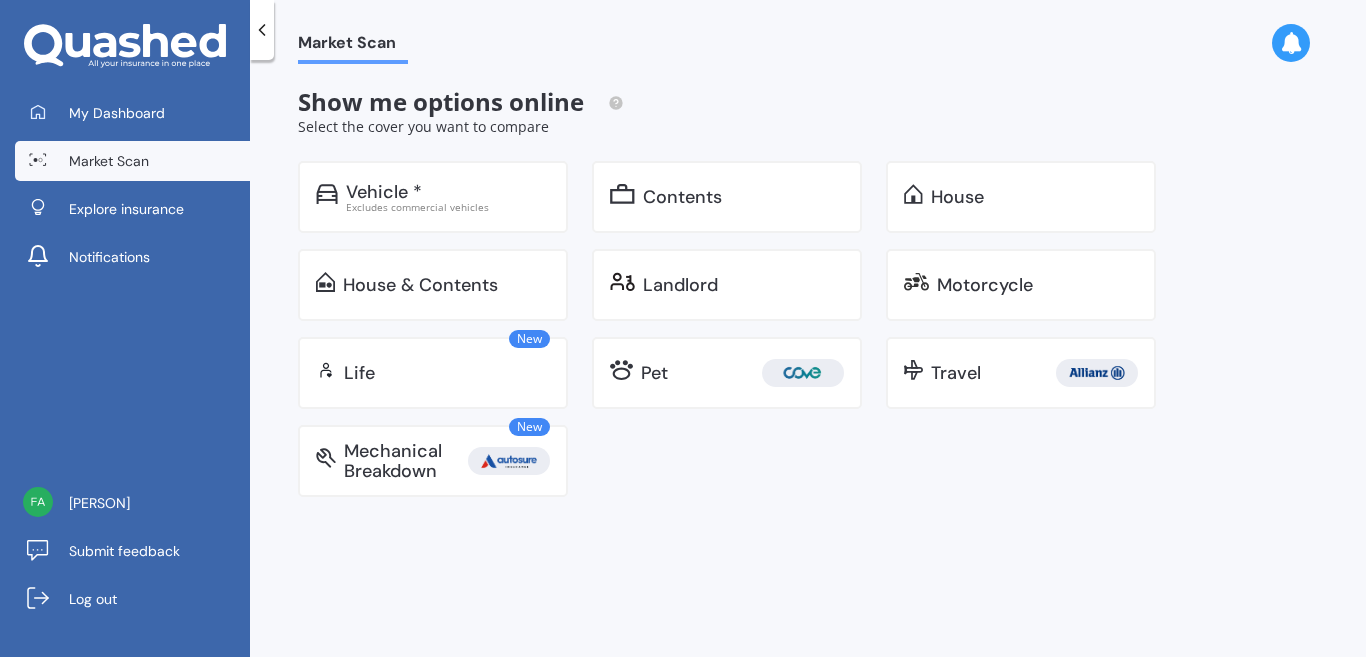 scroll, scrollTop: 0, scrollLeft: 0, axis: both 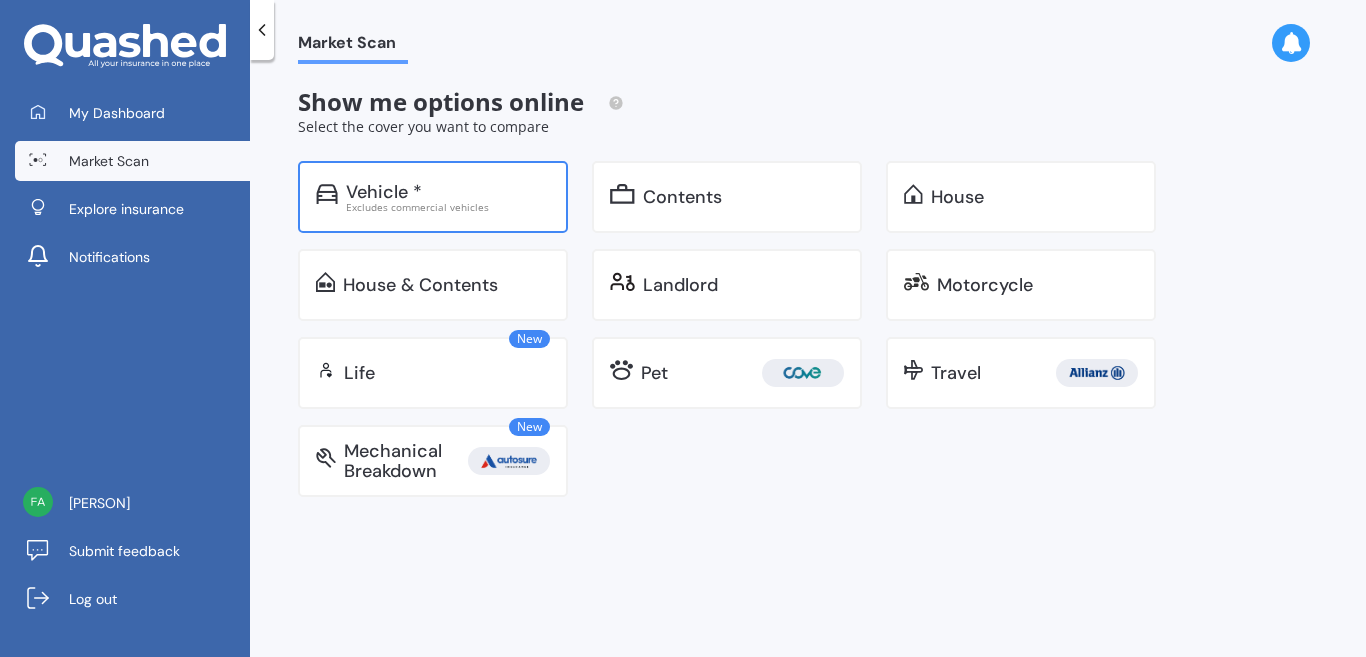 click on "Vehicle * Excludes commercial vehicles" at bounding box center (433, 197) 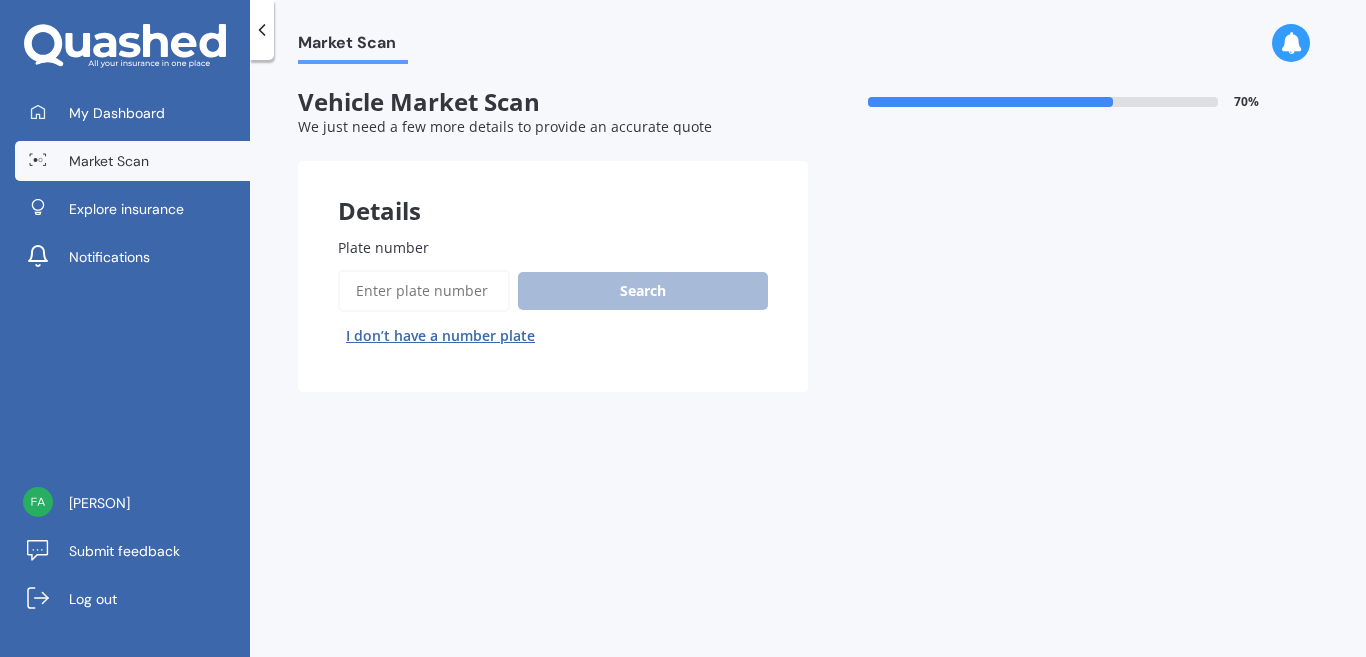 click on "Plate number" at bounding box center [424, 291] 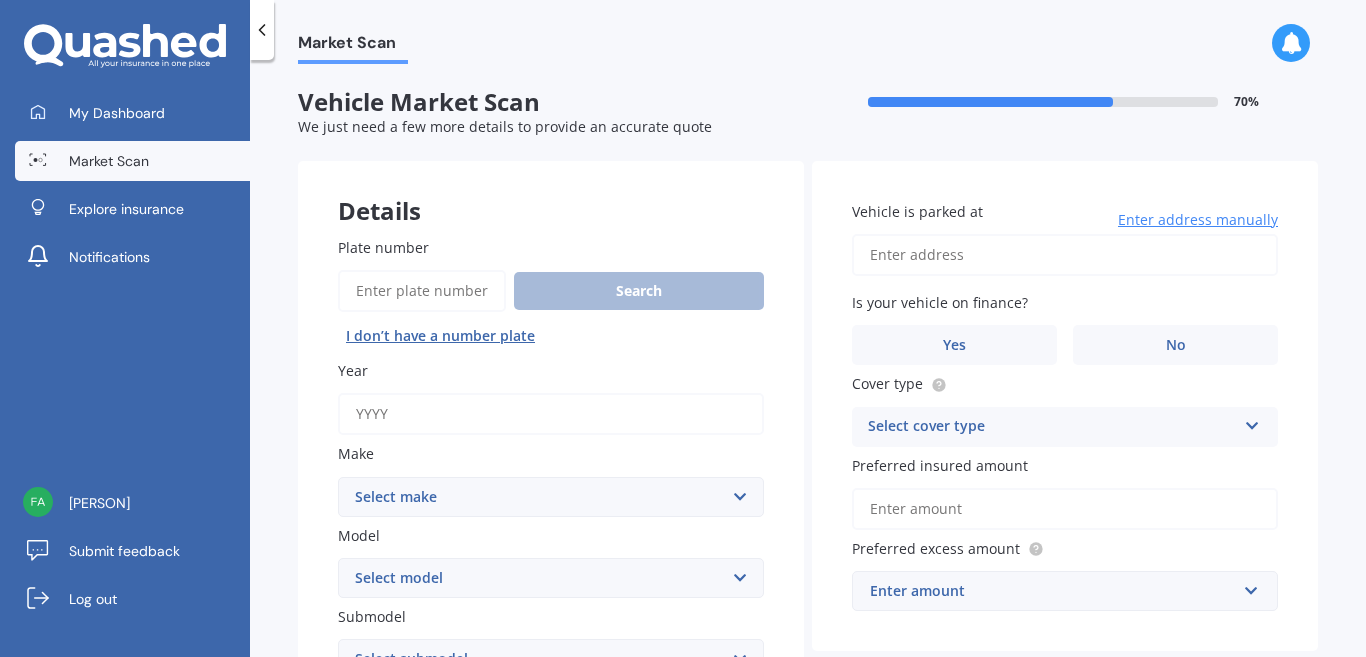 click on "Year" at bounding box center [551, 414] 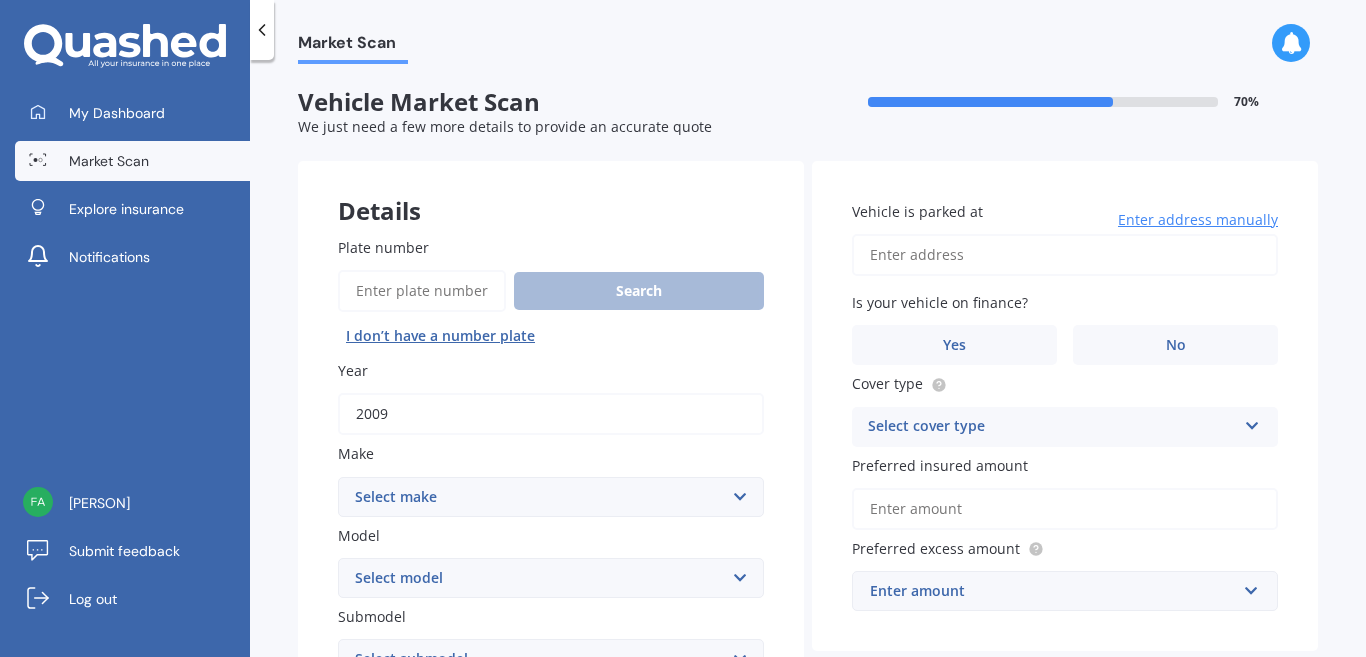 type on "2009" 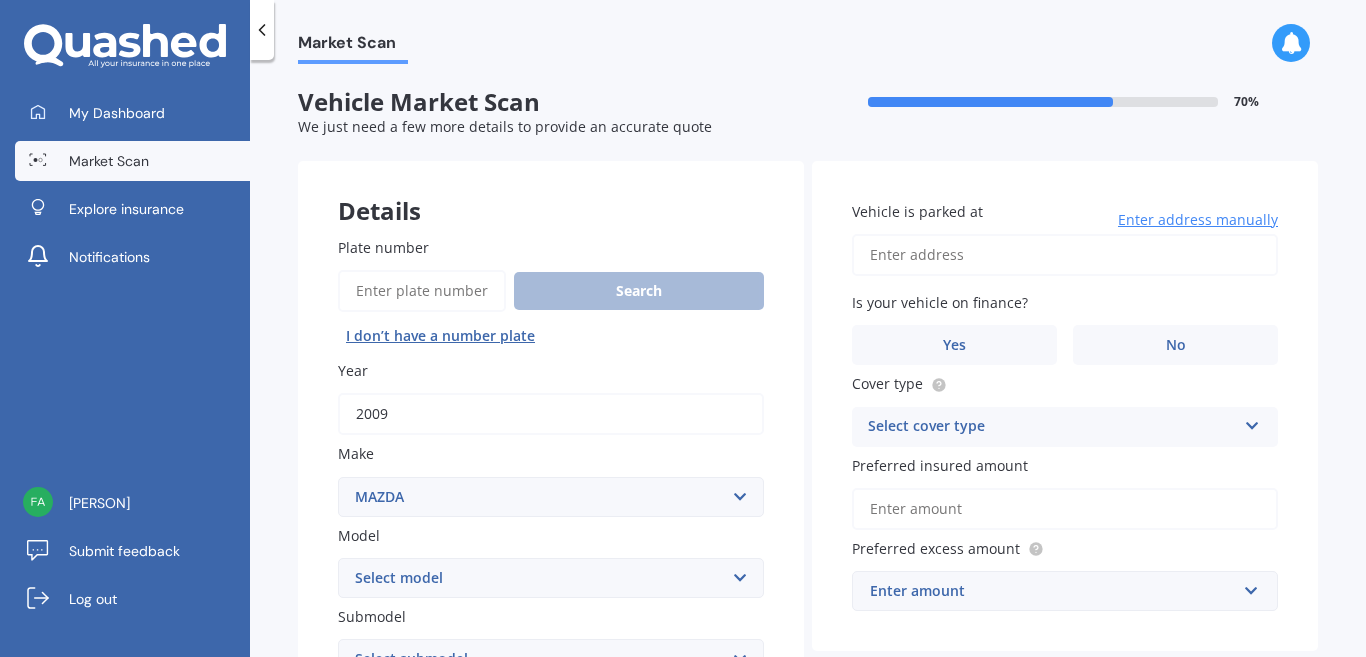 click on "Select make AC ALFA ROMEO ASTON MARTIN AUDI AUSTIN BEDFORD Bentley BMW BYD CADILLAC CAN-AM CHERY CHEVROLET CHRYSLER Citroen CRUISEAIR CUPRA DAEWOO DAIHATSU DAIMLER DAMON DIAHATSU DODGE EXOCET FACTORY FIVE FERRARI FIAT Fiord FLEETWOOD FORD FOTON FRASER GEELY GENESIS GEORGIE BOY GMC GREAT WALL GWM HAVAL HILLMAN HINO HOLDEN HOLIDAY RAMBLER HONDA HUMMER HYUNDAI INFINITI ISUZU IVECO JAC JAECOO JAGUAR JEEP KGM KIA LADA LAMBORGHINI LANCIA LANDROVER LDV LEAPMOTOR LEXUS LINCOLN LOTUS LUNAR M.G M.G. MAHINDRA MASERATI MAZDA MCLAREN MERCEDES AMG Mercedes Benz MERCEDES-AMG MERCURY MINI Mitsubishi MORGAN MORRIS NEWMAR Nissan OMODA OPEL OXFORD PEUGEOT Plymouth Polestar PONTIAC PORSCHE PROTON RAM Range Rover Rayne RENAULT ROLLS ROYCE ROVER SAAB SATURN SEAT SHELBY SKODA SMART SSANGYONG SUBARU SUZUKI TATA TESLA TIFFIN Toyota TRIUMPH TVR Vauxhall VOLKSWAGEN VOLVO WESTFIELD WINNEBAGO ZX" at bounding box center (551, 497) 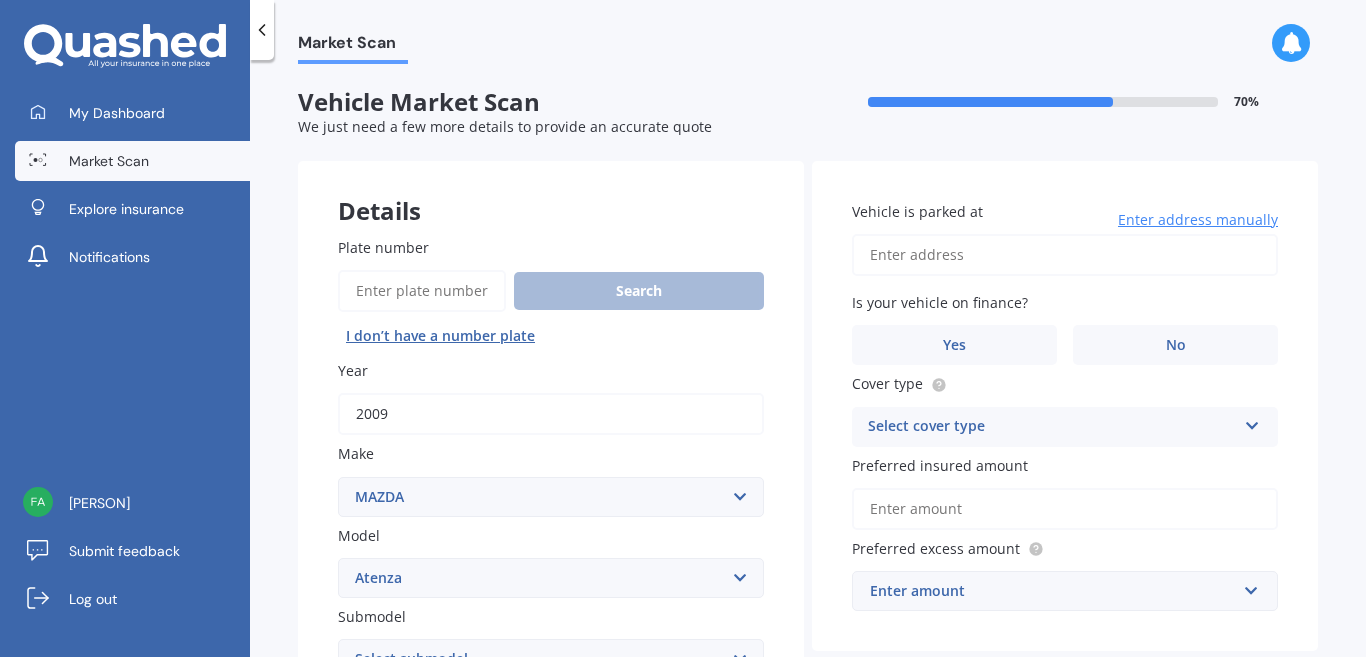 click on "Select model 121 2 3 323 323 / Familia 6 626 929 Atenza Autozam Axela AZ3 B2000 B2200 B2500 B2600 B2600i Biante Bongo Bounty BT50 Capella Cronos CX-30 CX-60 CX-8 CX-80 CX3 CX30 CX5 CX7 CX8 CX9 Demio E1800 Van E2000 E2200 Vans E2500 E2500 Van E3000 E4100 Efini Etude Eunos Familia Lantis Levante Luce Marvie Millenia MPV MS6 MS8 MS9 MX-3 MX-30 MX-5 MX-6 Neo Persona Premacy Presseo Proceed Revue Rotary RX7 RX8 Sapporo Sentia T2000 T2600 T3000 T3500 T4000 T4100 T4600 Titan 1.5/2.0 Tonnes Titan 5 Tonne Tribute Verisa" at bounding box center [551, 578] 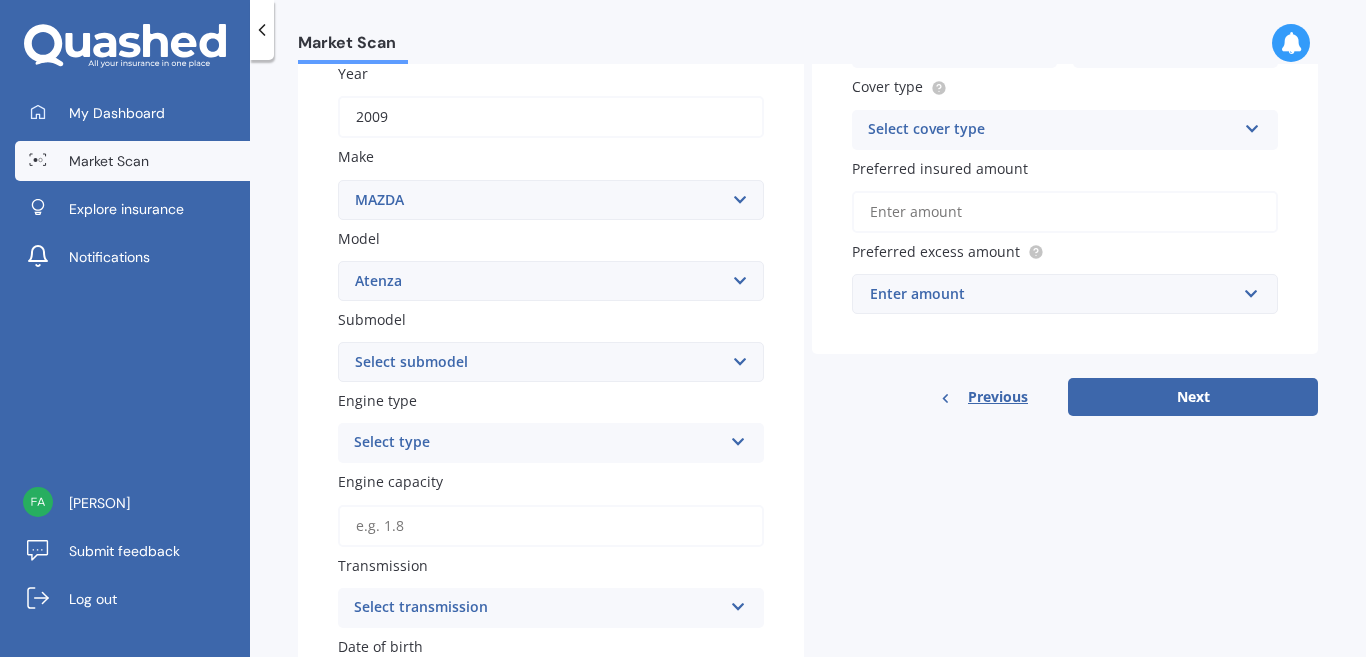 scroll, scrollTop: 300, scrollLeft: 0, axis: vertical 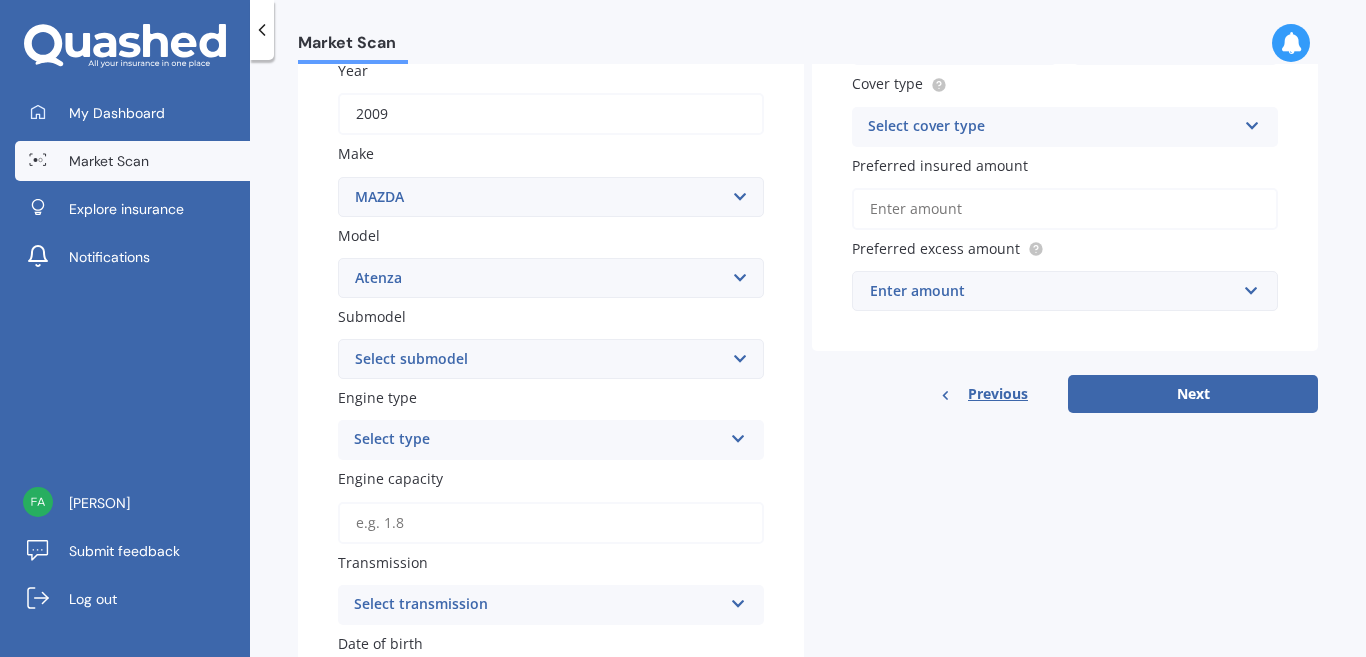 click on "Select submodel (All other) Diesel Diesel Turbo Hatchback Sedan Turbo Wagon" at bounding box center (551, 359) 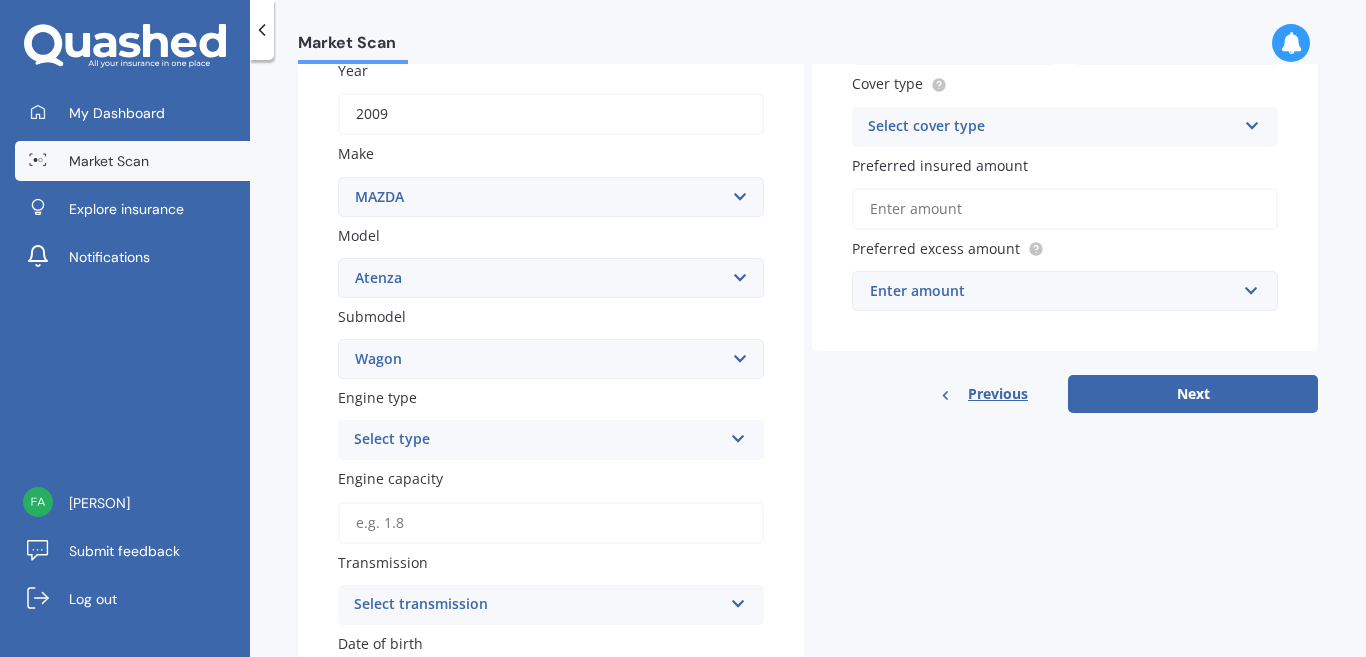 click on "Select submodel (All other) Diesel Diesel Turbo Hatchback Sedan Turbo Wagon" at bounding box center [551, 359] 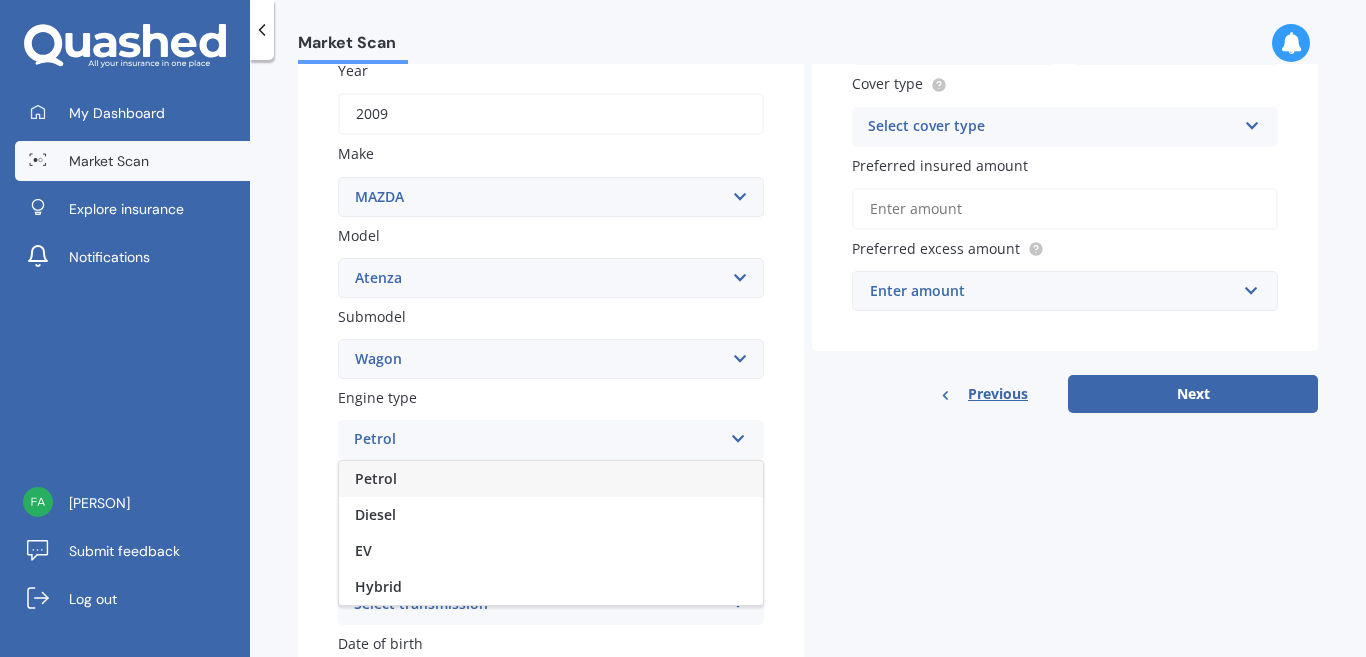click on "Petrol" at bounding box center [551, 479] 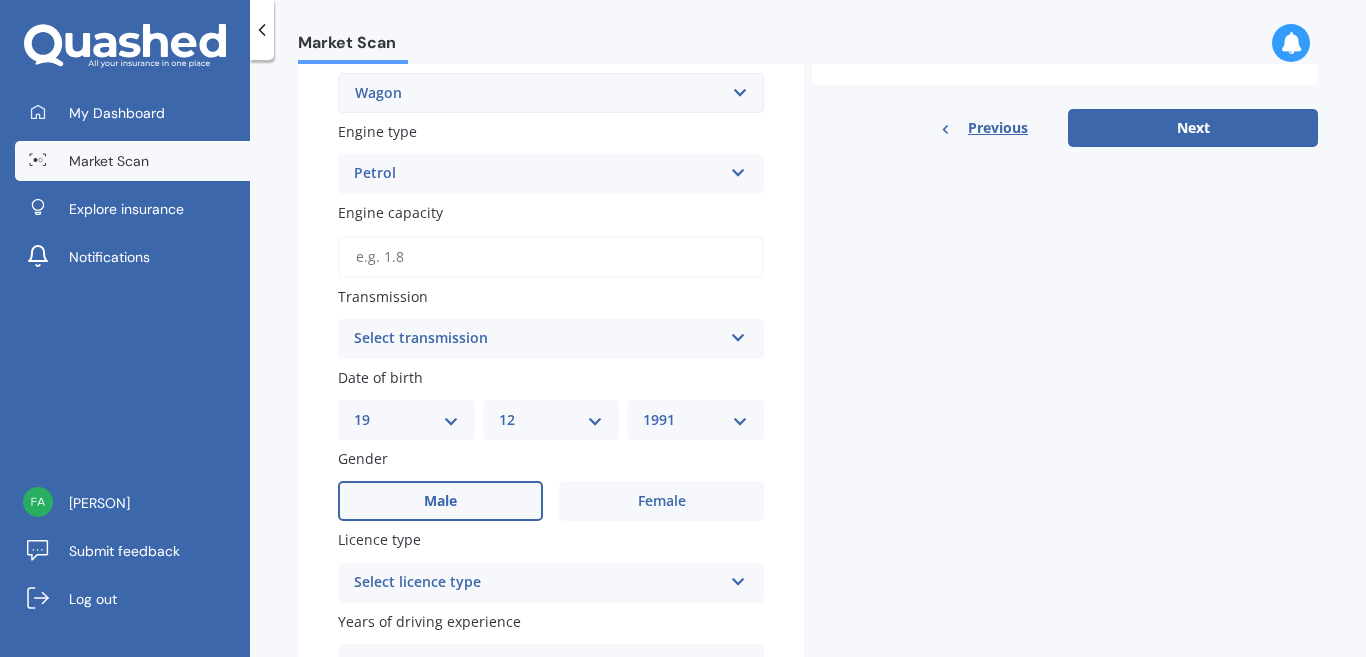 scroll, scrollTop: 567, scrollLeft: 0, axis: vertical 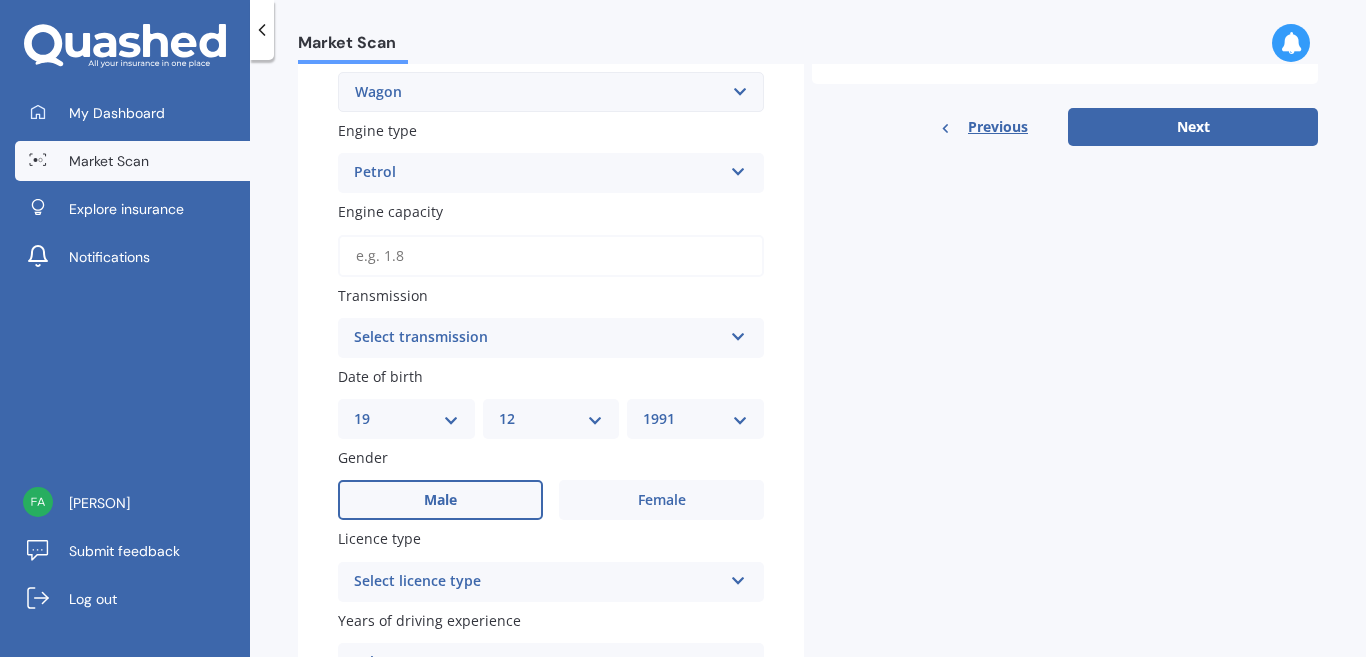 click on "Engine capacity" at bounding box center (551, 256) 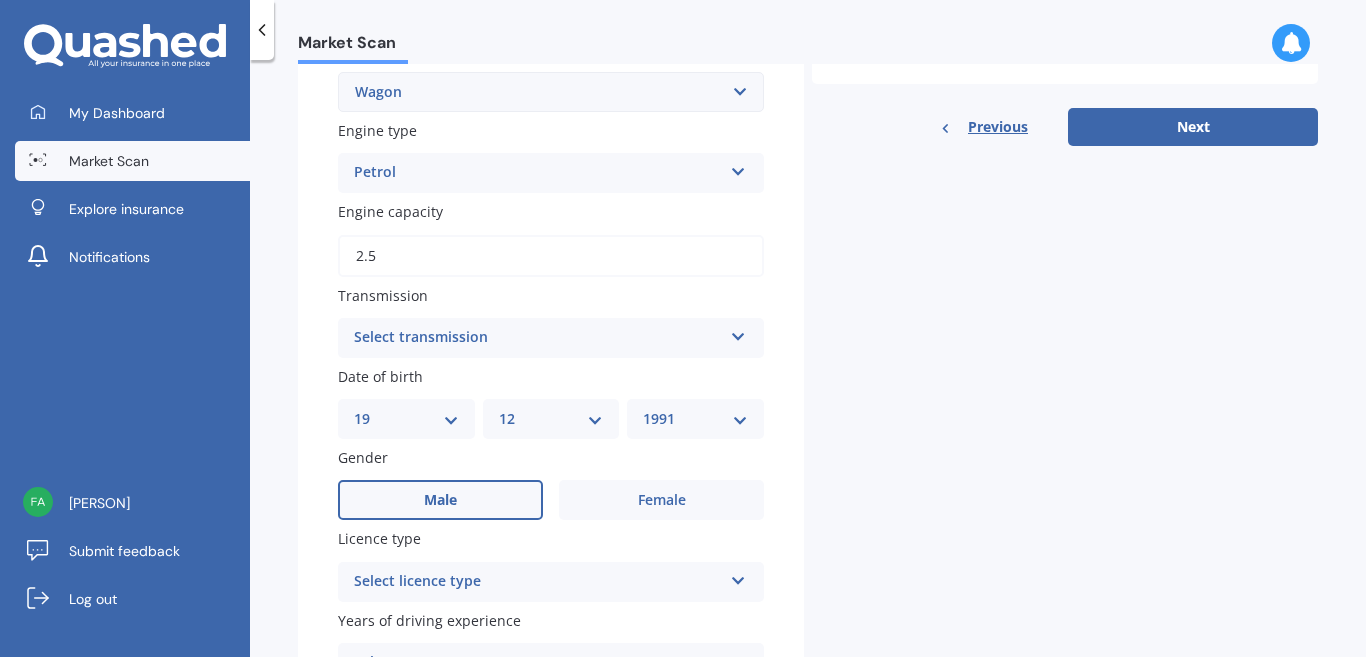 type on "2.5" 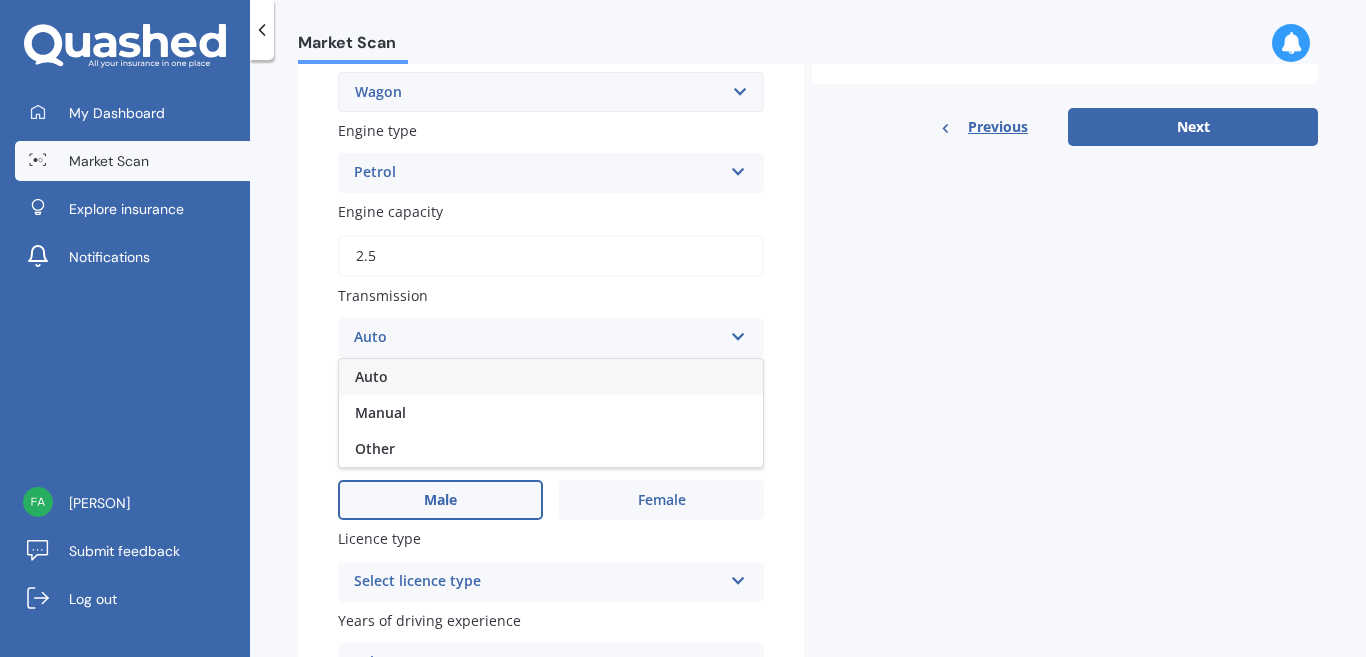 click on "Auto" at bounding box center (551, 377) 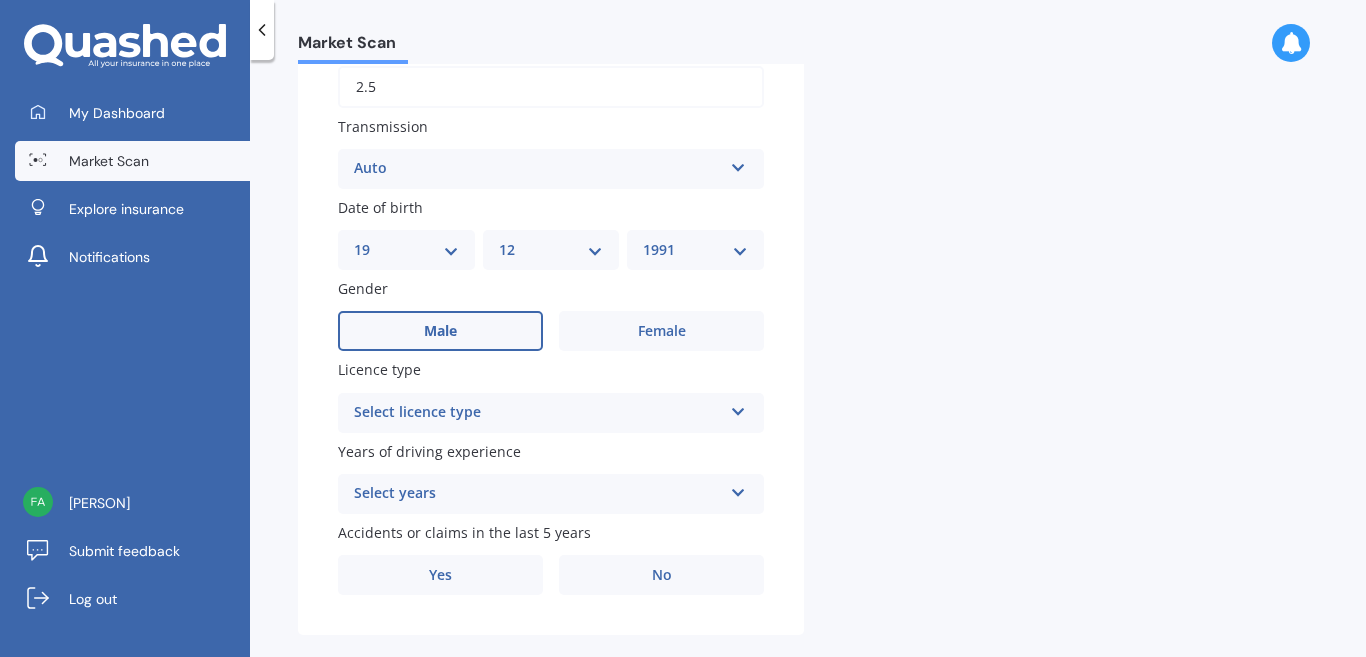 scroll, scrollTop: 766, scrollLeft: 0, axis: vertical 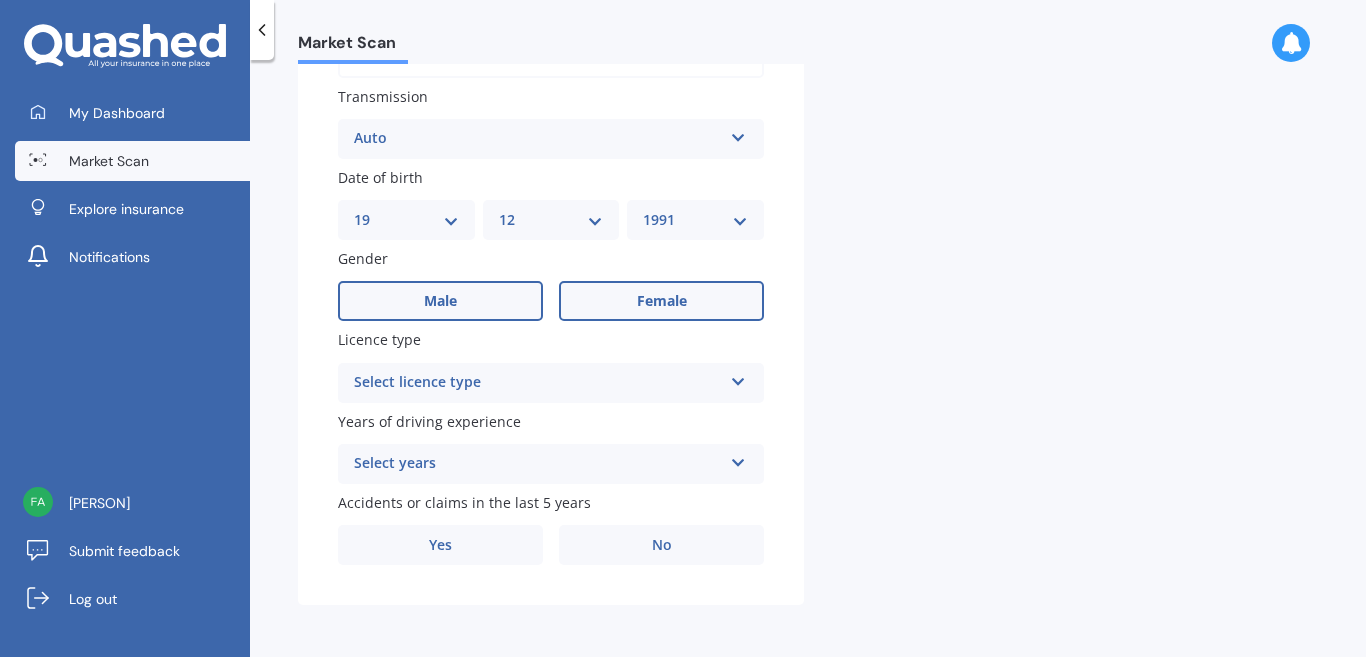 click on "Female" at bounding box center [662, 301] 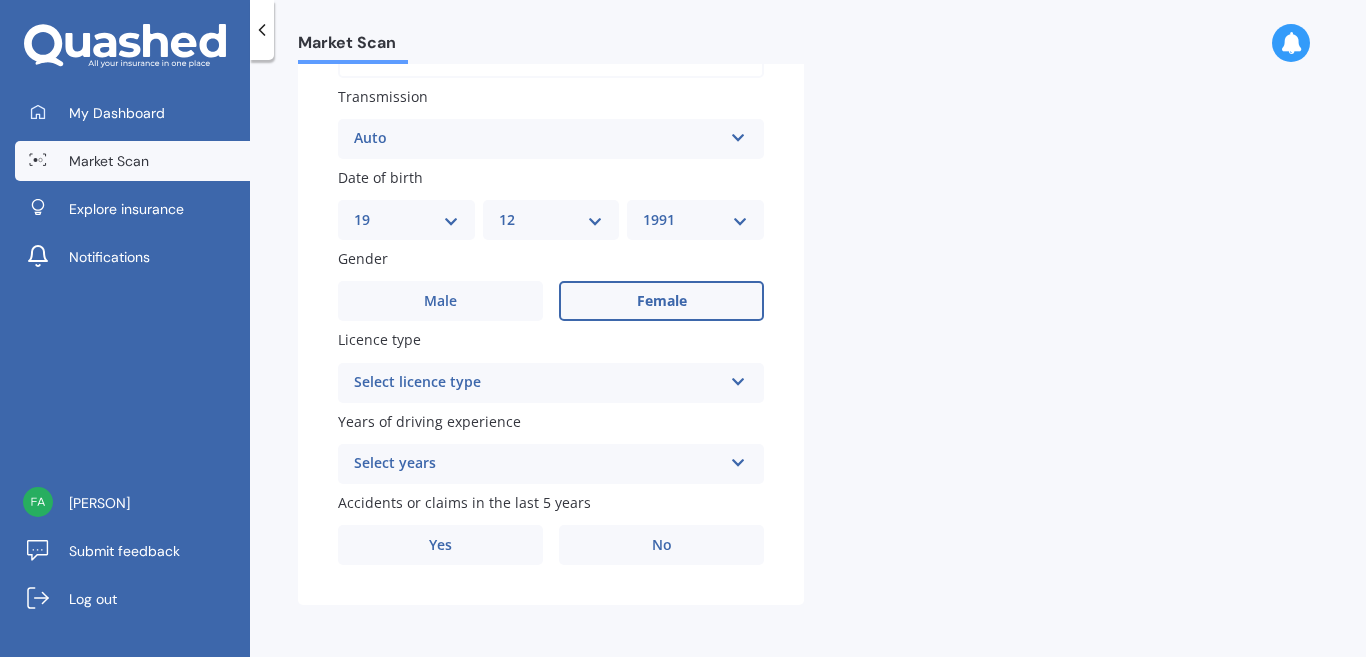click on "DD 01 02 03 04 05 06 07 08 09 10 11 12 13 14 15 16 17 18 19 20 21 22 23 24 25 26 27 28 29 30 31" at bounding box center [406, 220] 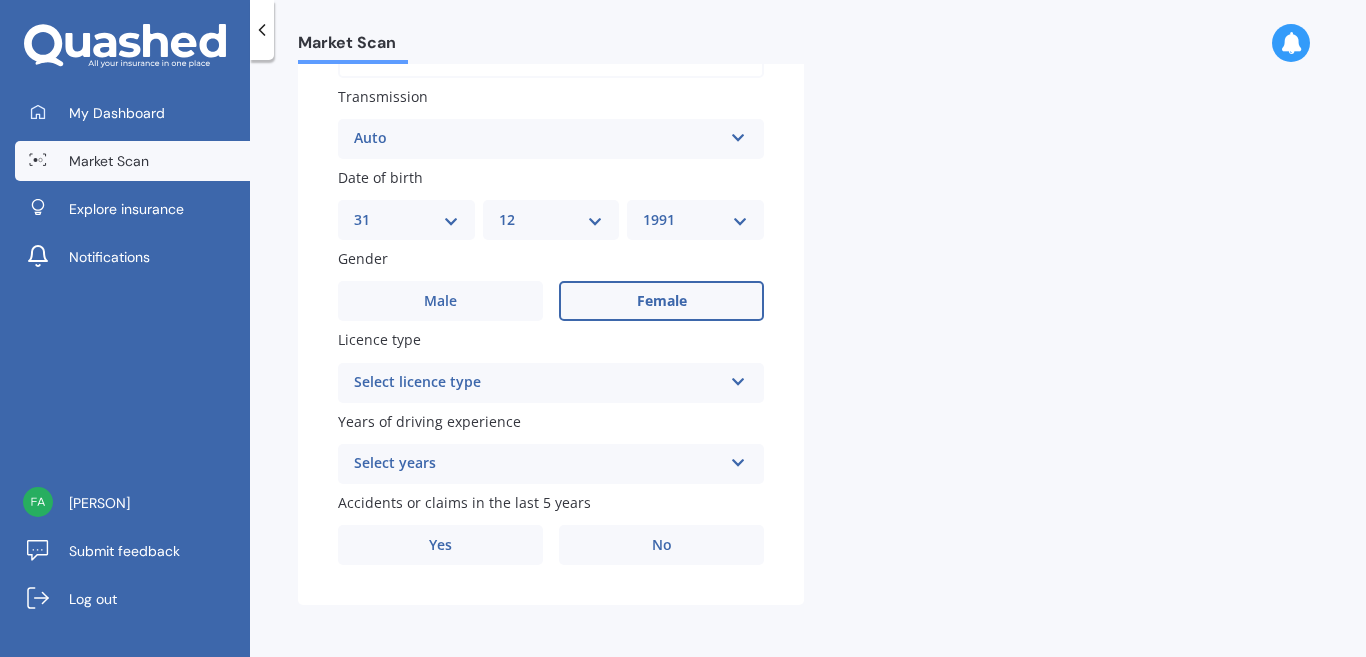 click on "DD 01 02 03 04 05 06 07 08 09 10 11 12 13 14 15 16 17 18 19 20 21 22 23 24 25 26 27 28 29 30 31" at bounding box center [406, 220] 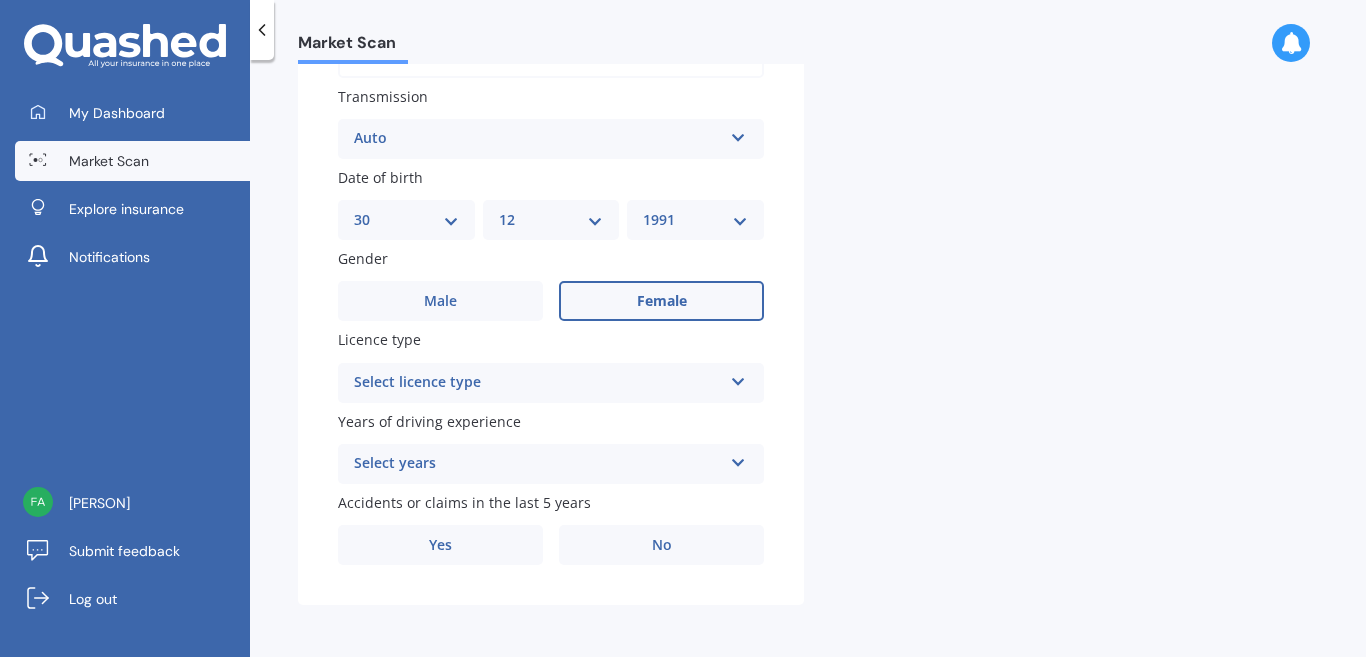 select on "31" 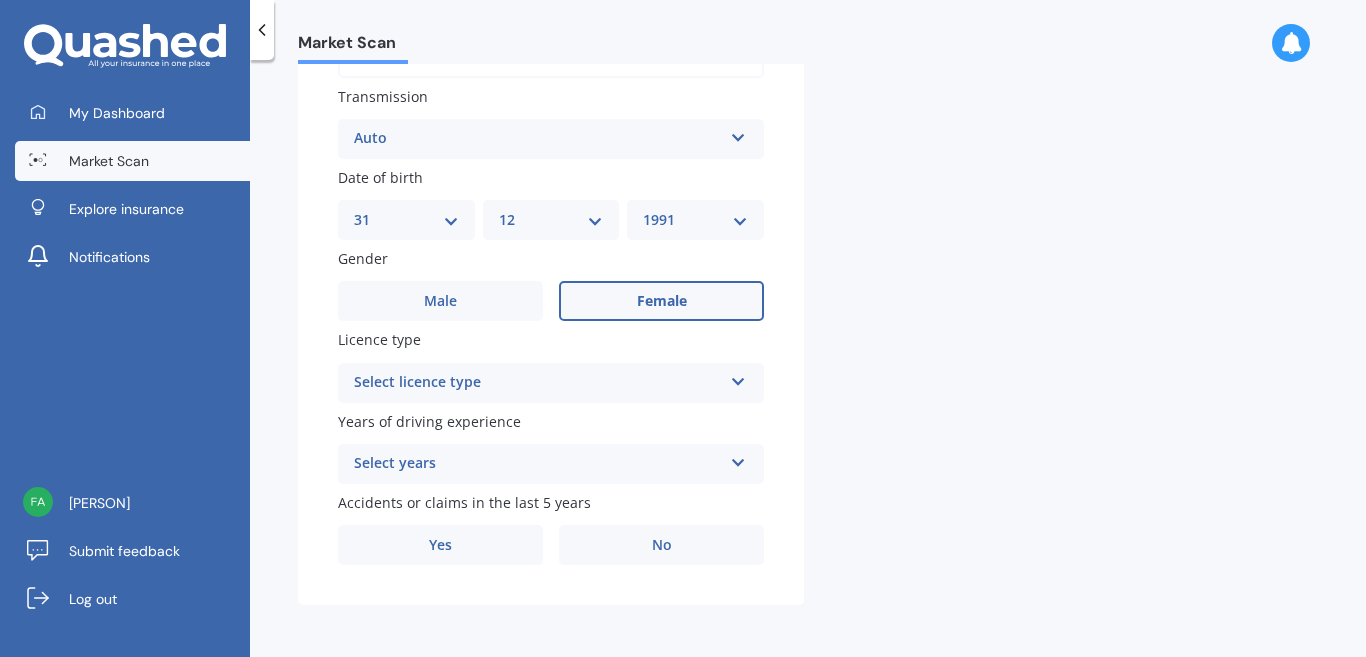 click on "MM 01 02 03 04 05 06 07 08 09 10 11 12" at bounding box center (551, 220) 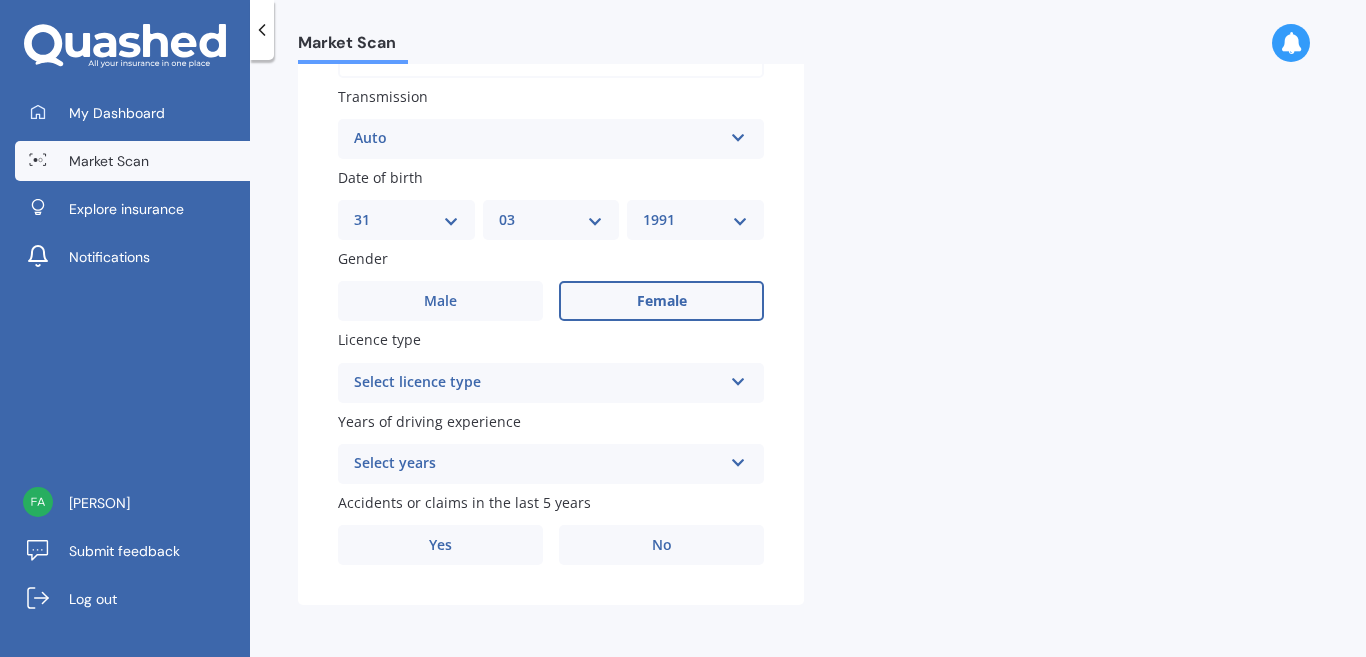 click on "YYYY 2025 2024 2023 2022 2021 2020 2019 2018 2017 2016 2015 2014 2013 2012 2011 2010 2009 2008 2007 2006 2005 2004 2003 2002 2001 2000 1999 1998 1997 1996 1995 1994 1993 1992 1991 1990 1989 1988 1987 1986 1985 1984 1983 1982 1981 1980 1979 1978 1977 1976 1975 1974 1973 1972 1971 1970 1969 1968 1967 1966 1965 1964 1963 1962 1961 1960 1959 1958 1957 1956 1955 1954 1953 1952 1951 1950 1949 1948 1947 1946 1945 1944 1943 1942 1941 1940 1939 1938 1937 1936 1935 1934 1933 1932 1931 1930 1929 1928 1927 1926" at bounding box center [695, 220] 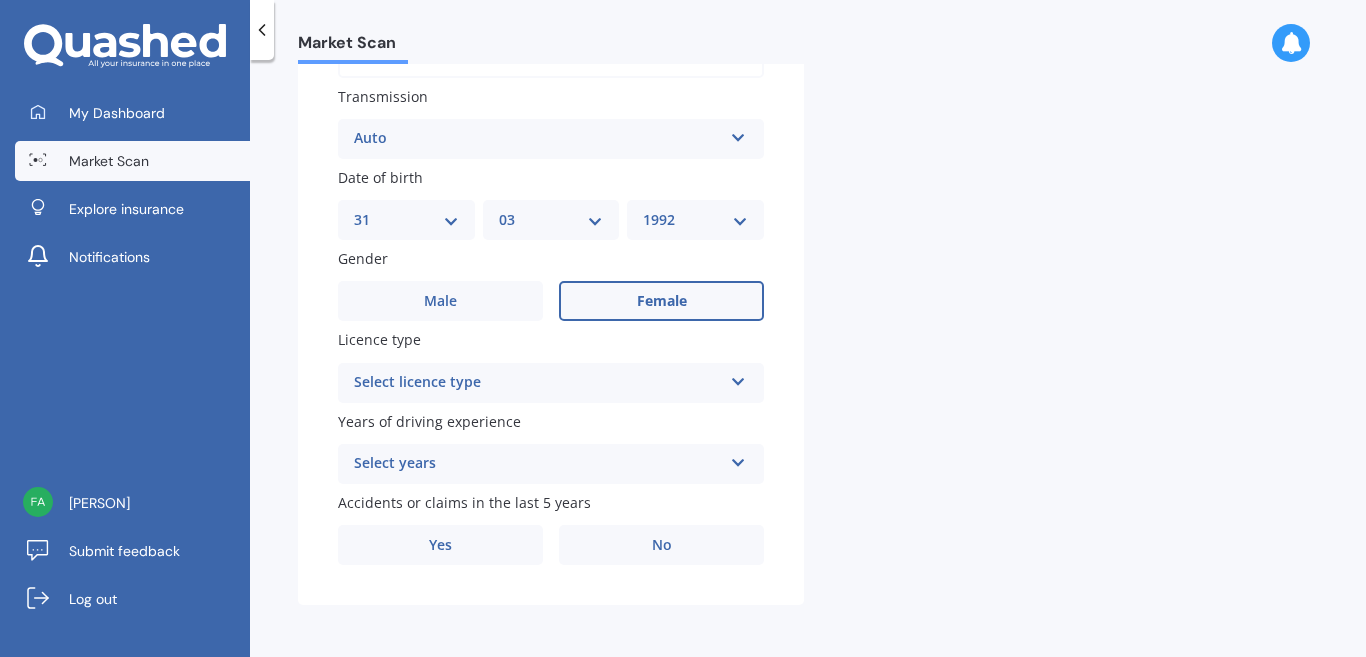click on "Details Plate number Search I don’t have a number plate Year [YEAR] Make Select make AC ALFA ROMEO ASTON MARTIN AUDI AUSTIN BEDFORD Bentley BMW BYD CADILLAC CAN-AM CHERY CHEVROLET CHRYSLER Citroen CRUISEAIR CUPRA DAEWOO DAIHATSU DAIMLER DAMON DIAHATSU DODGE EXOCET FACTORY FIVE FERRARI FIAT Fiord FLEETWOOD FORD FOTON FRASER GEELY GENESIS GEORGIE BOY GMC GREAT WALL GWM HAVAL HILLMAN HINO HOLDEN HOLIDAY RAMBLER HONDA HUMMER HYUNDAI INFINITI ISUZU IVECO JAC JAECOO JAGUAR JEEP KGM KIA LADA LAMBORGHINI LANCIA LANDROVER LDV LEAPMOTOR LEXUS LINCOLN LOTUS LUNAR M.G M.G. MAHINDRA MASERATI MAZDA MCLAREN MERCEDES AMG Mercedes Benz MERCEDES-AMG MERCURY MINI Mitsubishi MORGAN MORRIS NEWMAR Nissan OMODA OPEL OXFORD PEUGEOT Plymouth Polestar PONTIAC PORSCHE PROTON RAM Range Rover Rayne RENAULT ROLLS ROYCE ROVER SAAB SATURN SEAT SHELBY SKODA SMART SSANGYONG SUBARU SUZUKI TATA TESLA TIFFIN Toyota TRIUMPH TVR Vauxhall VOLKSWAGEN VOLVO WESTFIELD WINNEBAGO ZX Model Select model 121 2 3 323 323 / Familia 6 626 929 Atenza Autozam" at bounding box center [808, 0] 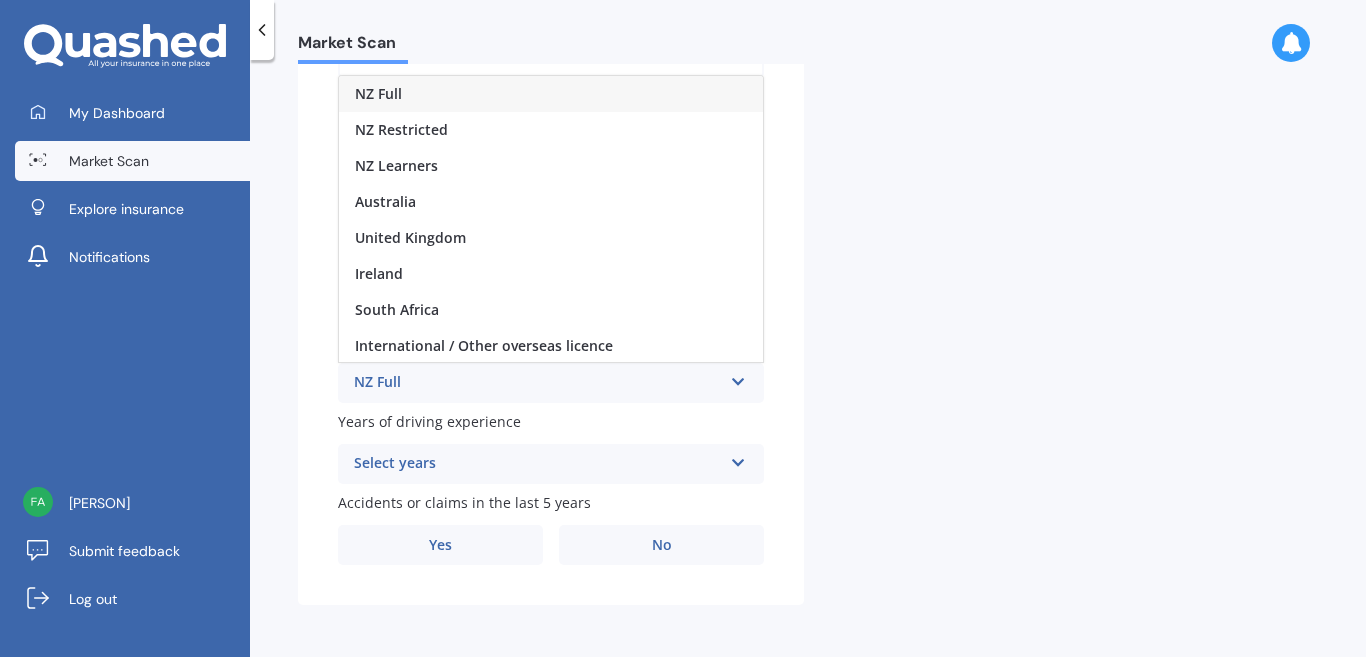 click on "NZ Full" at bounding box center (551, 94) 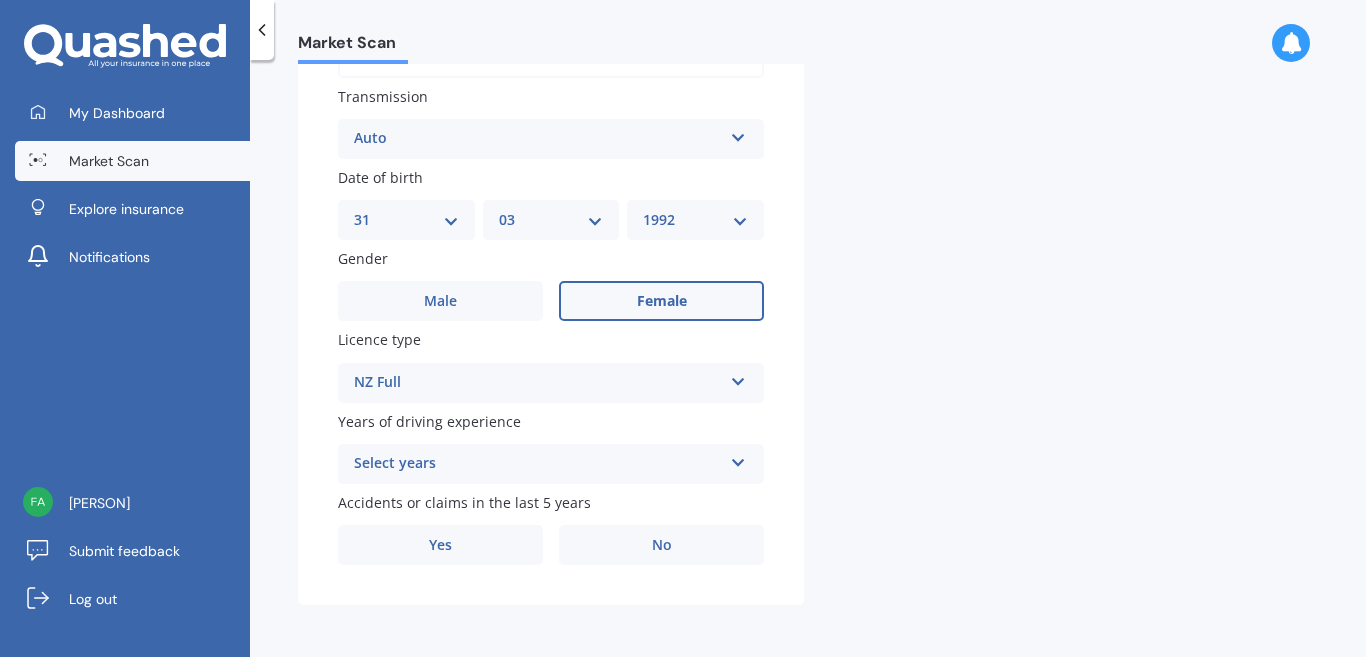 click on "Select years" at bounding box center [538, 464] 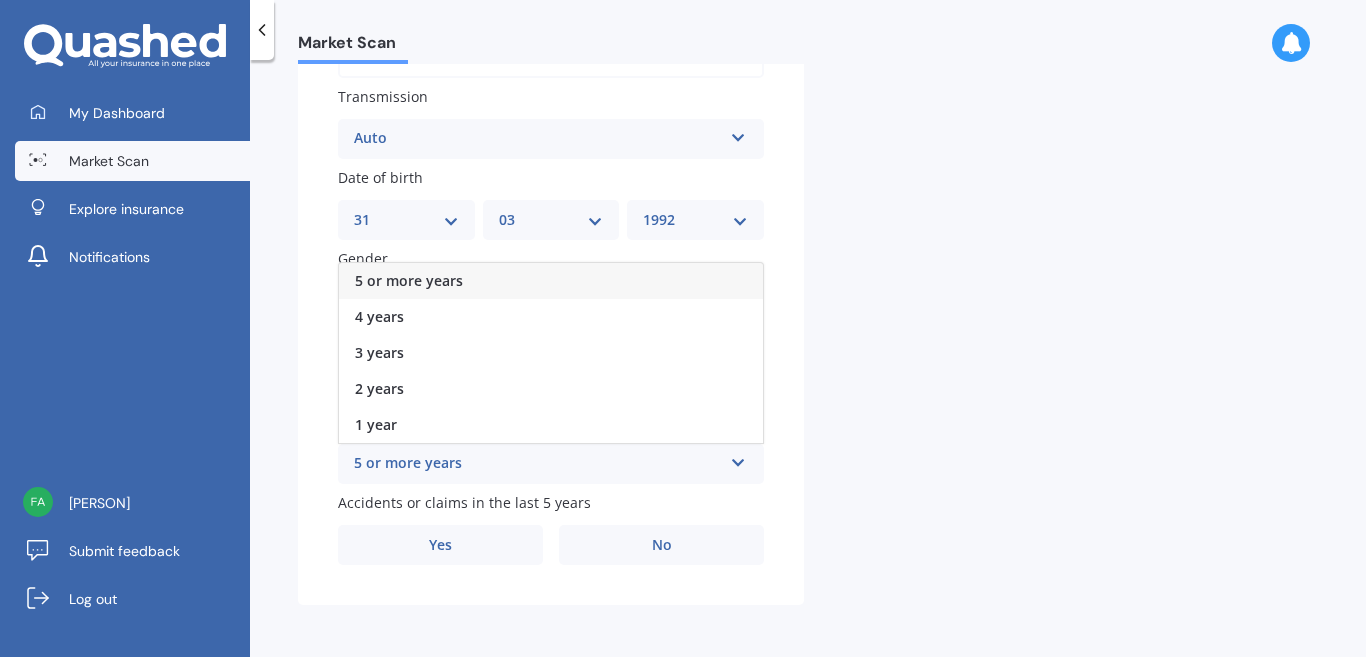 click on "5 or more years" at bounding box center (551, 281) 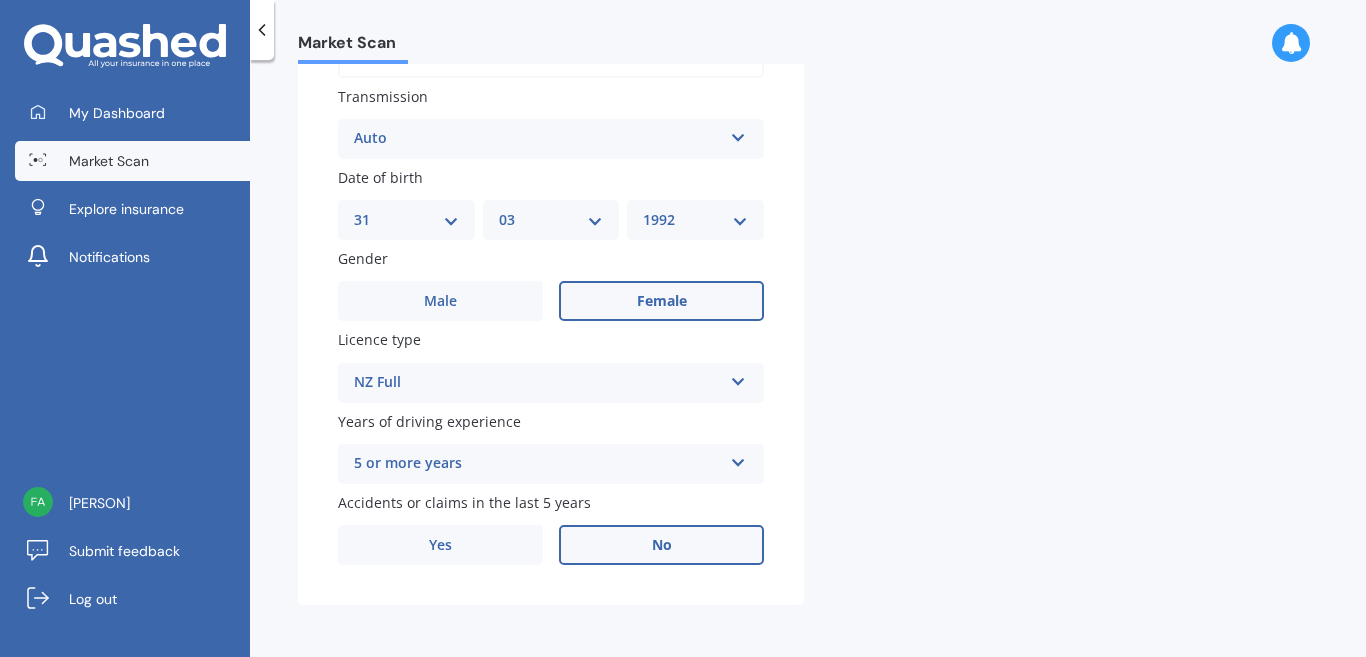 click on "No" at bounding box center (662, 545) 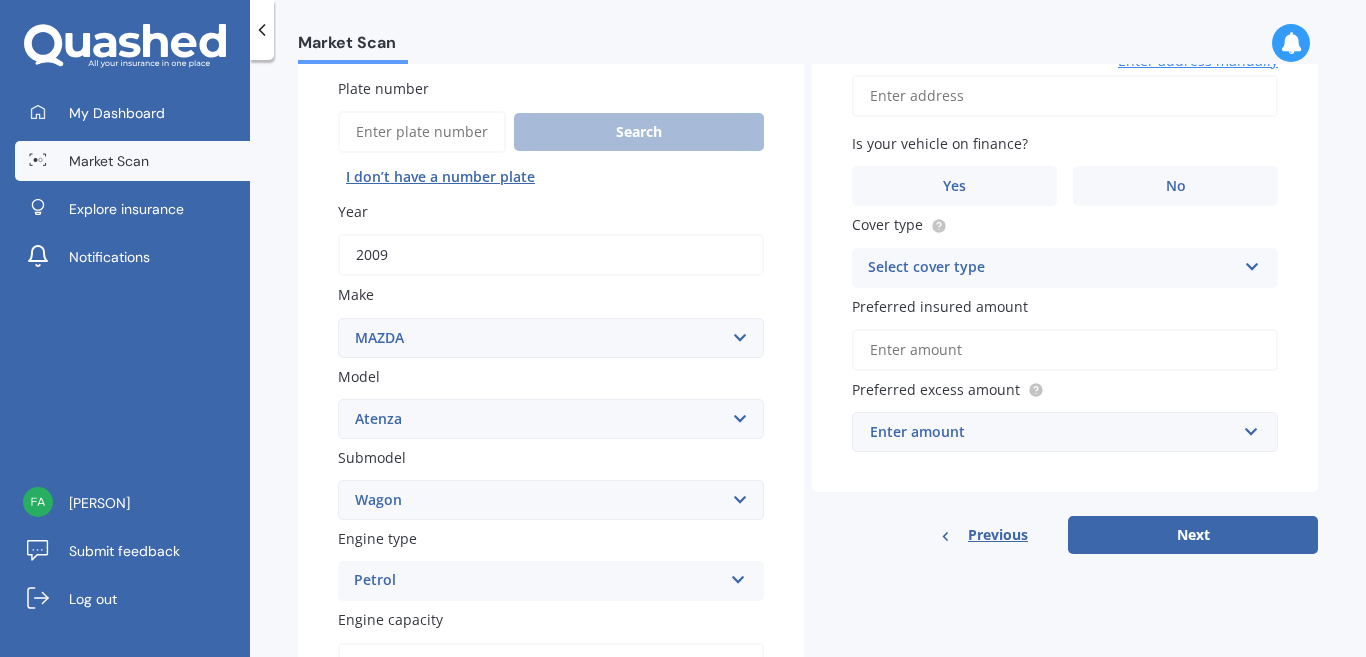 scroll, scrollTop: 99, scrollLeft: 0, axis: vertical 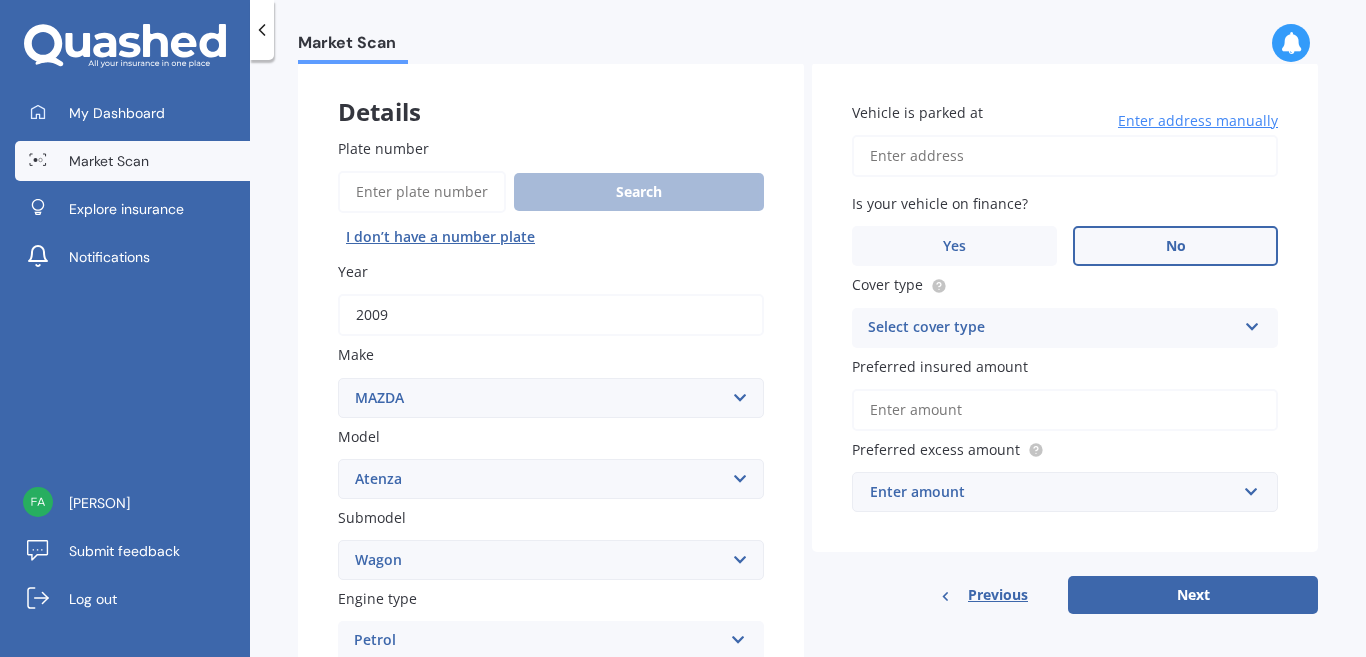 click on "No" at bounding box center [1176, 246] 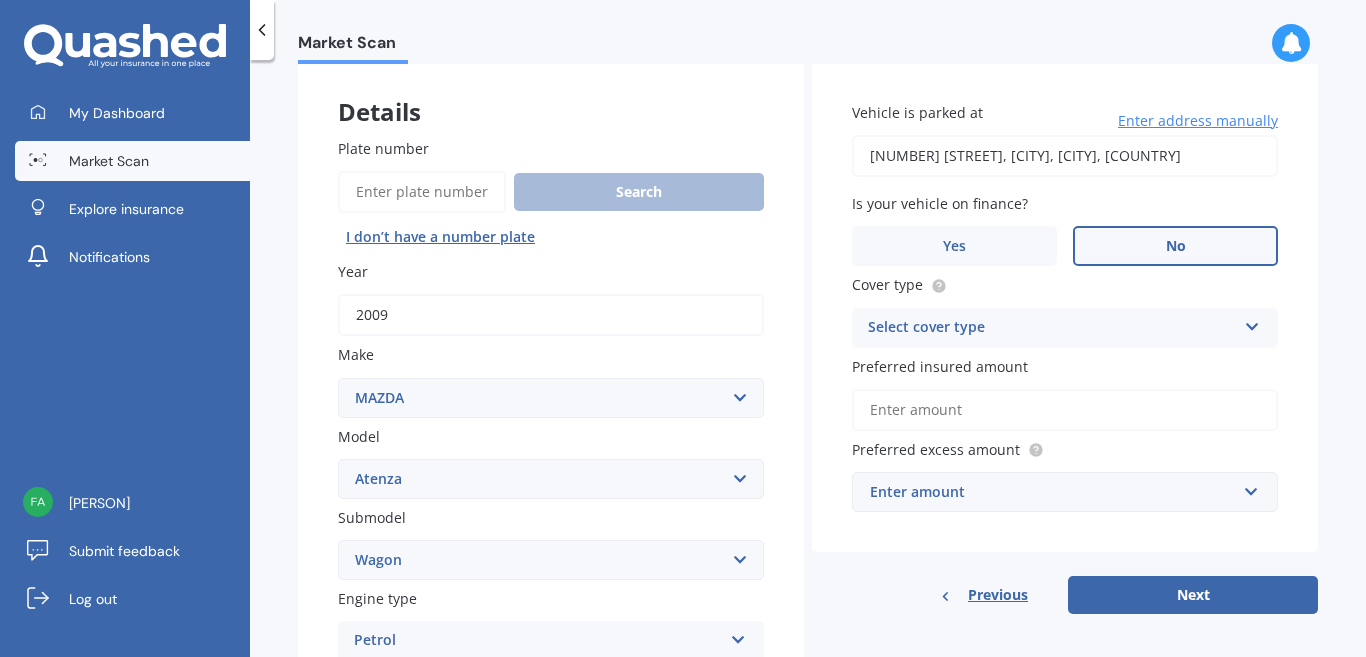 type on "[NUMBER] [STREET], [CITY] [POSTAL_CODE]" 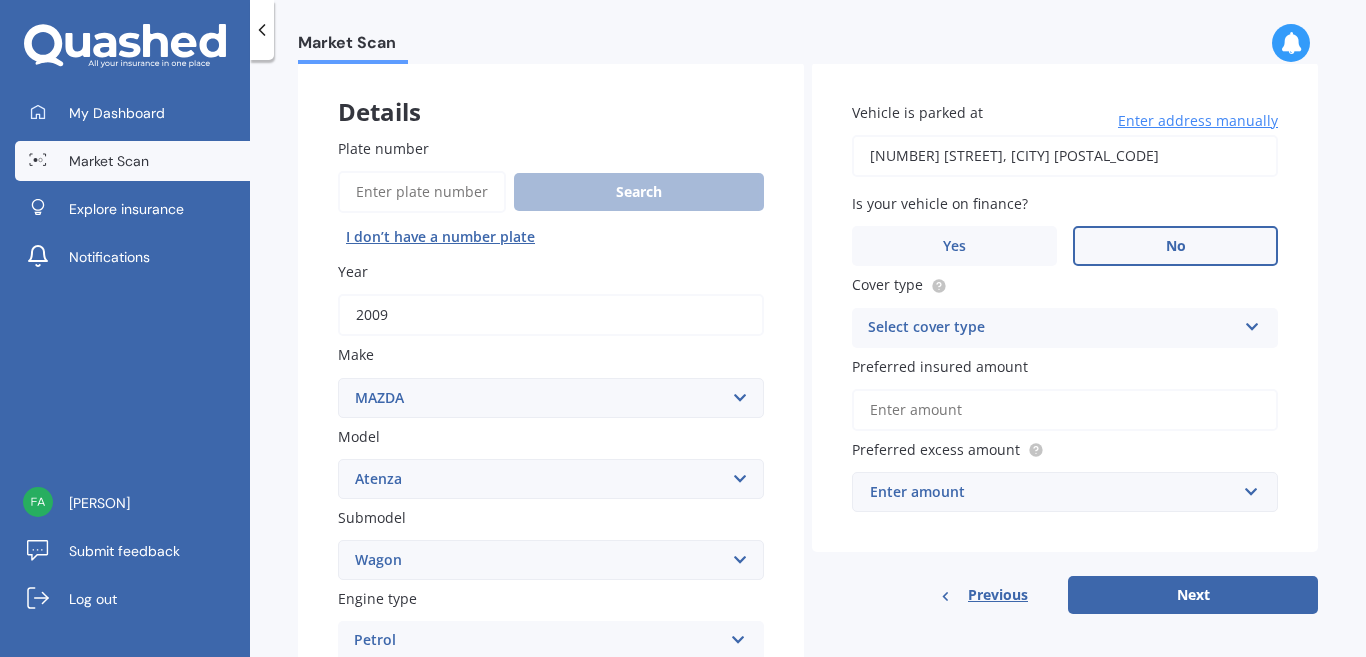 click on "Select cover type" at bounding box center (1052, 328) 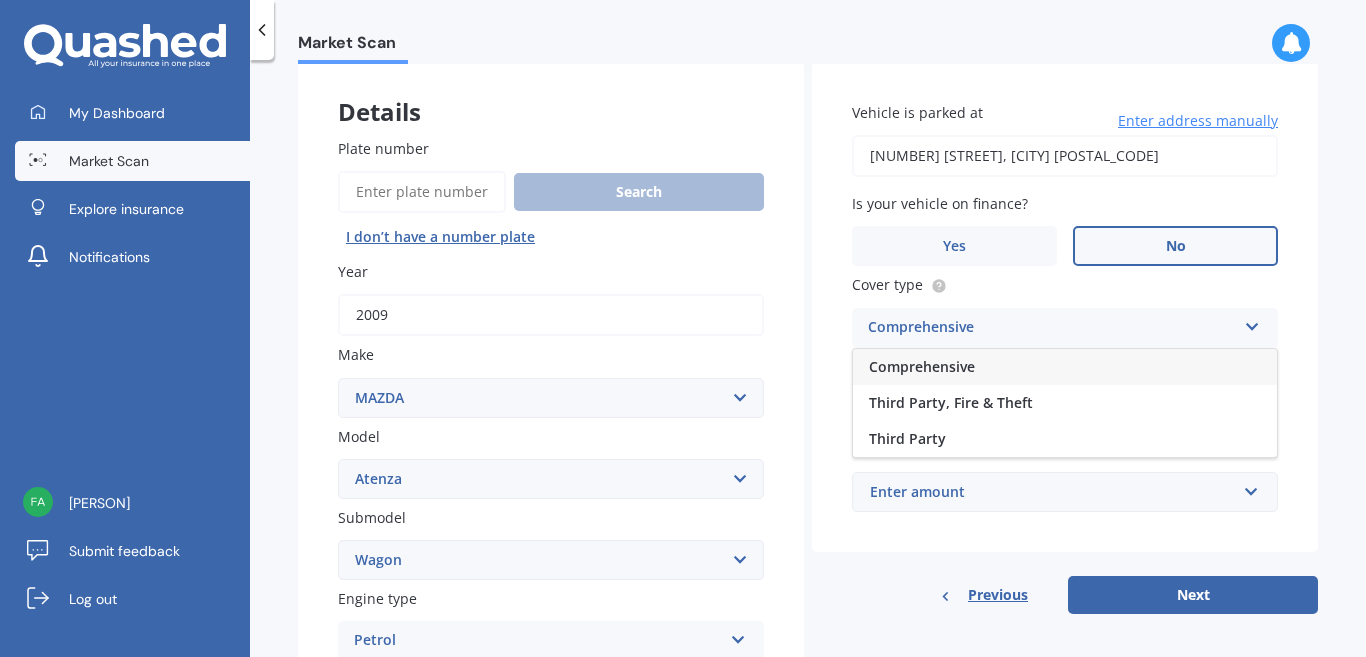 click on "Comprehensive" at bounding box center (1065, 367) 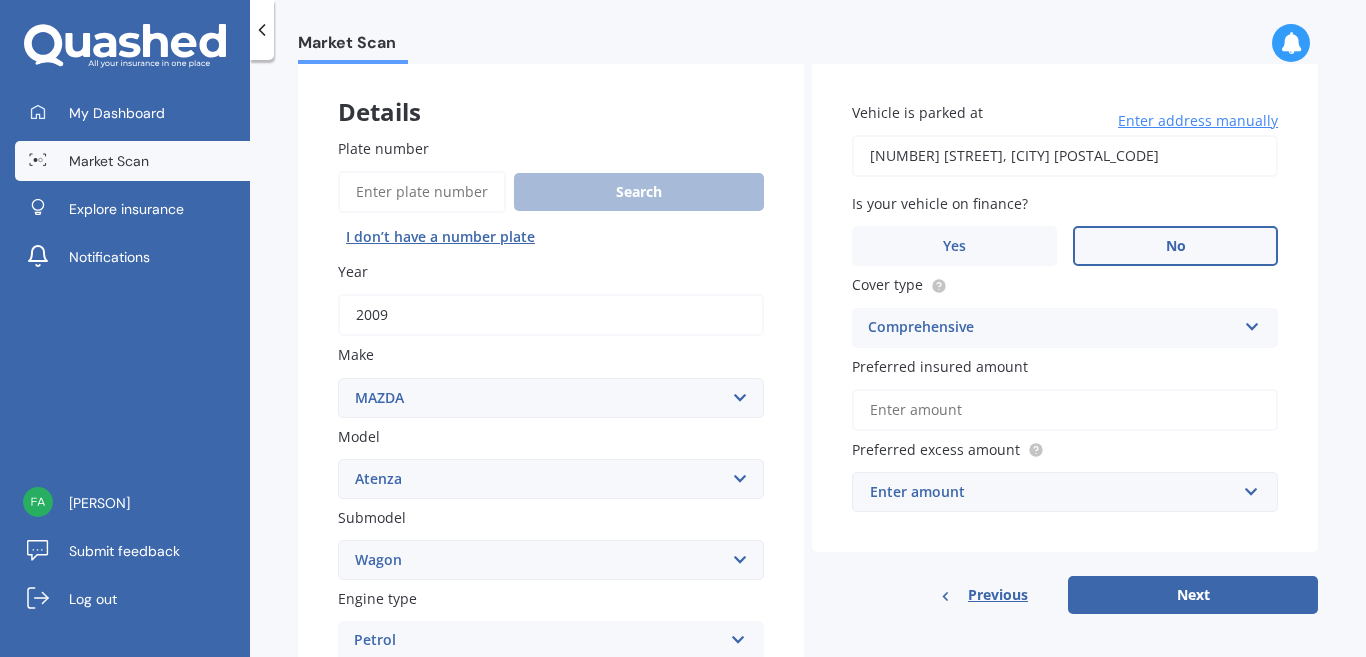 click on "Preferred insured amount" at bounding box center [1065, 410] 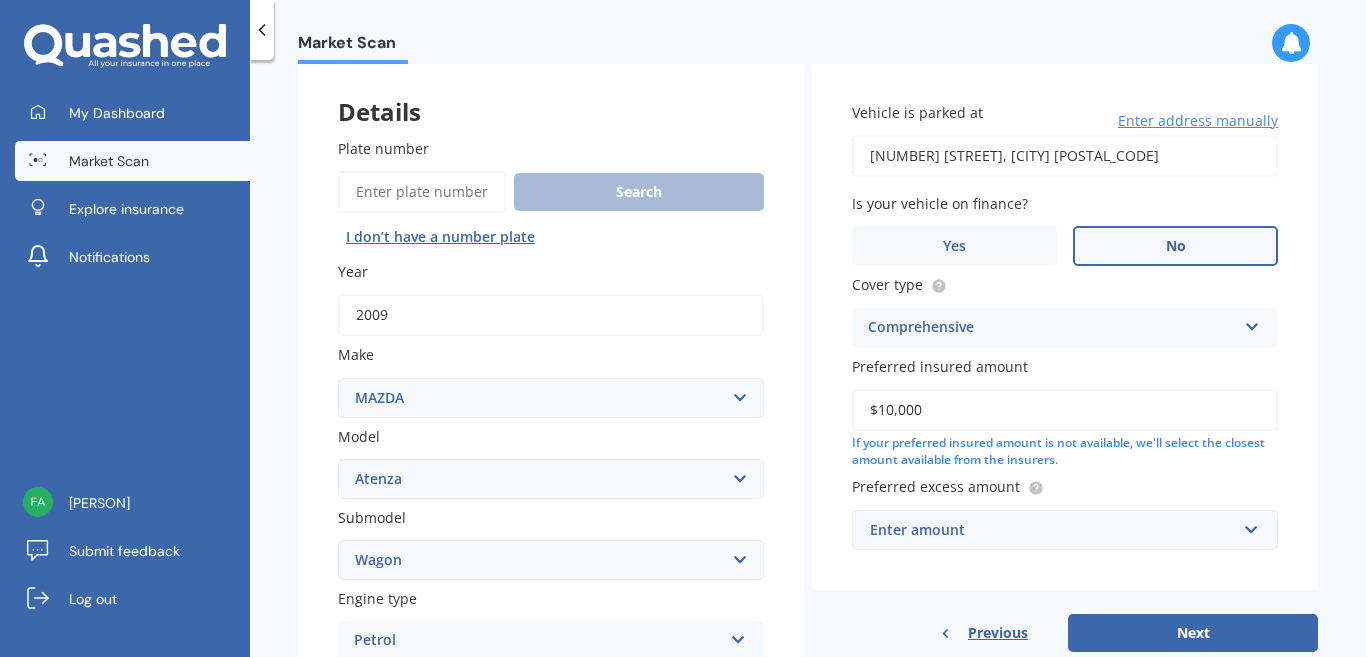 type on "$10,000" 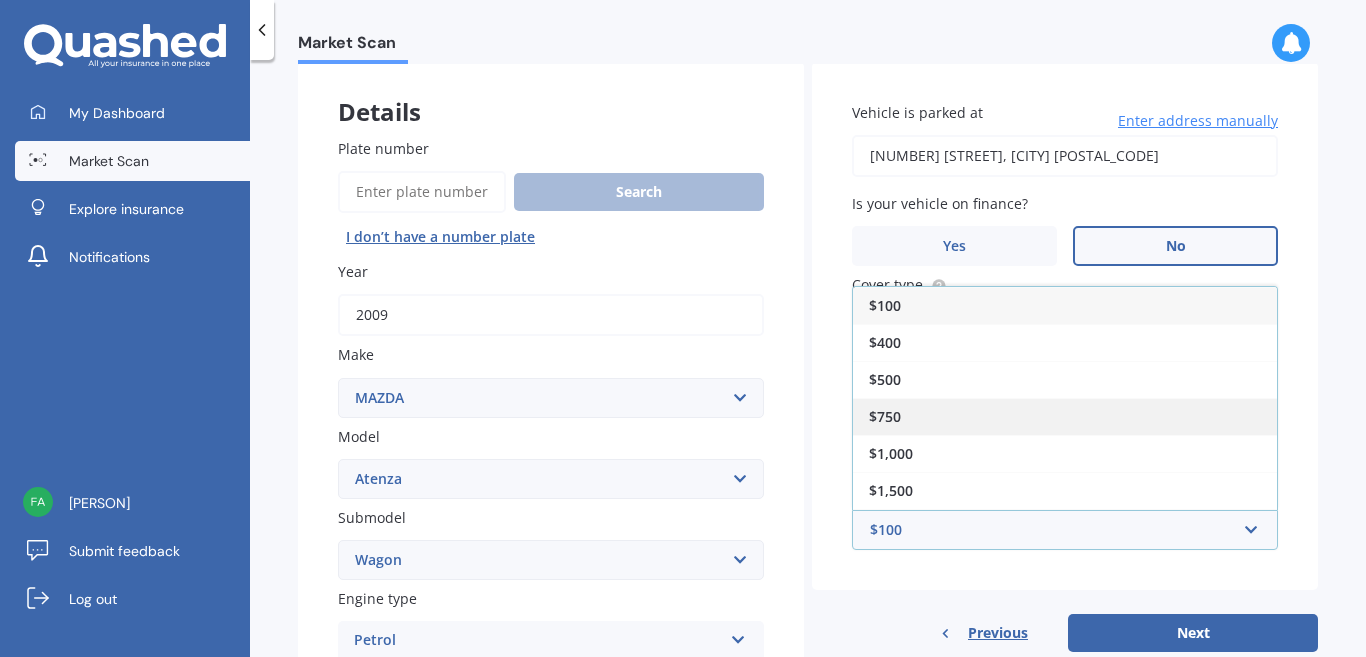 click on "$750" at bounding box center [1065, 416] 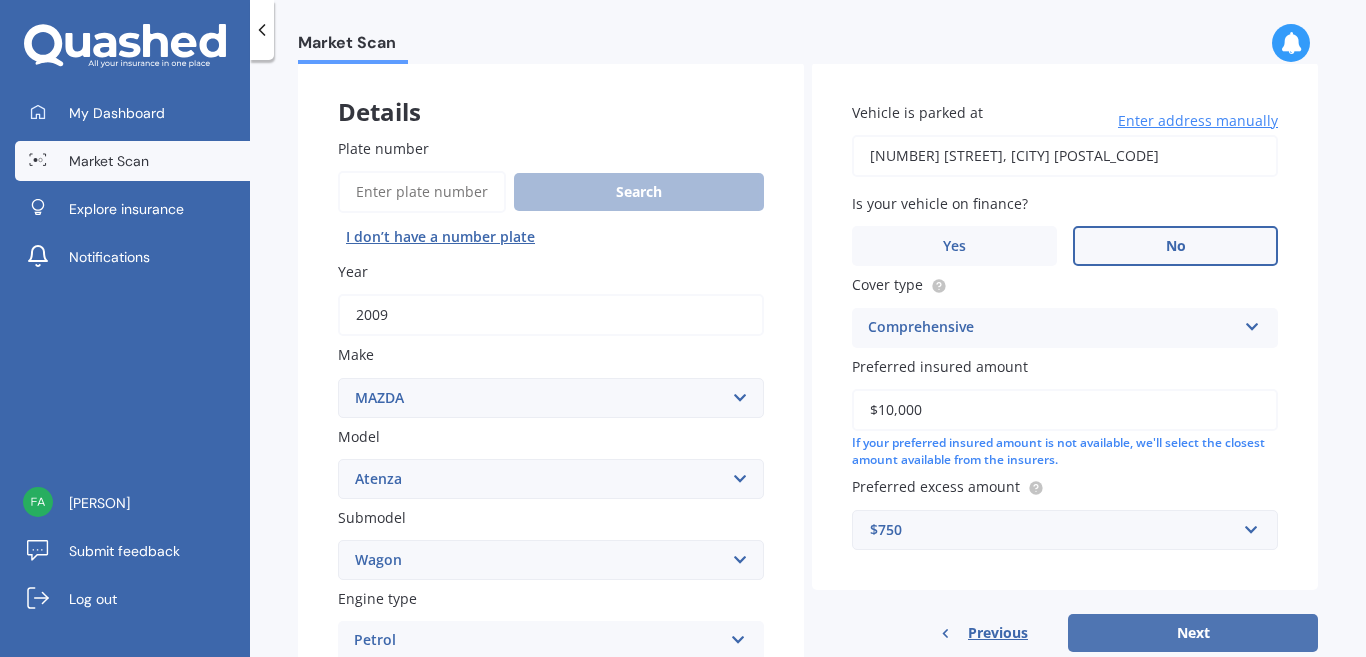 click on "Next" at bounding box center [1193, 633] 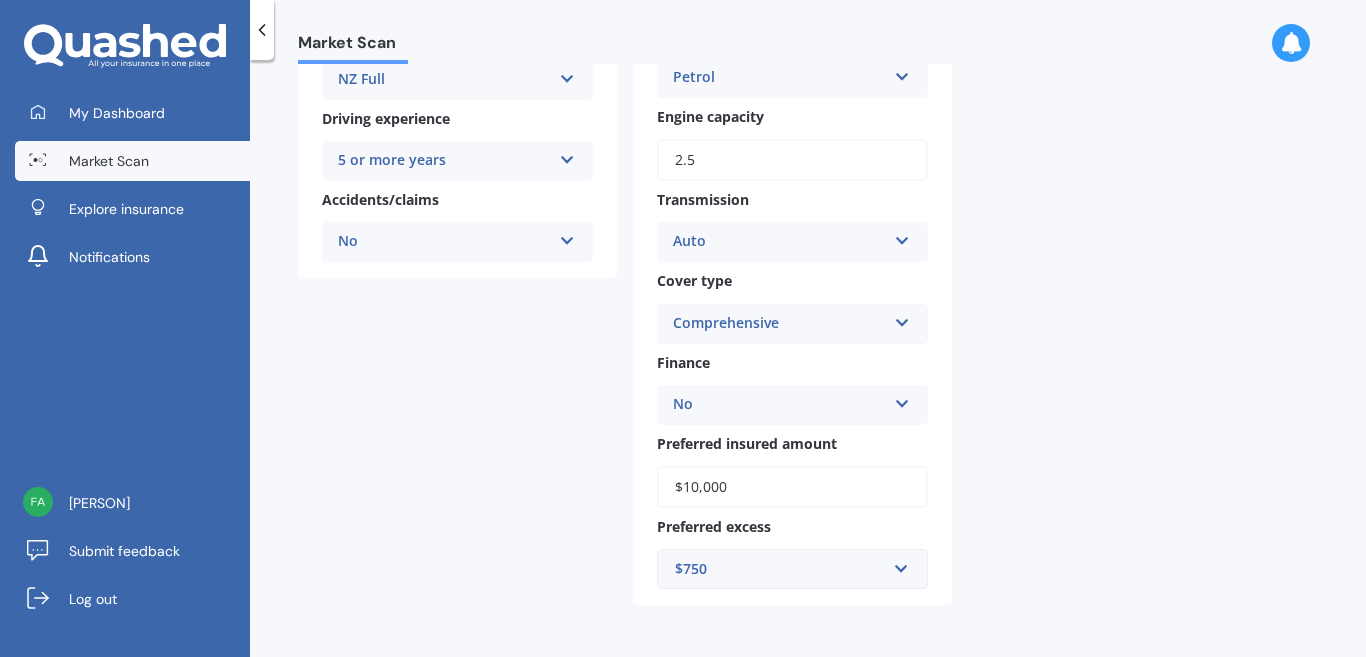 scroll, scrollTop: 0, scrollLeft: 0, axis: both 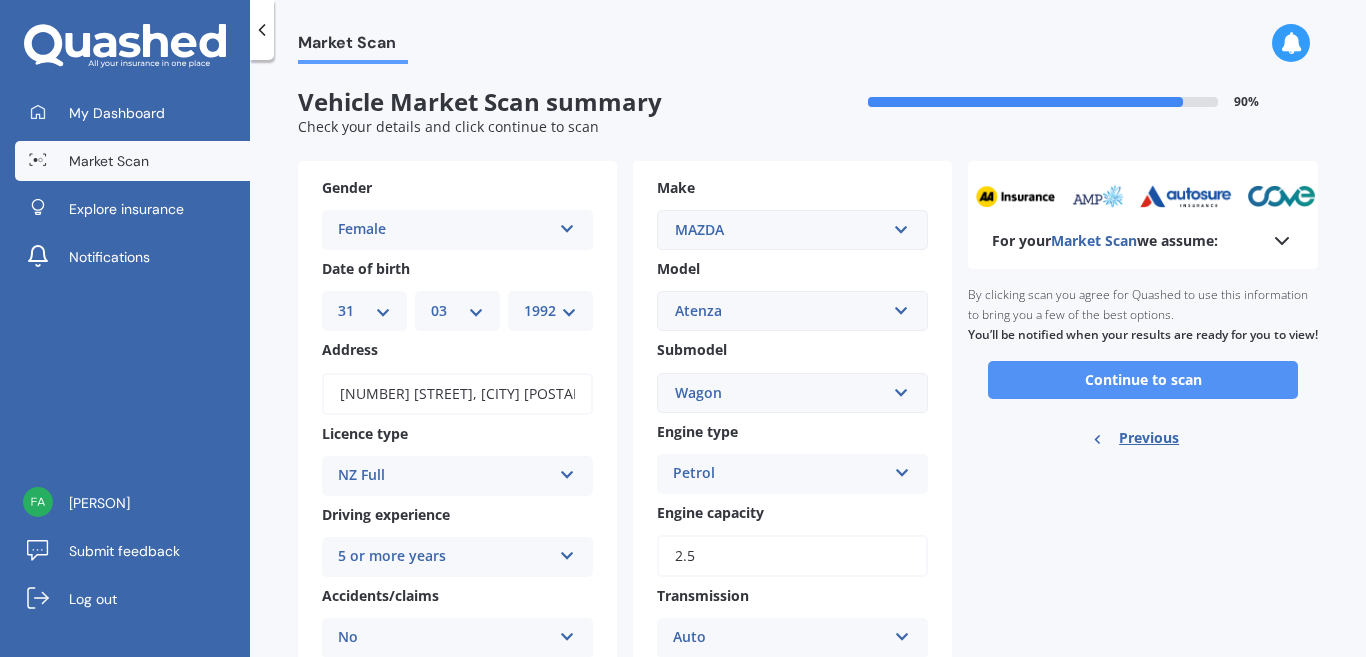 click on "Continue to scan" at bounding box center (1143, 380) 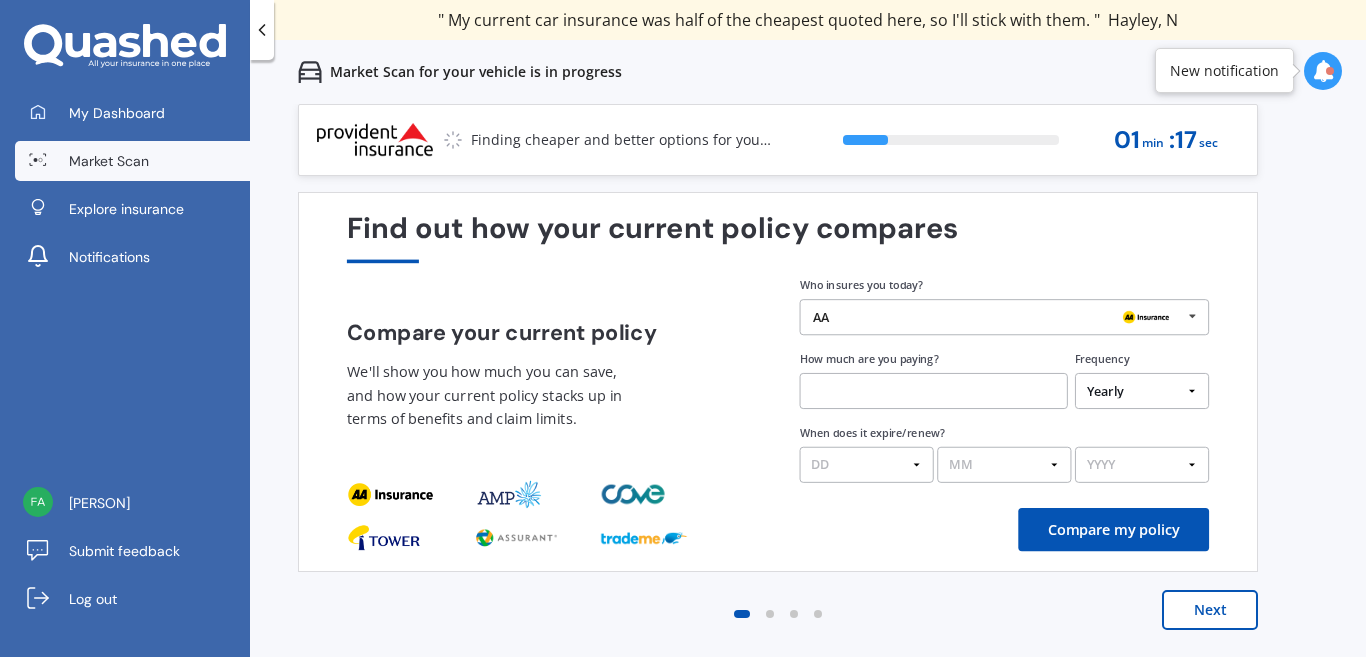 click on "Market Scan" at bounding box center (132, 161) 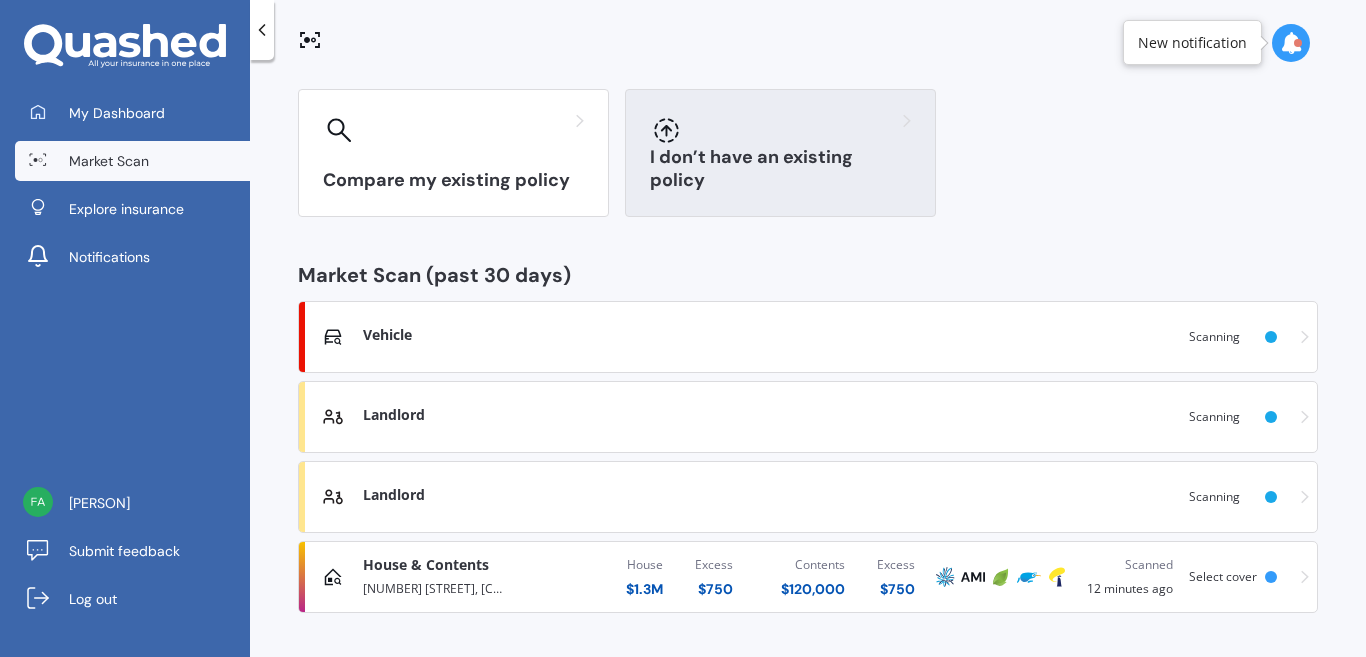 scroll, scrollTop: 0, scrollLeft: 0, axis: both 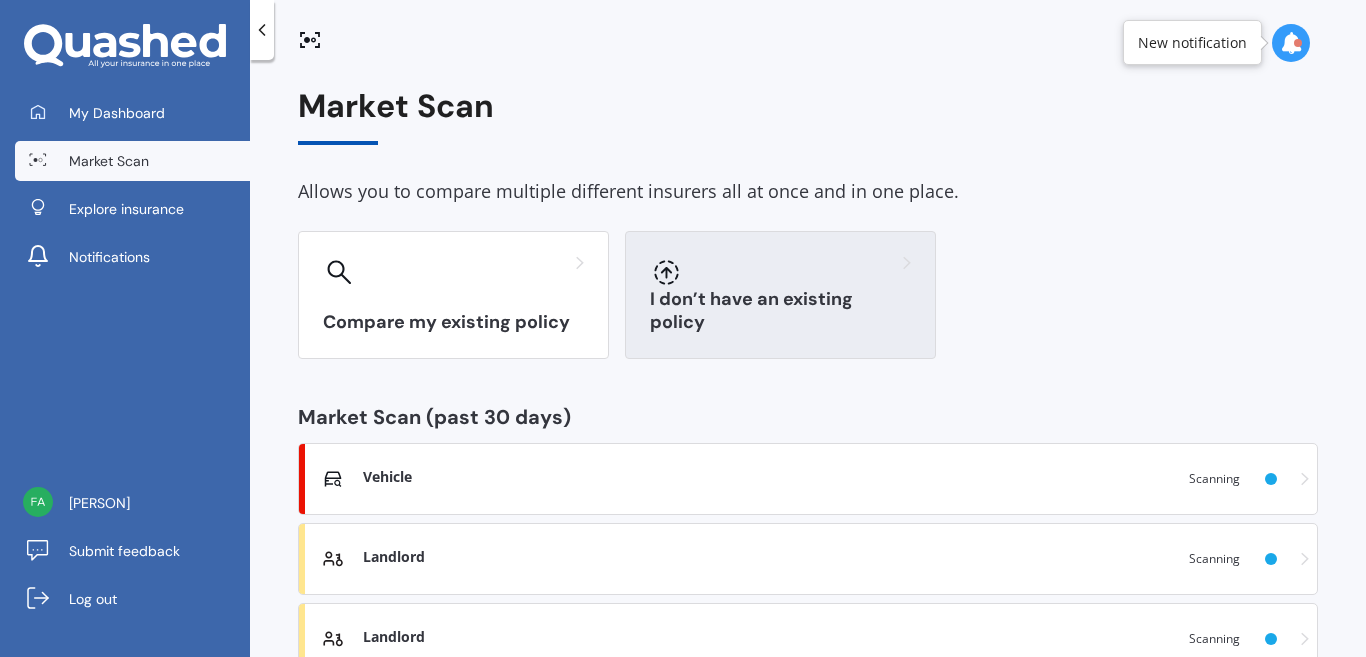 click on "I don’t have an existing policy" at bounding box center [780, 311] 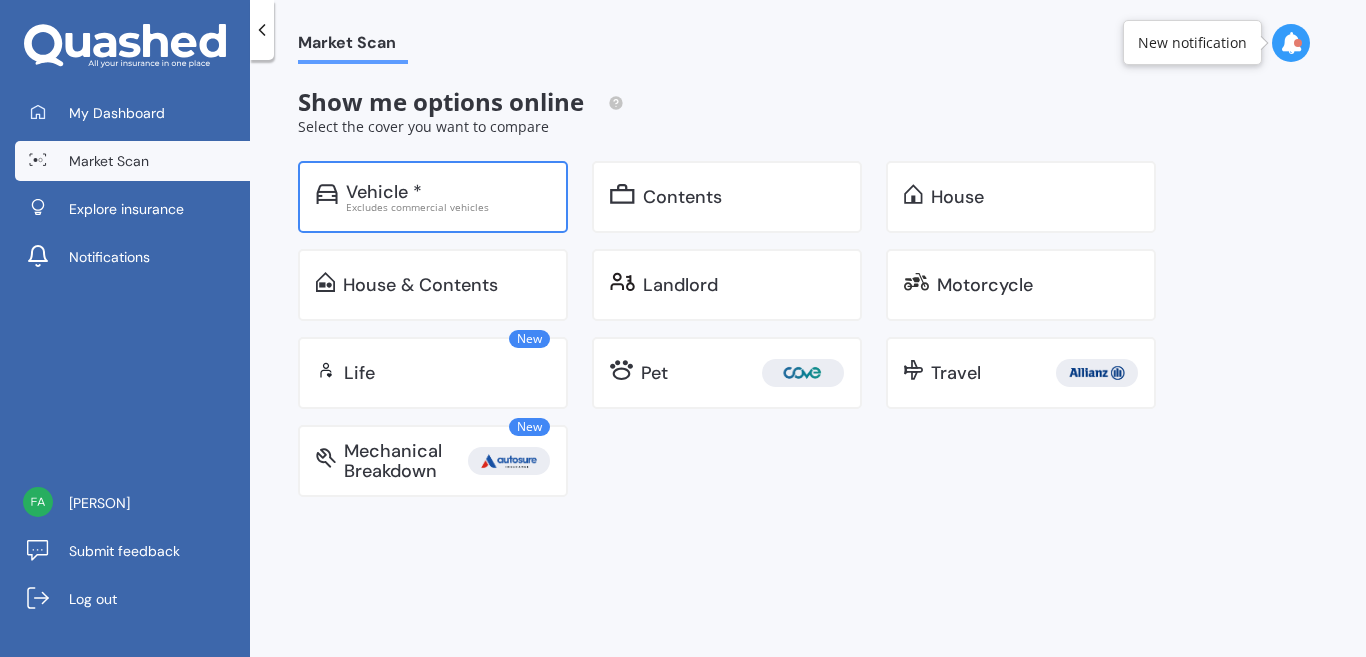 click on "Excludes commercial vehicles" at bounding box center (448, 207) 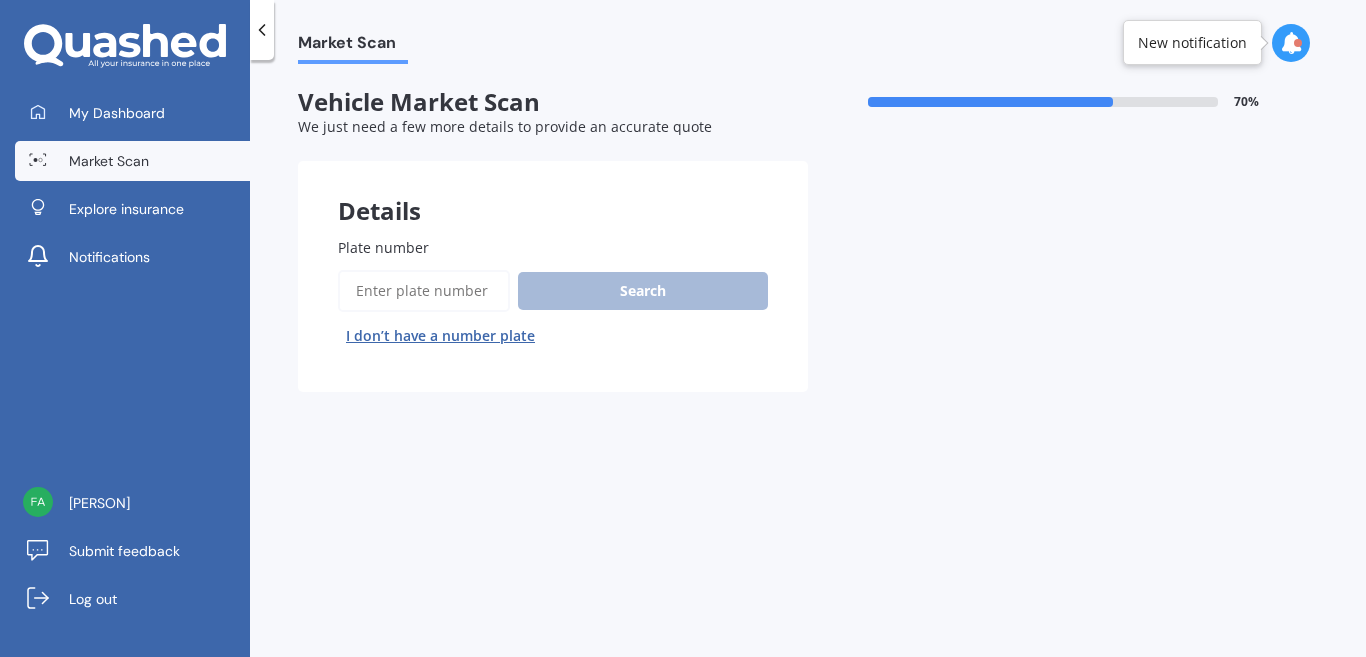 click on "I don’t have a number plate" at bounding box center [440, 336] 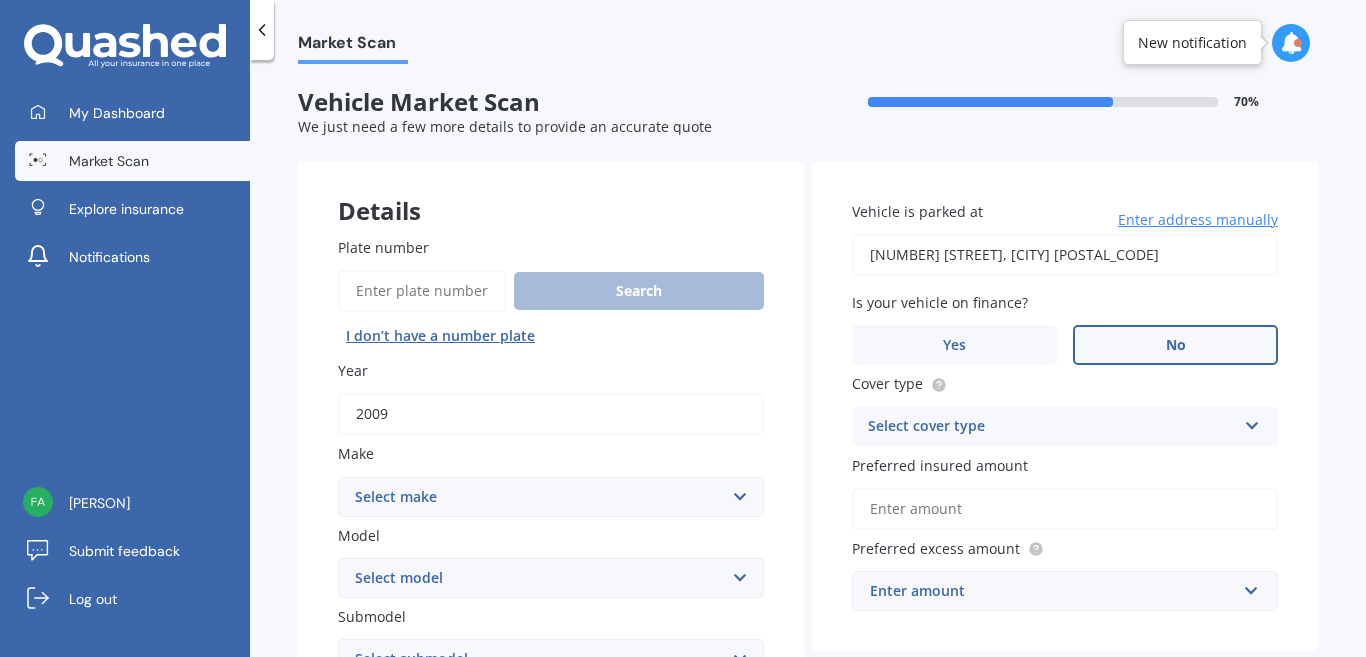click on "2009" at bounding box center (551, 414) 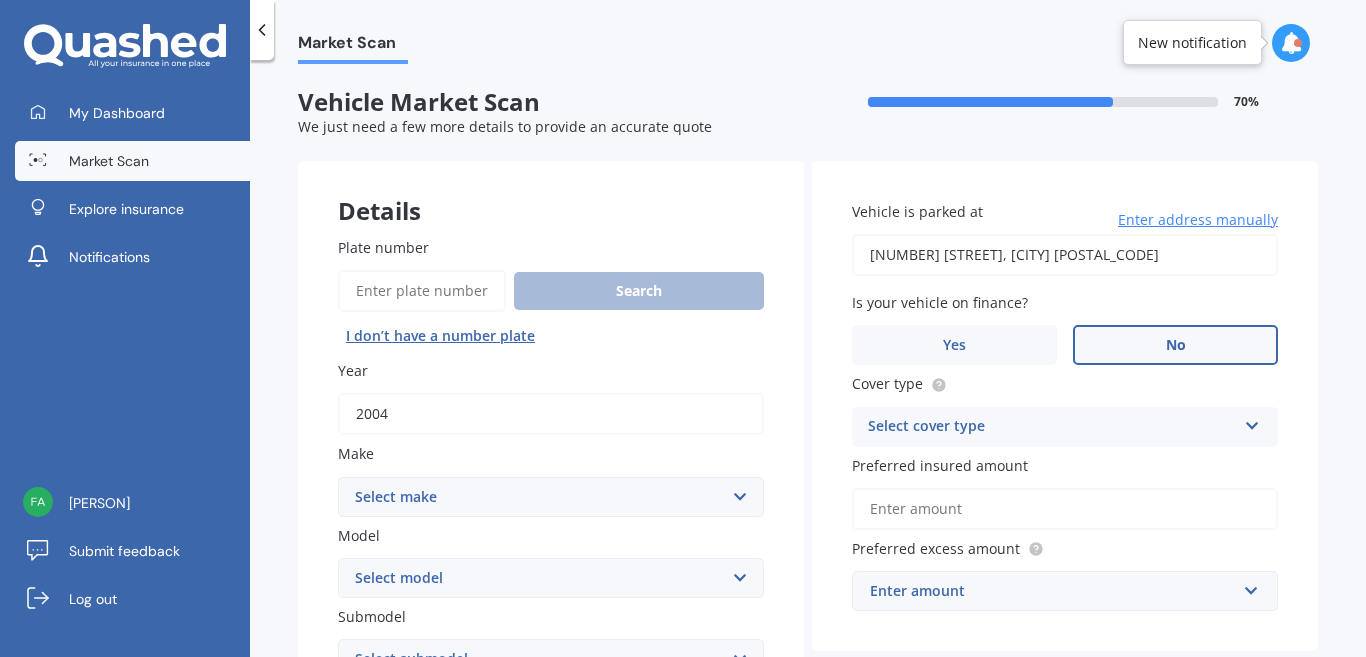 type on "2004" 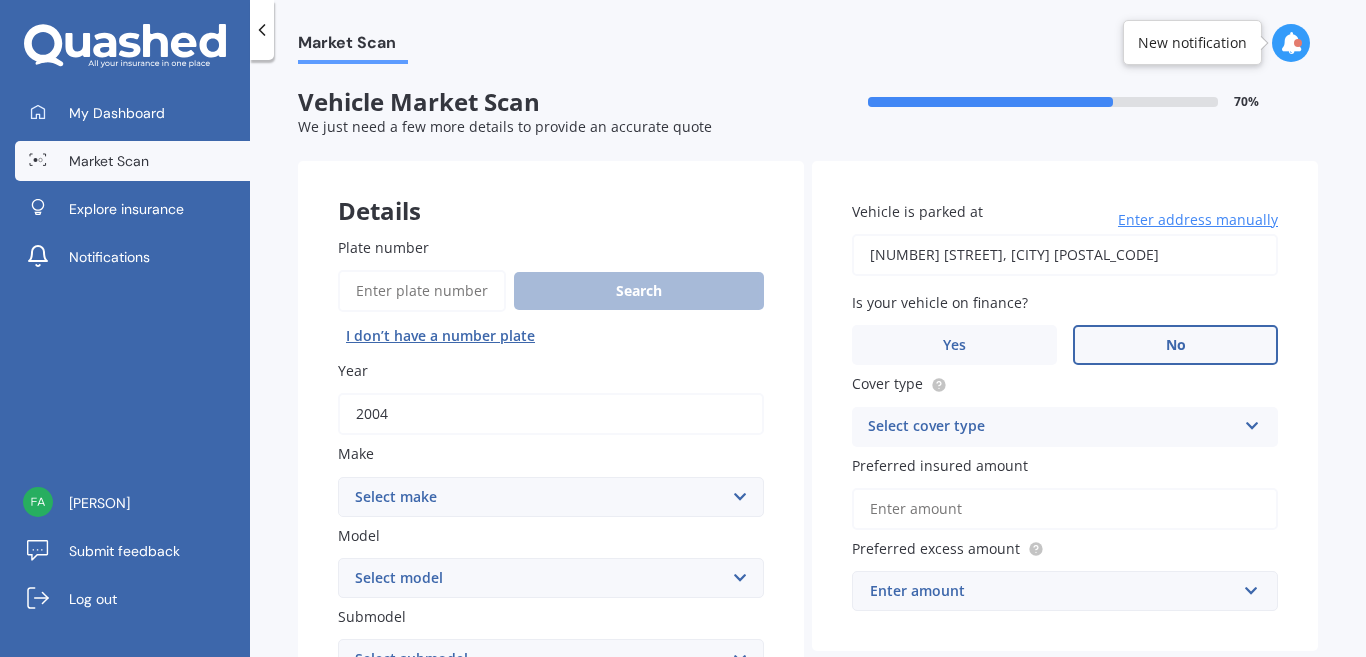 click on "Select make AC ALFA ROMEO ASTON MARTIN AUDI AUSTIN BEDFORD Bentley BMW BYD CADILLAC CAN-AM CHERY CHEVROLET CHRYSLER Citroen CRUISEAIR CUPRA DAEWOO DAIHATSU DAIMLER DAMON DIAHATSU DODGE EXOCET FACTORY FIVE FERRARI FIAT Fiord FLEETWOOD FORD FOTON FRASER GEELY GENESIS GEORGIE BOY GMC GREAT WALL GWM HAVAL HILLMAN HINO HOLDEN HOLIDAY RAMBLER HONDA HUMMER HYUNDAI INFINITI ISUZU IVECO JAC JAECOO JAGUAR JEEP KGM KIA LADA LAMBORGHINI LANCIA LANDROVER LDV LEAPMOTOR LEXUS LINCOLN LOTUS LUNAR M.G M.G. MAHINDRA MASERATI MAZDA MCLAREN MERCEDES AMG Mercedes Benz MERCEDES-AMG MERCURY MINI Mitsubishi MORGAN MORRIS NEWMAR Nissan OMODA OPEL OXFORD PEUGEOT Plymouth Polestar PONTIAC PORSCHE PROTON RAM Range Rover Rayne RENAULT ROLLS ROYCE ROVER SAAB SATURN SEAT SHELBY SKODA SMART SSANGYONG SUBARU SUZUKI TATA TESLA TIFFIN Toyota TRIUMPH TVR Vauxhall VOLKSWAGEN VOLVO WESTFIELD WINNEBAGO ZX" at bounding box center [551, 497] 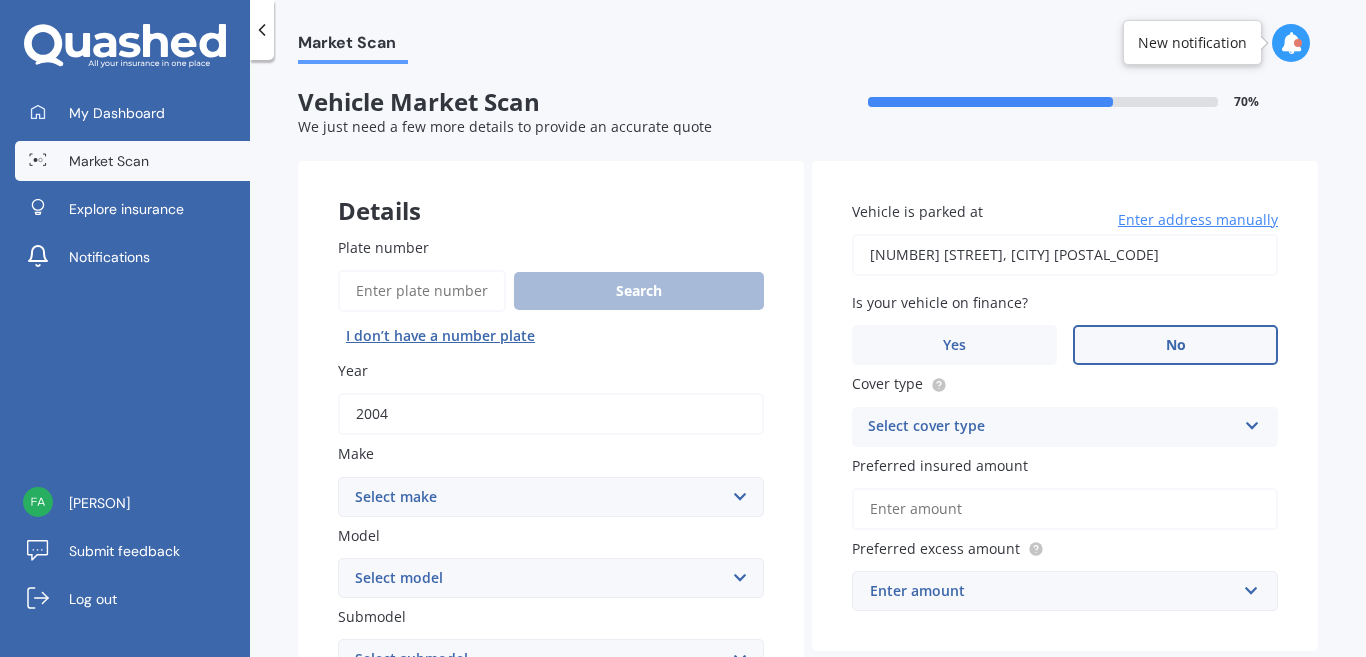 select on "TOYOTA" 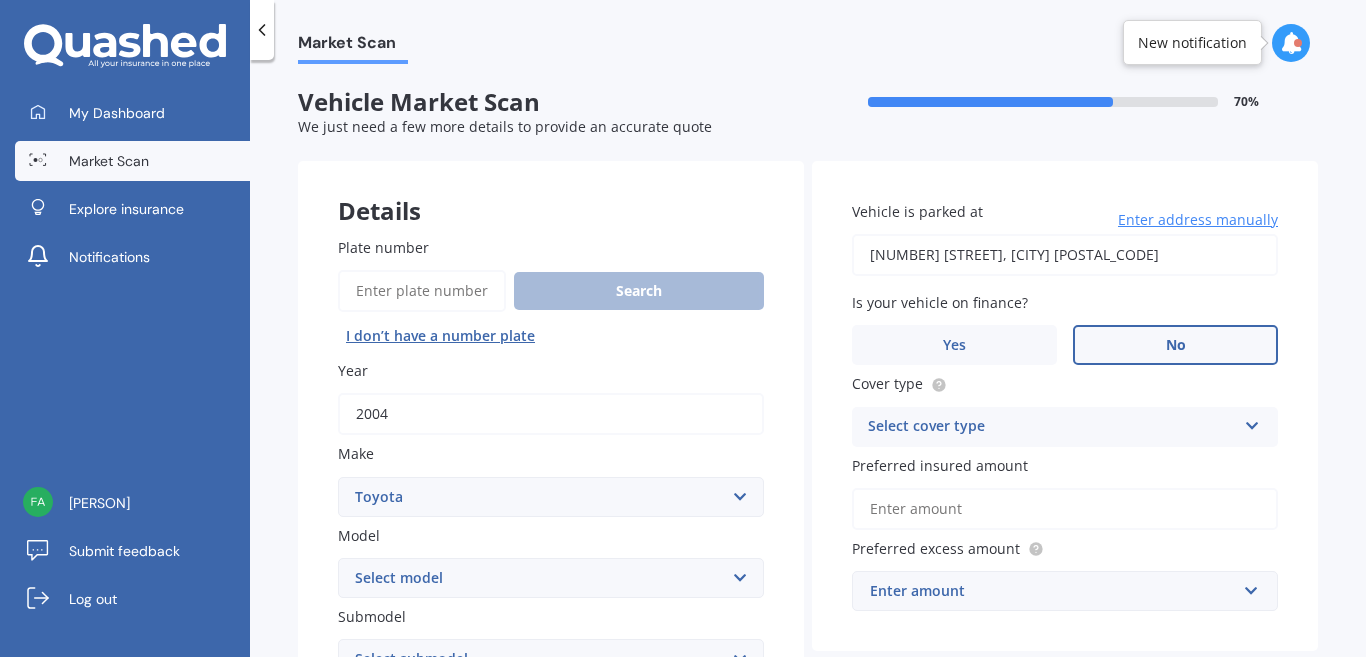 click on "Select make AC ALFA ROMEO ASTON MARTIN AUDI AUSTIN BEDFORD Bentley BMW BYD CADILLAC CAN-AM CHERY CHEVROLET CHRYSLER Citroen CRUISEAIR CUPRA DAEWOO DAIHATSU DAIMLER DAMON DIAHATSU DODGE EXOCET FACTORY FIVE FERRARI FIAT Fiord FLEETWOOD FORD FOTON FRASER GEELY GENESIS GEORGIE BOY GMC GREAT WALL GWM HAVAL HILLMAN HINO HOLDEN HOLIDAY RAMBLER HONDA HUMMER HYUNDAI INFINITI ISUZU IVECO JAC JAECOO JAGUAR JEEP KGM KIA LADA LAMBORGHINI LANCIA LANDROVER LDV LEAPMOTOR LEXUS LINCOLN LOTUS LUNAR M.G M.G. MAHINDRA MASERATI MAZDA MCLAREN MERCEDES AMG Mercedes Benz MERCEDES-AMG MERCURY MINI Mitsubishi MORGAN MORRIS NEWMAR Nissan OMODA OPEL OXFORD PEUGEOT Plymouth Polestar PONTIAC PORSCHE PROTON RAM Range Rover Rayne RENAULT ROLLS ROYCE ROVER SAAB SATURN SEAT SHELBY SKODA SMART SSANGYONG SUBARU SUZUKI TATA TESLA TIFFIN Toyota TRIUMPH TVR Vauxhall VOLKSWAGEN VOLVO WESTFIELD WINNEBAGO ZX" at bounding box center (551, 497) 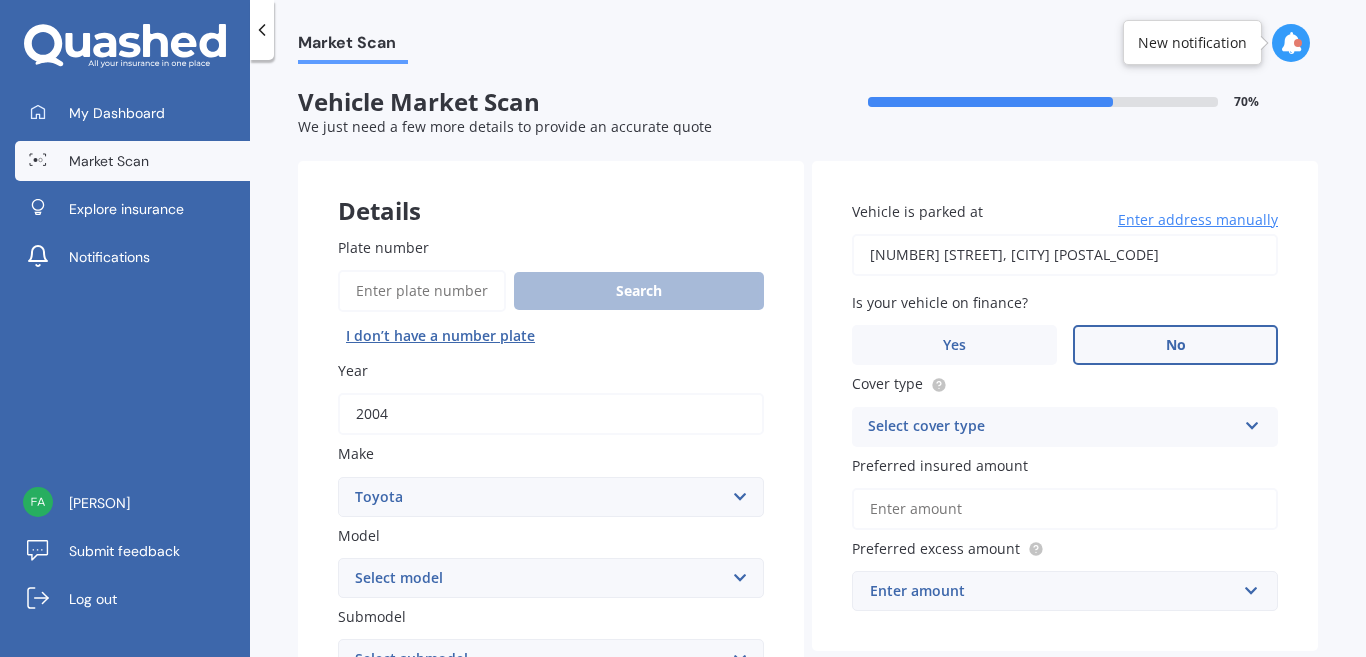 click on "Submodel" at bounding box center (547, 616) 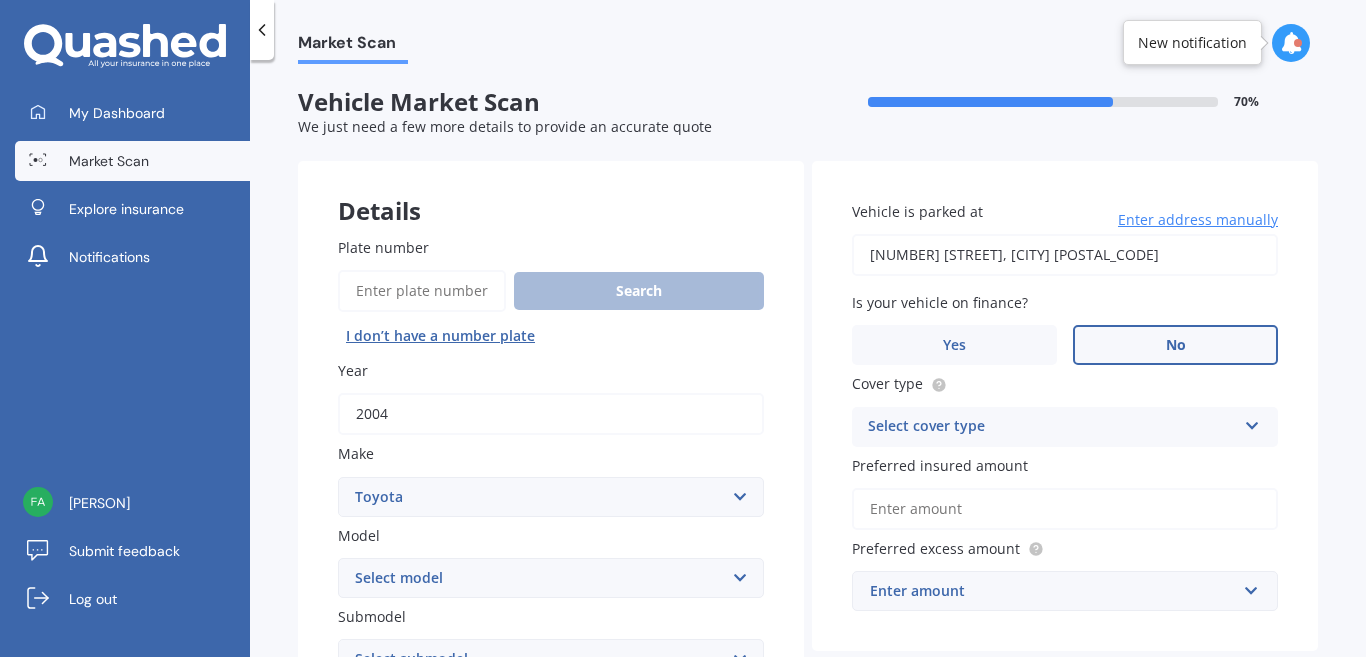 click on "Select submodel" at bounding box center (551, 659) 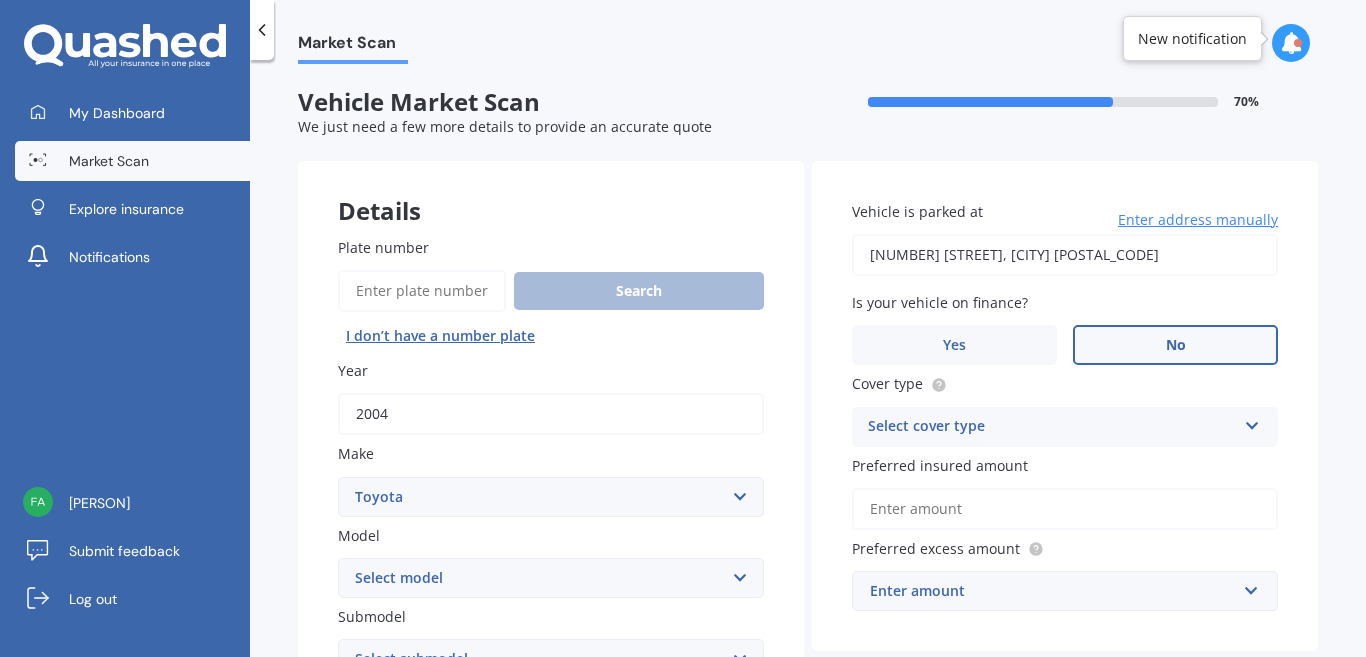scroll, scrollTop: 4, scrollLeft: 0, axis: vertical 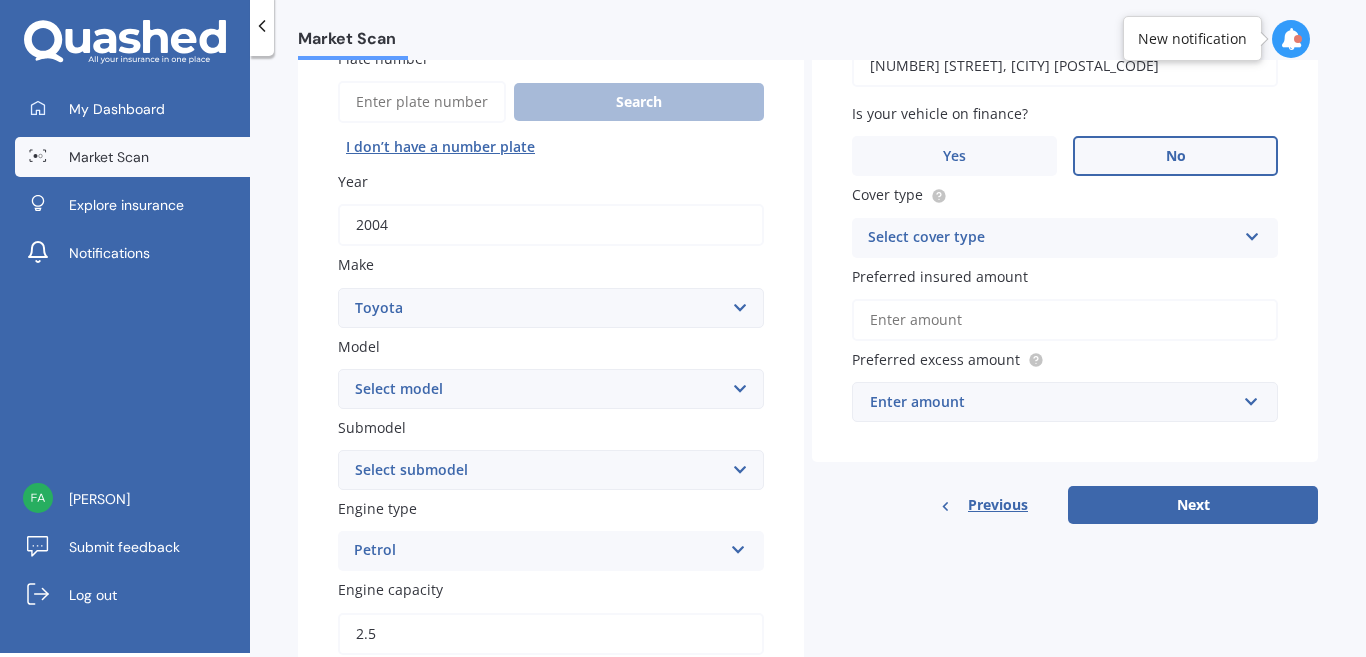 click on "Select submodel" at bounding box center [551, 470] 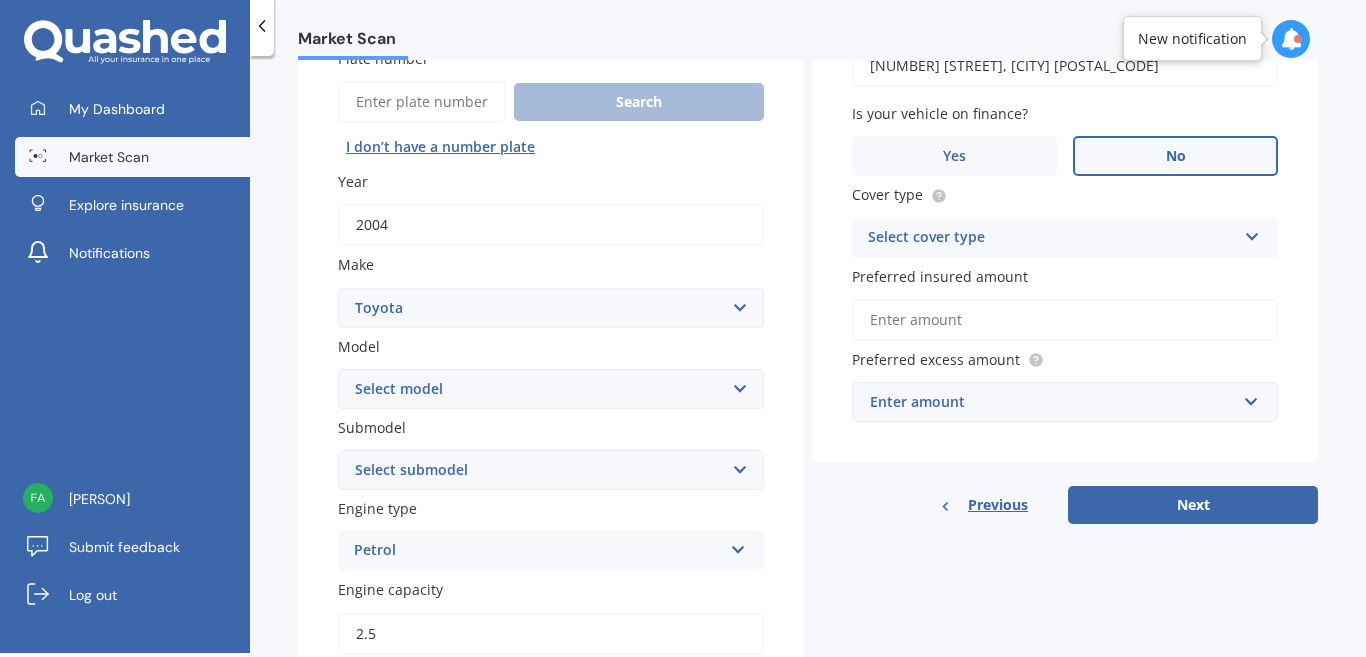 click on "Select model 4 Runner 86 Allex Allion Alphard Altezza Aqua Aristo Aurion Auris Avalon Avensis AYGO bB Belta Blade Blizzard 4WD Brevis Bundera 4WD C-HR Caldina Cami Camry Carib Carina Cavalier Celica Celsior Century Ceres Chaser Coaster Corolla Corona Corsa Cressida Cresta Crown Curren Cynos Deliboy Duet Dyna Echo Esquire Estima FJ Fortuner Funcargo Gaia Gracia Grande Granvia Harrier Hiace Highlander HILUX Ipsum iQ Isis IST Kluger Landcruiser LANDCRUISER PRADO Levin Liteace Marino Mark 2 Mark X Mirai MR-S MR2 Nadia Noah Nova Opa Paseo Passo Pixis Platz Porte Premio Previa MPV Prius Probox Progres Qualis Ractis RAIZE Raum RAV-4 Regius Van Runx Rush Sai Scepter Sera Sienta Soarer Spacio Spade Sprinter Starlet Succeed Supra Surf Tank Tarago Tercel Townace Toyo-ace Trueno Tundra Vanguard Vellfire Verossa Vienta Vista Vitz Voltz Voxy Will Windom Wish Yaris" at bounding box center [551, 389] 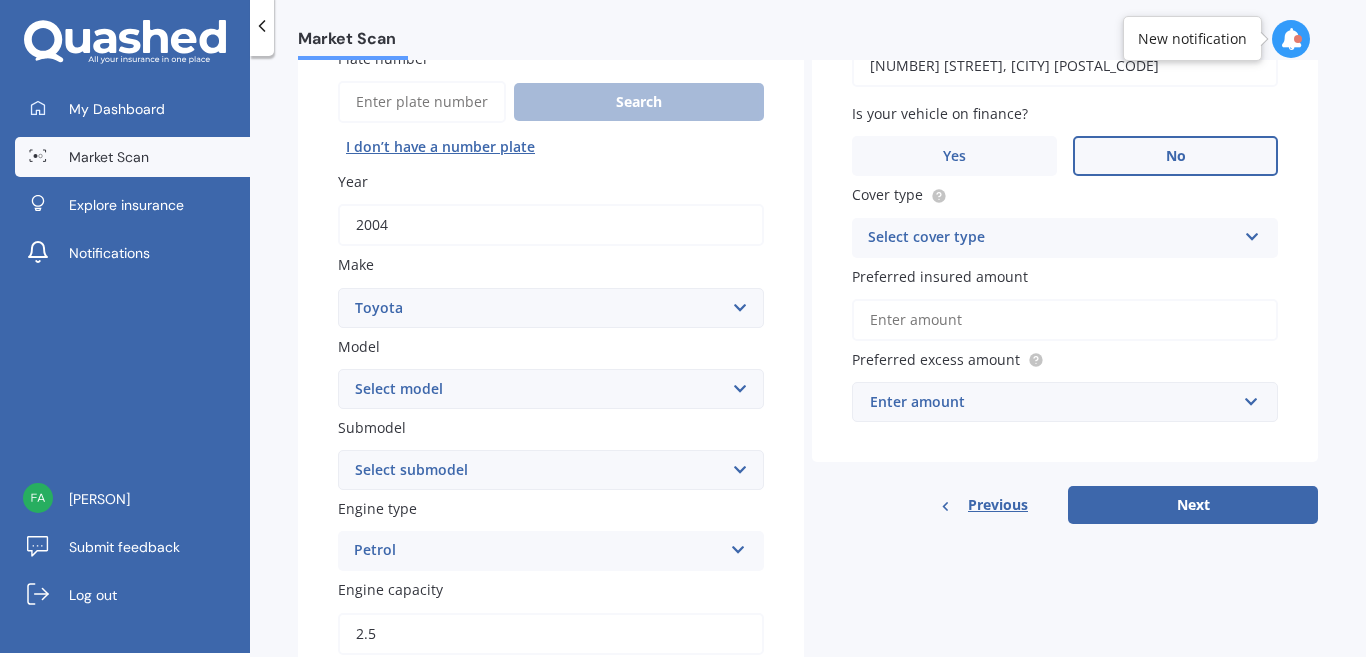 select on "ALLION" 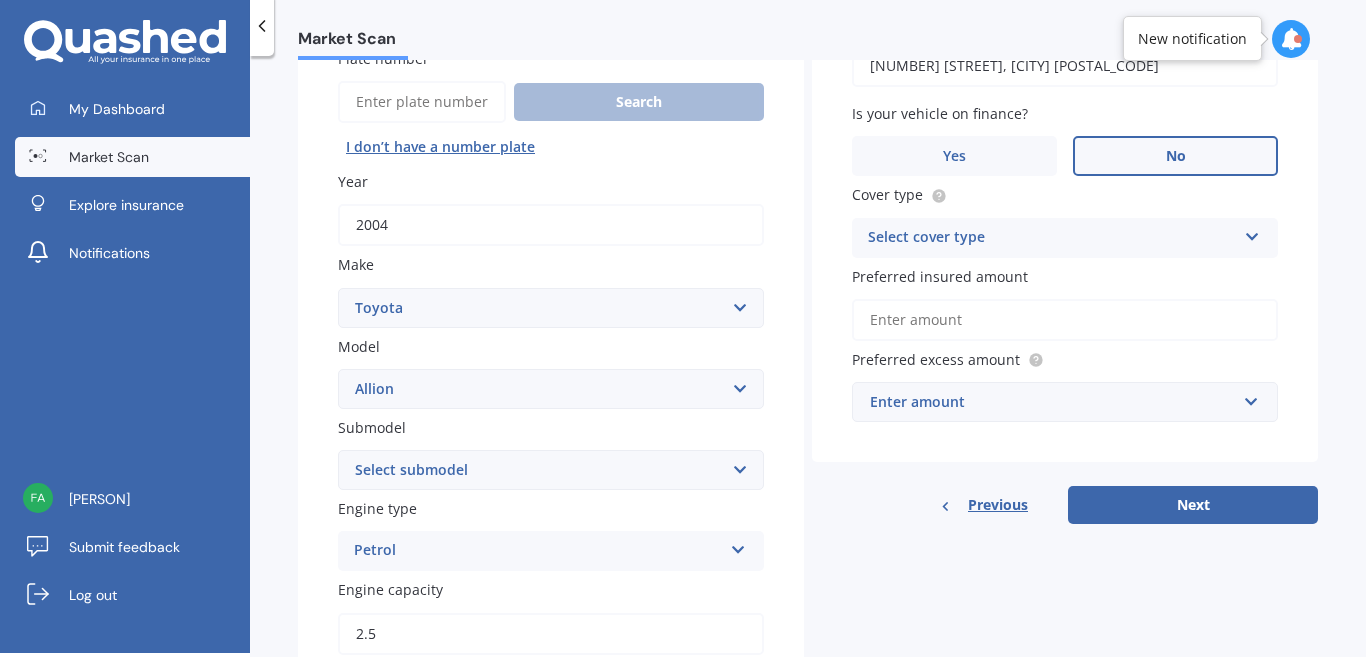 click on "Select model 4 Runner 86 Allex Allion Alphard Altezza Aqua Aristo Aurion Auris Avalon Avensis AYGO bB Belta Blade Blizzard 4WD Brevis Bundera 4WD C-HR Caldina Cami Camry Carib Carina Cavalier Celica Celsior Century Ceres Chaser Coaster Corolla Corona Corsa Cressida Cresta Crown Curren Cynos Deliboy Duet Dyna Echo Esquire Estima FJ Fortuner Funcargo Gaia Gracia Grande Granvia Harrier Hiace Highlander HILUX Ipsum iQ Isis IST Kluger Landcruiser LANDCRUISER PRADO Levin Liteace Marino Mark 2 Mark X Mirai MR-S MR2 Nadia Noah Nova Opa Paseo Passo Pixis Platz Porte Premio Previa MPV Prius Probox Progres Qualis Ractis RAIZE Raum RAV-4 Regius Van Runx Rush Sai Scepter Sera Sienta Soarer Spacio Spade Sprinter Starlet Succeed Supra Surf Tank Tarago Tercel Townace Toyo-ace Trueno Tundra Vanguard Vellfire Verossa Vienta Vista Vitz Voltz Voxy Will Windom Wish Yaris" at bounding box center (551, 389) 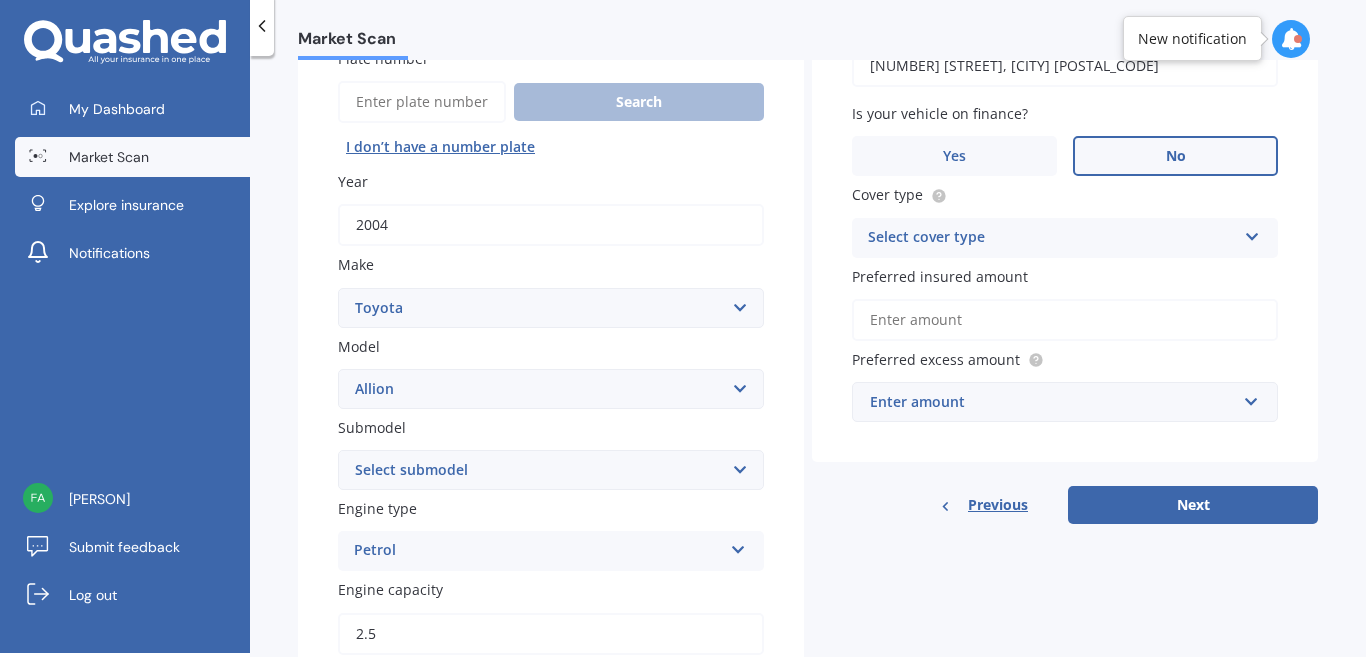 click on "Select submodel (All other) 1.8 Twin Cam VVT-i 2.0 VVt-i" at bounding box center [551, 470] 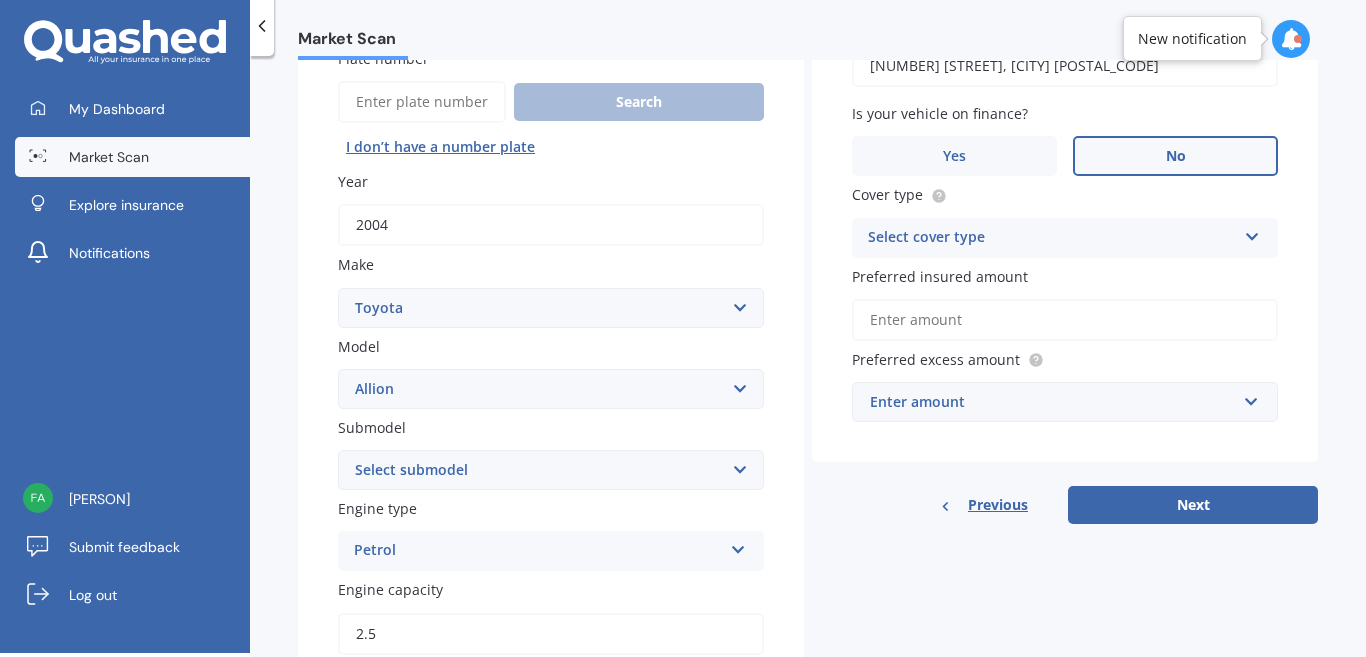 select on "1.8 TWIN CAM VVT-I" 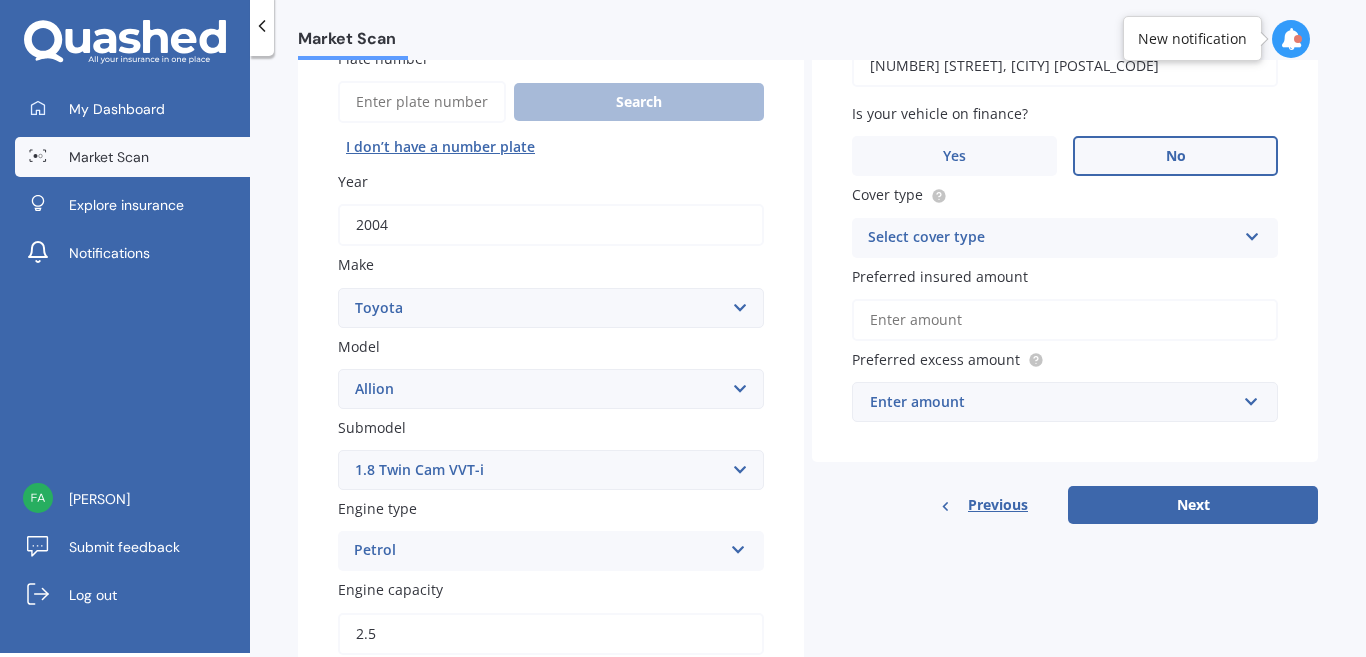 click on "Select submodel (All other) 1.8 Twin Cam VVT-i 2.0 VVt-i" at bounding box center (551, 470) 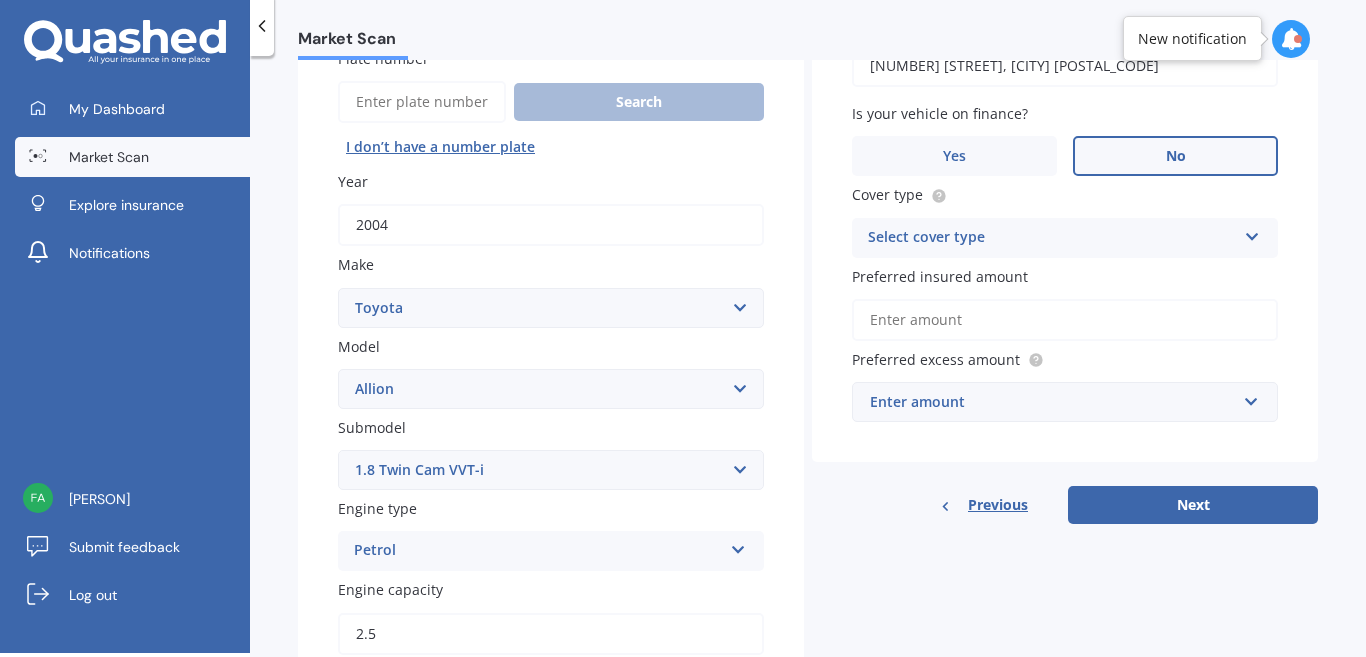 click at bounding box center (738, 546) 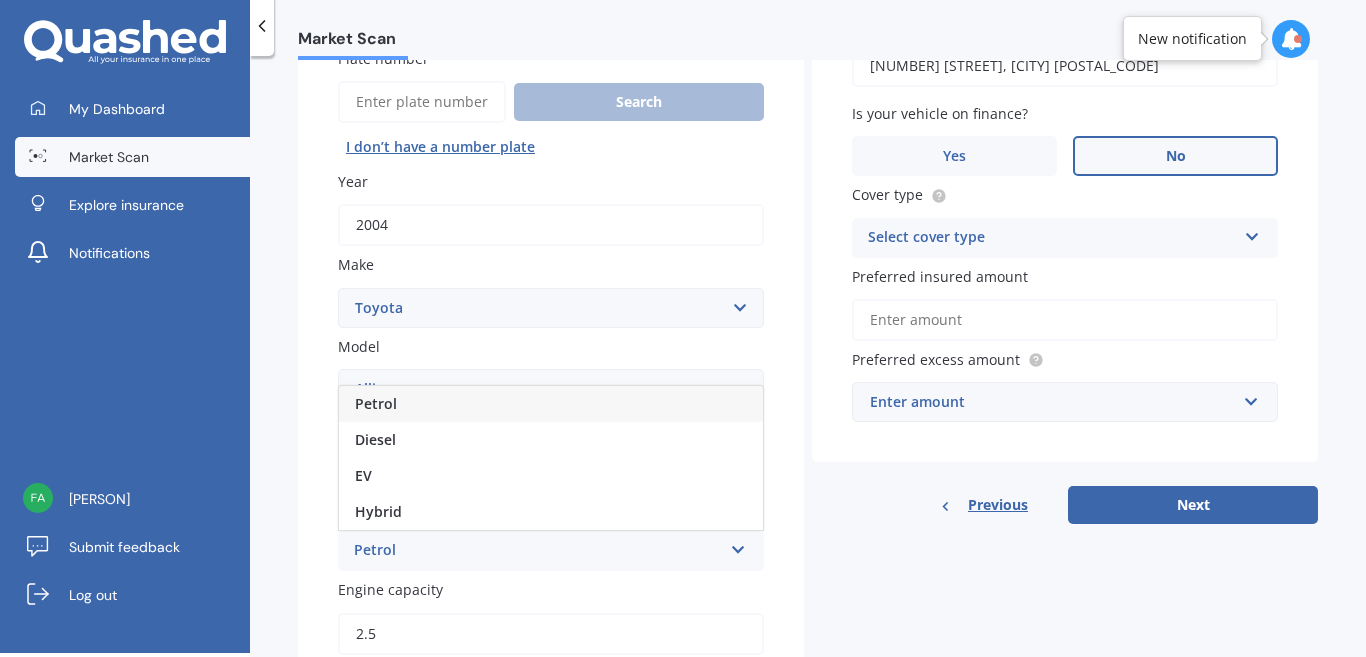 click on "Details Plate number Search I don’t have a number plate Year [YEAR] Make Select make AC ALFA ROMEO ASTON MARTIN AUDI AUSTIN BEDFORD Bentley BMW BYD CADILLAC CAN-AM CHERY CHEVROLET CHRYSLER Citroen CRUISEAIR CUPRA DAEWOO DAIHATSU DAIMLER DAMON DIAHATSU DODGE EXOCET FACTORY FIVE FERRARI FIAT Fiord FLEETWOOD FORD FOTON FRASER GEELY GENESIS GEORGIE BOY GMC GREAT WALL GWM HAVAL HILLMAN HINO HOLDEN HOLIDAY RAMBLER HONDA HUMMER HYUNDAI INFINITI ISUZU IVECO JAC JAECOO JAGUAR JEEP KGM KIA LADA LAMBORGHINI LANCIA LANDROVER LDV LEAPMOTOR LEXUS LINCOLN LOTUS LUNAR M.G M.G. MAHINDRA MASERATI MAZDA MCLAREN MERCEDES AMG Mercedes Benz MERCEDES-AMG MERCURY MINI Mitsubishi MORGAN MORRIS NEWMAR Nissan OMODA OPEL OXFORD PEUGEOT Plymouth Polestar PONTIAC PORSCHE PROTON RAM Range Rover Rayne RENAULT ROLLS ROYCE ROVER SAAB SATURN SEAT SHELBY SKODA SMART SSANGYONG SUBARU SUZUKI TATA TESLA TIFFIN Toyota TRIUMPH TVR Vauxhall VOLKSWAGEN VOLVO WESTFIELD WINNEBAGO ZX Model Select model 4 Runner 86 Allex Allion Alphard Altezza Aqua Aristo" at bounding box center (808, 577) 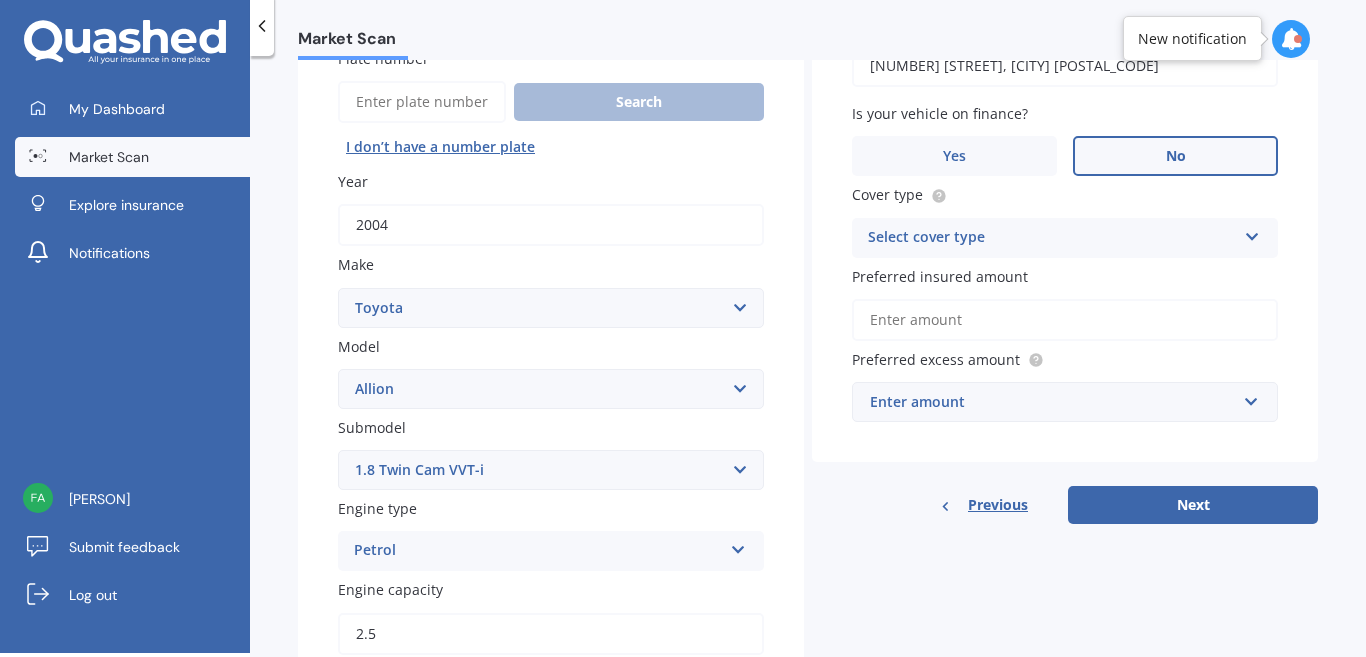 click on "2.5" at bounding box center [551, 634] 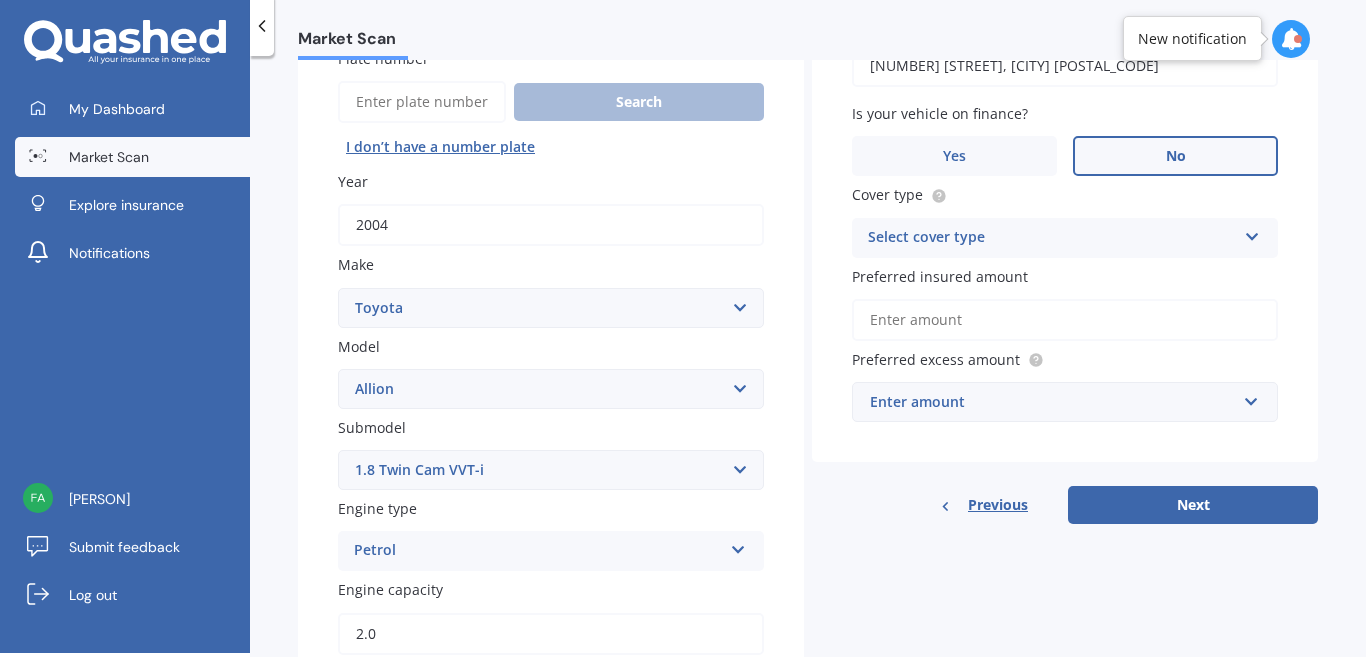 type on "2.0" 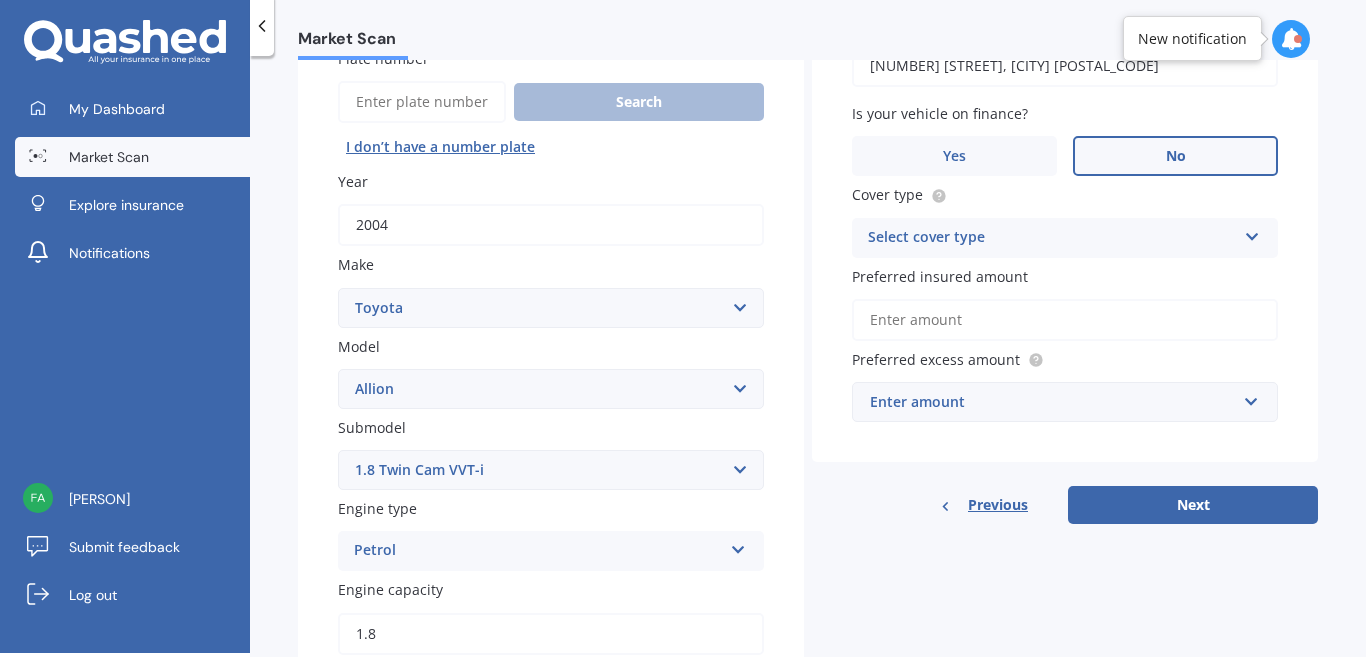 type on "1.8" 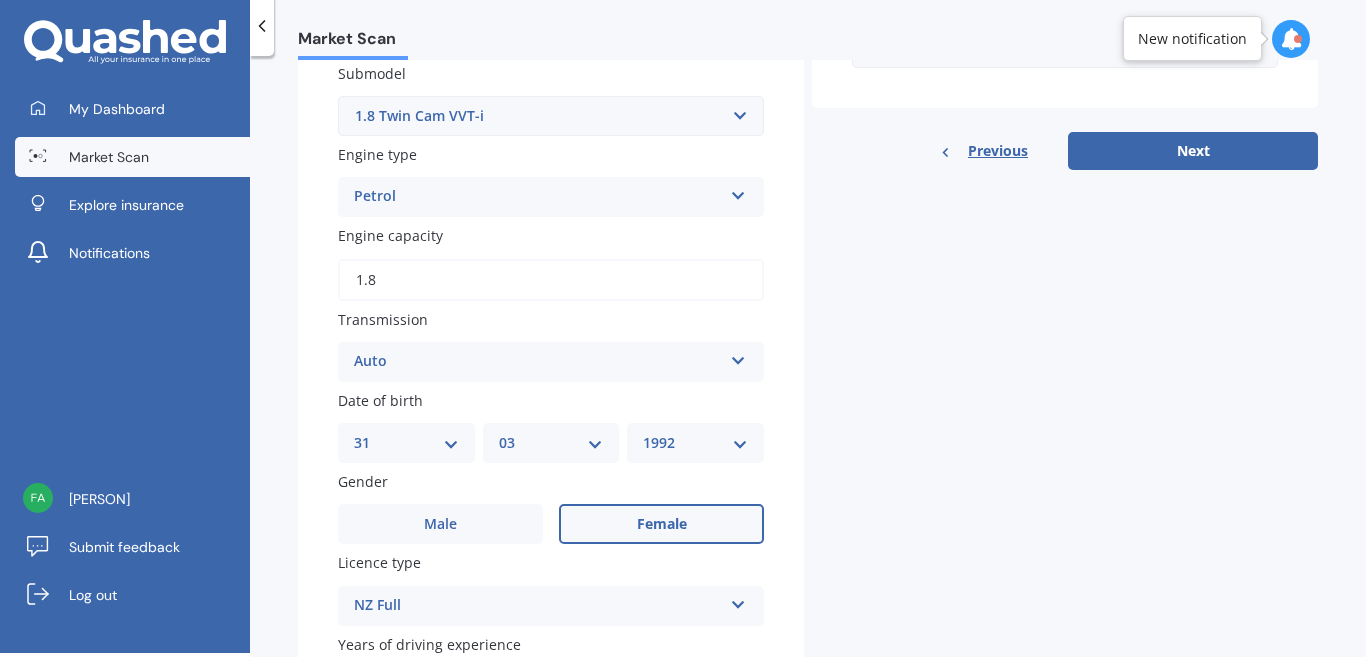 scroll, scrollTop: 551, scrollLeft: 0, axis: vertical 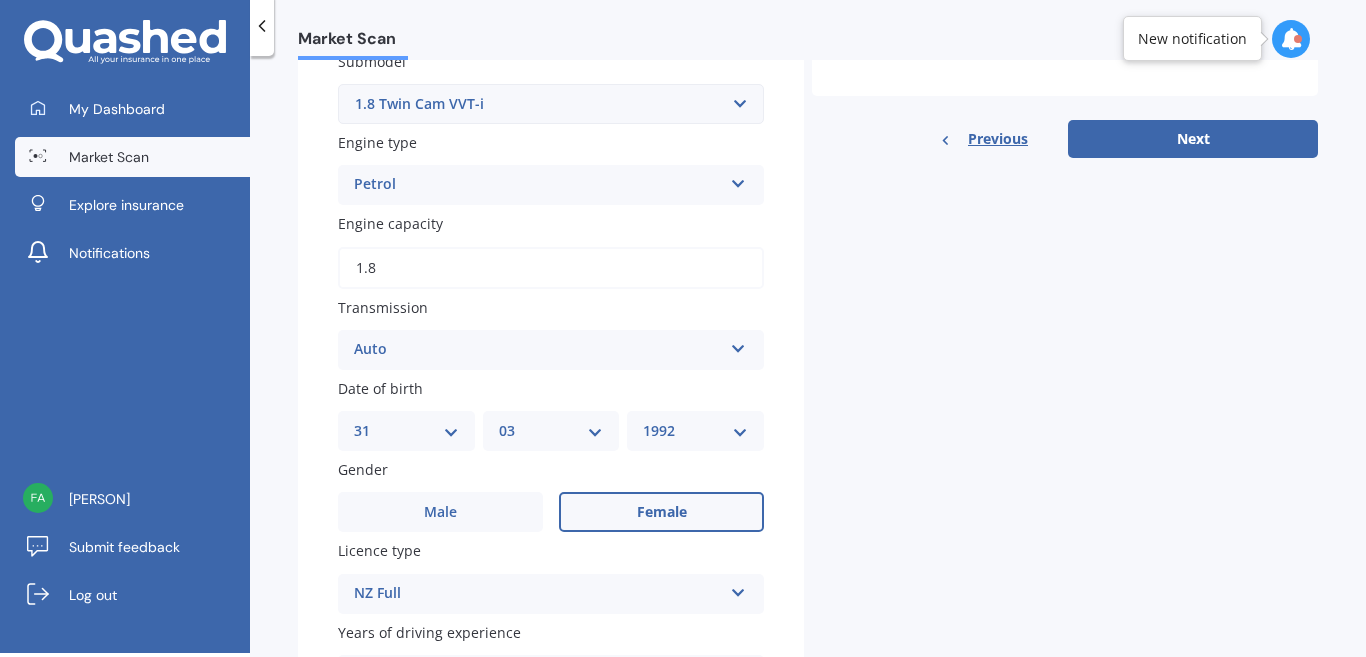 click on "DD 01 02 03 04 05 06 07 08 09 10 11 12 13 14 15 16 17 18 19 20 21 22 23 24 25 26 27 28 29 30 31" at bounding box center [406, 431] 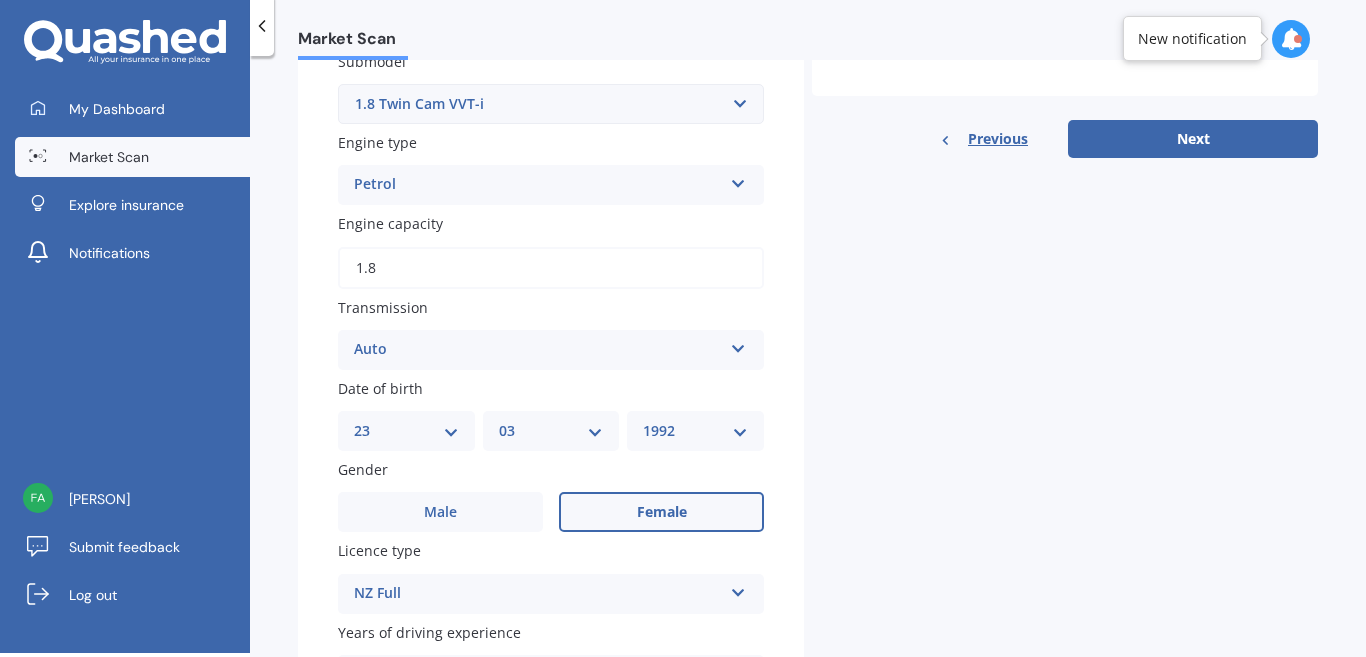 click on "DD 01 02 03 04 05 06 07 08 09 10 11 12 13 14 15 16 17 18 19 20 21 22 23 24 25 26 27 28 29 30 31" at bounding box center [406, 431] 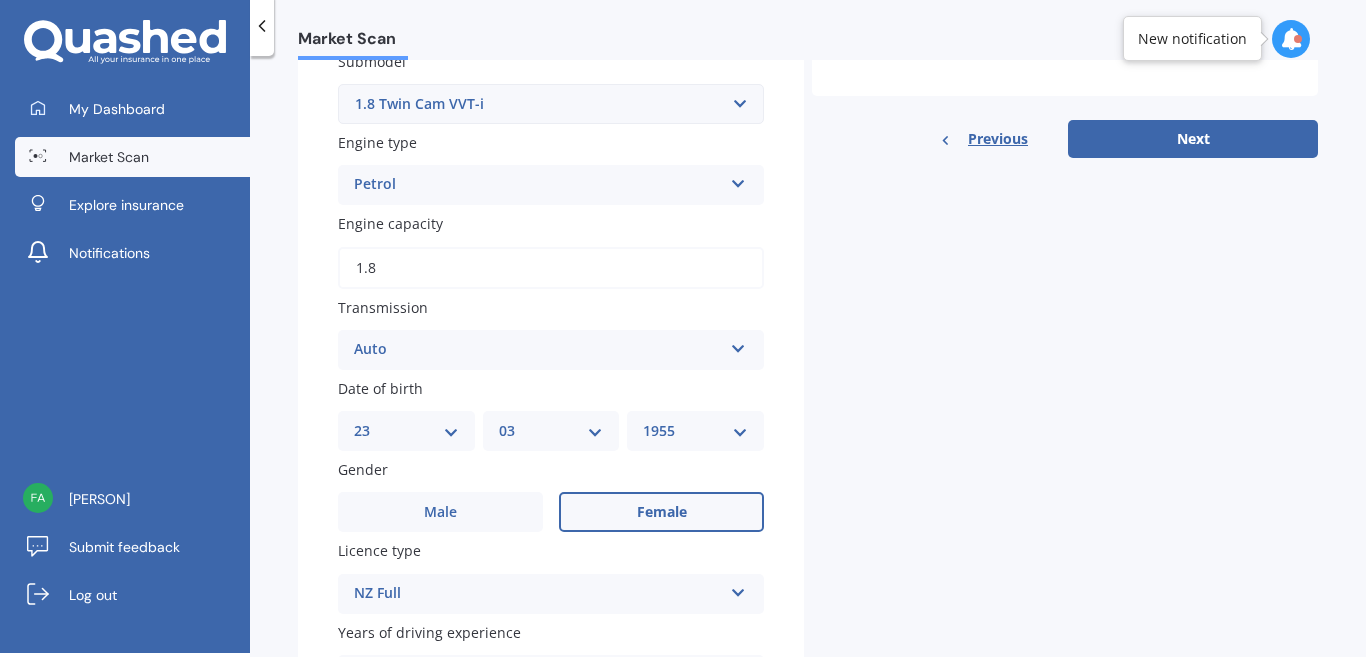 click on "Details Plate number Search I don’t have a number plate Year [YEAR] Make Select make AC ALFA ROMEO ASTON MARTIN AUDI AUSTIN BEDFORD Bentley BMW BYD CADILLAC CAN-AM CHERY CHEVROLET CHRYSLER Citroen CRUISEAIR CUPRA DAEWOO DAIHATSU DAIMLER DAMON DIAHATSU DODGE EXOCET FACTORY FIVE FERRARI FIAT Fiord FLEETWOOD FORD FOTON FRASER GEELY GENESIS GEORGIE BOY GMC GREAT WALL GWM HAVAL HILLMAN HINO HOLDEN HOLIDAY RAMBLER HONDA HUMMER HYUNDAI INFINITI ISUZU IVECO JAC JAECOO JAGUAR JEEP KGM KIA LADA LAMBORGHINI LANCIA LANDROVER LDV LEAPMOTOR LEXUS LINCOLN LOTUS LUNAR M.G M.G. MAHINDRA MASERATI MAZDA MCLAREN MERCEDES AMG Mercedes Benz MERCEDES-AMG MERCURY MINI Mitsubishi MORGAN MORRIS NEWMAR Nissan OMODA OPEL OXFORD PEUGEOT Plymouth Polestar PONTIAC PORSCHE PROTON RAM Range Rover Rayne RENAULT ROLLS ROYCE ROVER SAAB SATURN SEAT SHELBY SKODA SMART SSANGYONG SUBARU SUZUKI TATA TESLA TIFFIN Toyota TRIUMPH TVR Vauxhall VOLKSWAGEN VOLVO WESTFIELD WINNEBAGO ZX Model Select model 4 Runner 86 Allex Allion Alphard Altezza Aqua Aristo" at bounding box center [808, 211] 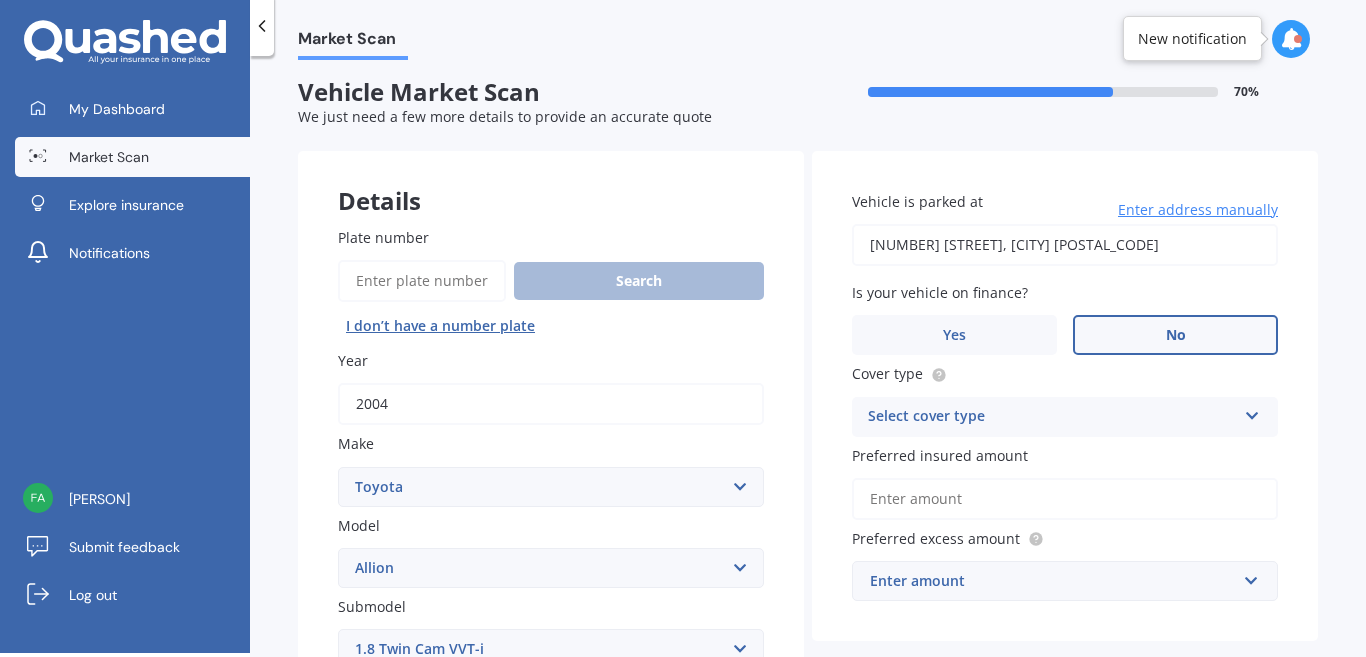 scroll, scrollTop: 0, scrollLeft: 0, axis: both 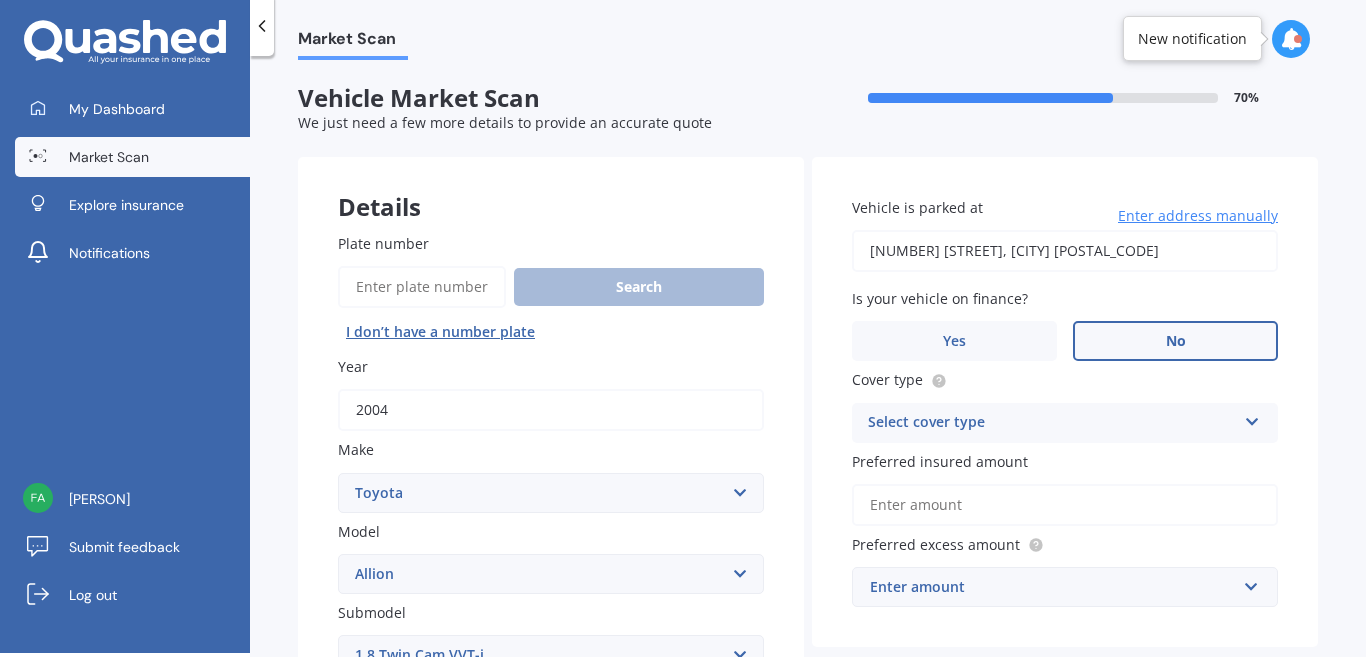 click on "Select cover type Comprehensive Third Party, Fire & Theft Third Party" at bounding box center (1065, 423) 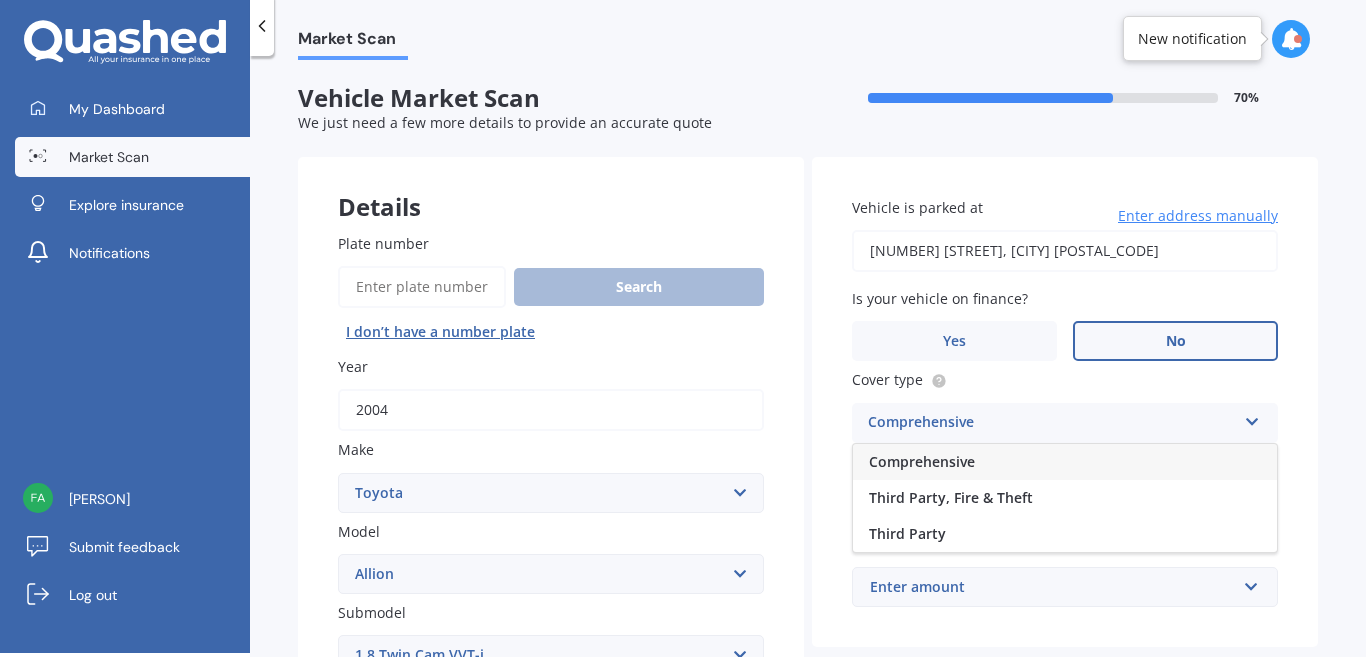 click on "Comprehensive" at bounding box center [1065, 462] 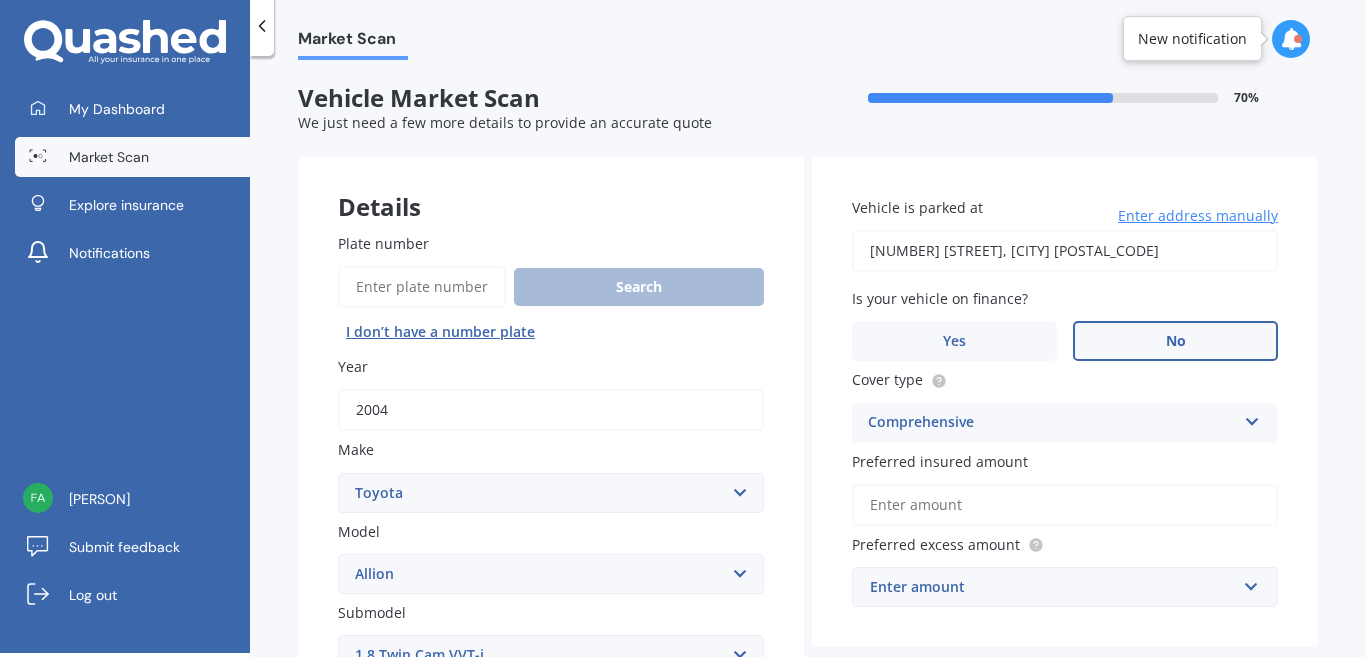 click on "Preferred insured amount" at bounding box center [1065, 505] 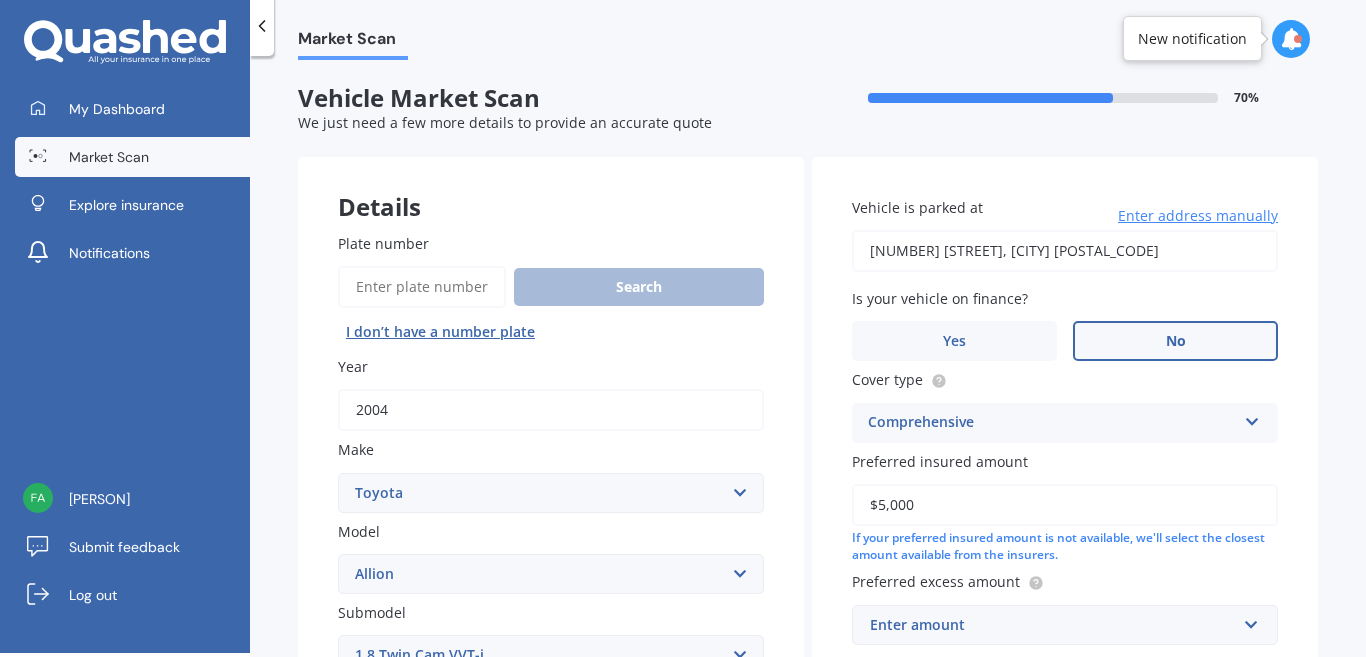 type on "$5,000" 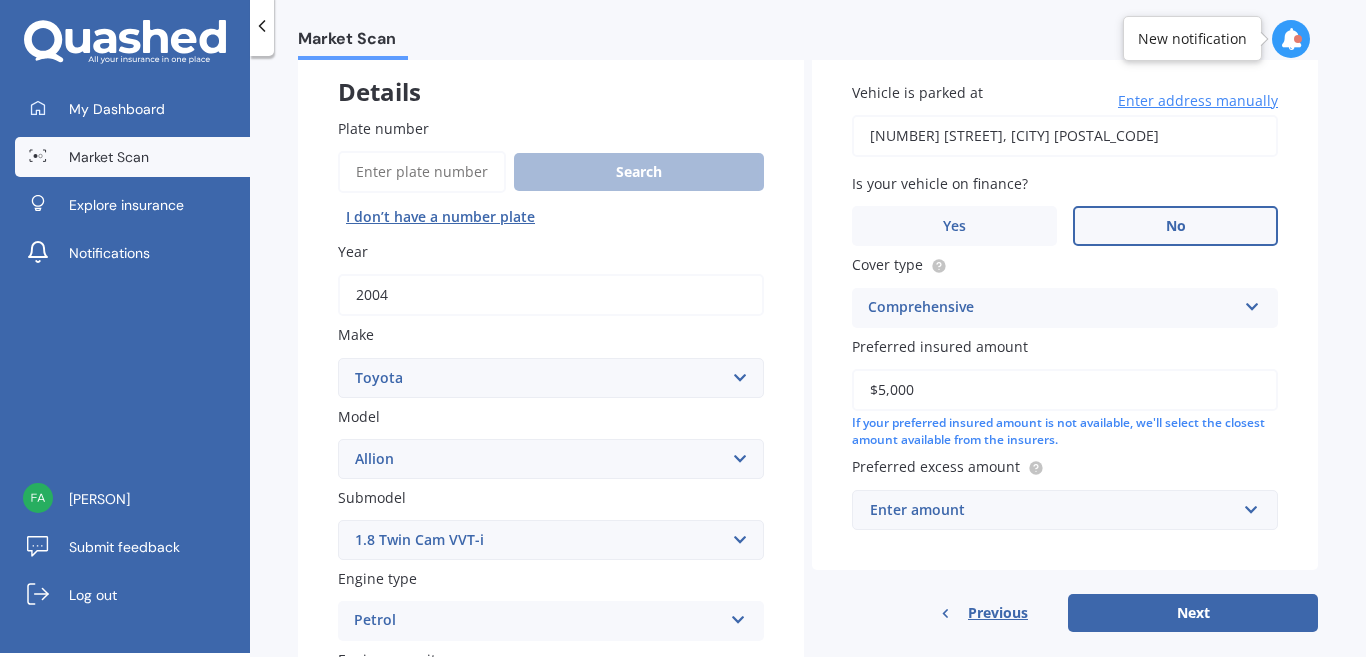 scroll, scrollTop: 133, scrollLeft: 0, axis: vertical 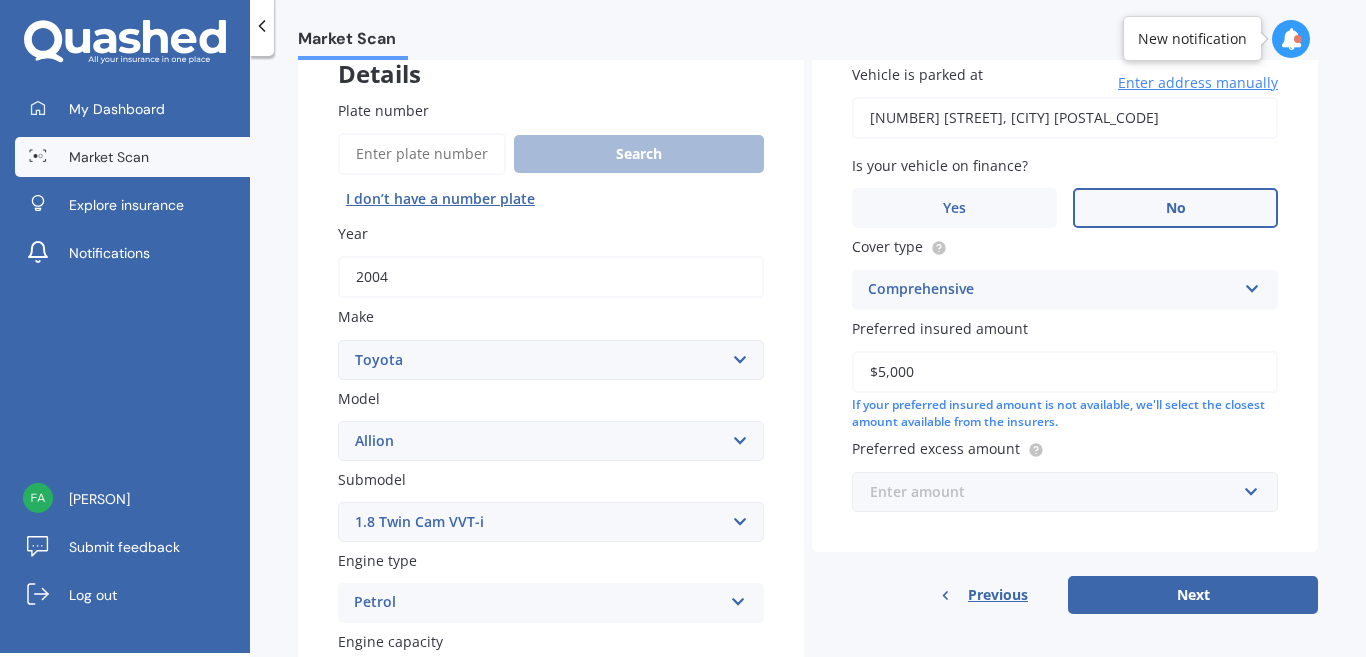 click at bounding box center (1058, 492) 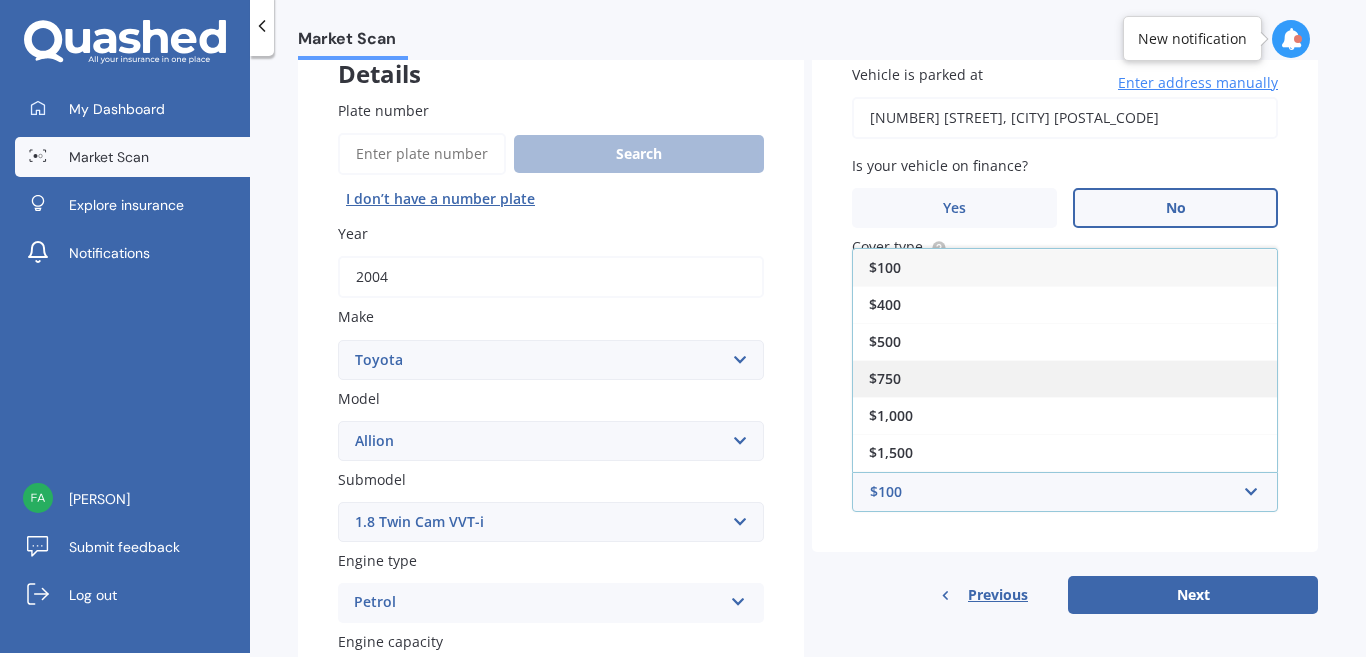click on "$750" at bounding box center (1065, 378) 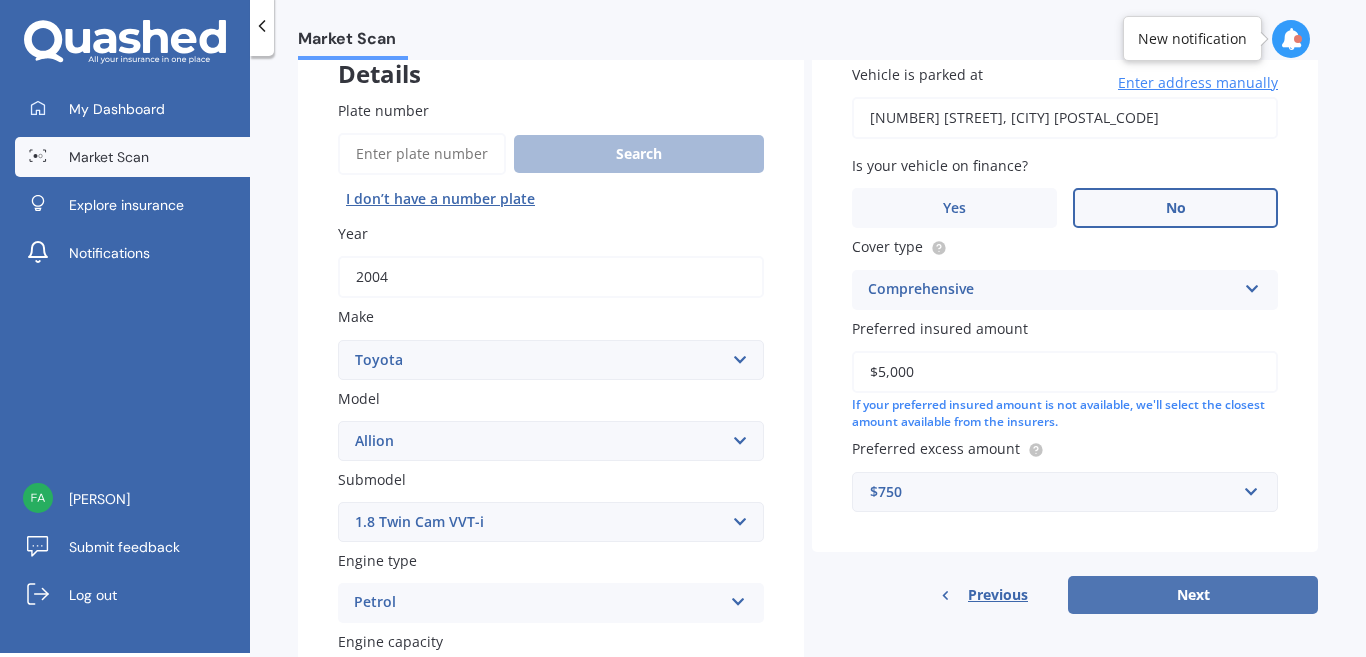 click on "Next" at bounding box center (1193, 595) 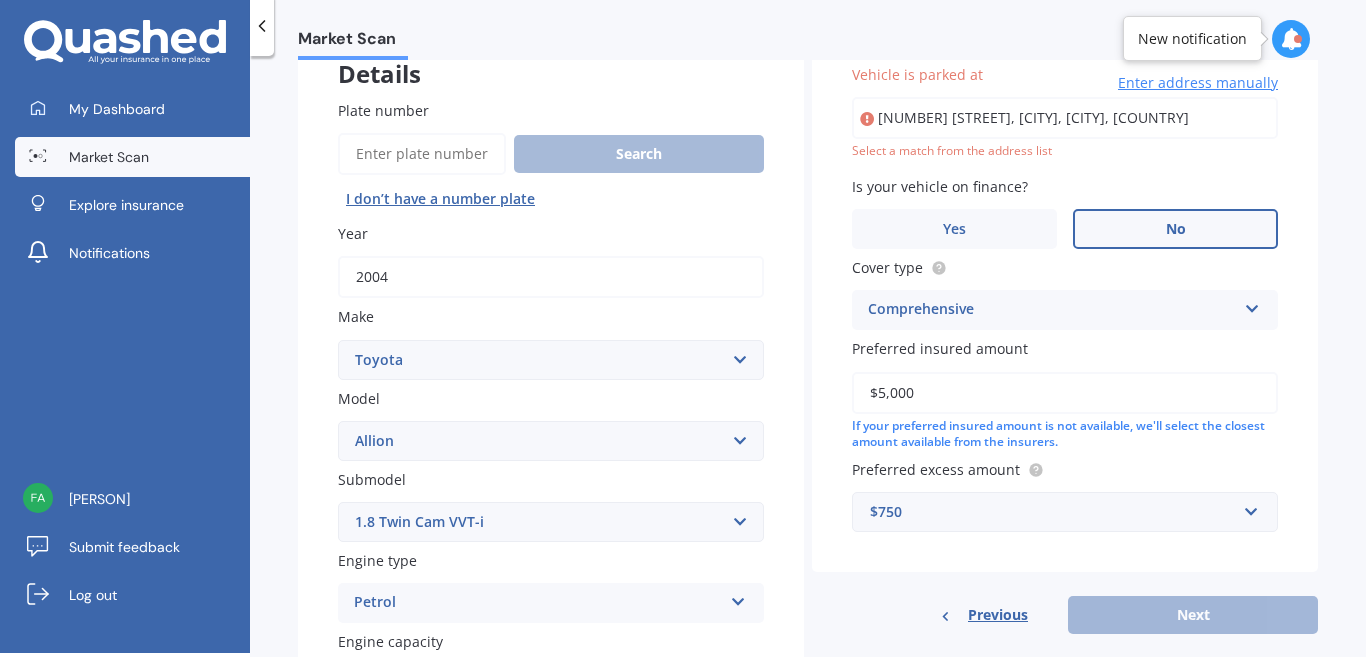 type on "[NUMBER] [STREET], [CITY] [POSTAL_CODE]" 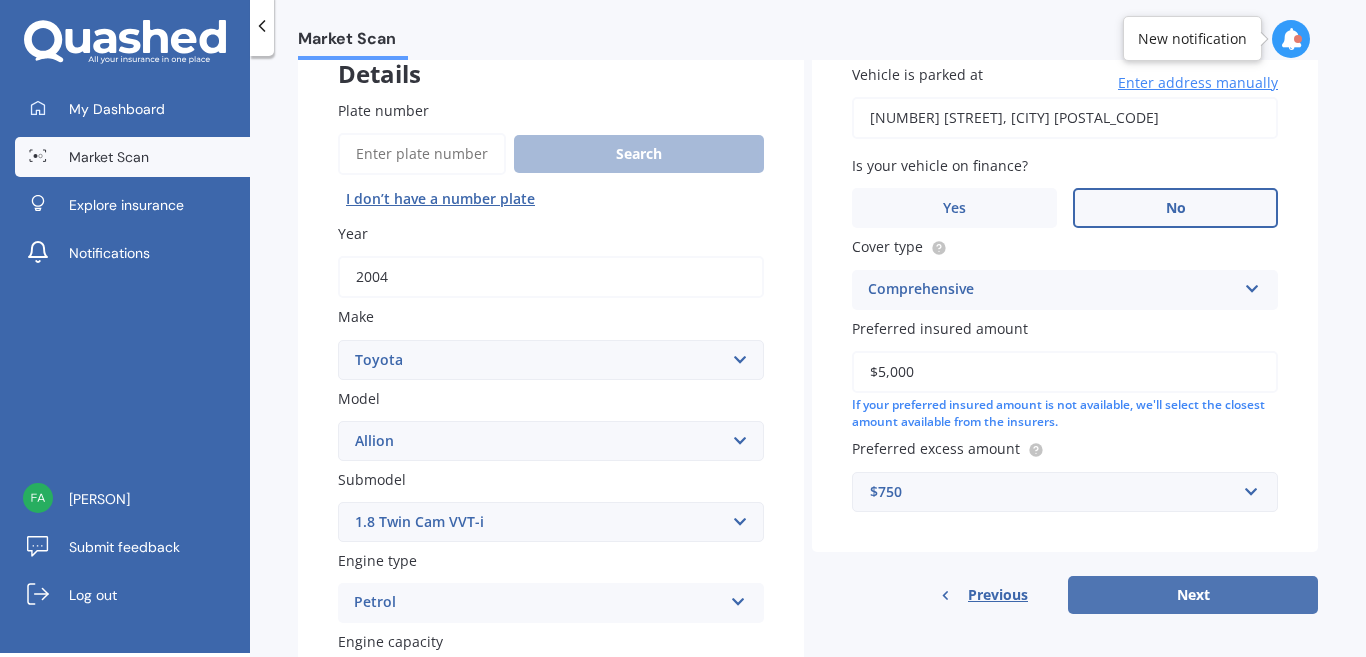 click on "Next" at bounding box center [1193, 595] 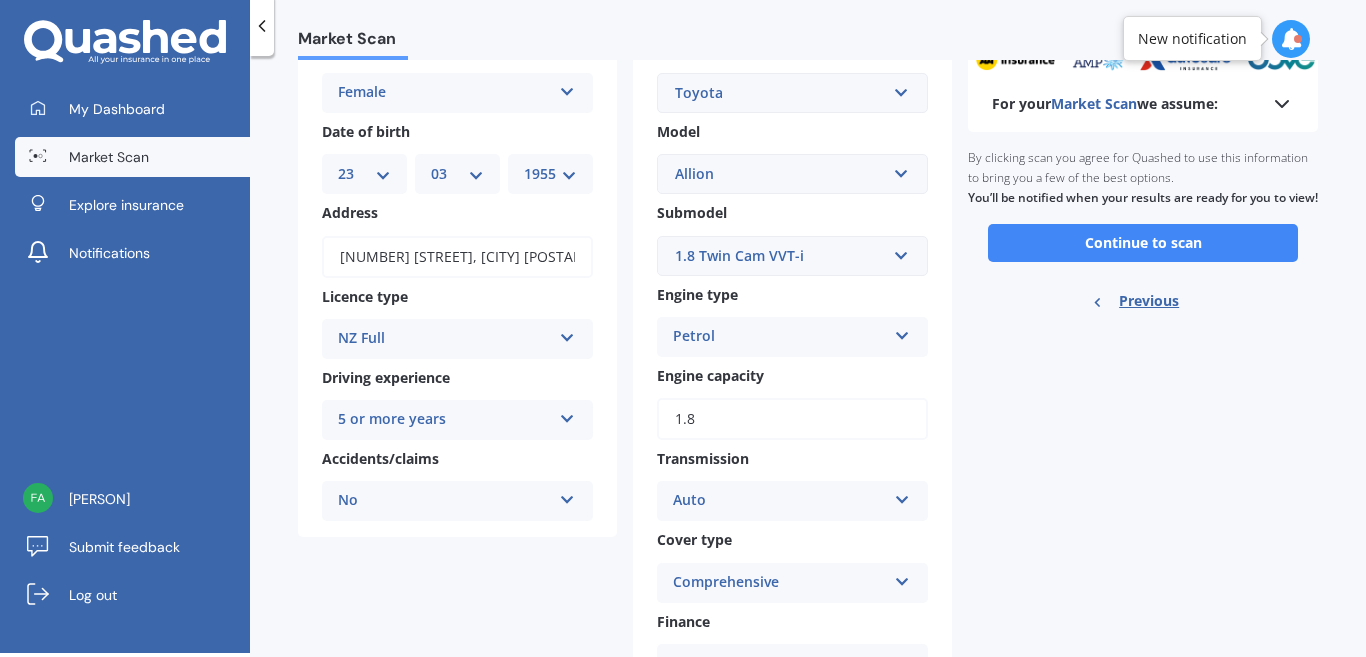 scroll, scrollTop: 0, scrollLeft: 0, axis: both 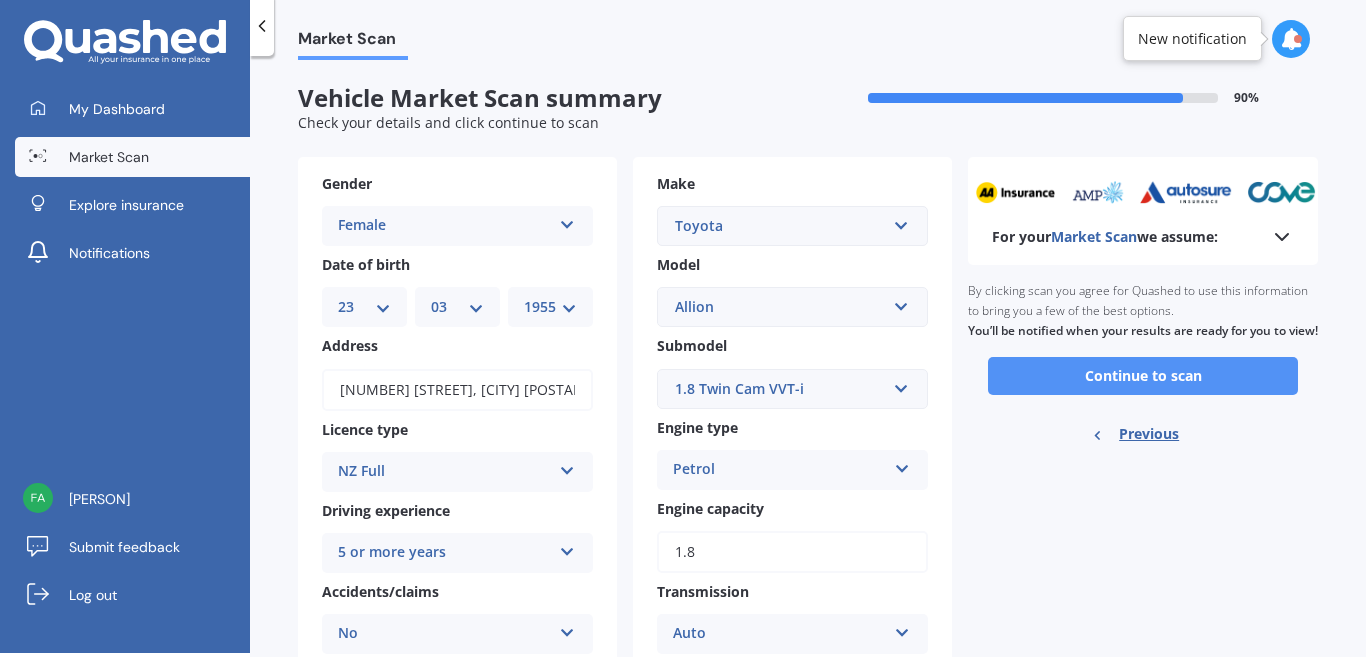 click on "Continue to scan" at bounding box center (1143, 376) 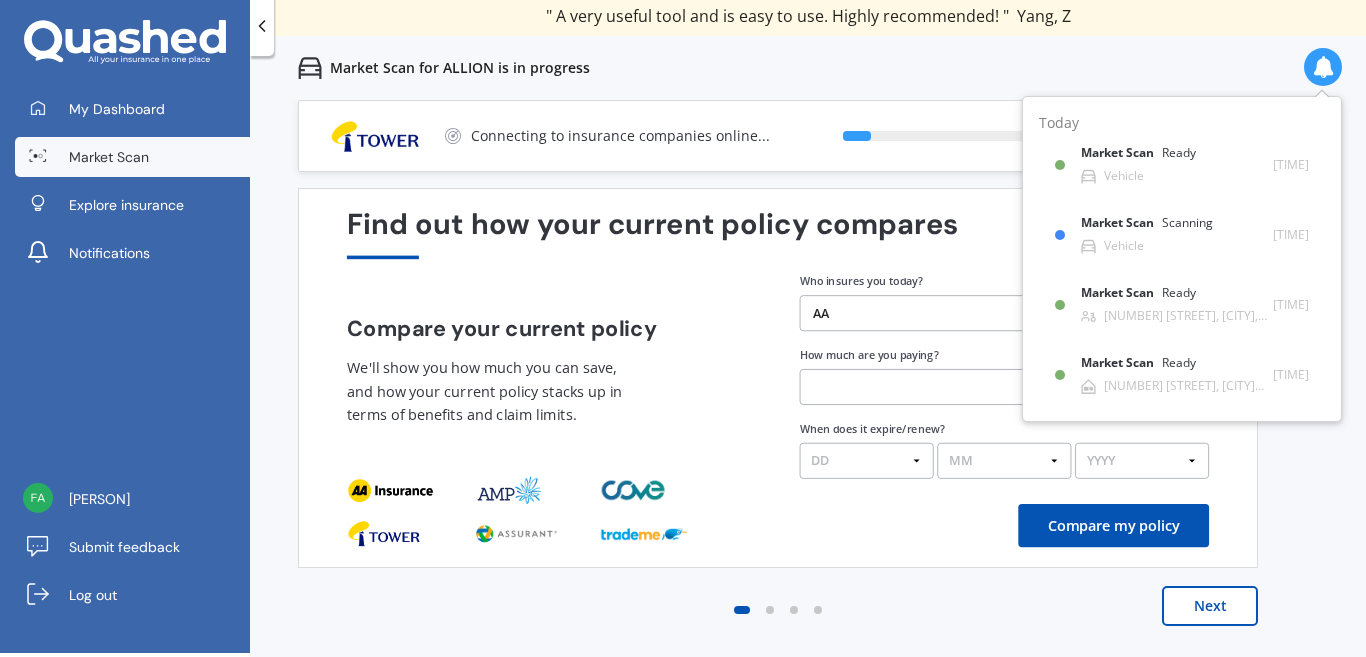 click on "Market Scan" at bounding box center [132, 157] 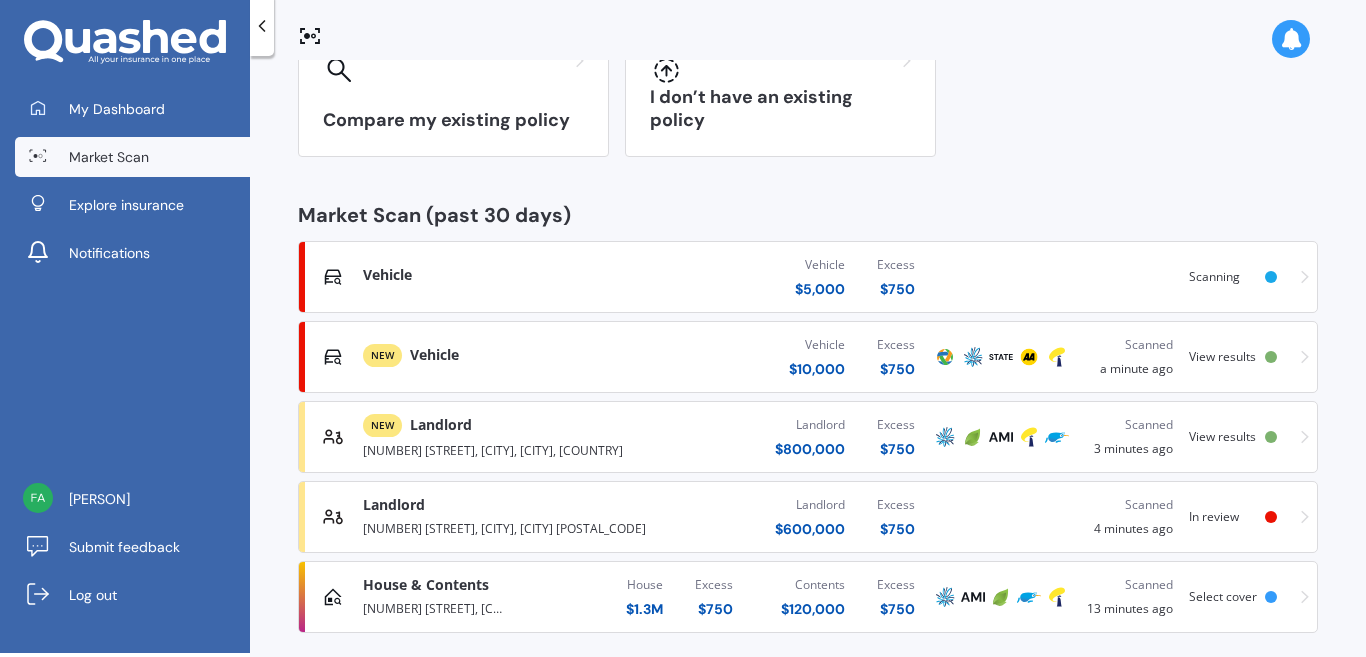 scroll, scrollTop: 200, scrollLeft: 0, axis: vertical 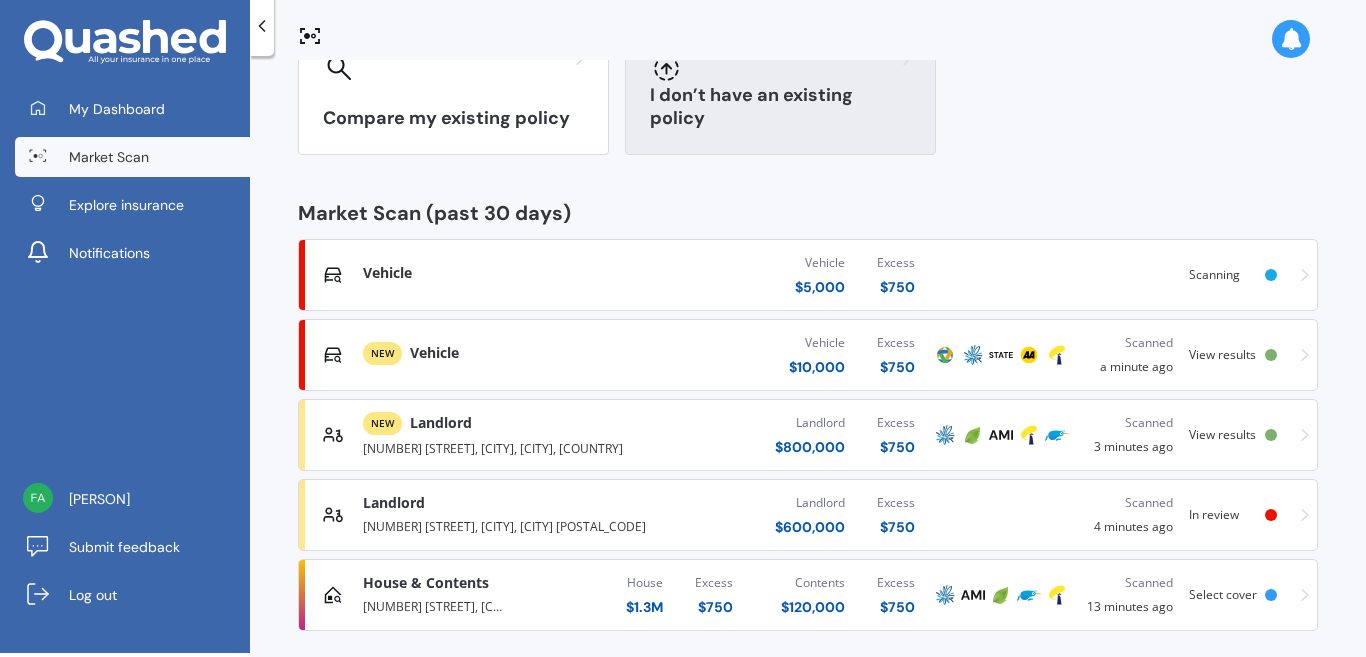 click on "I don’t have an existing policy" at bounding box center (780, 91) 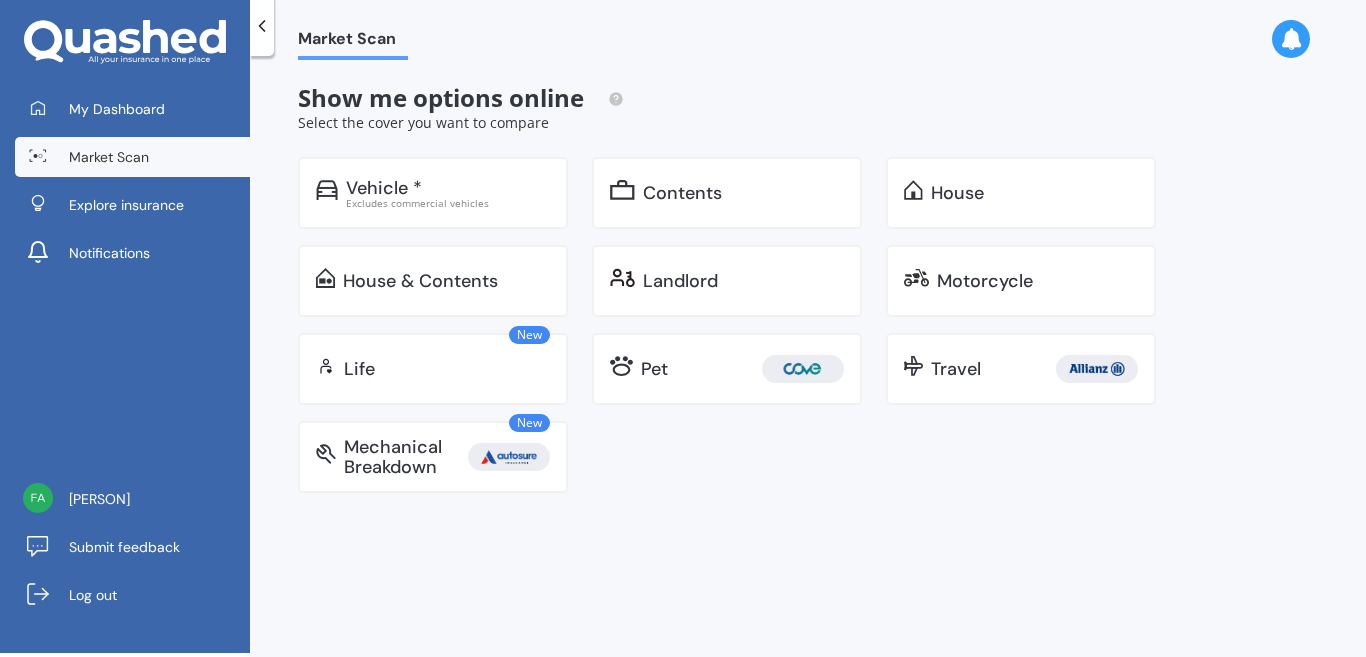 scroll, scrollTop: 0, scrollLeft: 0, axis: both 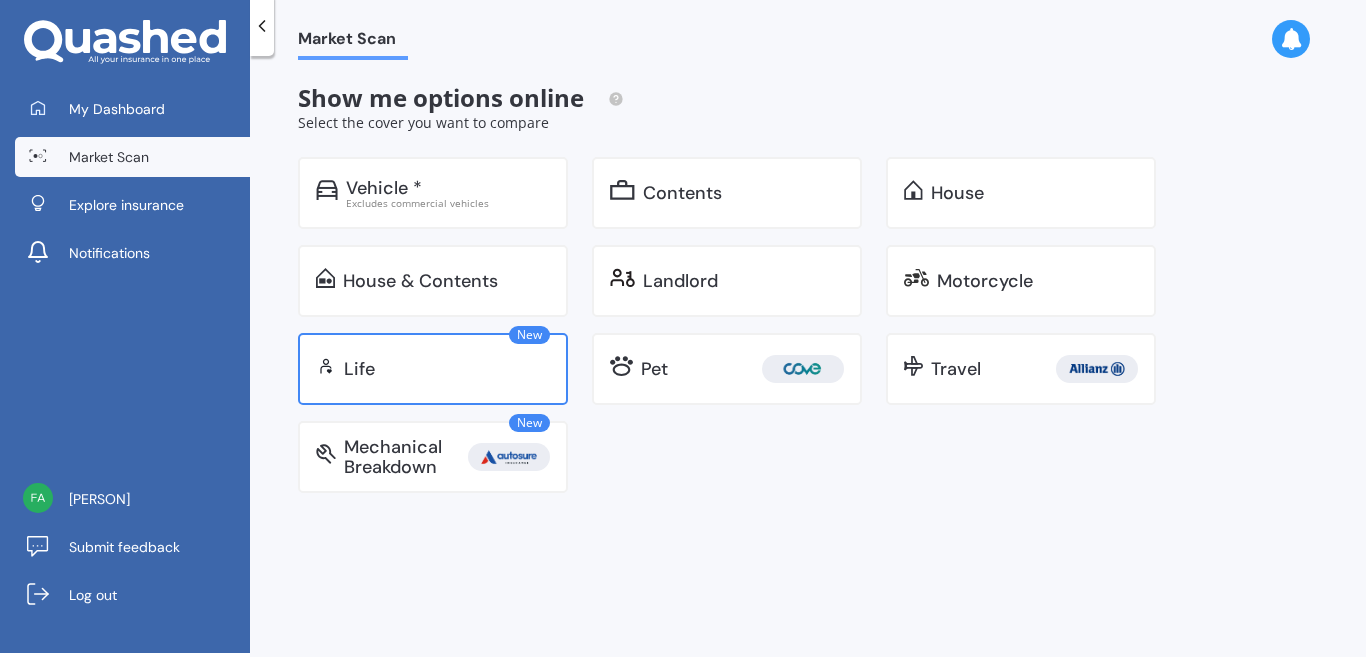 click on "Life" at bounding box center (447, 369) 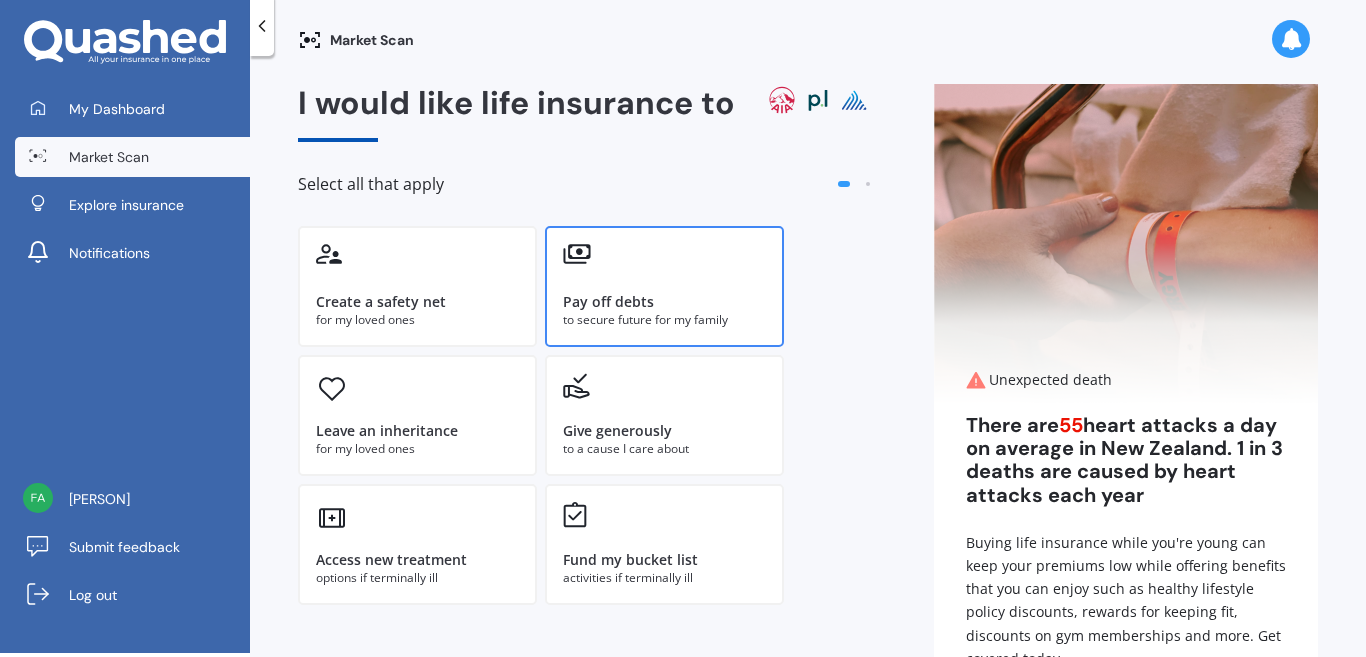 click on "Pay off debts  to secure future for my family" at bounding box center (664, 286) 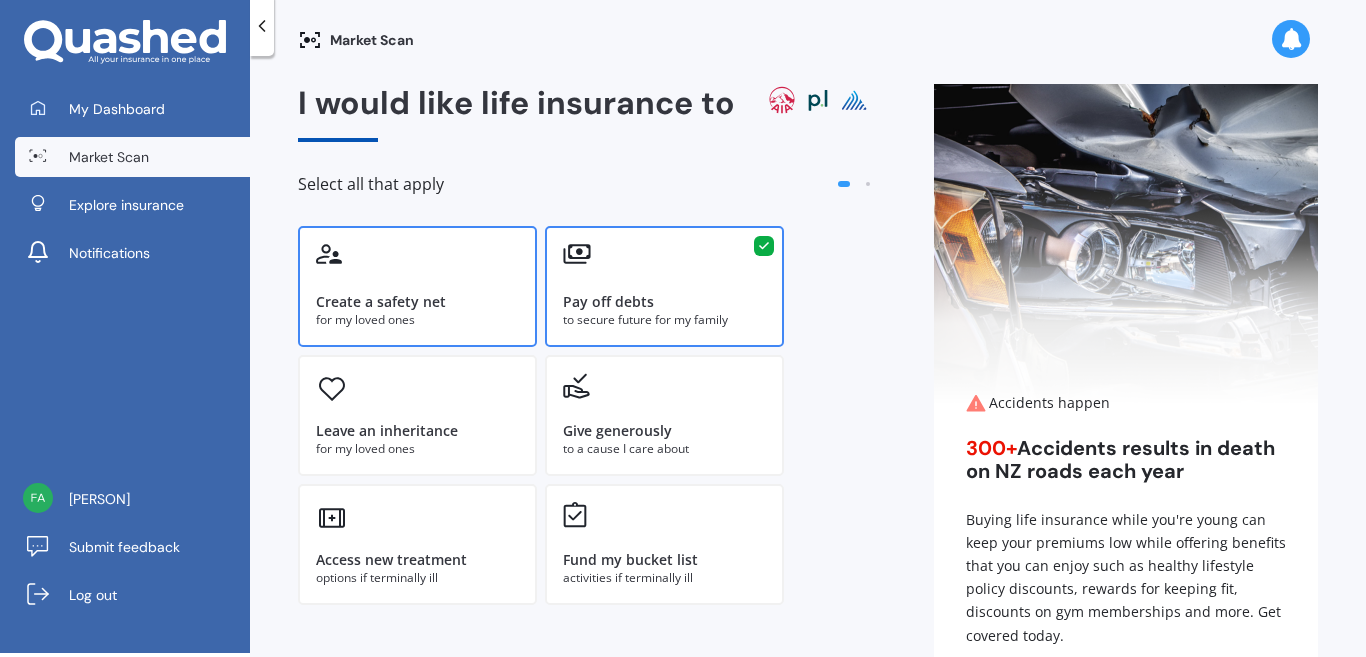 click on "for my loved ones" at bounding box center (417, 320) 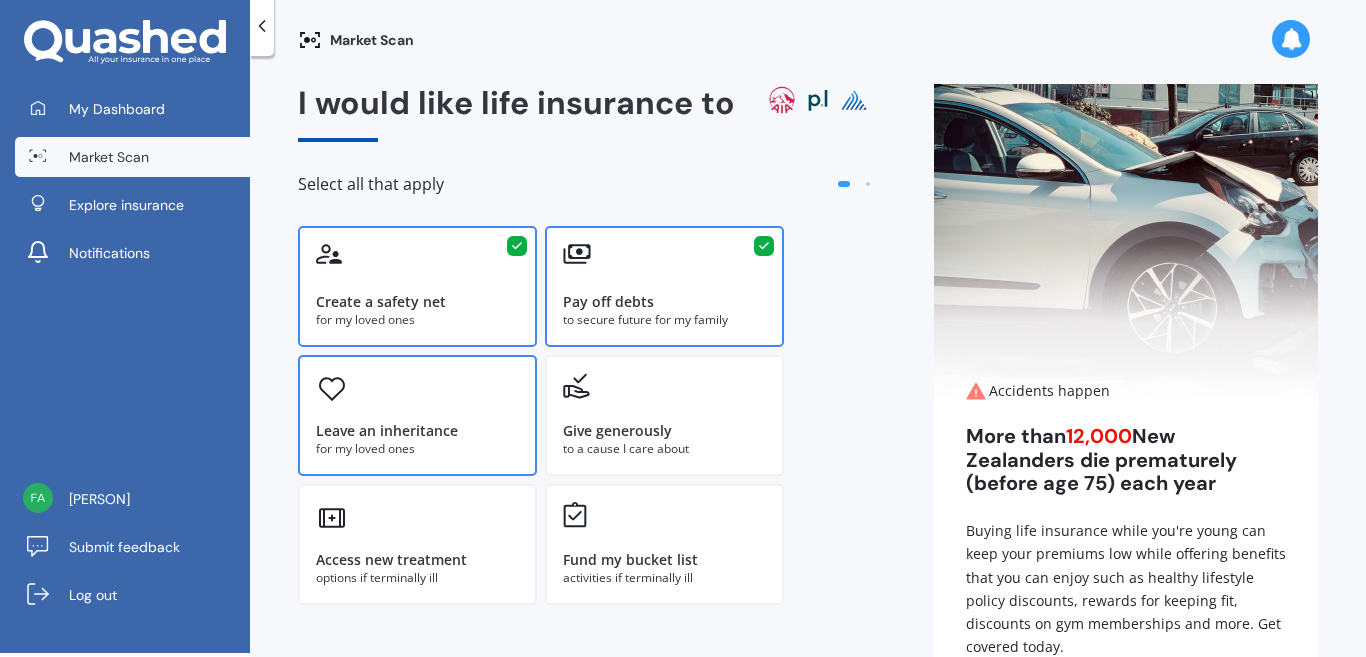 click on "Leave an inheritance" at bounding box center [387, 431] 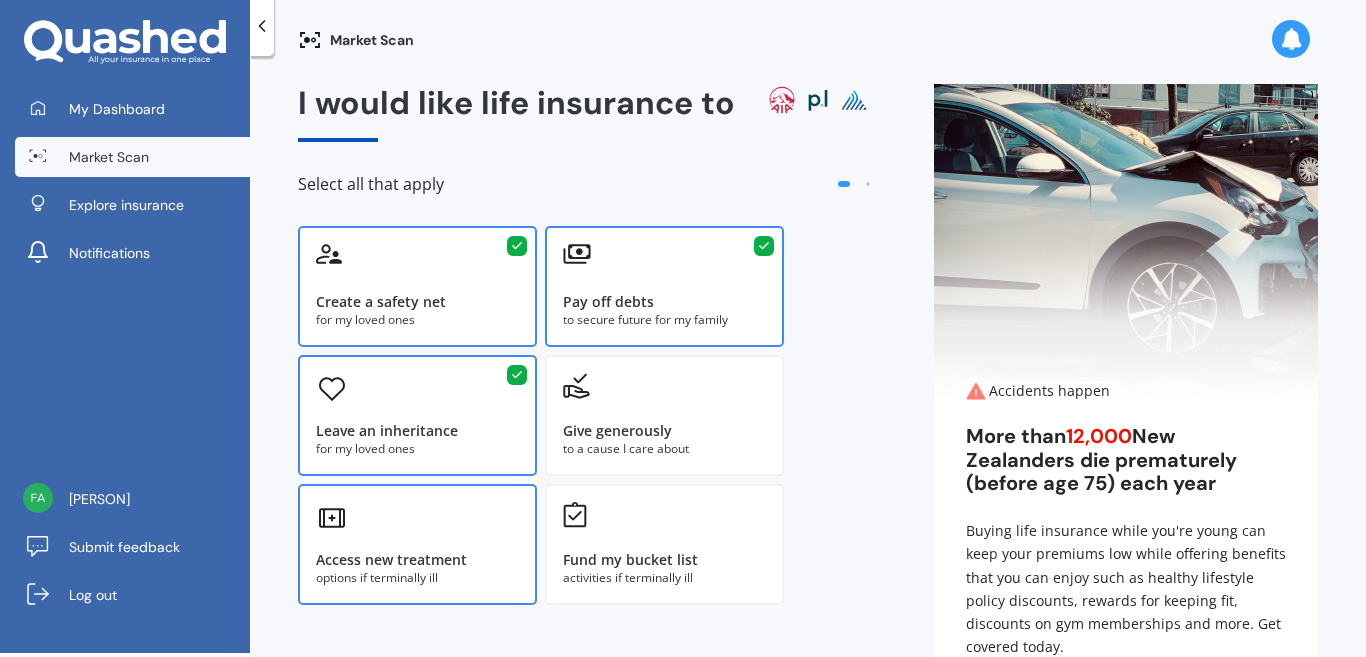 click on "Access new treatment options if terminally ill" at bounding box center (417, 544) 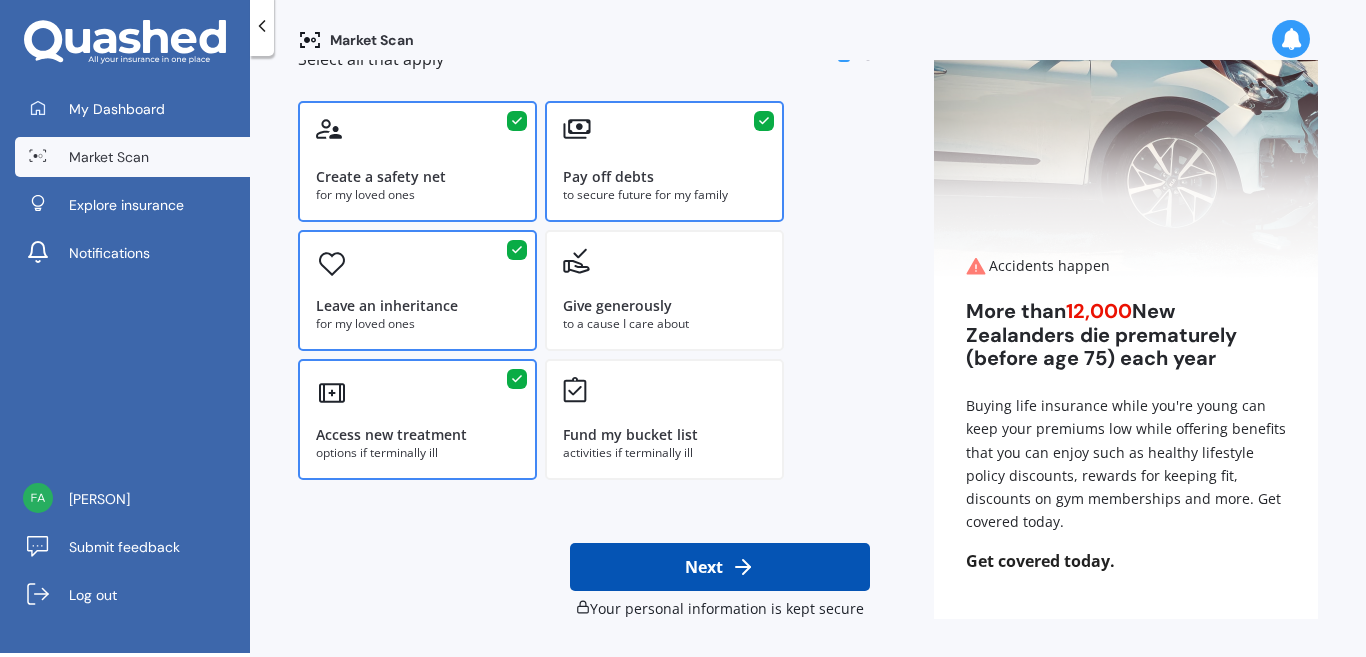 scroll, scrollTop: 127, scrollLeft: 0, axis: vertical 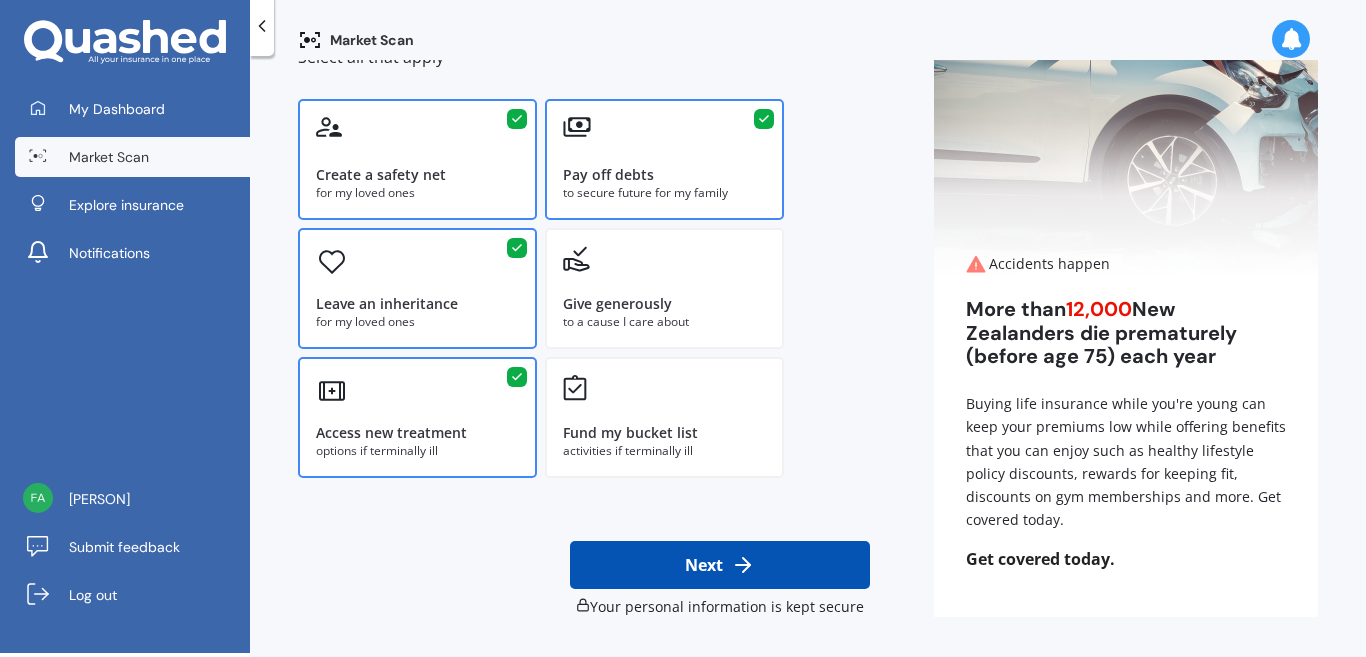 click on "Next" at bounding box center (720, 565) 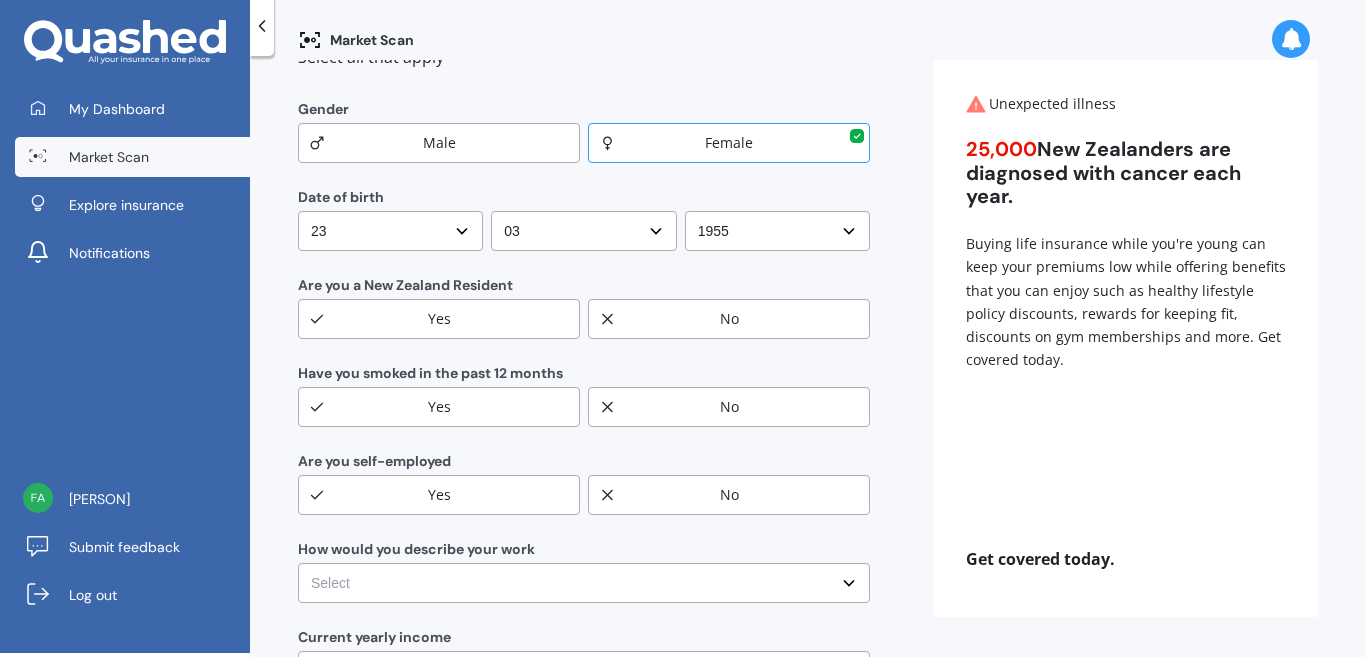scroll, scrollTop: 0, scrollLeft: 0, axis: both 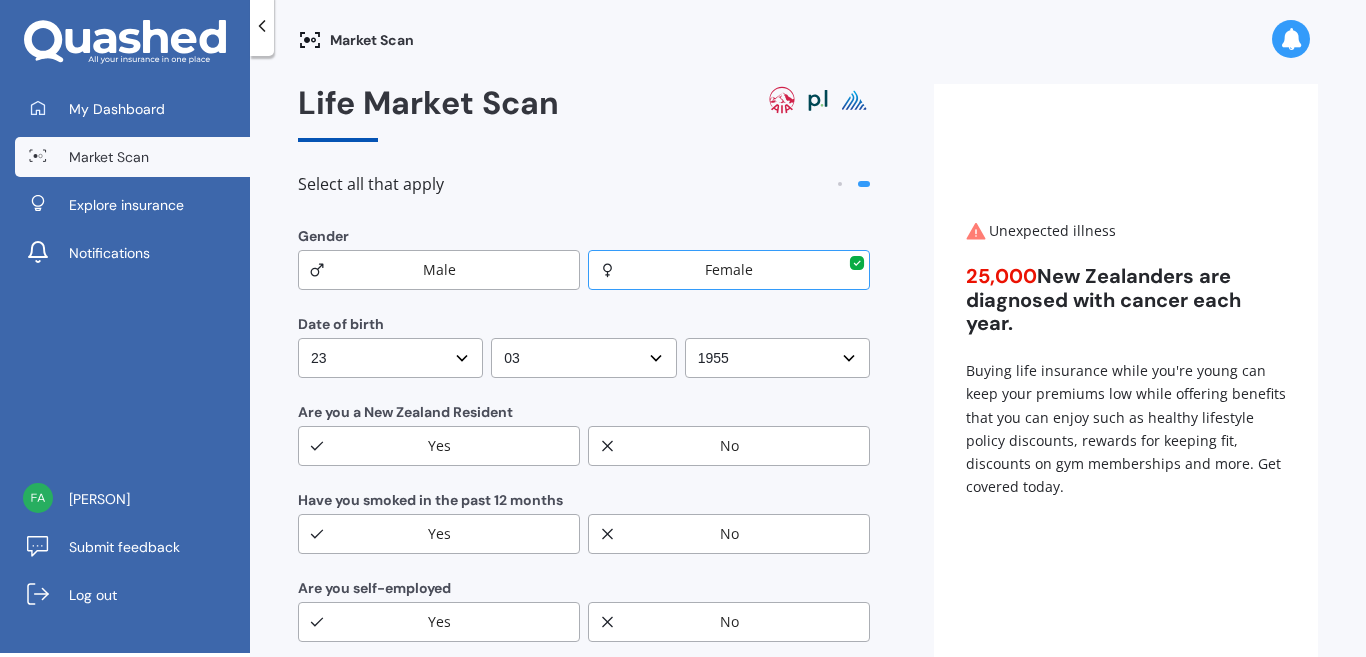 click on "Male" at bounding box center (439, 270) 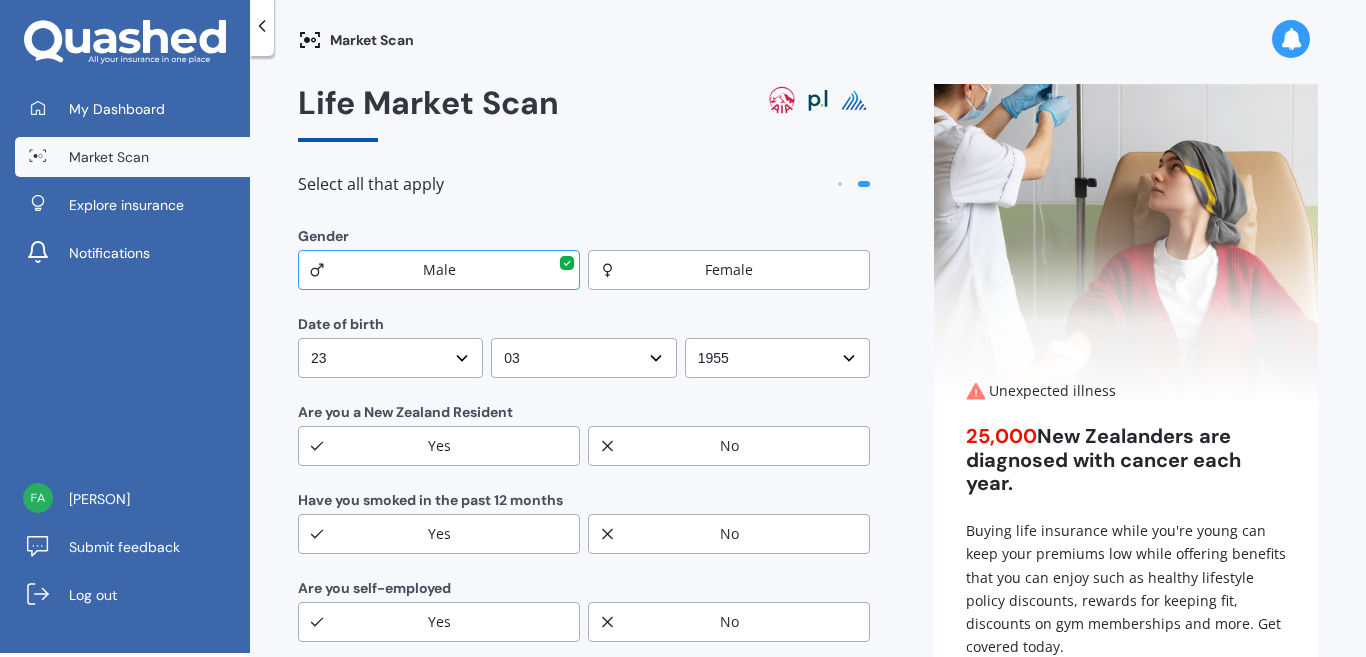 click on "DD DD 01 02 03 04 05 06 07 08 09 10 11 12 13 14 15 16 17 18 19 20 21 22 23 24 25 26 27 28 29 30 31" at bounding box center [390, 358] 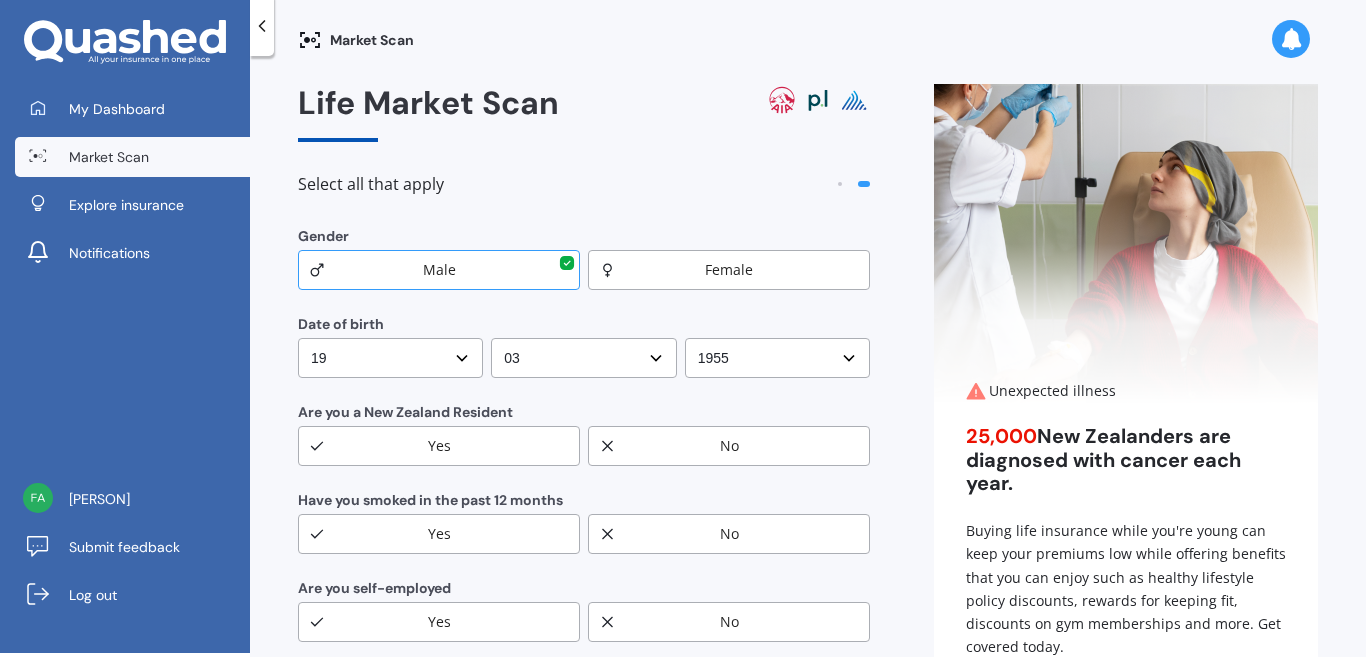 click on "DD DD 01 02 03 04 05 06 07 08 09 10 11 12 13 14 15 16 17 18 19 20 21 22 23 24 25 26 27 28 29 30 31" at bounding box center [390, 358] 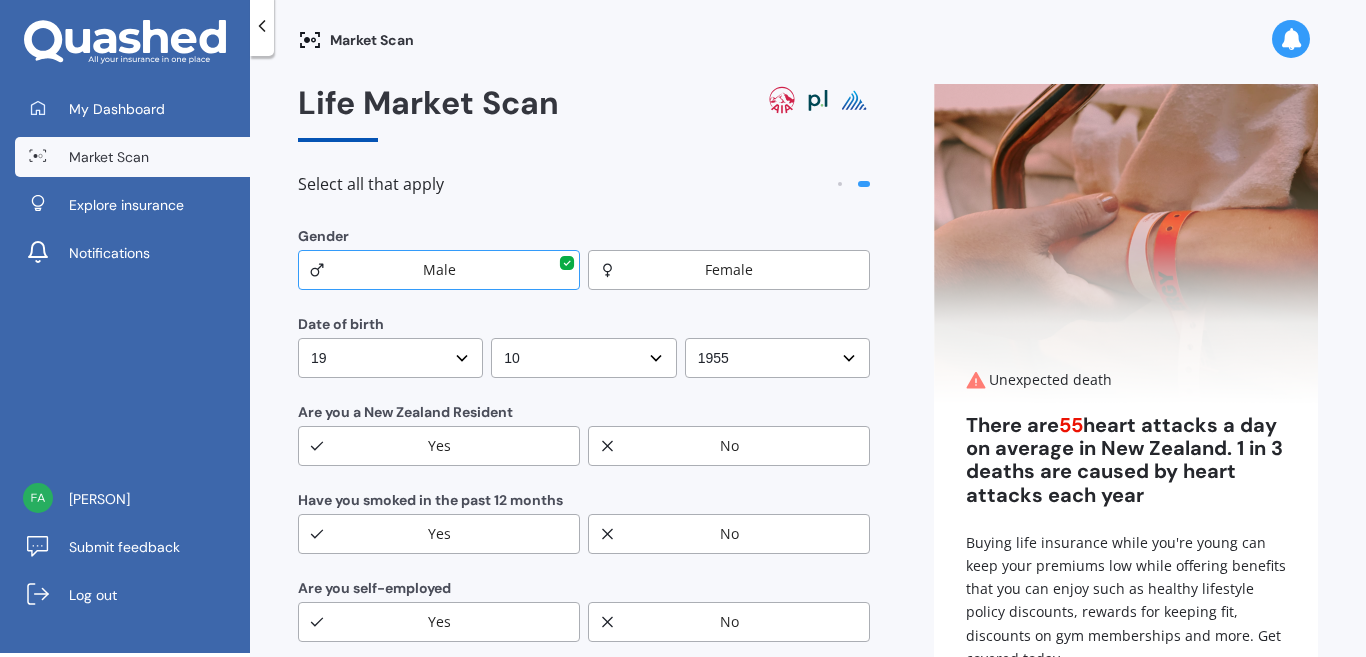 select on "12" 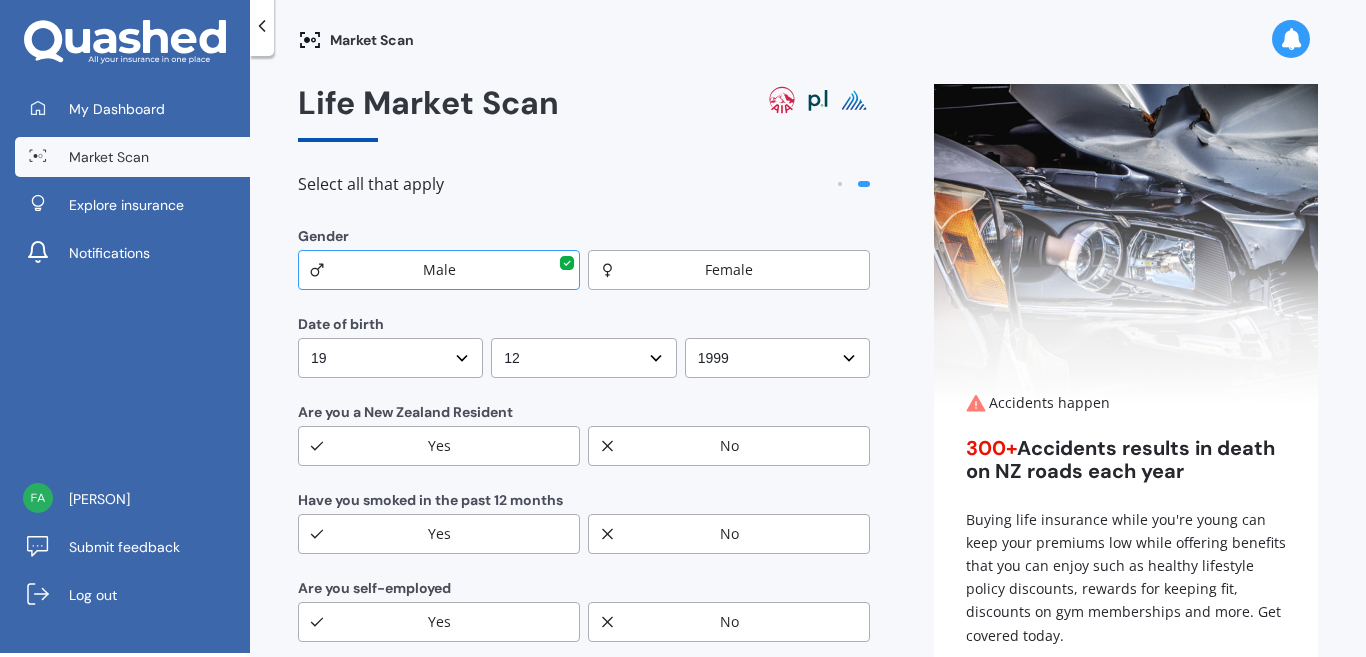 select on "1991" 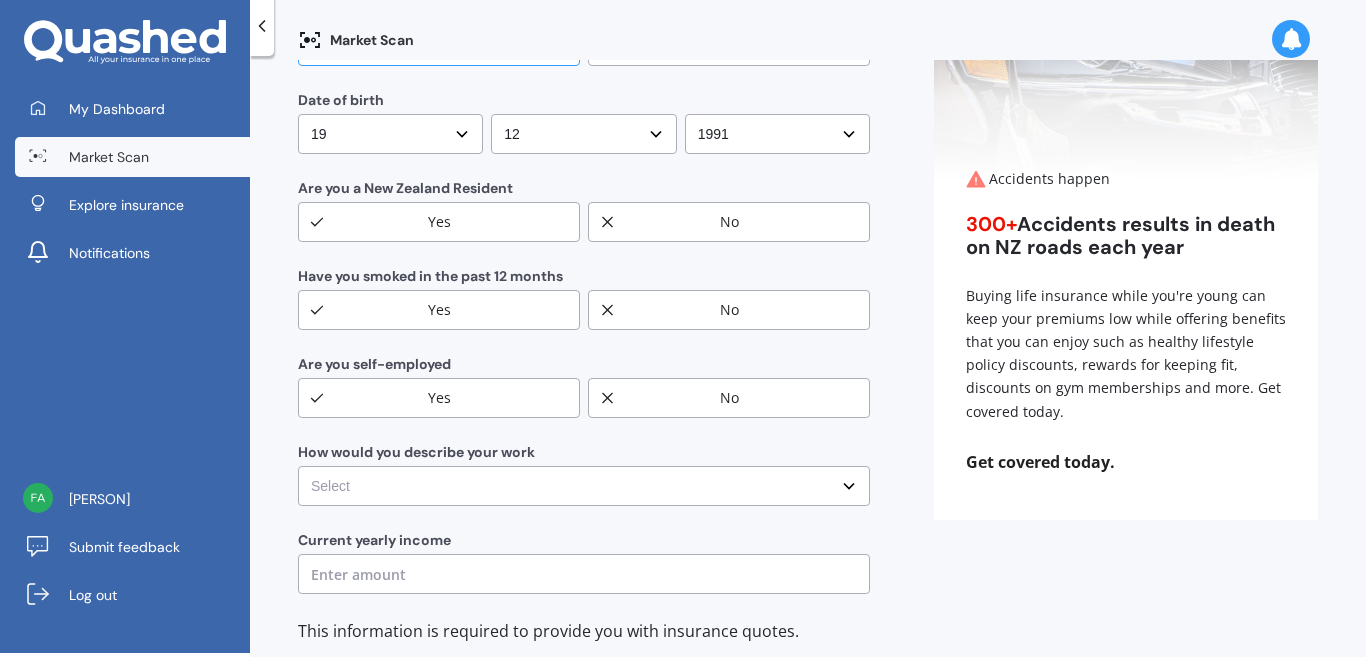 scroll, scrollTop: 233, scrollLeft: 0, axis: vertical 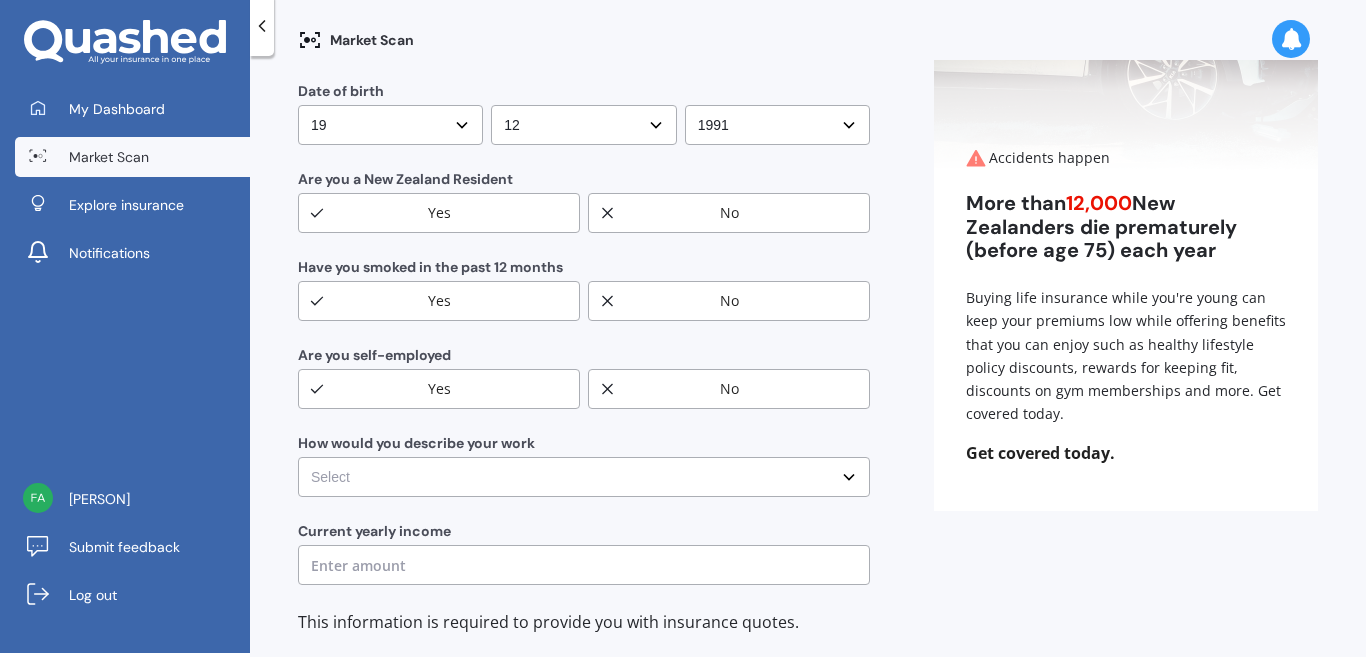 click on "No" at bounding box center (729, 301) 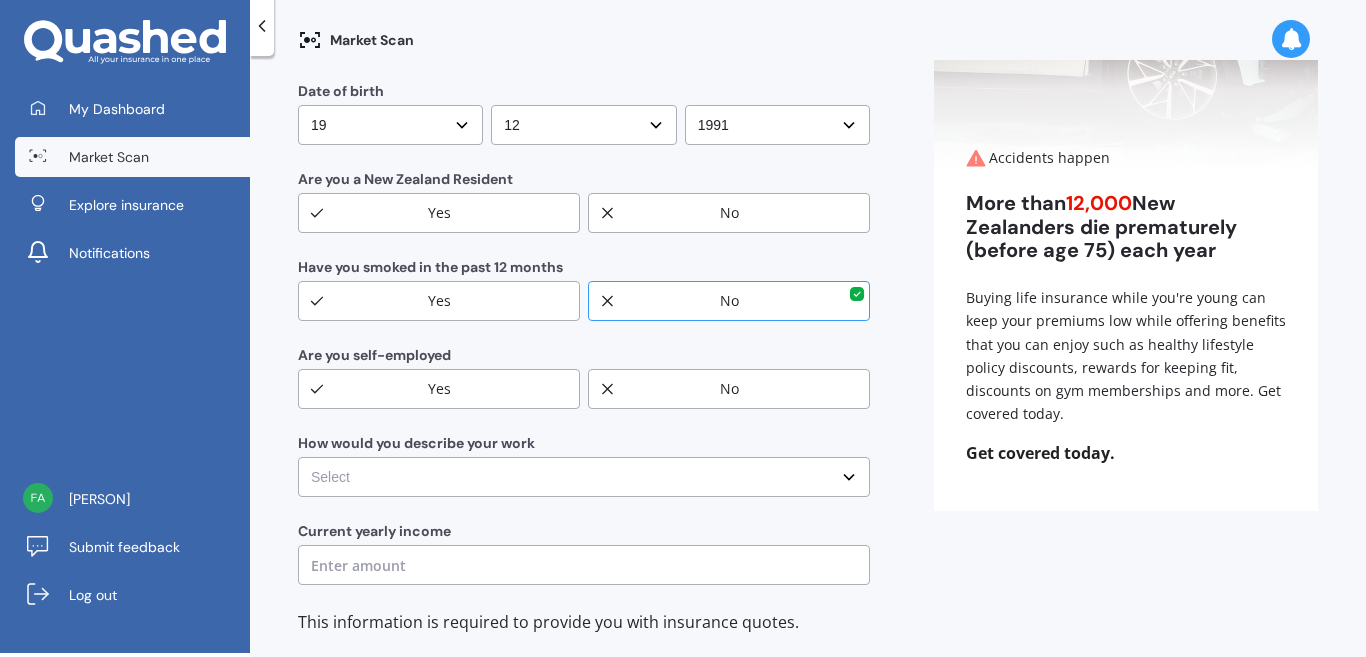 click on "Yes" at bounding box center [439, 213] 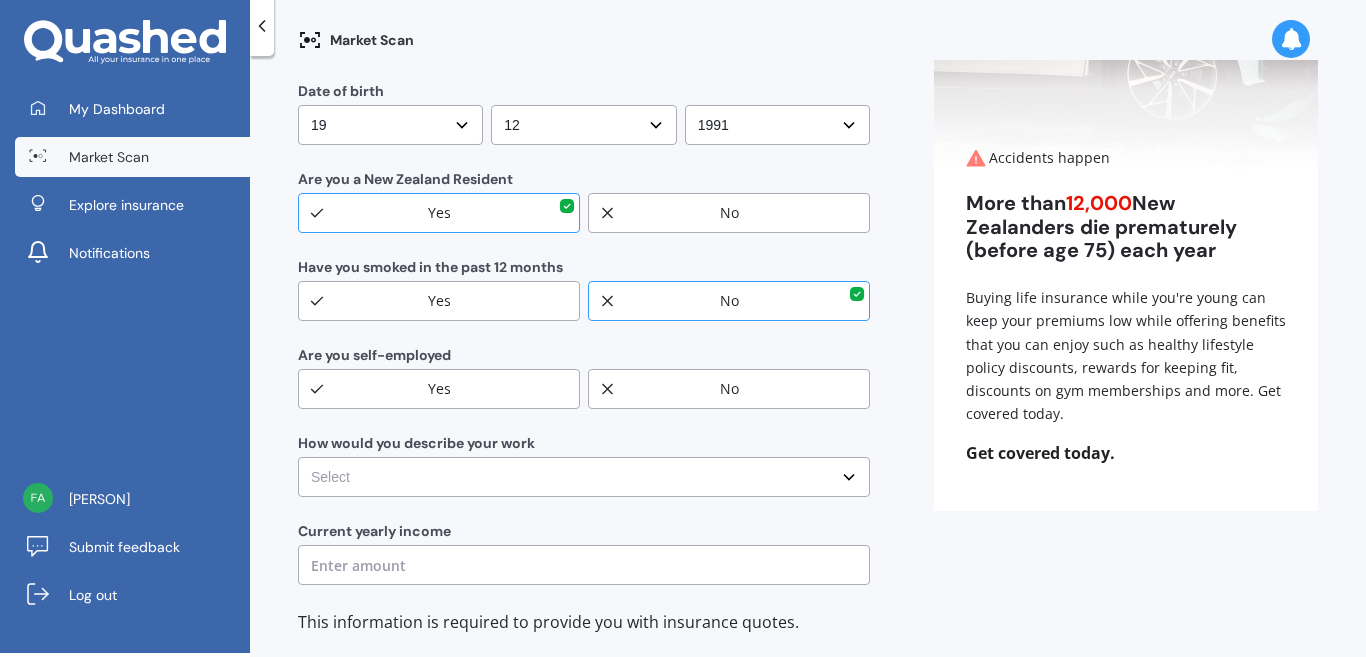 click on "No" at bounding box center (729, 389) 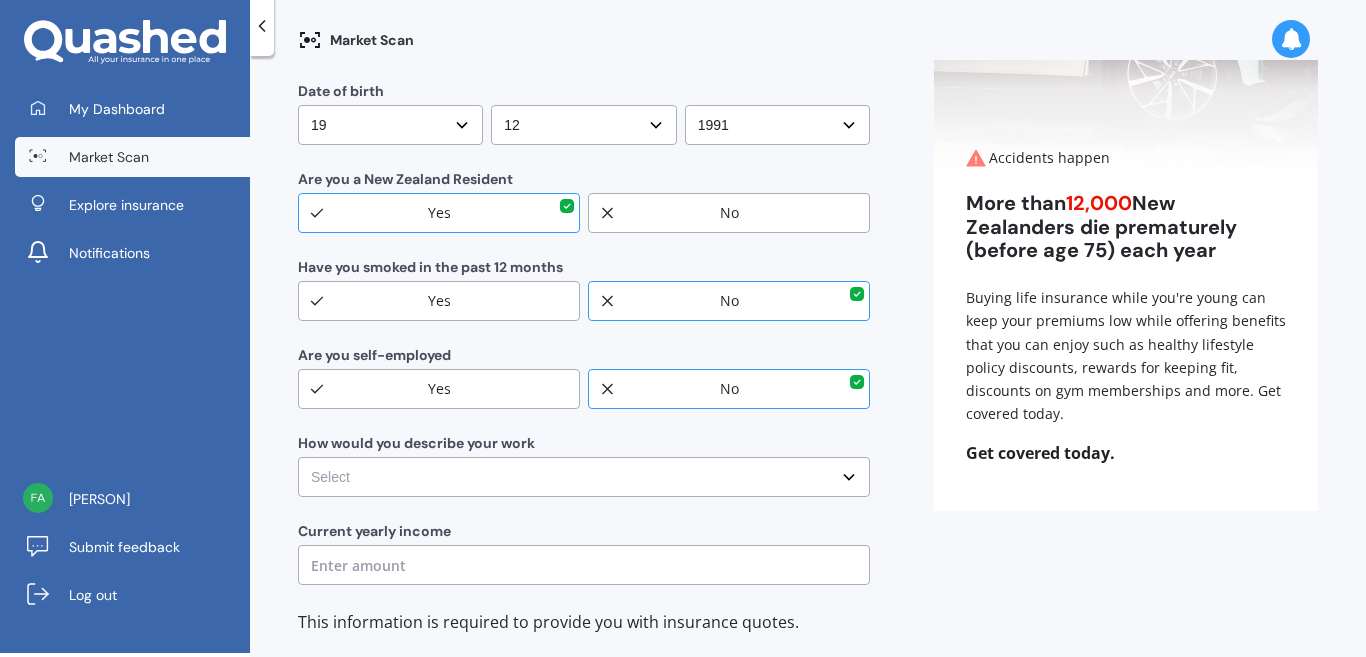 click on "Gender Male Female Date of birth DD DD 01 02 03 04 05 06 07 08 09 10 11 12 13 14 15 16 17 18 19 20 21 22 23 24 25 26 27 28 29 30 31 MM MM 01 02 03 04 05 06 07 08 09 10 11 12 YYYY YYYY 2009 2008 2007 2006 2005 2004 2003 2002 2001 2000 1999 1998 1997 1996 1995 1994 1993 1992 1991 1990 1989 1988 1987 1986 1985 1984 1983 1982 1981 1980 1979 1978 1977 1976 1975 1974 1973 1972 1971 1970 1969 1968 1967 1966 1965 1964 1963 1962 1961 1960 1959 1958 1957 1956 1955 1954 1953 1952 1951 1950 1949 1948 1947 1946 1945 1944 1943 1942 1941 1940 1939 1938 1937 1936 1935 1934 1933 1932 1931 1930 1929 1928 1927 1926 1925 1924 1923 1922 1921 1920 1919 1918 1917 1916 1915 1914 1913 1912 1911 1910 Are you a New Zealand Resident Yes No Have you smoked in the past 12 months Yes No Are you self-employed Yes No How would you describe your work Select No manual work e.g. lawyer, consultant, engineer Light manual work e.g. plumber, nurse, hairdresser Heavy or repetitive manual work e.g. painter, taxi/Uber, courier Current yearly income" at bounding box center (584, 289) 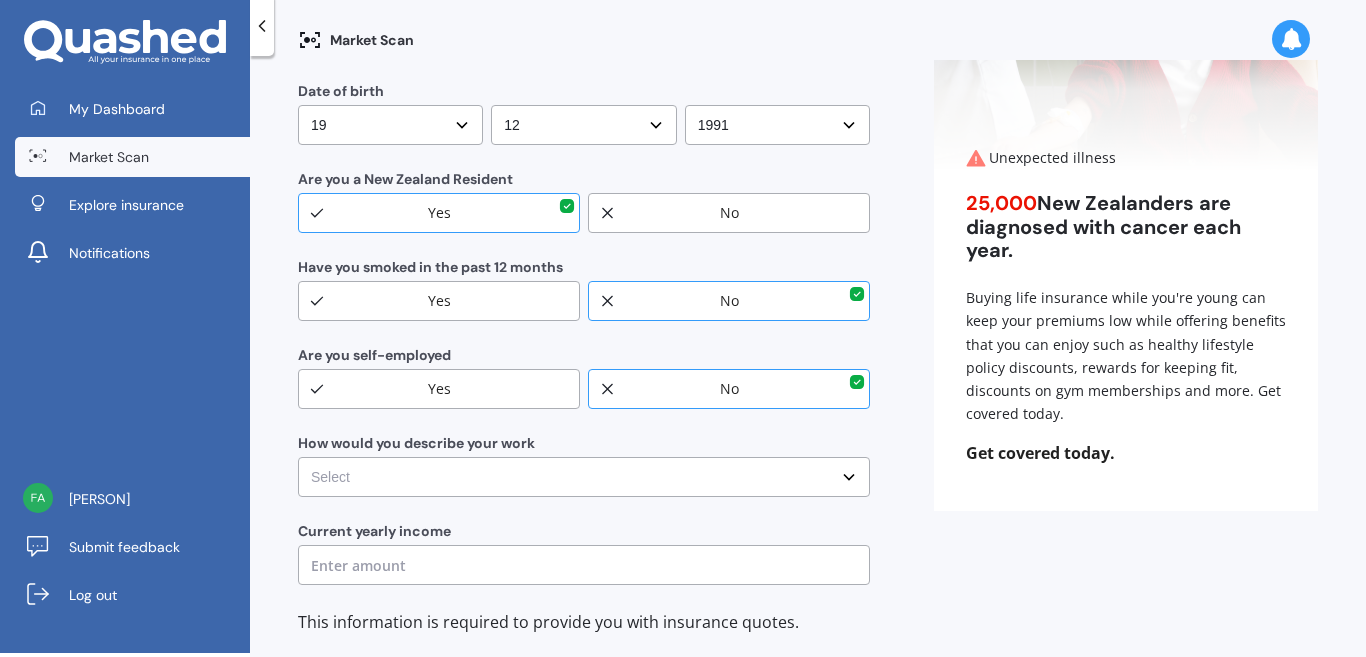click on "Select No manual work e.g. lawyer, consultant, engineer Light manual work e.g. plumber, nurse, hairdresser Heavy or repetitive manual work e.g. painter, taxi/Uber, courier Working less than 20 hours a week or unemployed" at bounding box center [584, 477] 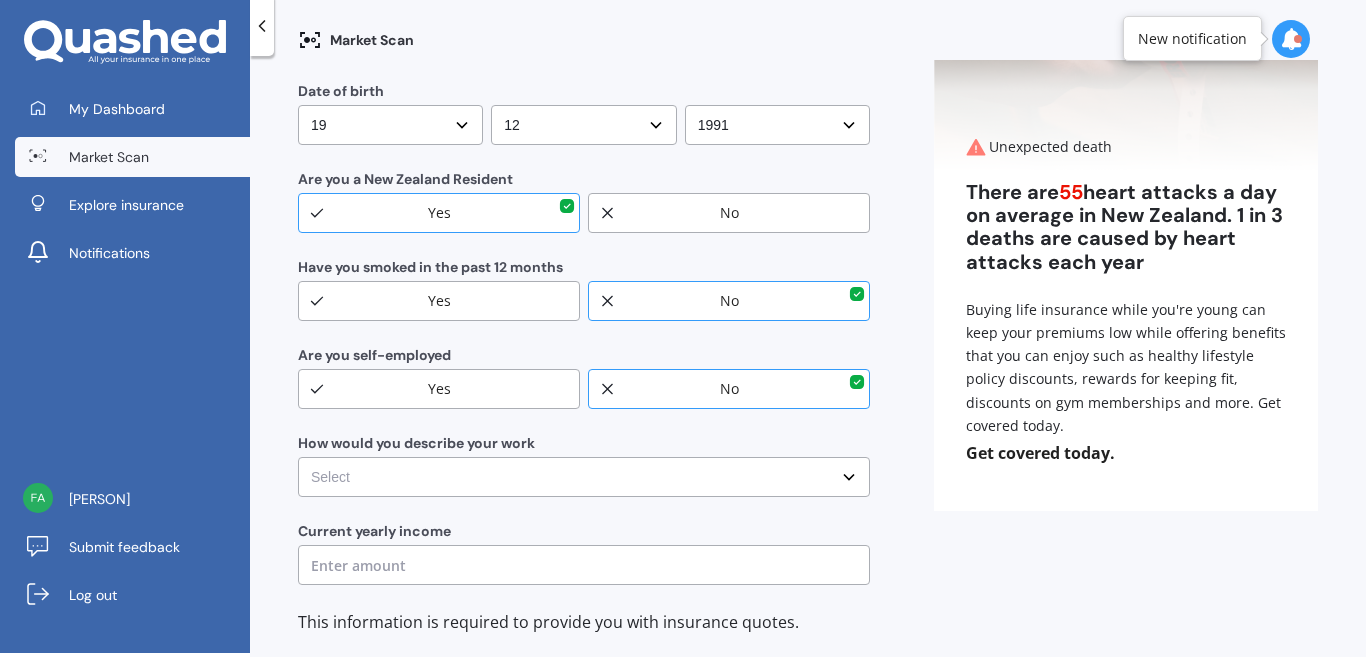 select on "Light manual work e.g. plumber, nurse, hairdresser" 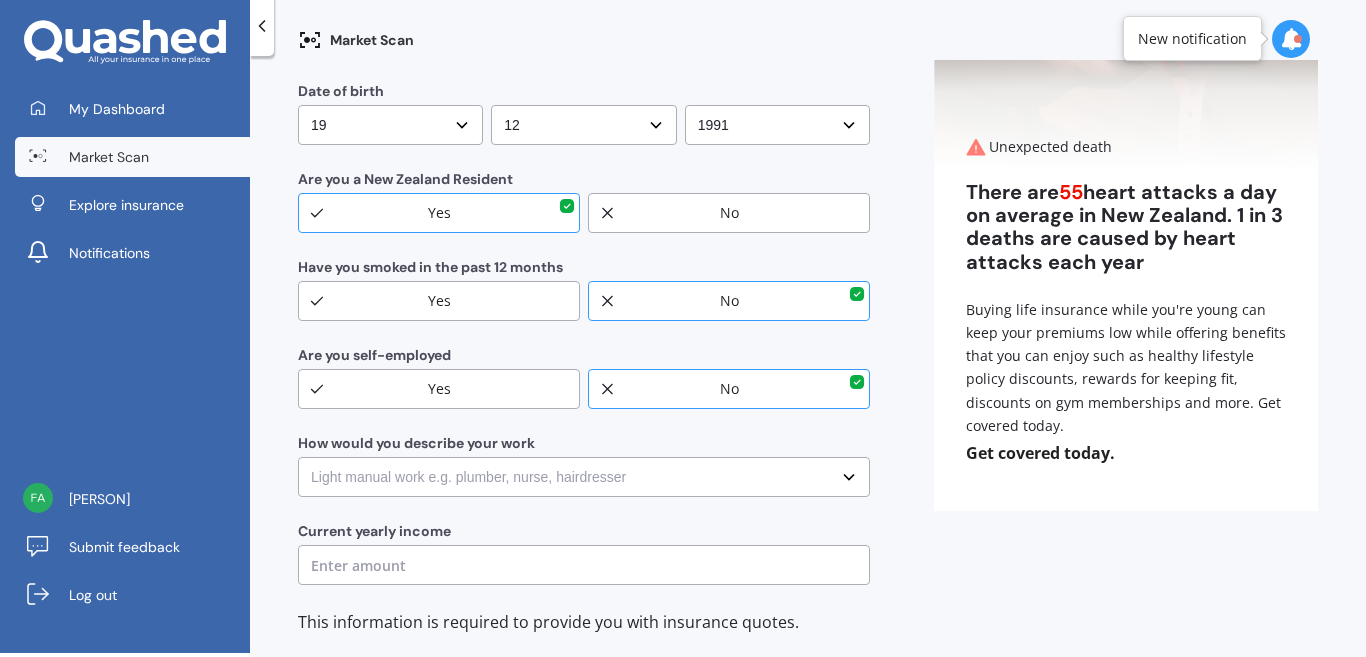 click on "Select No manual work e.g. lawyer, consultant, engineer Light manual work e.g. plumber, nurse, hairdresser Heavy or repetitive manual work e.g. painter, taxi/Uber, courier Working less than 20 hours a week or unemployed" at bounding box center [584, 477] 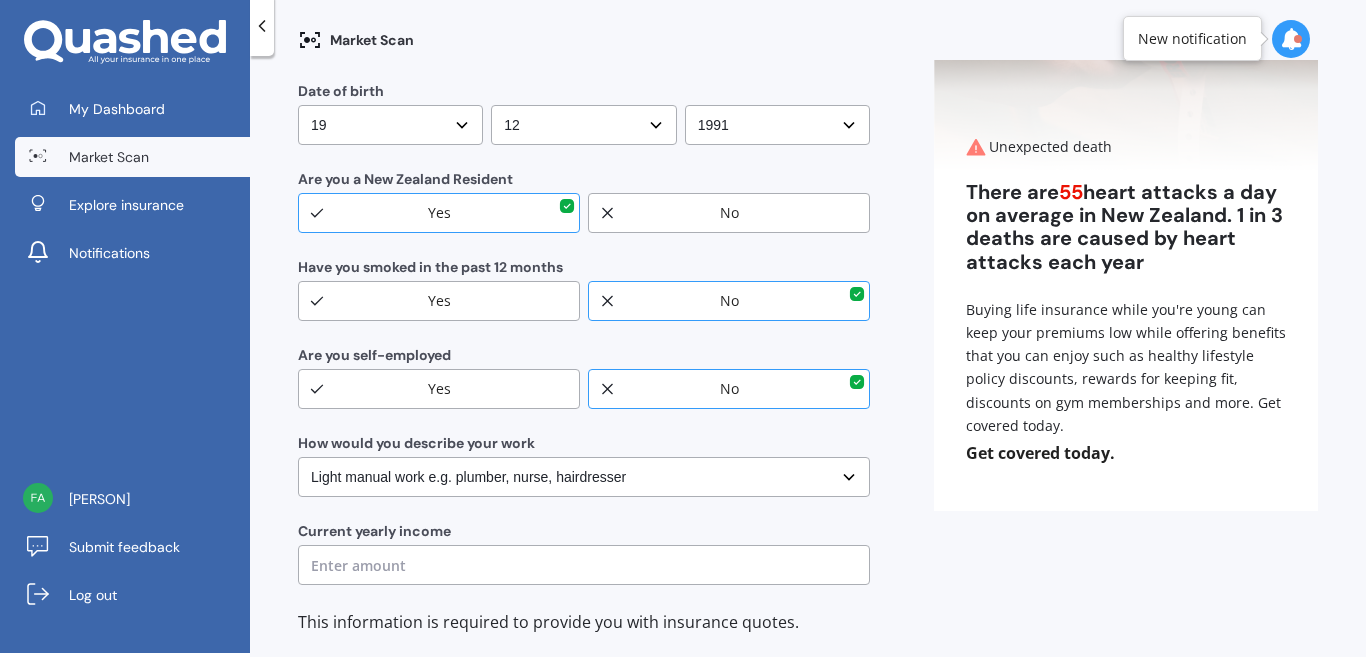 click at bounding box center [584, 565] 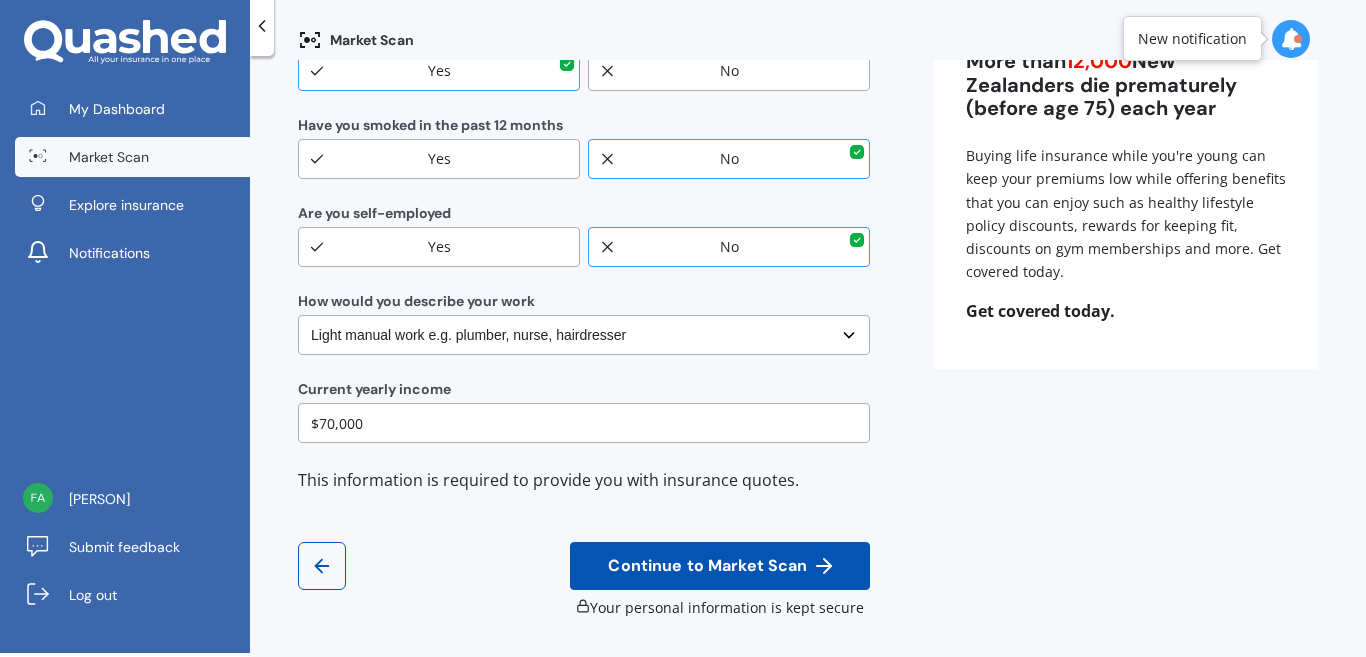 scroll, scrollTop: 376, scrollLeft: 0, axis: vertical 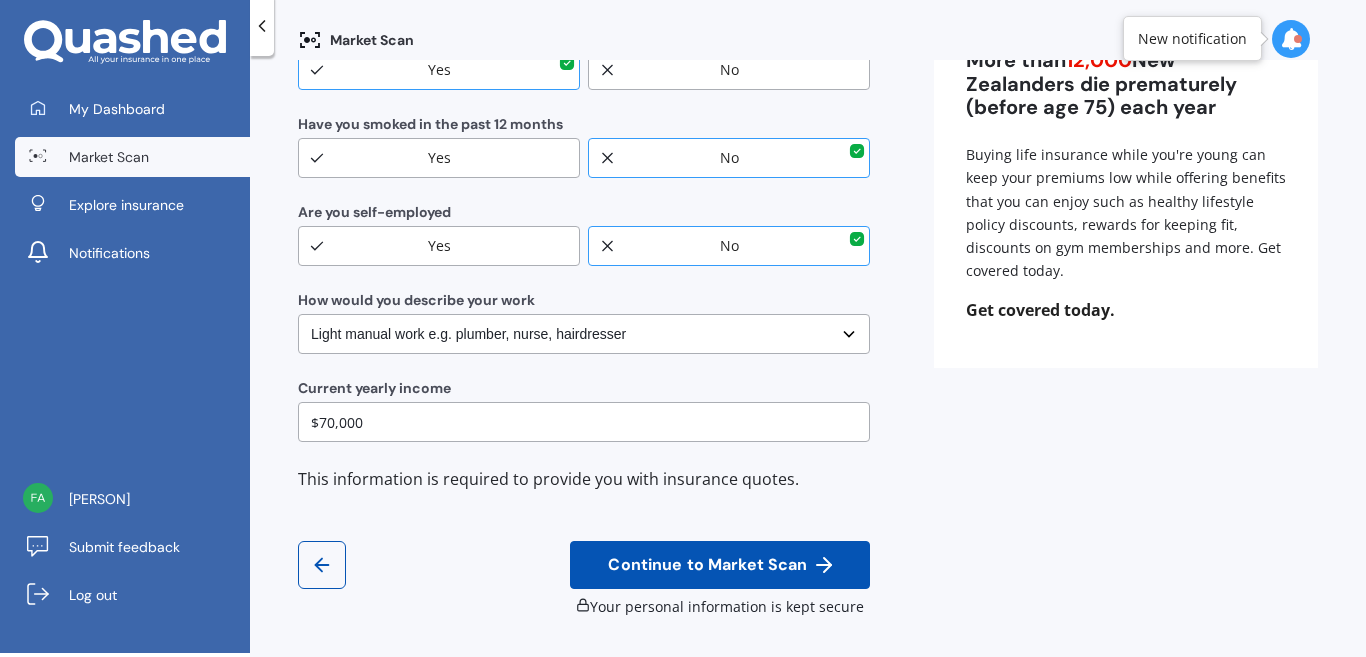 type on "$70,000" 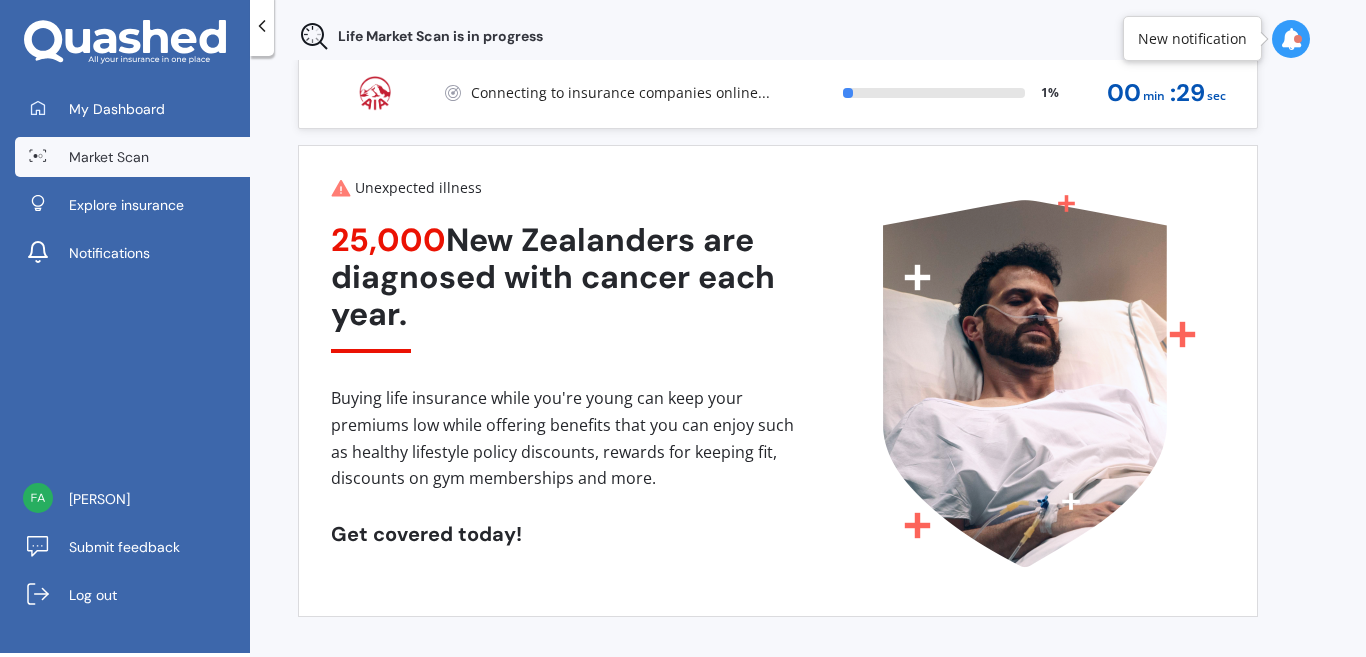 scroll, scrollTop: 27, scrollLeft: 0, axis: vertical 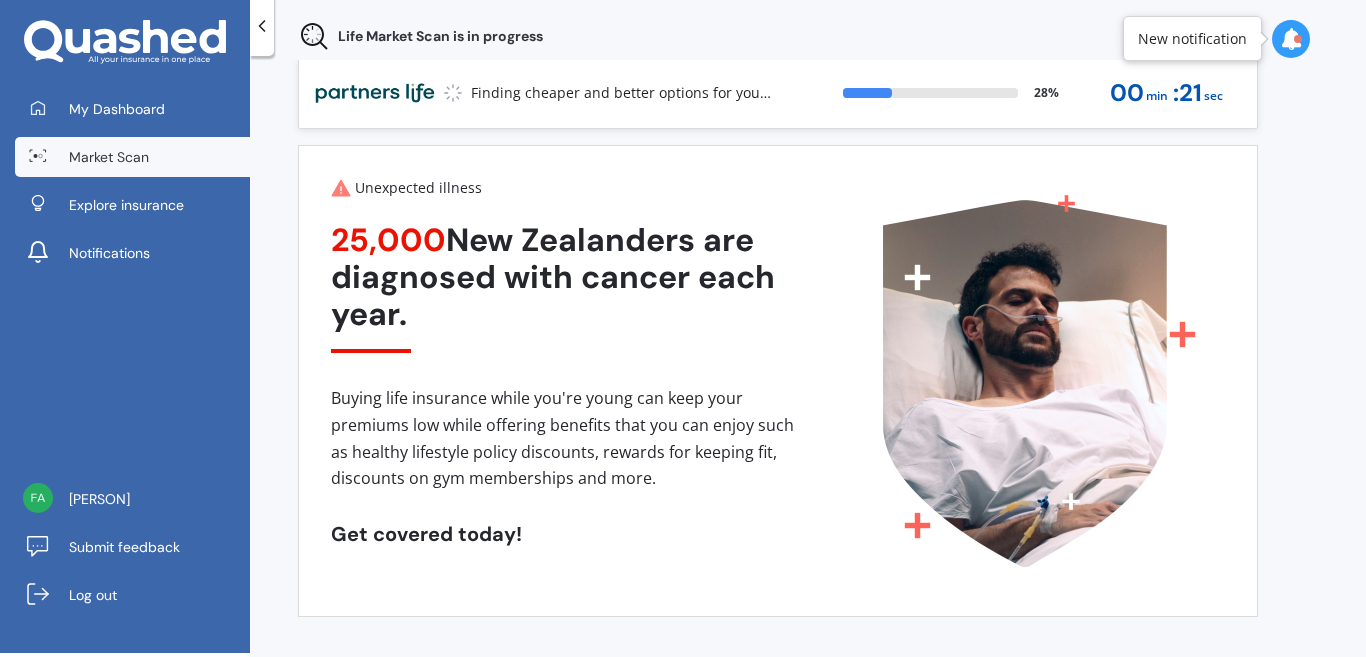 click on "Market Scan" at bounding box center (109, 157) 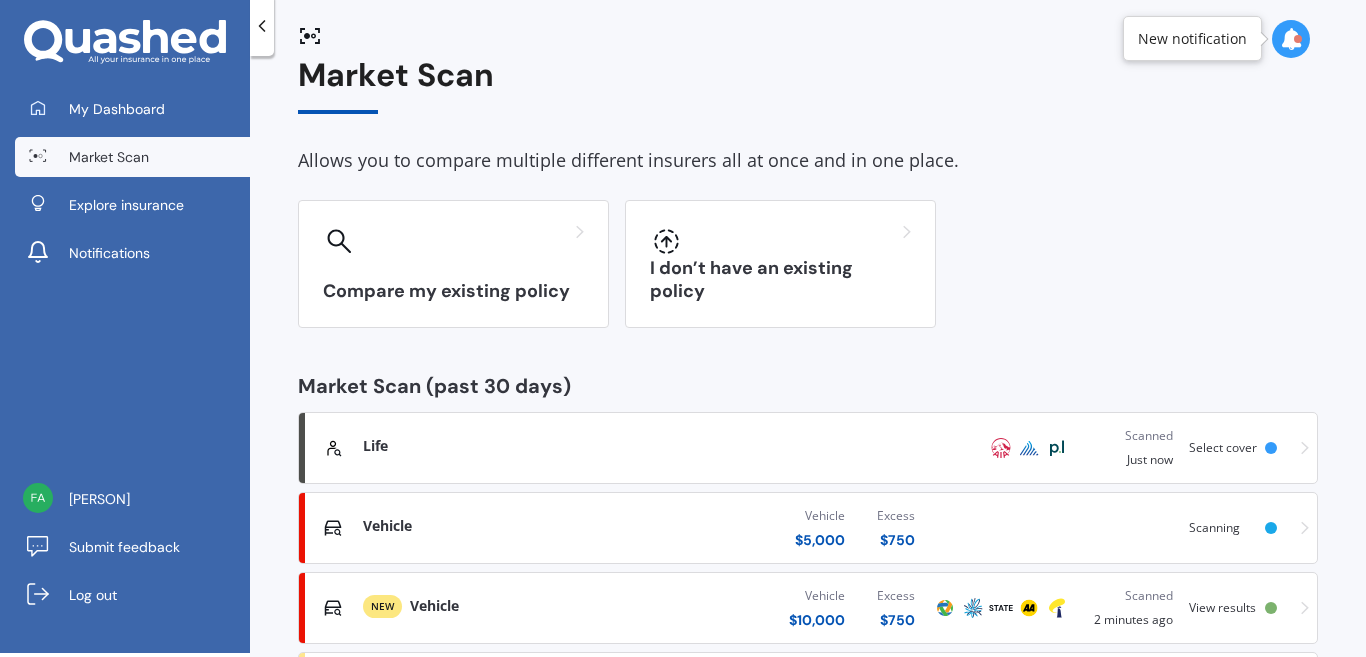 scroll, scrollTop: 33, scrollLeft: 0, axis: vertical 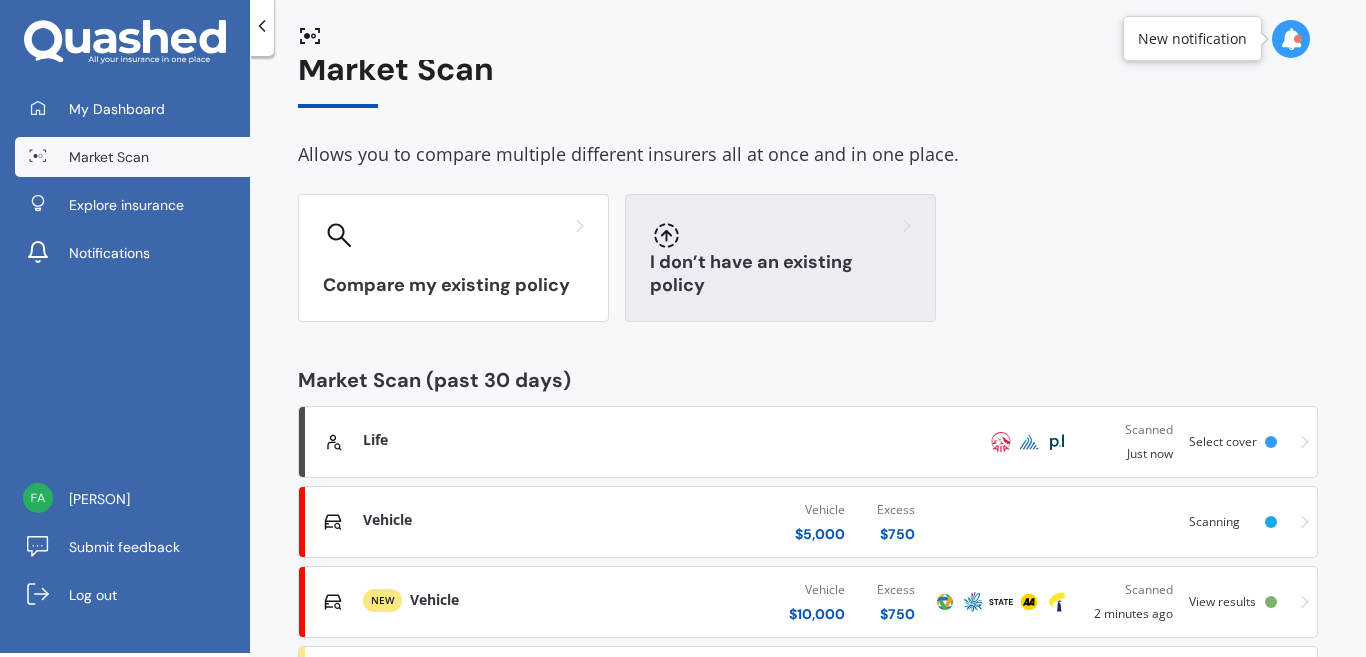click at bounding box center [780, 235] 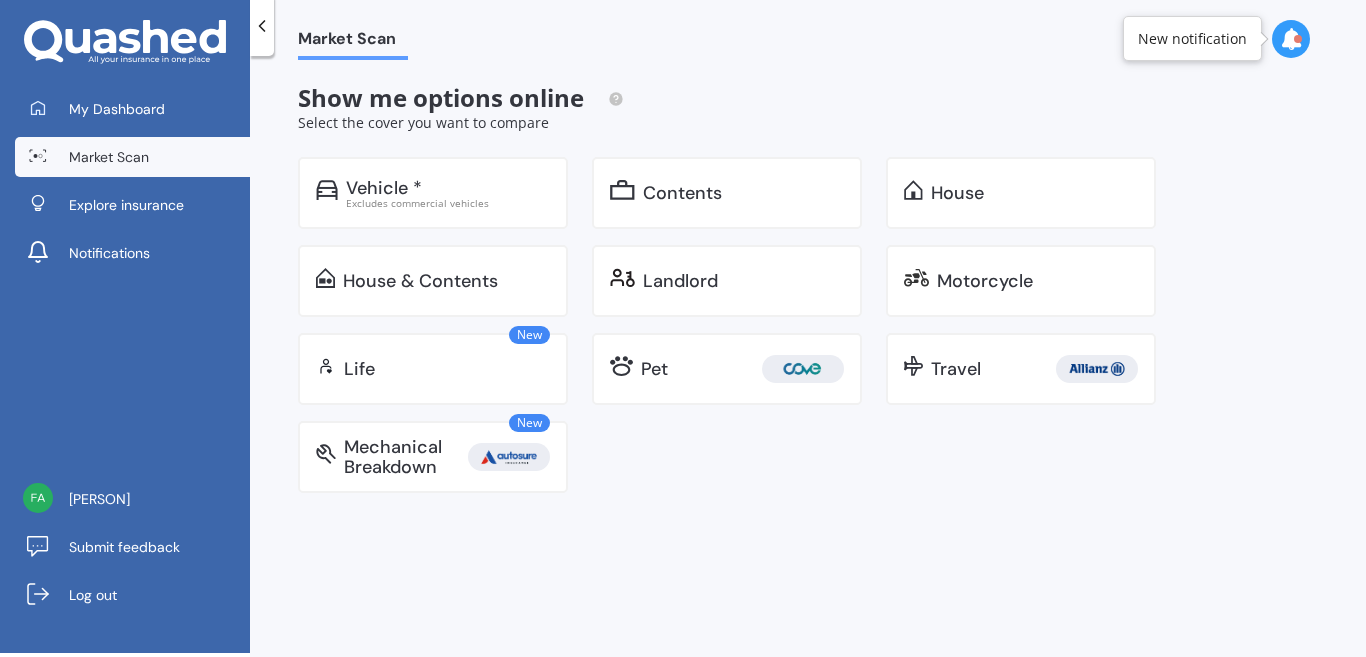 scroll, scrollTop: 0, scrollLeft: 0, axis: both 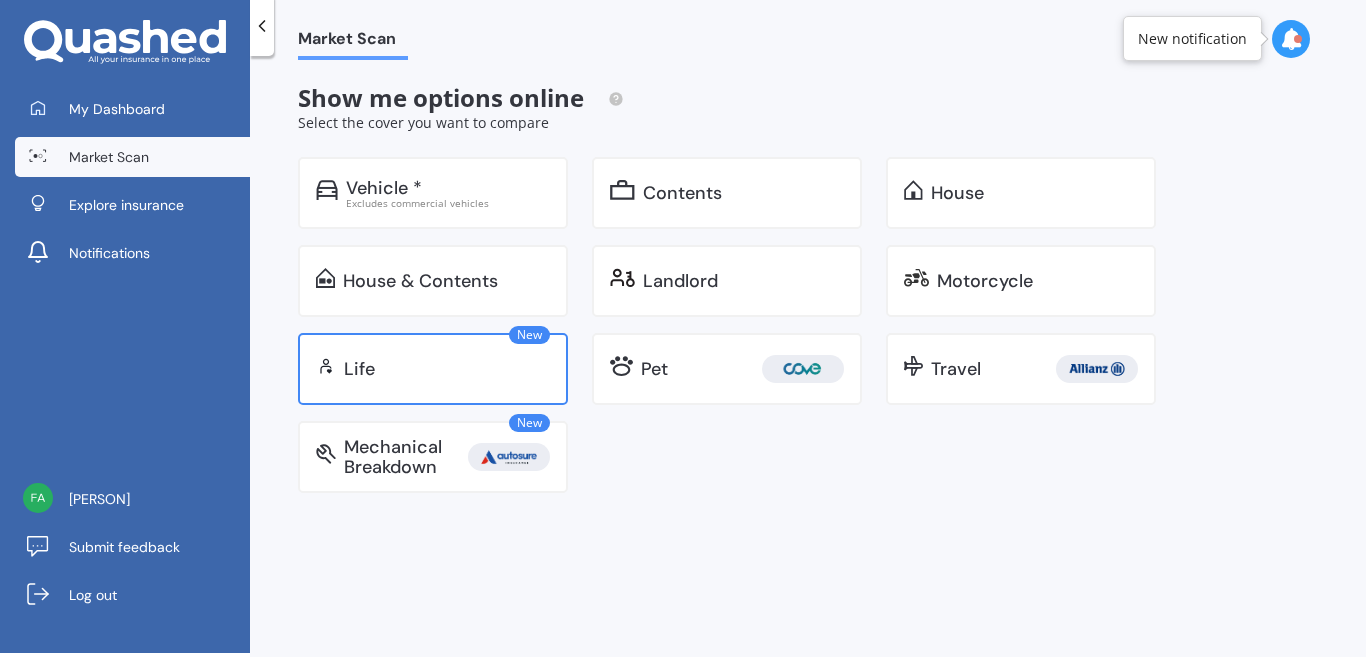 click on "Life" at bounding box center (447, 369) 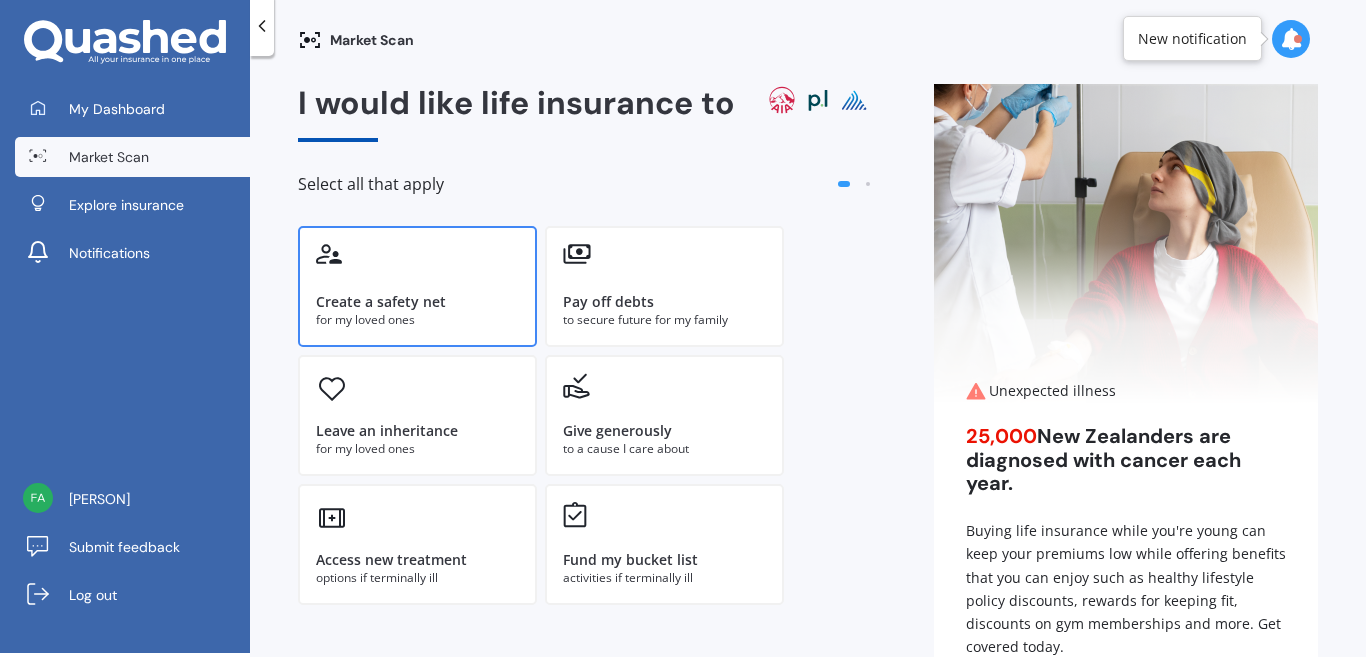 click on "Create a safety net" at bounding box center [381, 302] 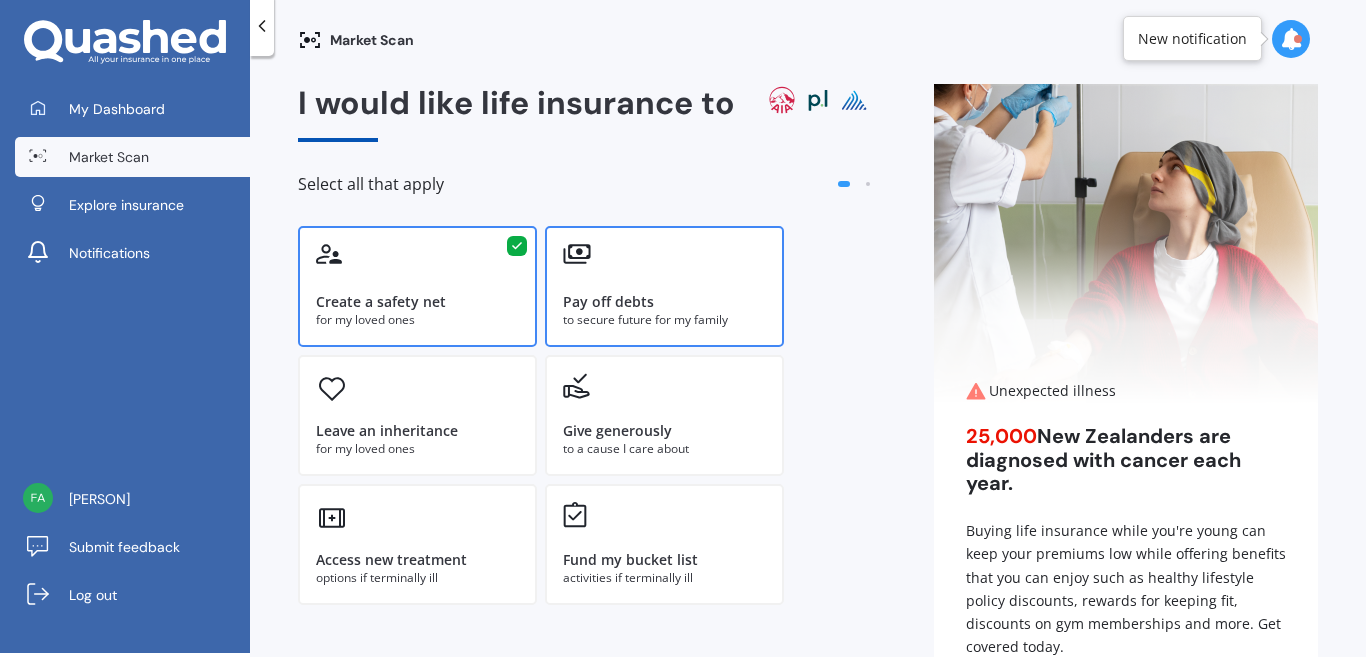 drag, startPoint x: 666, startPoint y: 288, endPoint x: 645, endPoint y: 294, distance: 21.84033 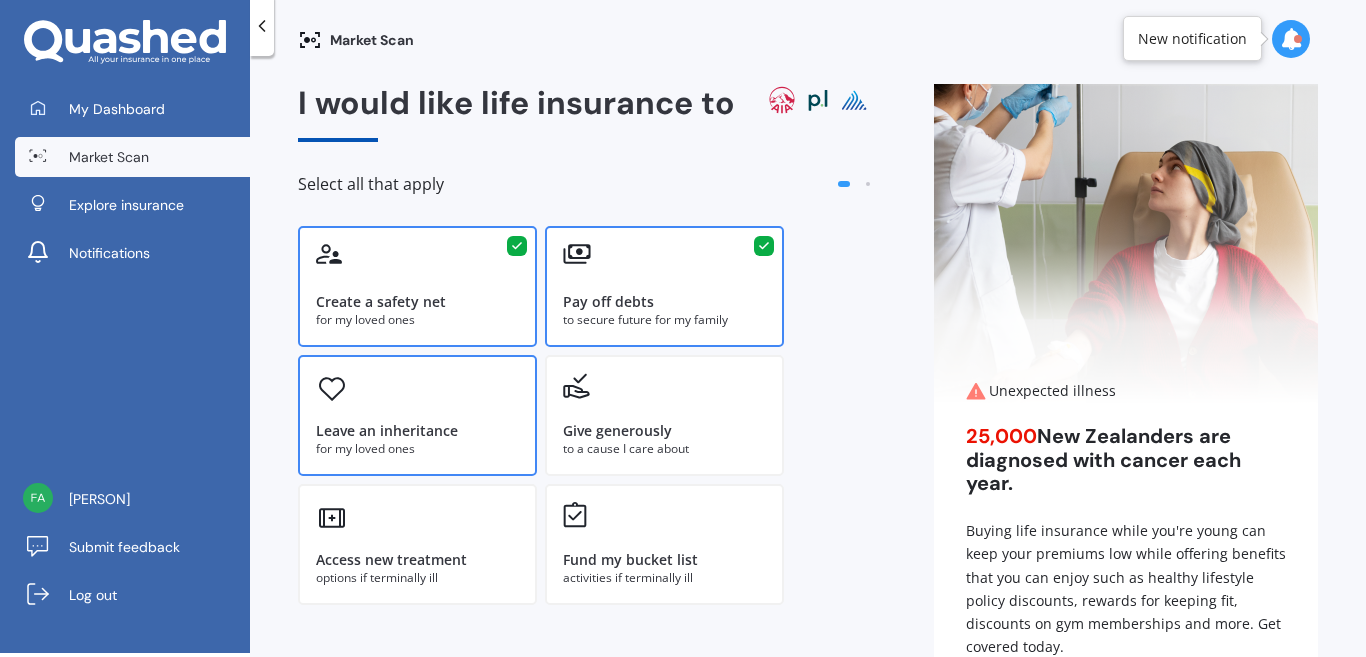 click on "Leave an inheritance for my loved ones" at bounding box center [417, 415] 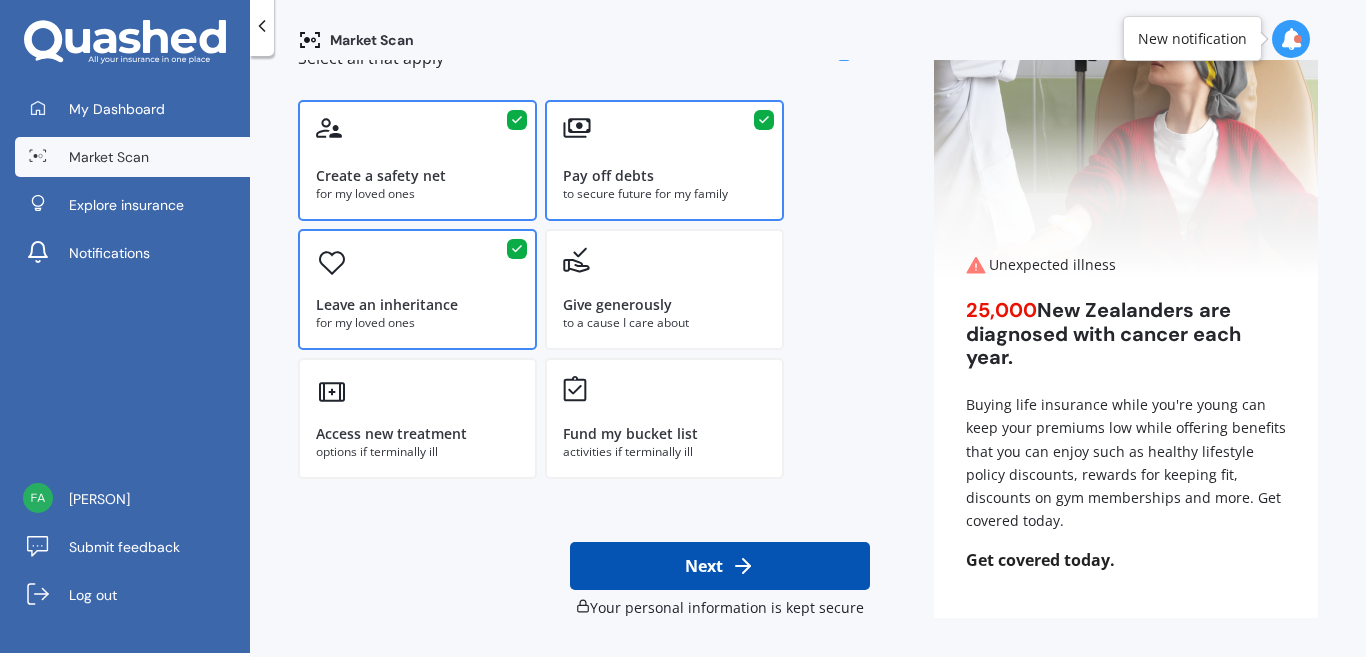 scroll, scrollTop: 127, scrollLeft: 0, axis: vertical 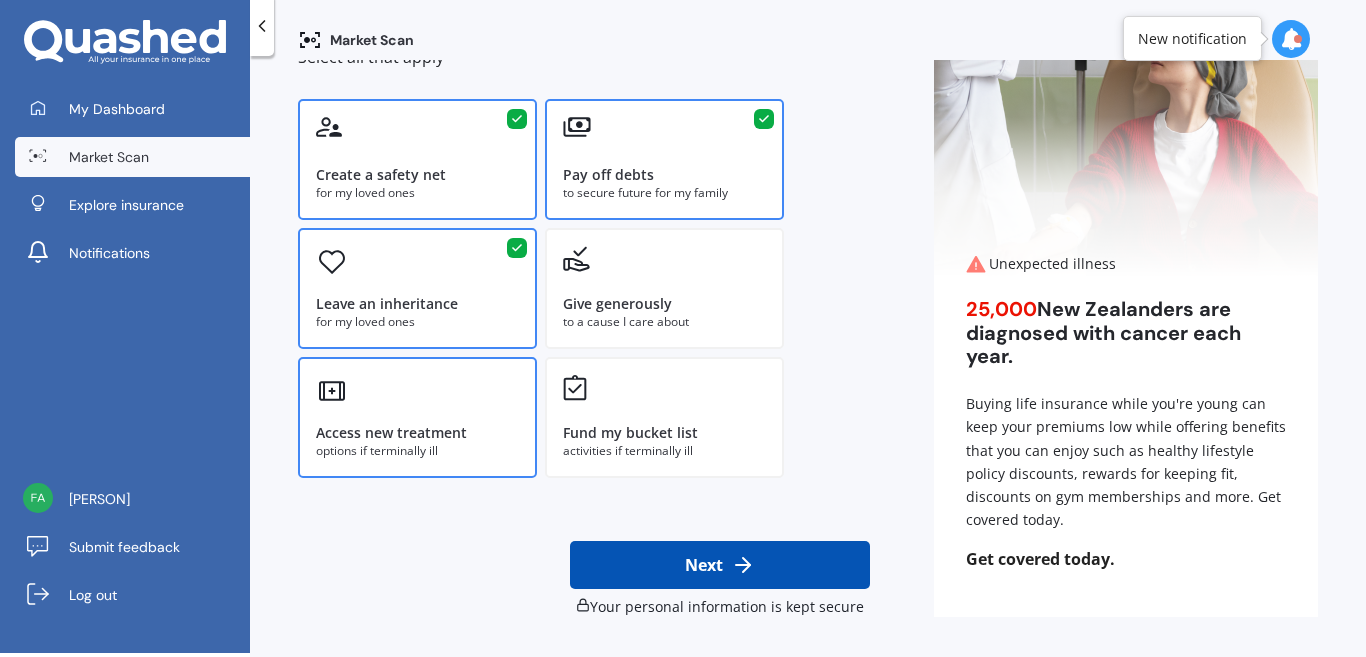 click on "Access new treatment" at bounding box center [391, 433] 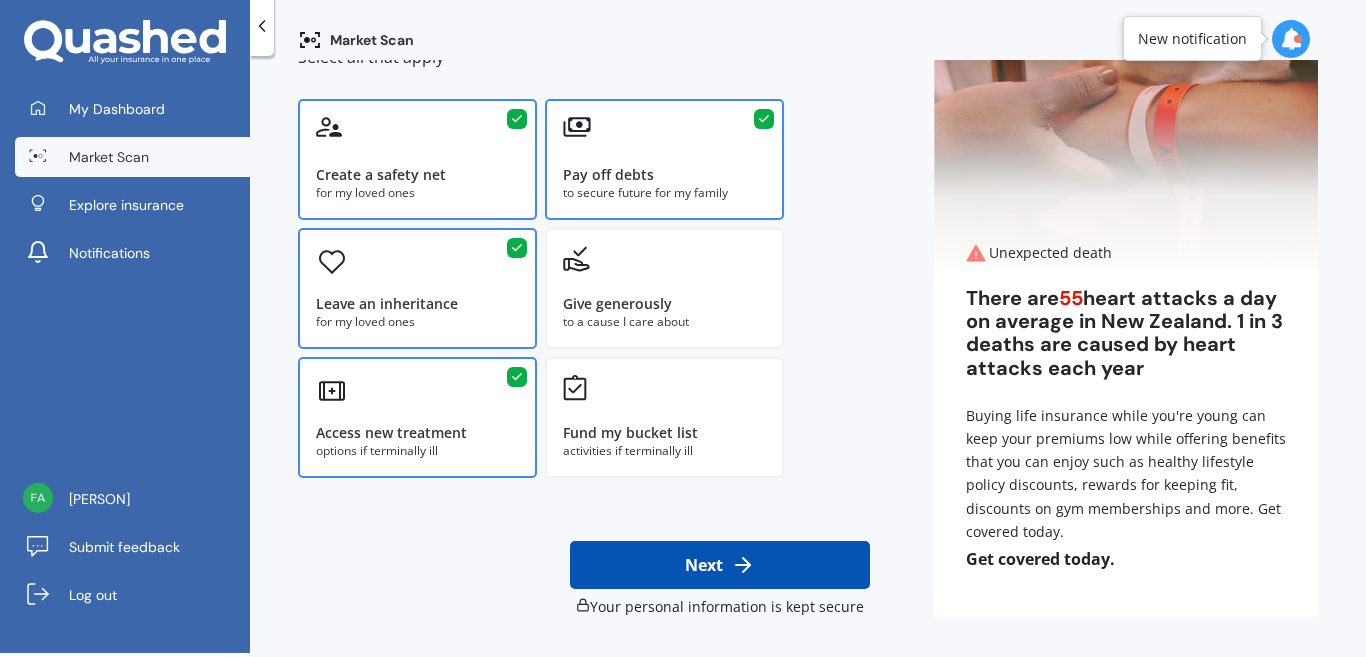 click 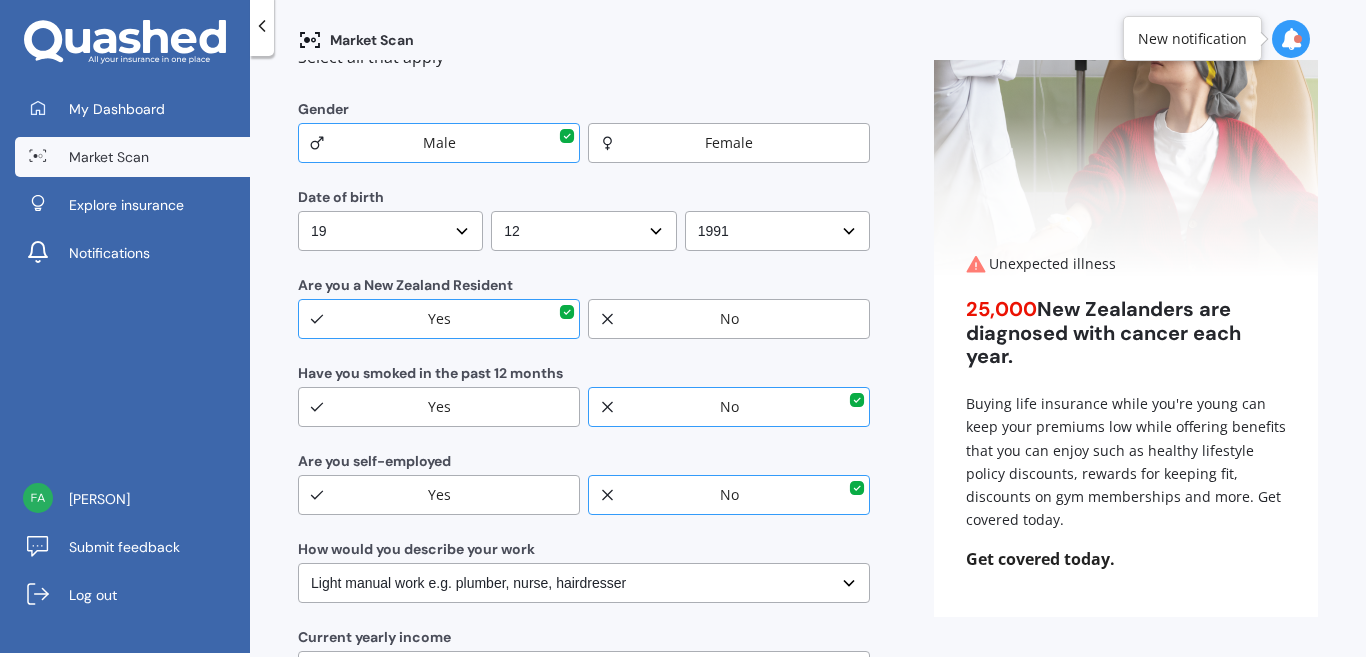 scroll, scrollTop: 0, scrollLeft: 0, axis: both 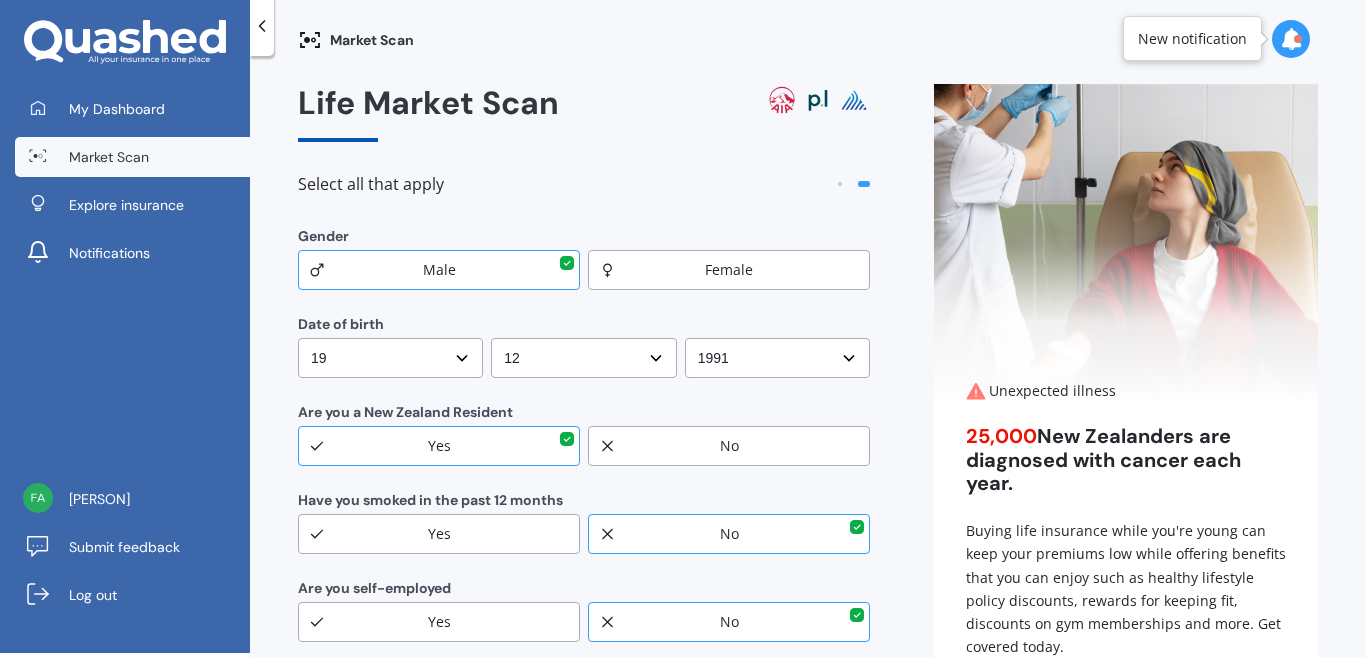 click on "Female" at bounding box center (729, 270) 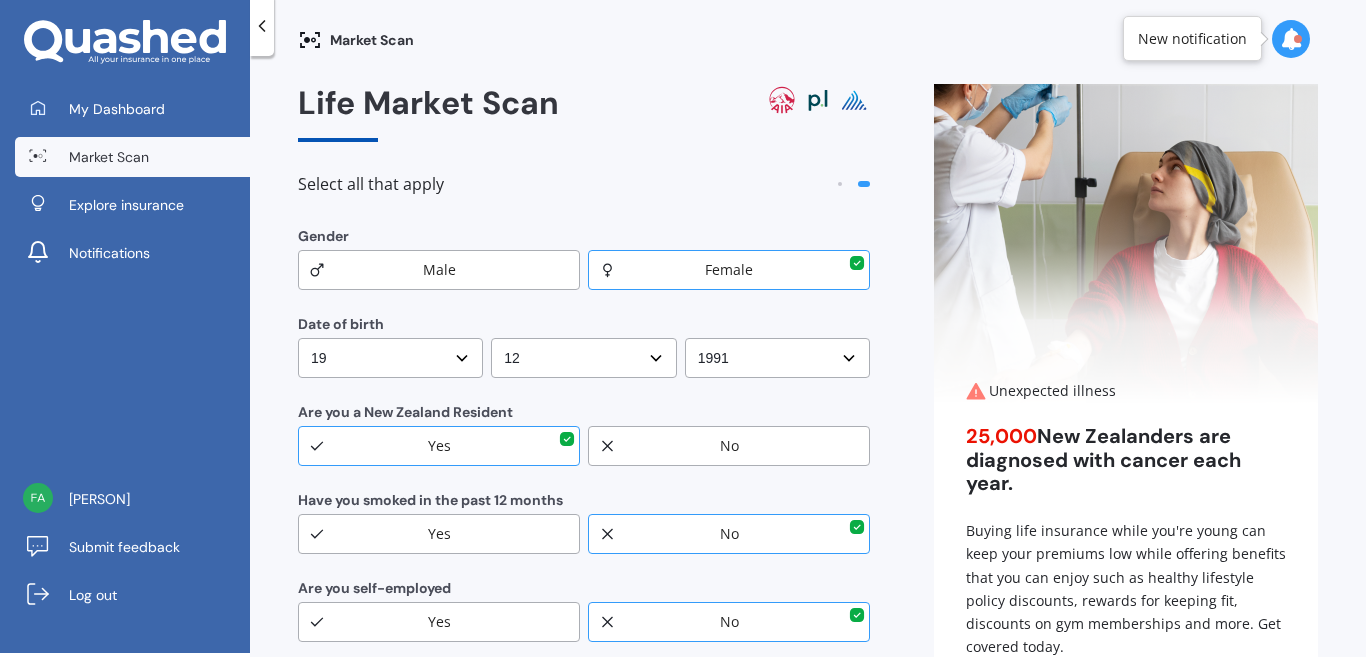 click on "DD DD 01 02 03 04 05 06 07 08 09 10 11 12 13 14 15 16 17 18 19 20 21 22 23 24 25 26 27 28 29 30 31" at bounding box center (390, 358) 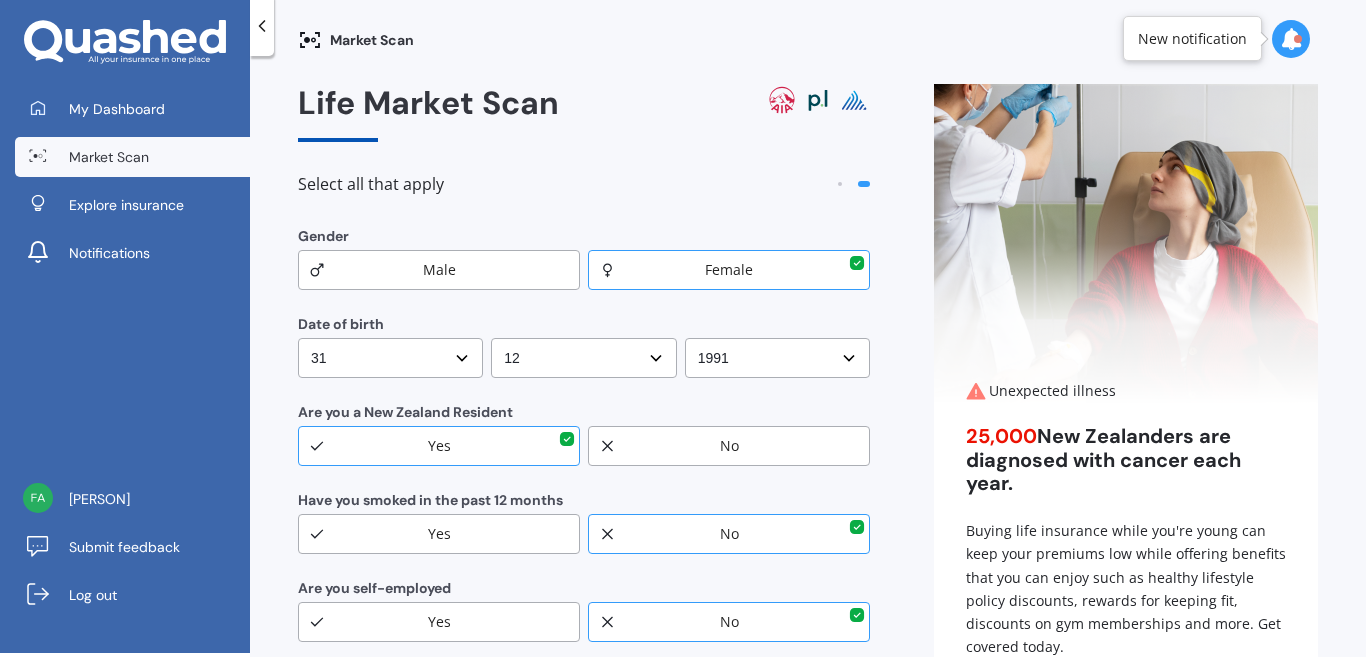 click on "DD DD 01 02 03 04 05 06 07 08 09 10 11 12 13 14 15 16 17 18 19 20 21 22 23 24 25 26 27 28 29 30 31" at bounding box center [390, 358] 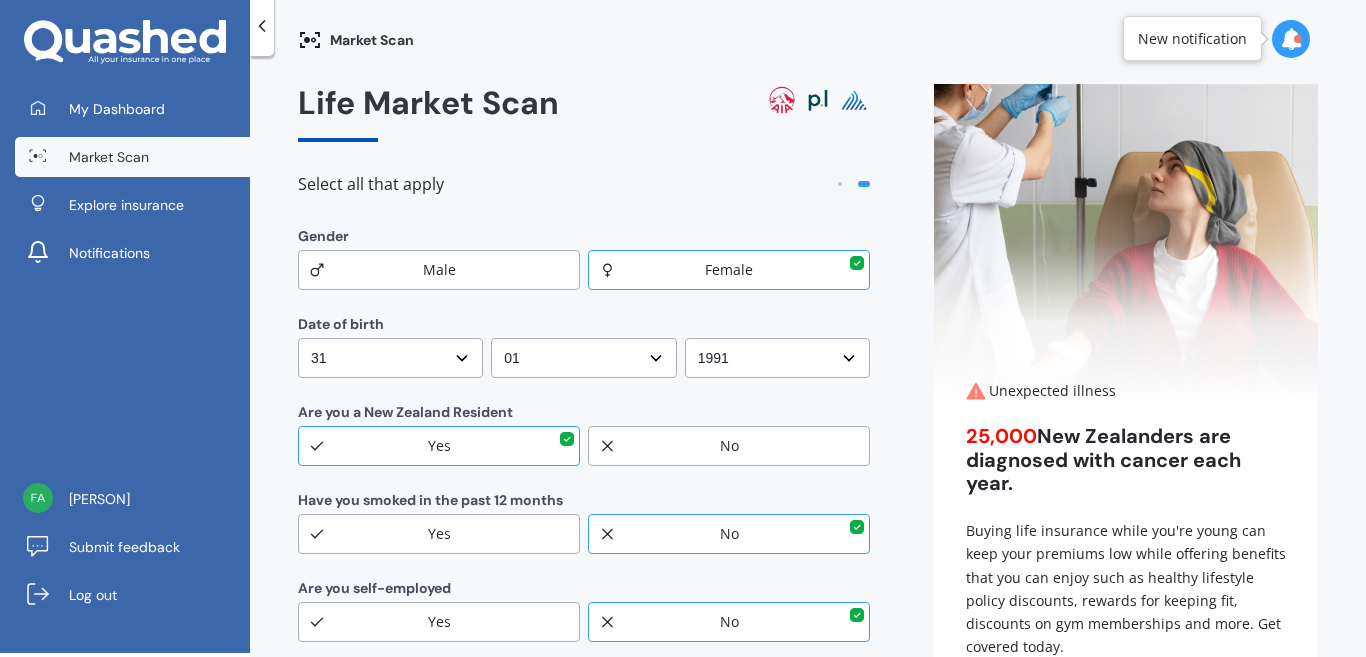 select on "03" 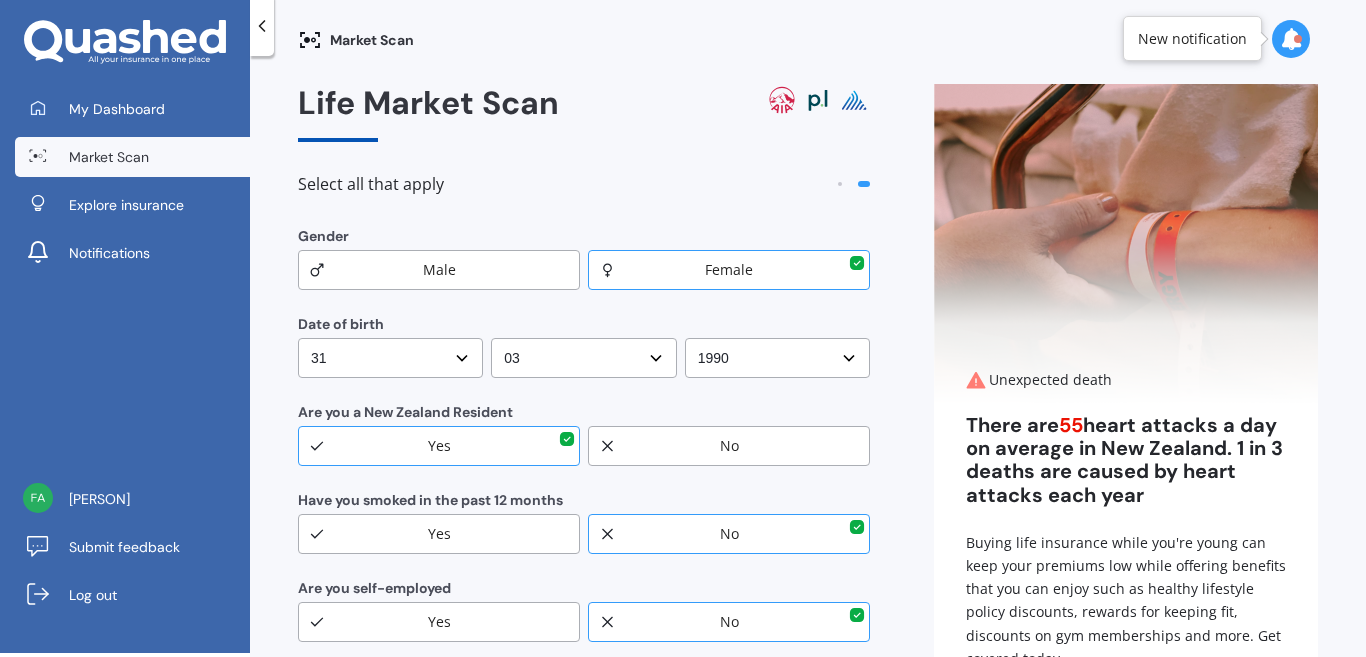 select on "1992" 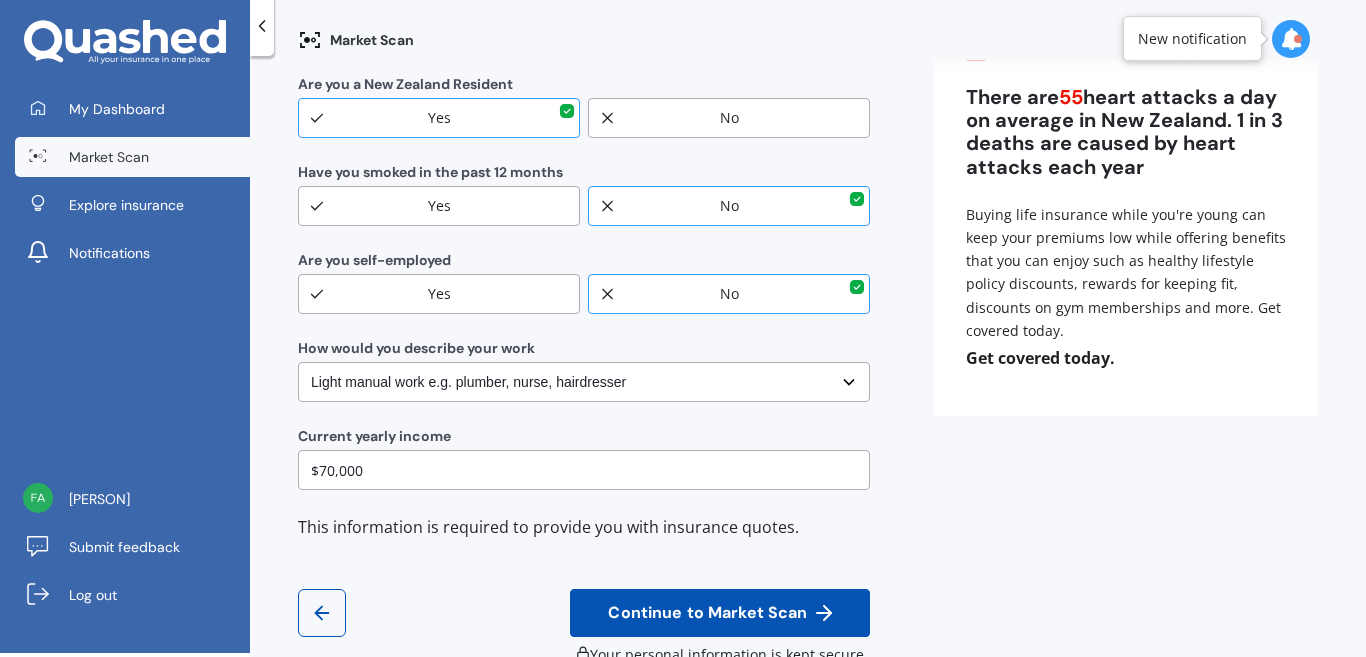 scroll, scrollTop: 376, scrollLeft: 0, axis: vertical 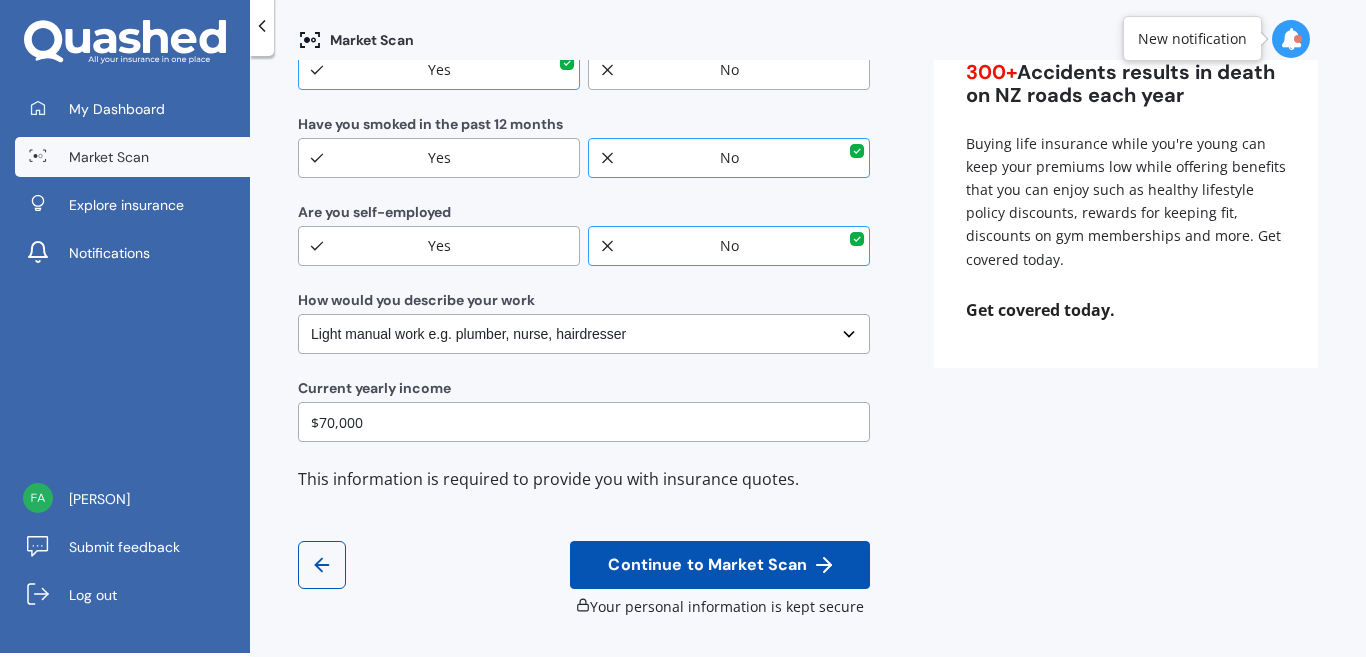 drag, startPoint x: 412, startPoint y: 425, endPoint x: 181, endPoint y: 400, distance: 232.34888 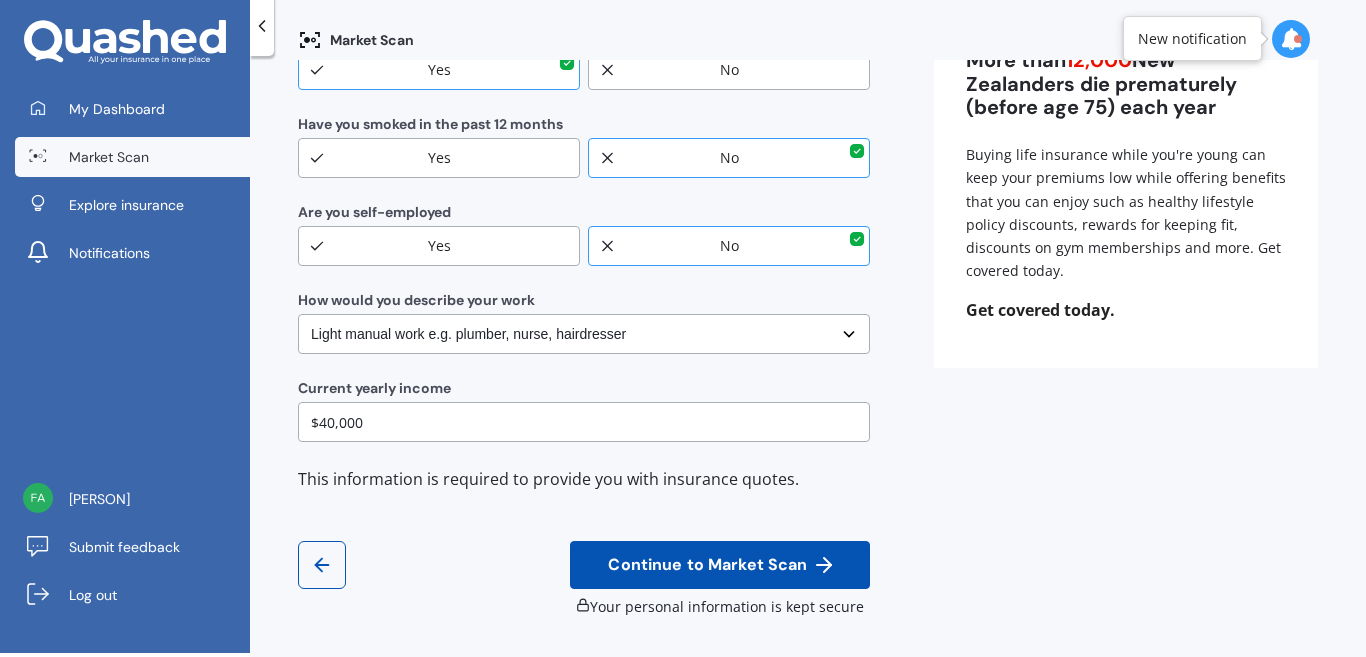 type on "$40,000" 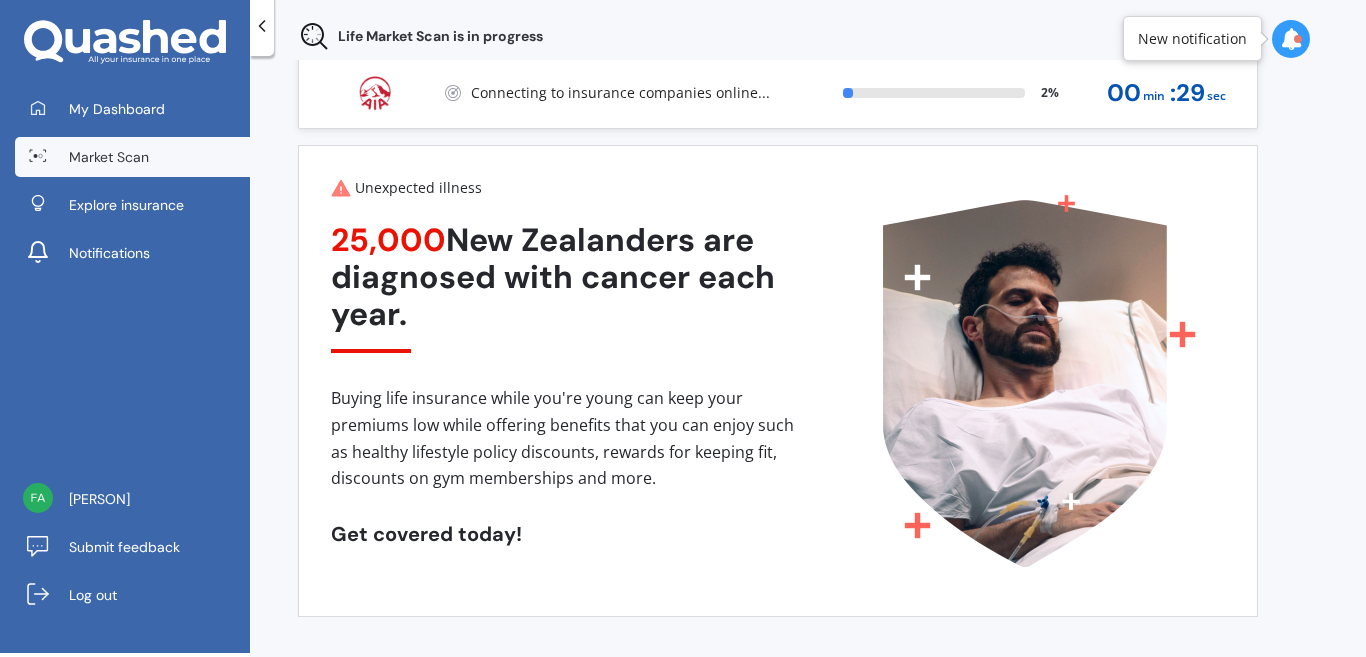 scroll, scrollTop: 27, scrollLeft: 0, axis: vertical 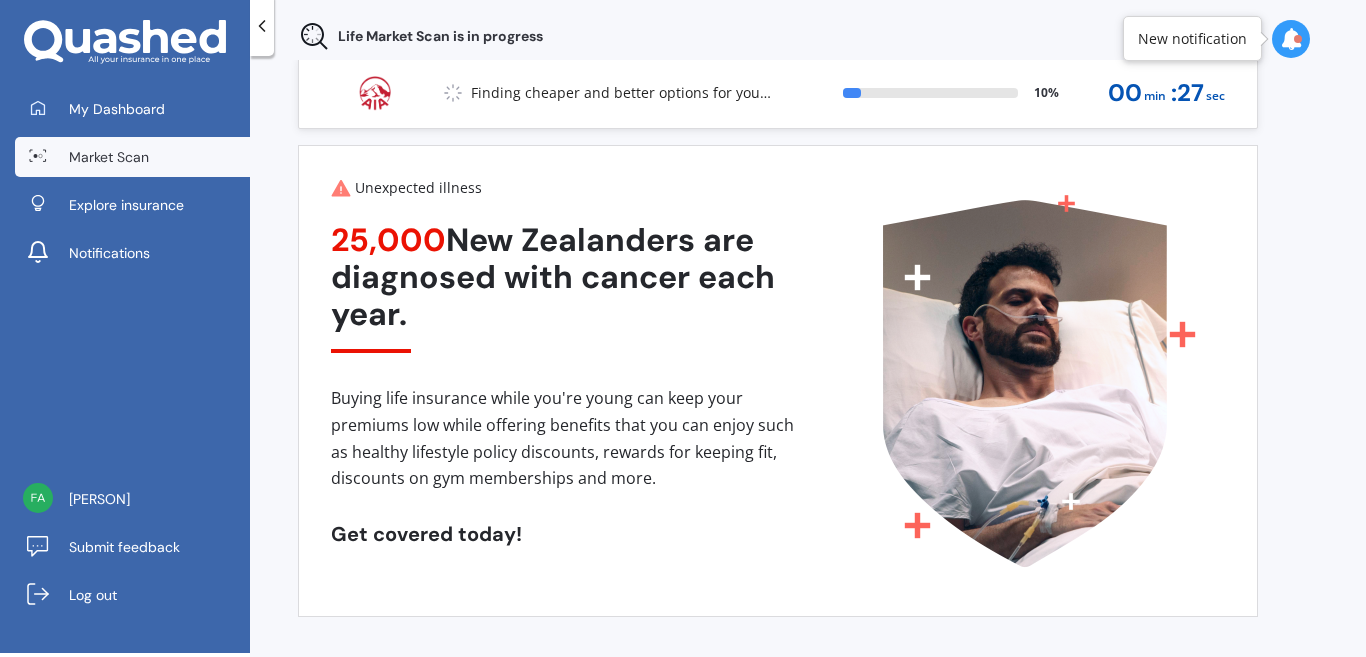 click on "Market Scan" at bounding box center [132, 157] 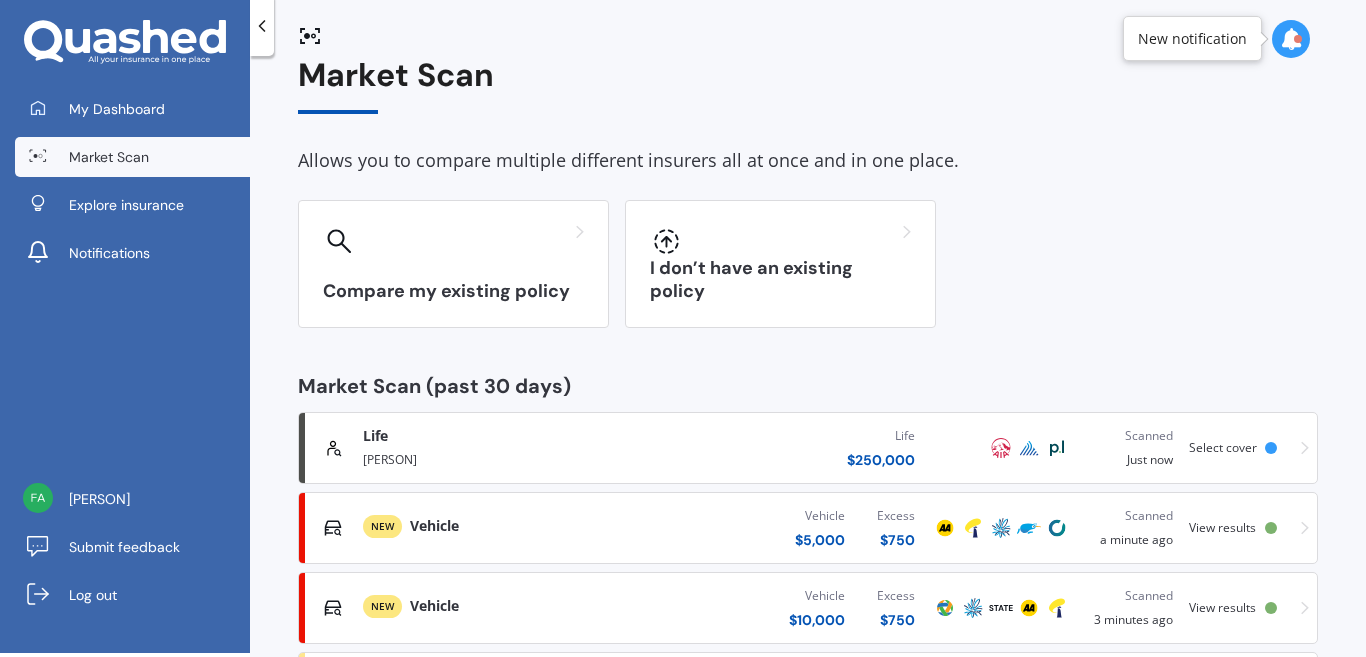 scroll, scrollTop: 0, scrollLeft: 0, axis: both 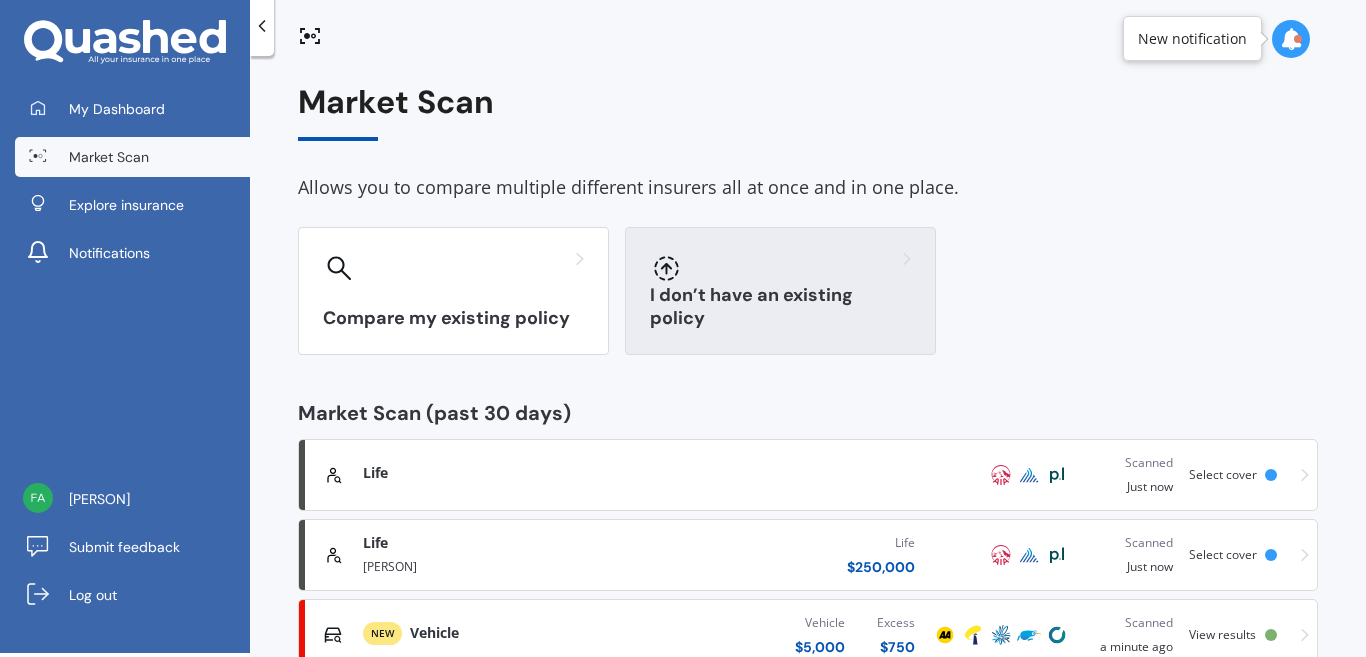 click on "I don’t have an existing policy" at bounding box center (780, 307) 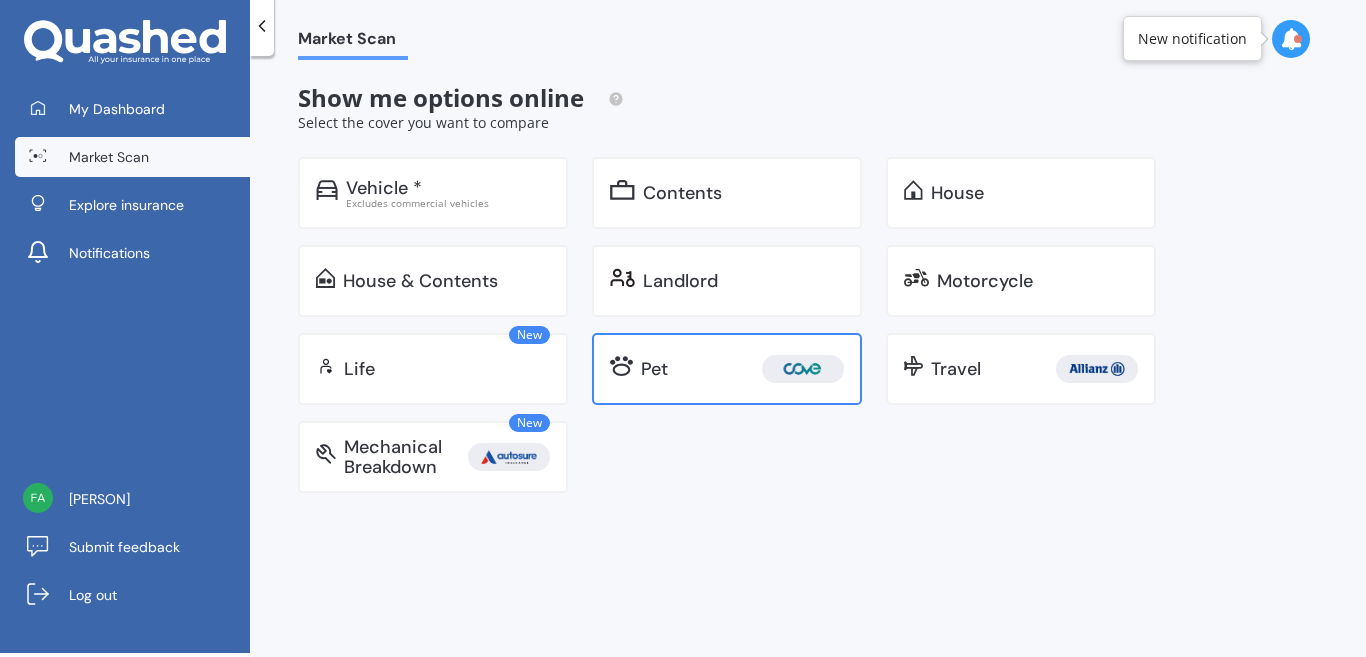 click on "Pet" at bounding box center (742, 369) 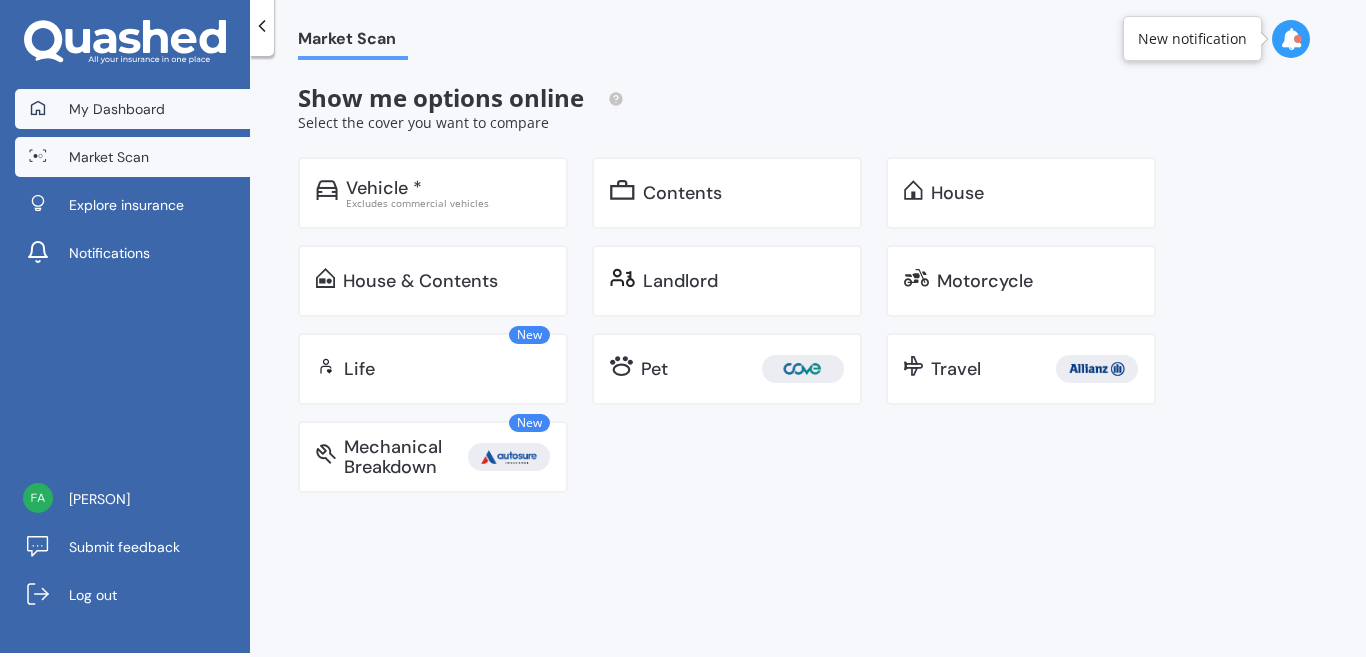 click on "My Dashboard" at bounding box center [132, 109] 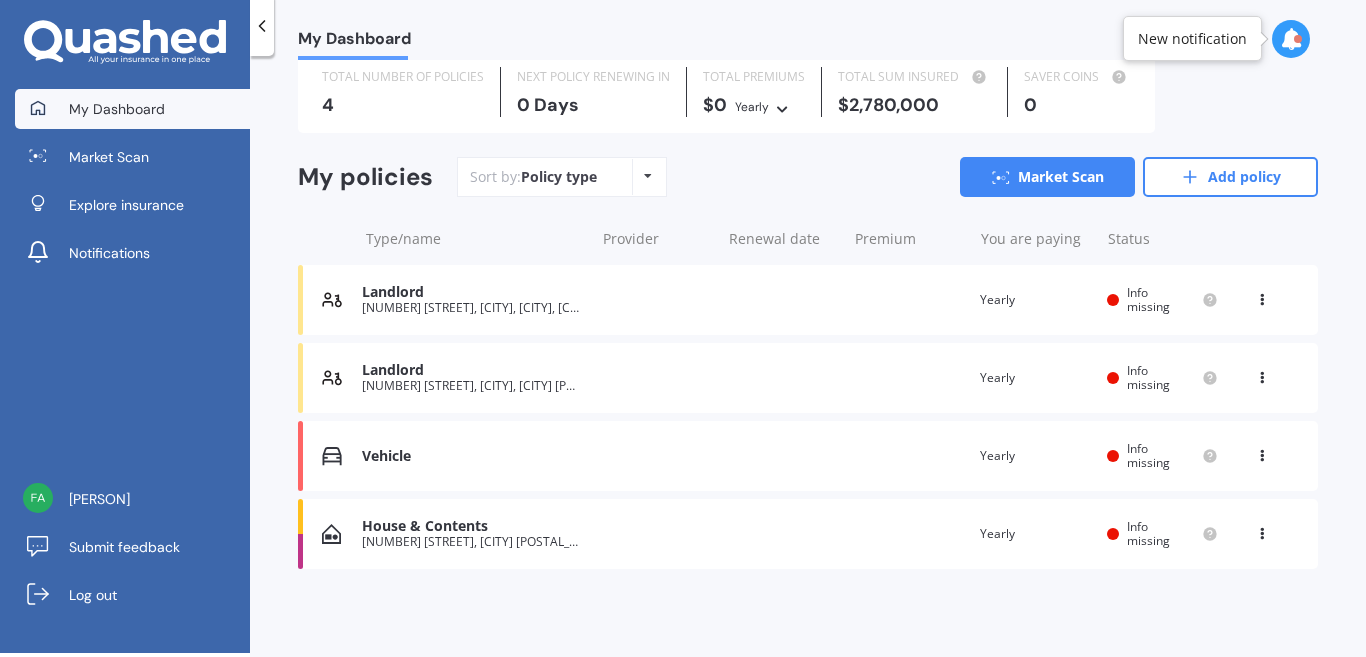 scroll, scrollTop: 0, scrollLeft: 0, axis: both 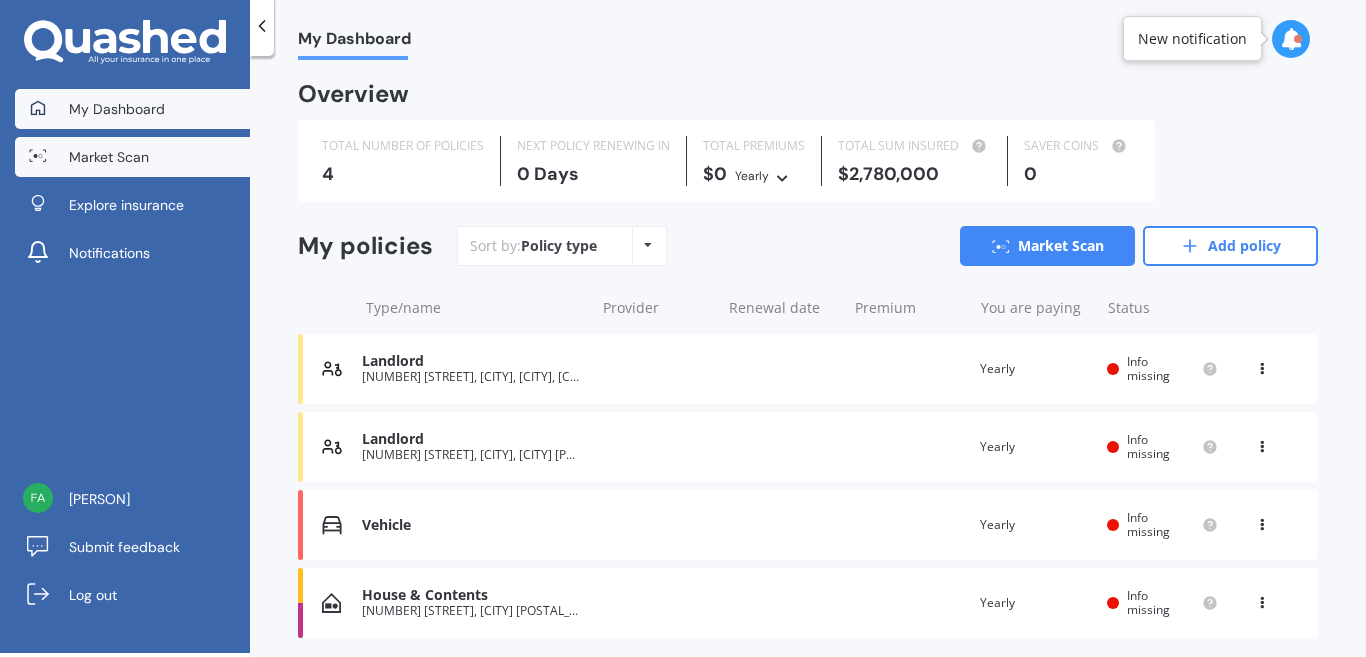 click on "Market Scan" at bounding box center [109, 157] 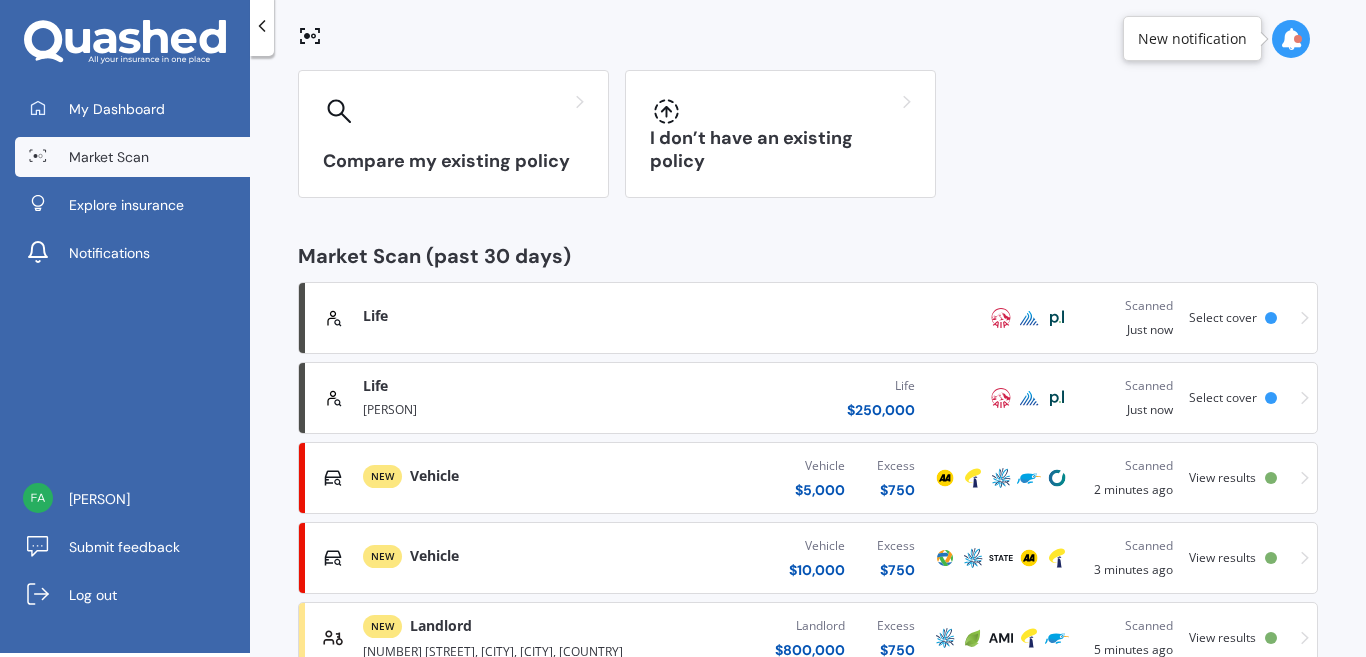 scroll, scrollTop: 233, scrollLeft: 0, axis: vertical 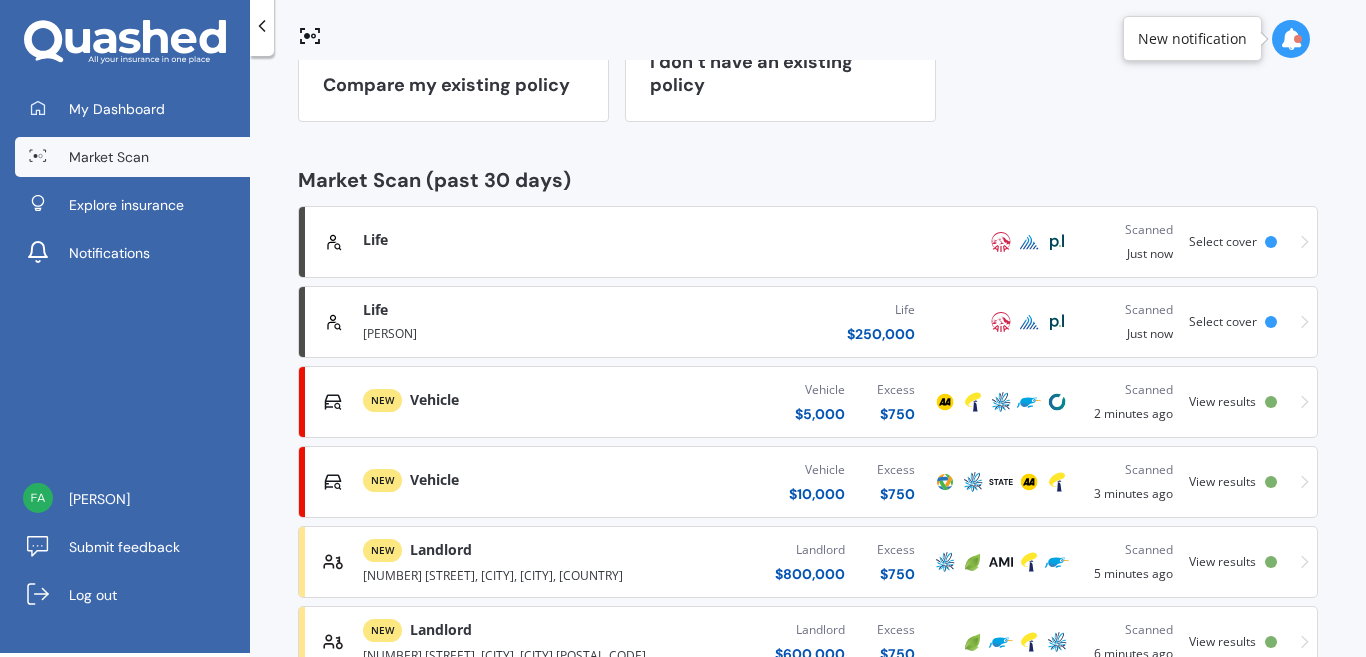 click on "Life $ 250,000" at bounding box center [779, 322] 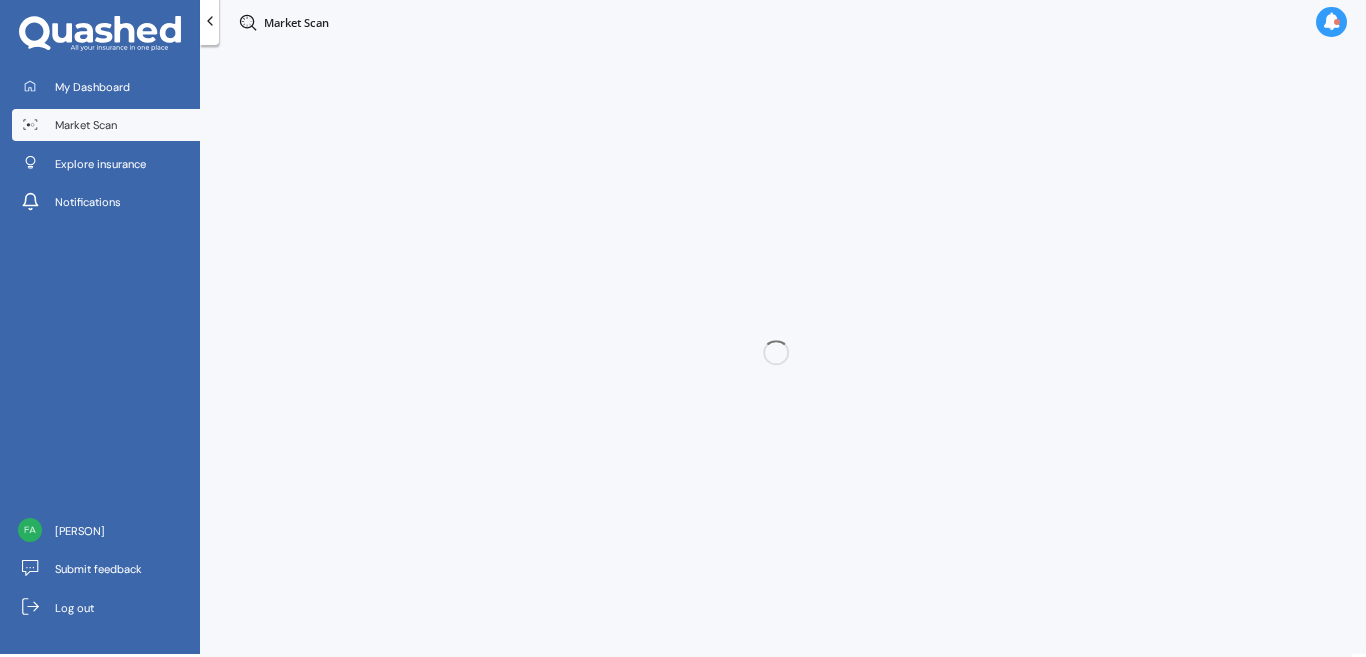 scroll, scrollTop: 3, scrollLeft: 0, axis: vertical 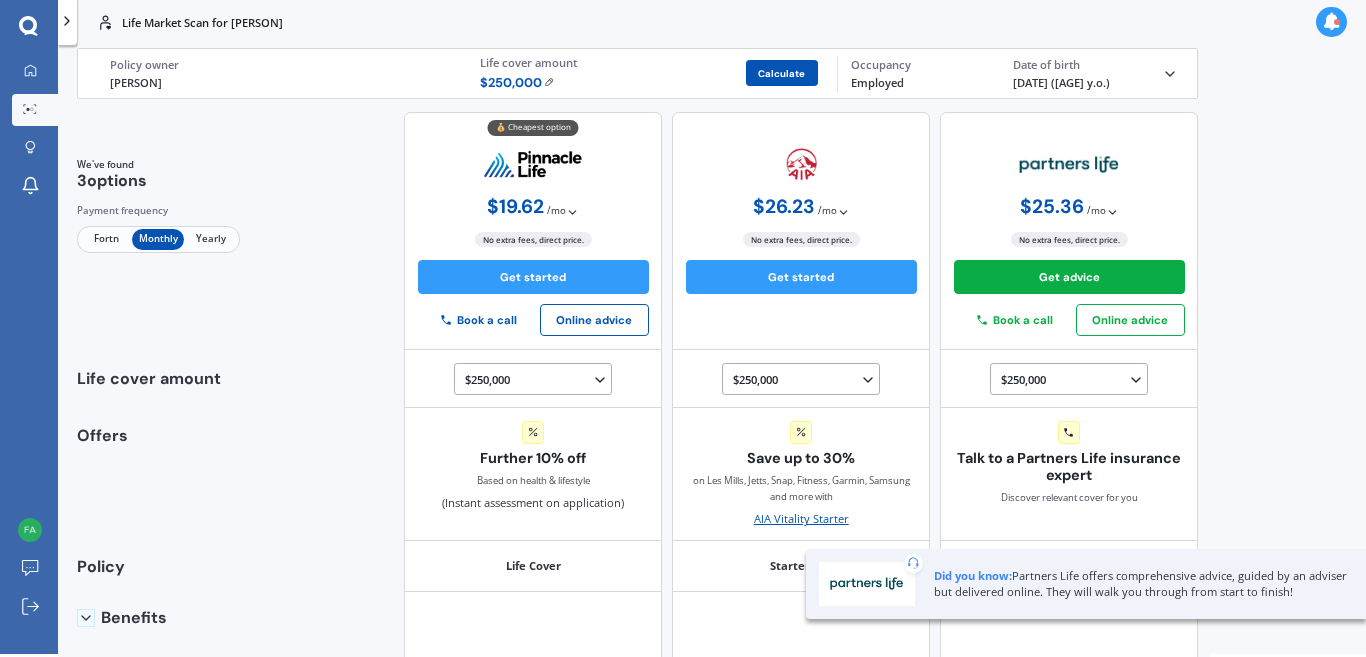 click on "Calculate" at bounding box center (782, 73) 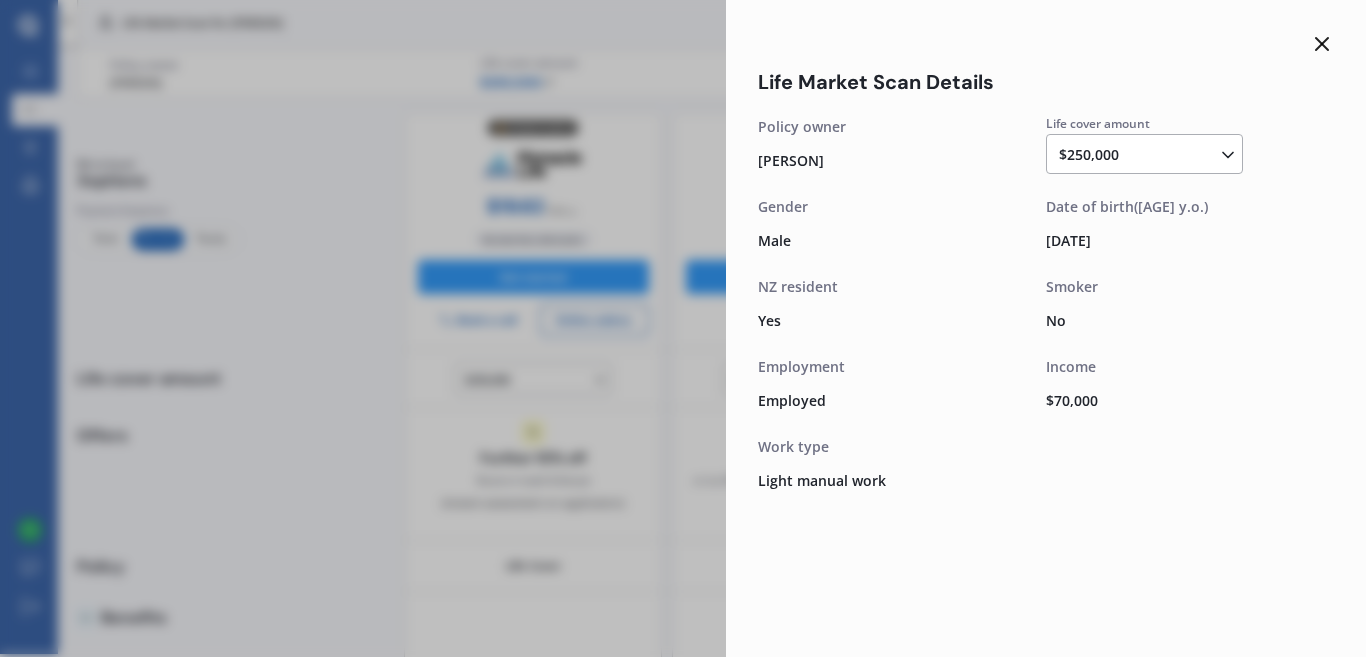 click 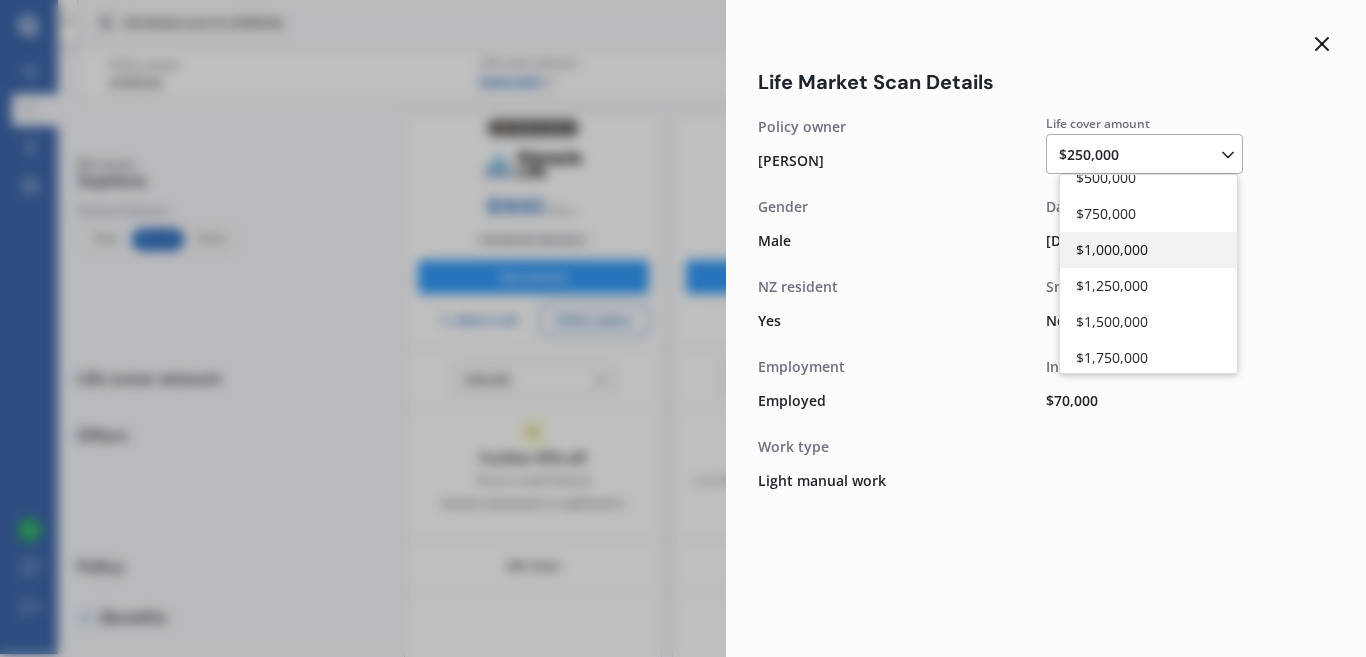 scroll, scrollTop: 167, scrollLeft: 0, axis: vertical 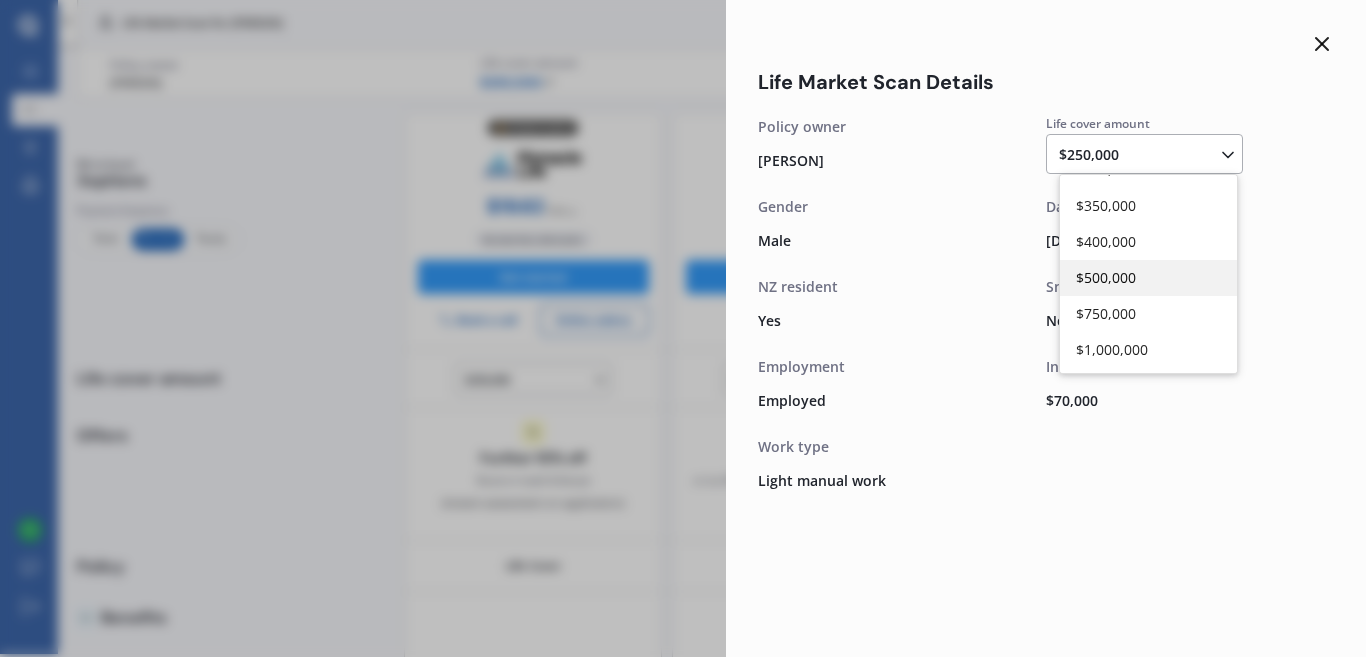click on "$500,000" at bounding box center (1148, 278) 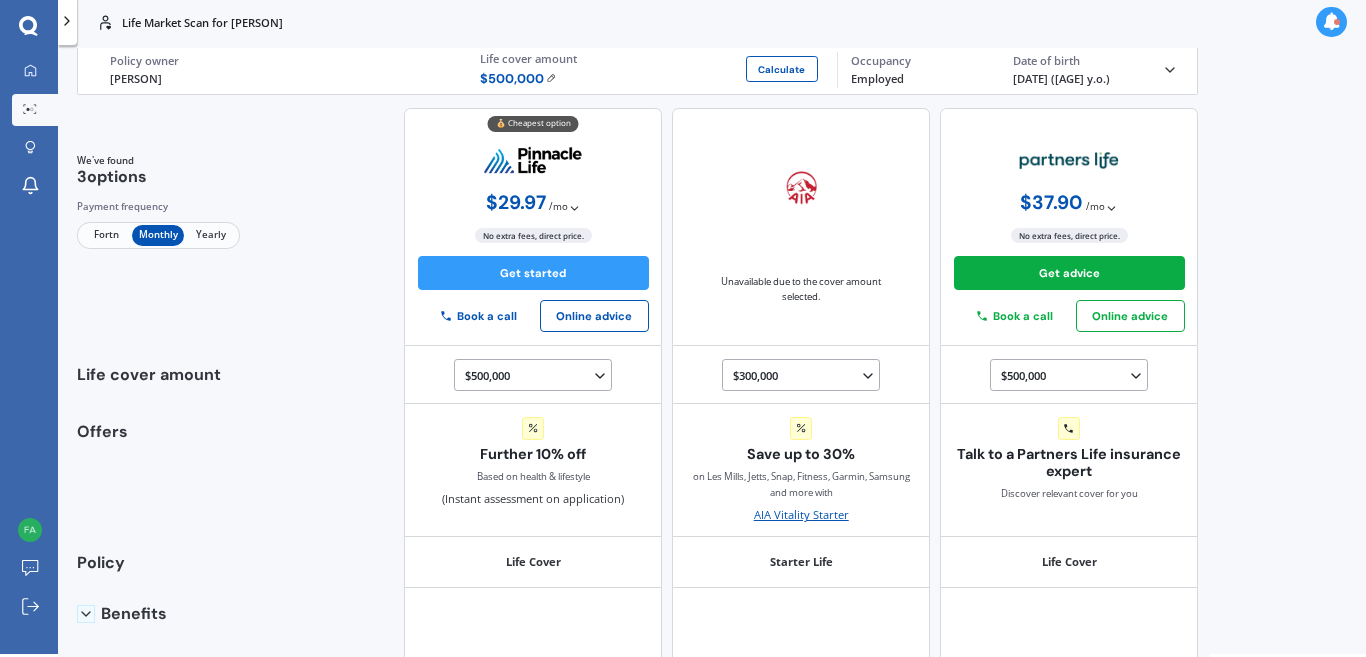 scroll, scrollTop: 0, scrollLeft: 0, axis: both 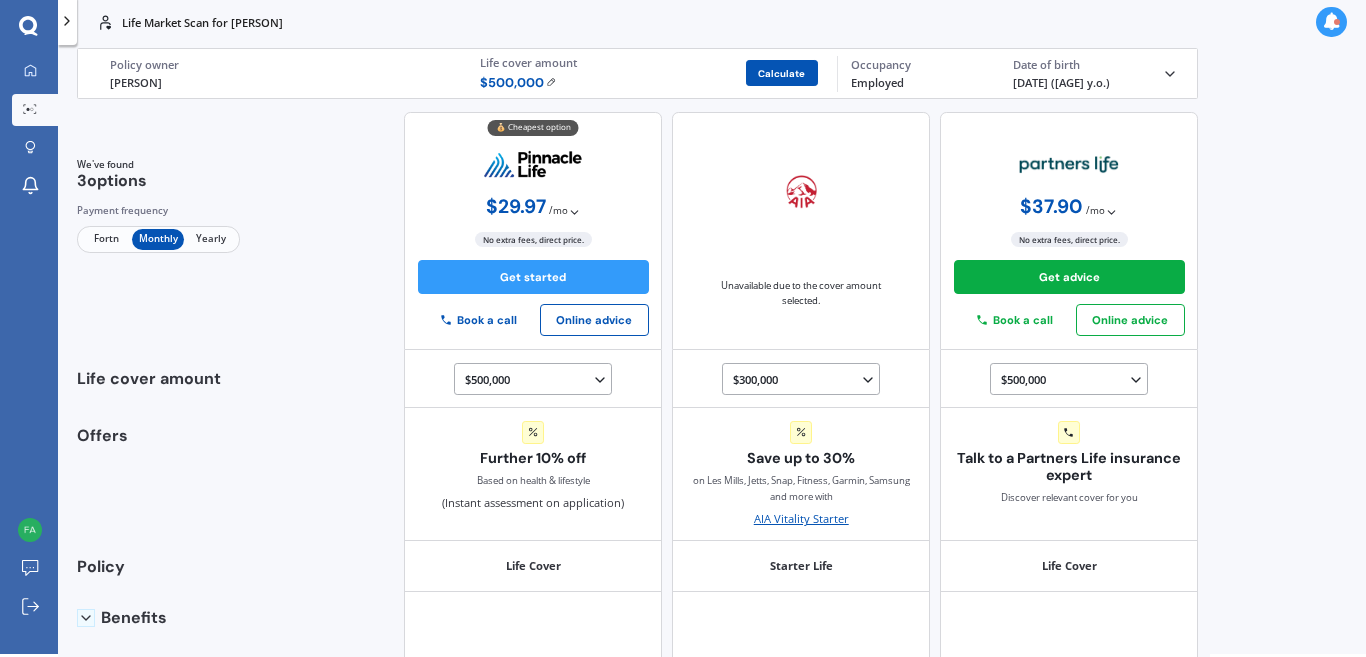 click on "Calculate" at bounding box center [782, 73] 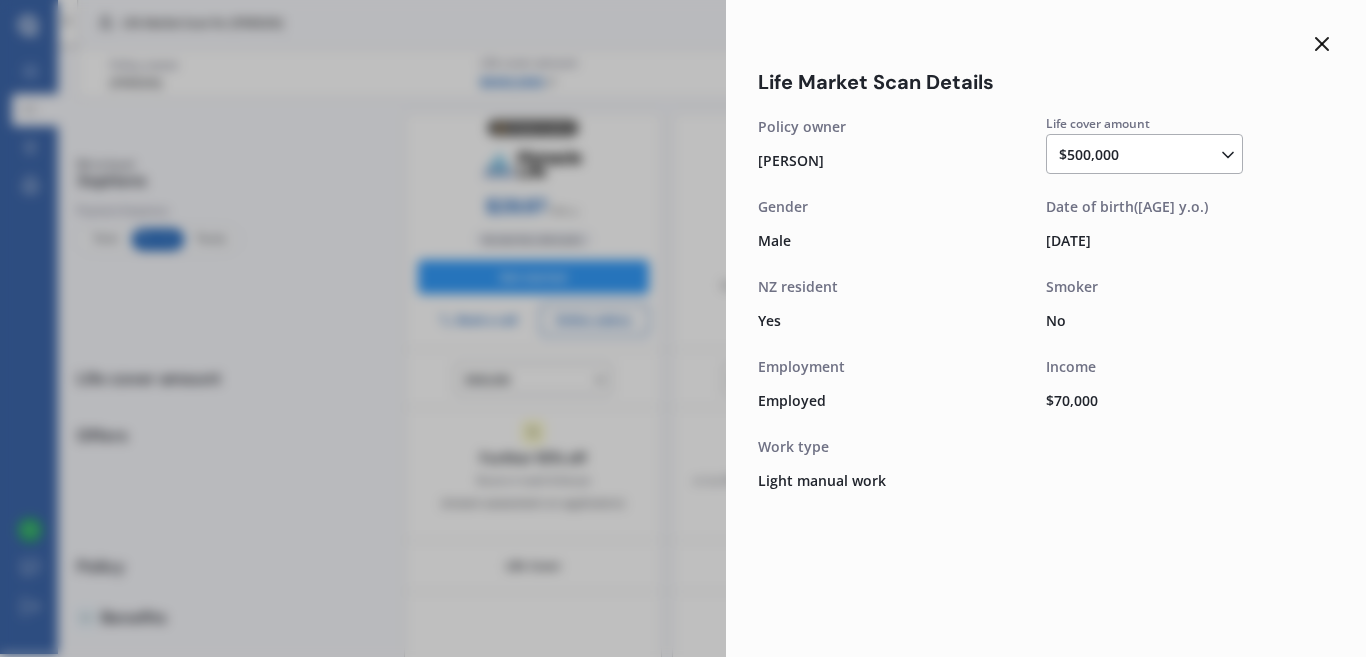 click on "$ [PRICE] $ [PRICE] $ [PRICE] $ [PRICE] $ [PRICE] $ [PRICE] $ [PRICE] $ [PRICE] $ [PRICE] $ [PRICE] $ [PRICE] $ [PRICE] $ [PRICE] $ [PRICE]" at bounding box center [1148, 155] 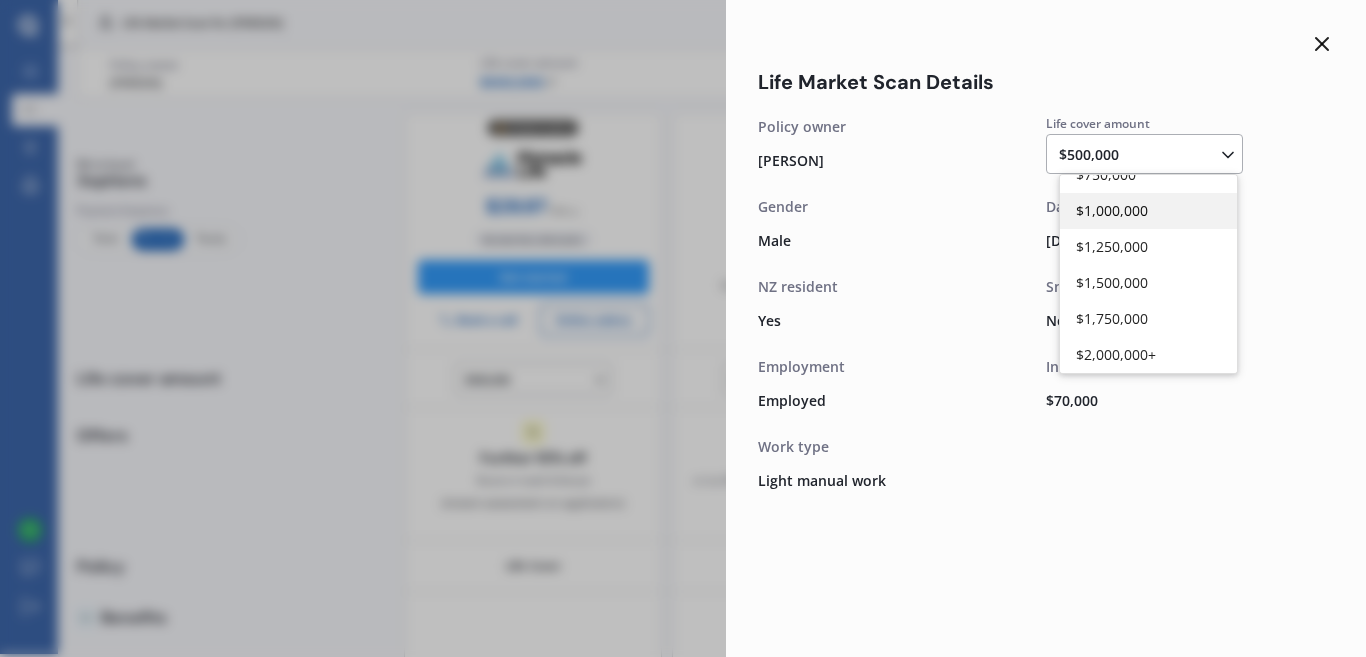 scroll, scrollTop: 239, scrollLeft: 0, axis: vertical 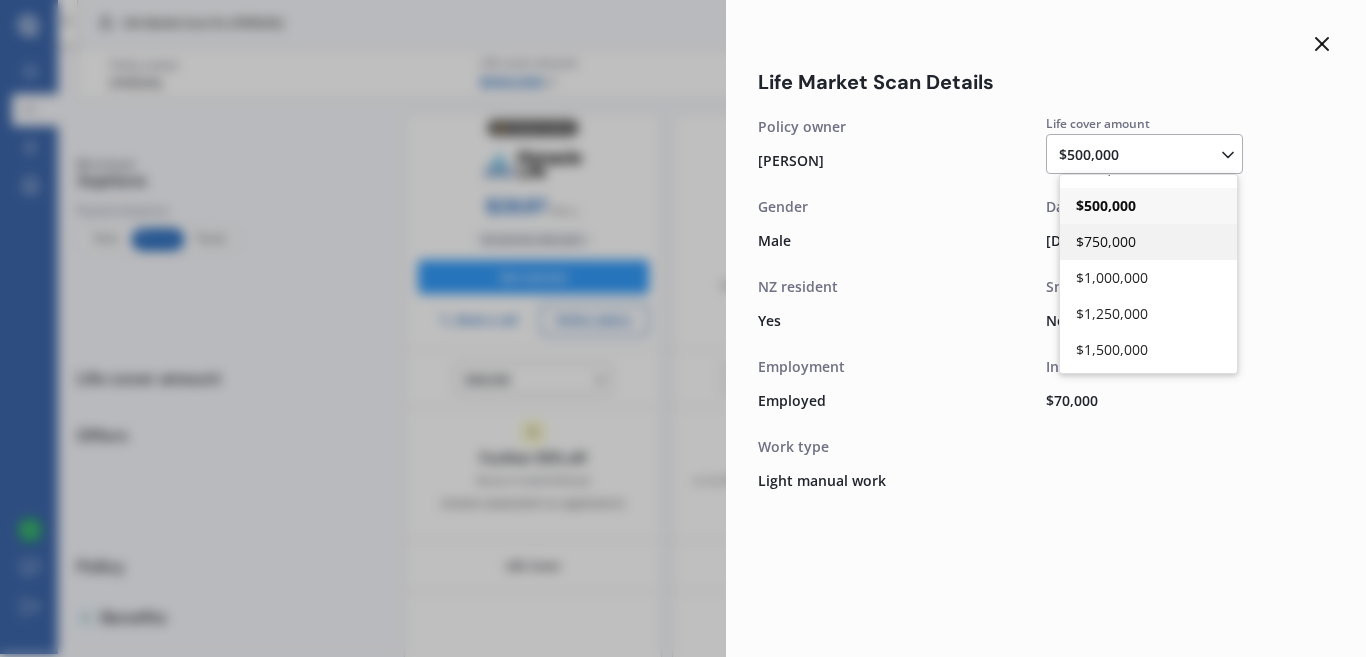 click on "$750,000" at bounding box center (1148, 242) 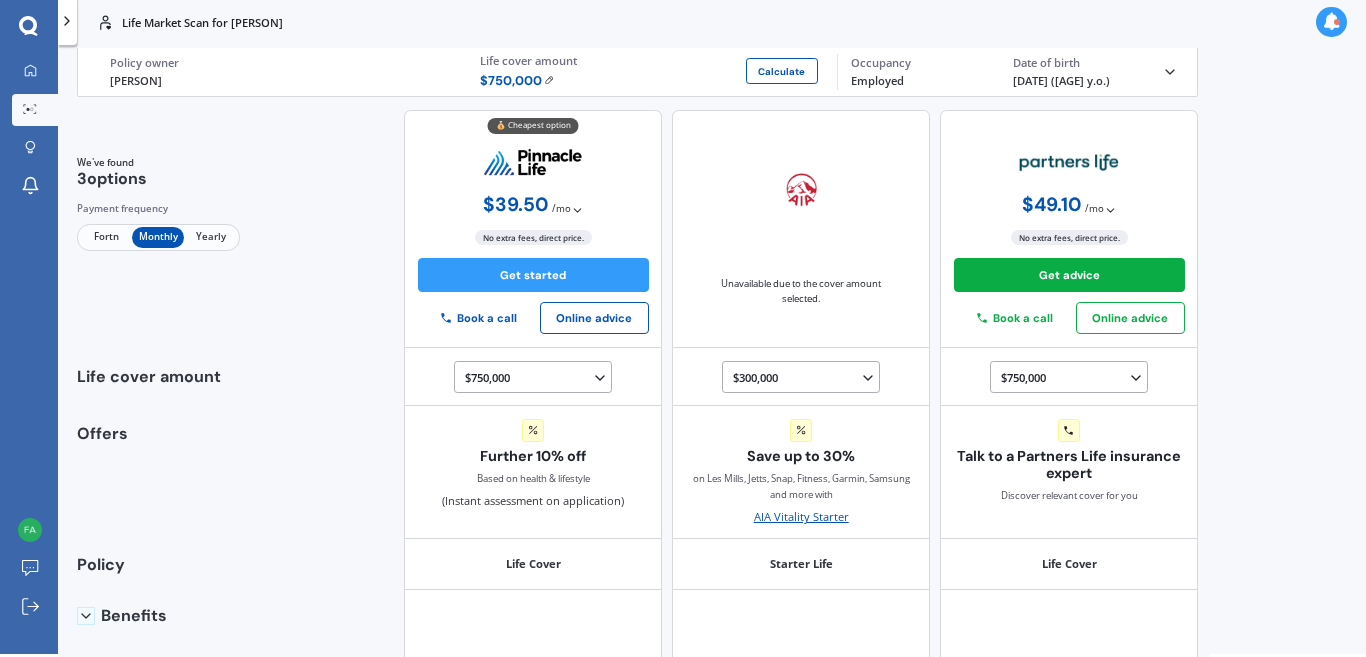 scroll, scrollTop: 0, scrollLeft: 0, axis: both 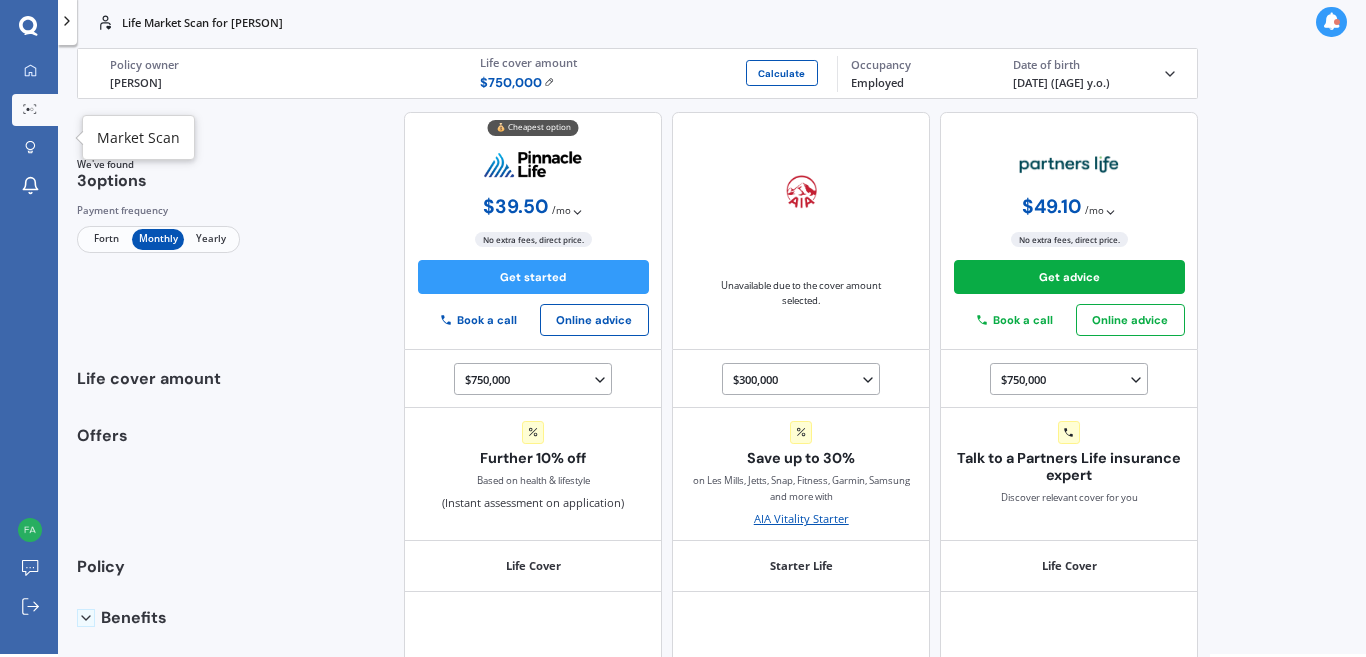 click 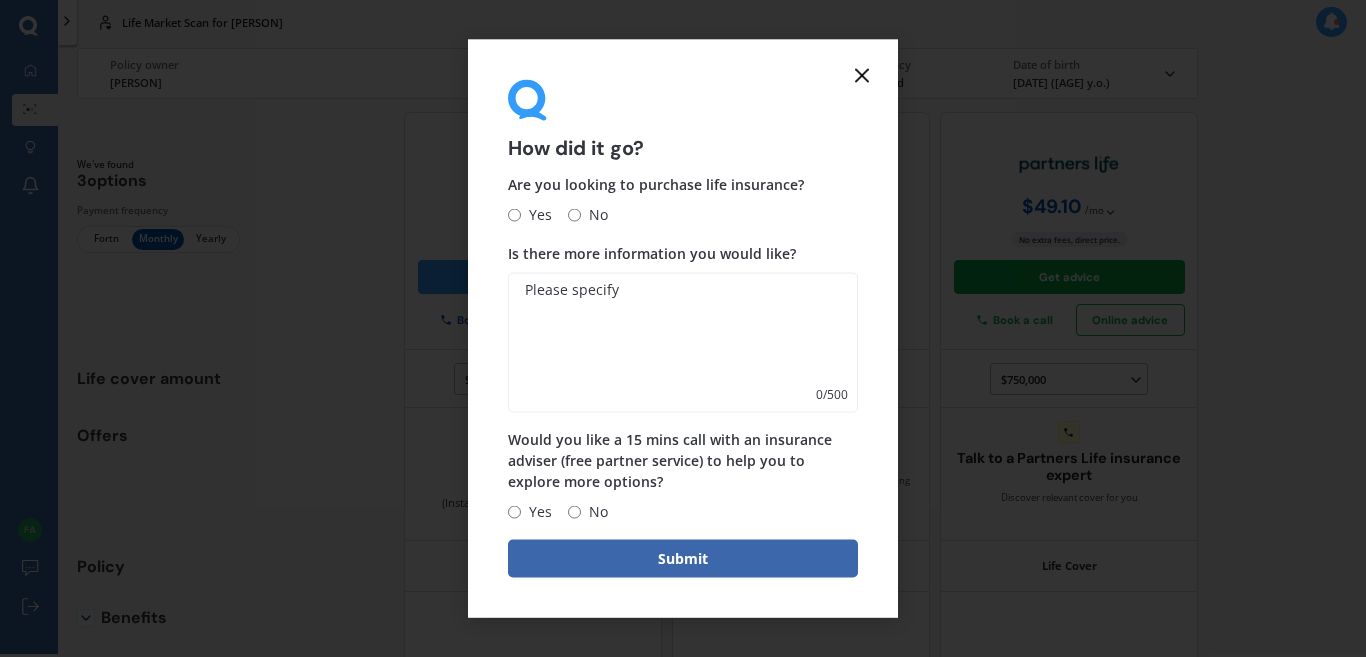 click 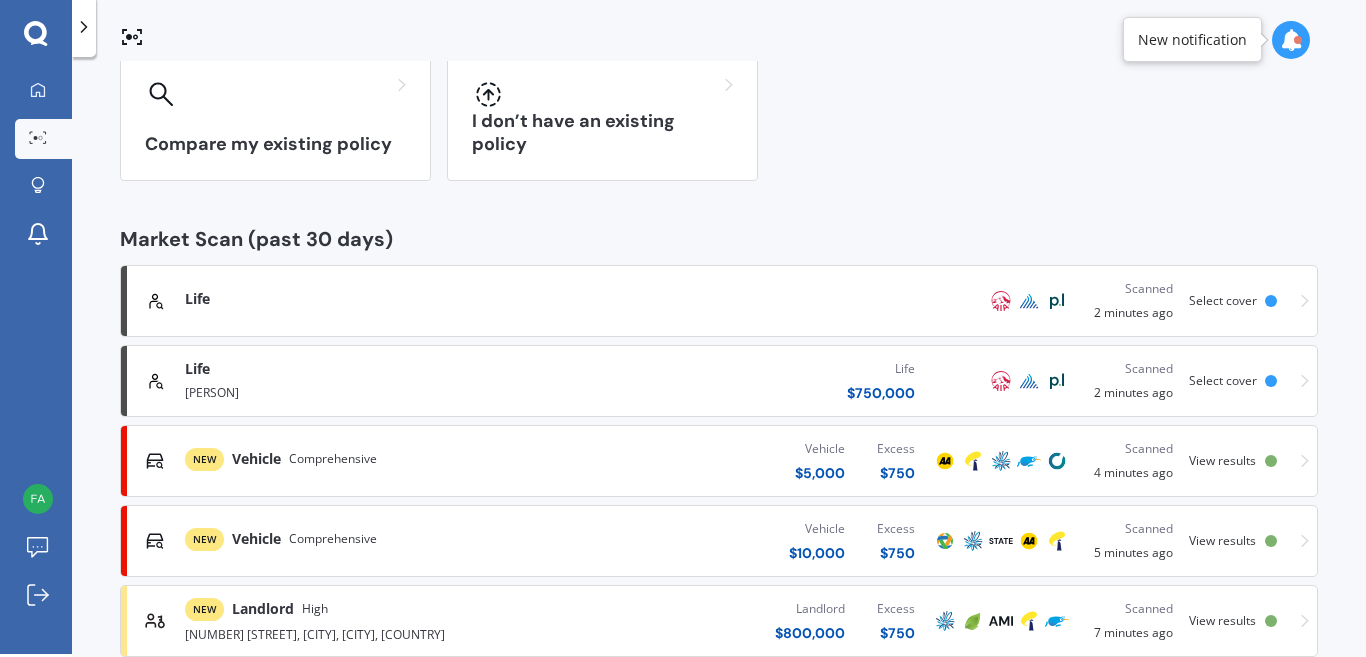 scroll, scrollTop: 233, scrollLeft: 0, axis: vertical 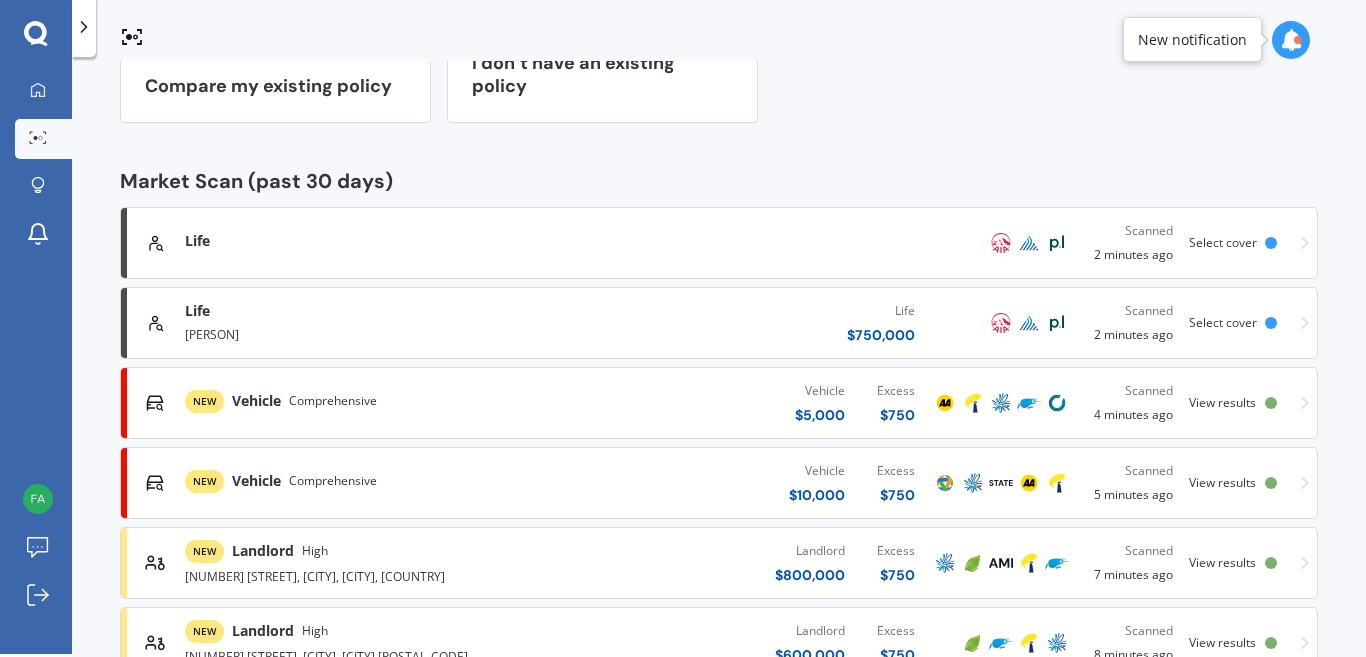 click on "Life Scanned [TIME] ago Select cover" at bounding box center [719, 243] 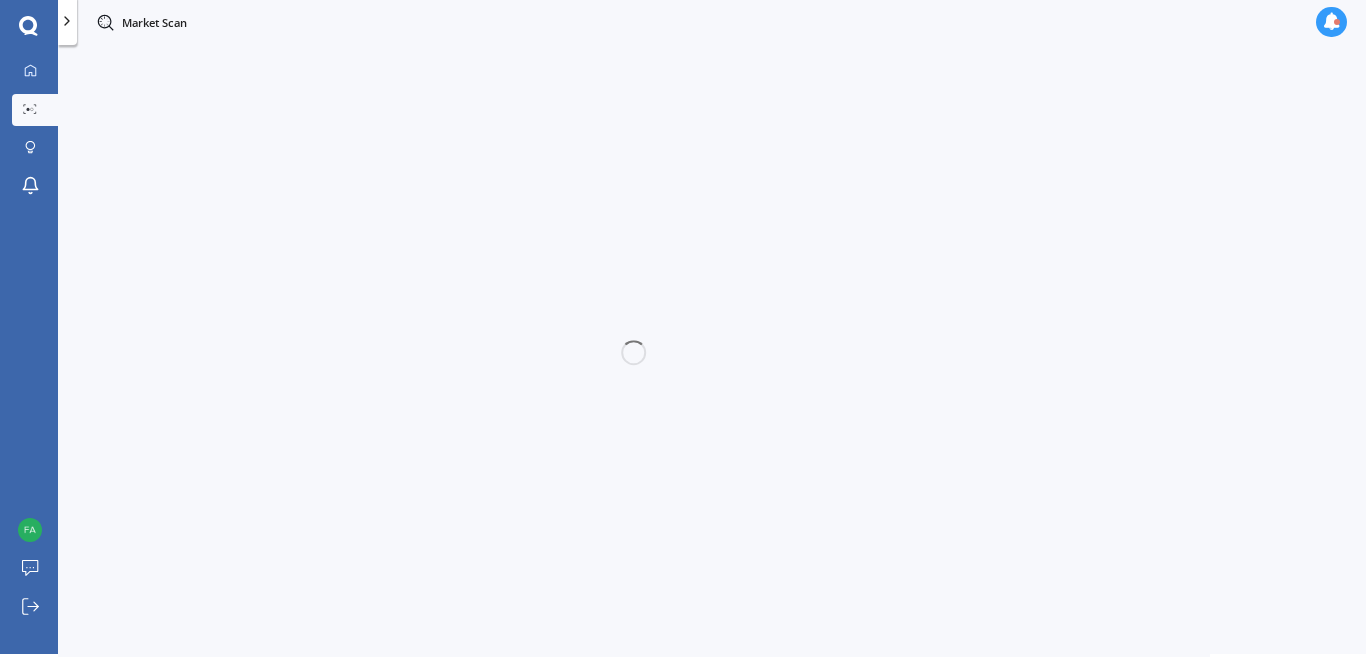 scroll, scrollTop: 2, scrollLeft: 0, axis: vertical 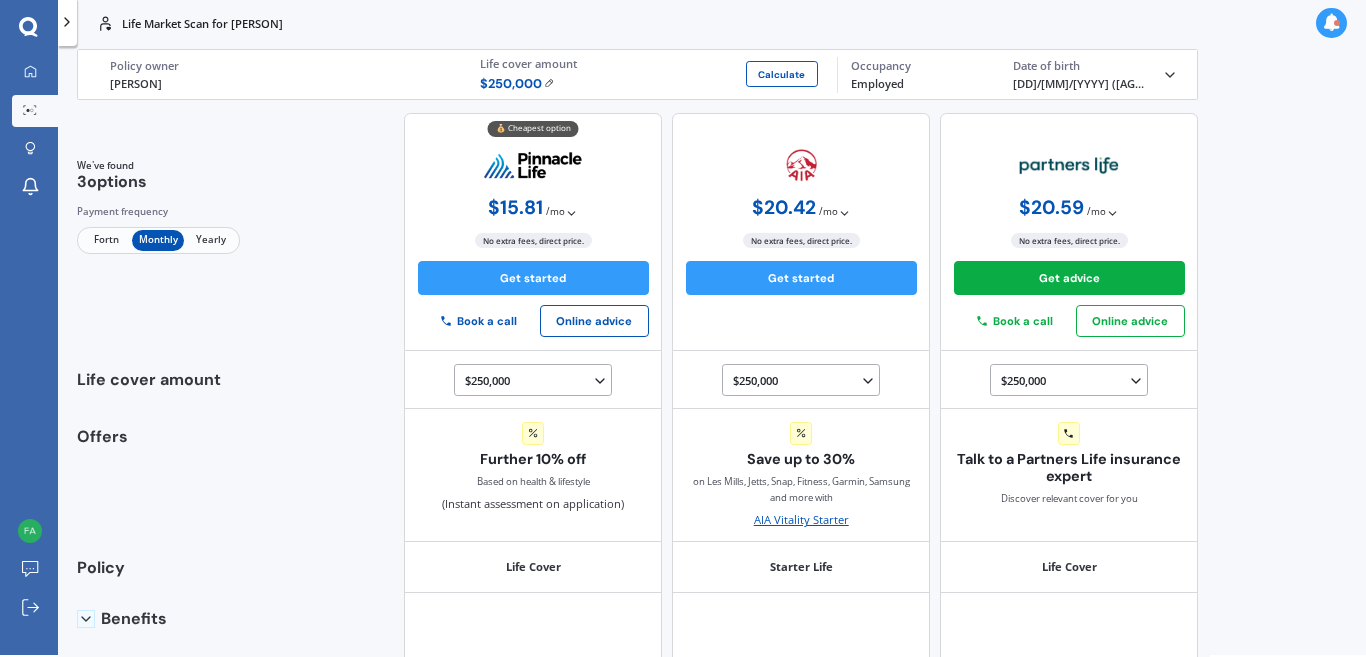 click at bounding box center [549, 83] 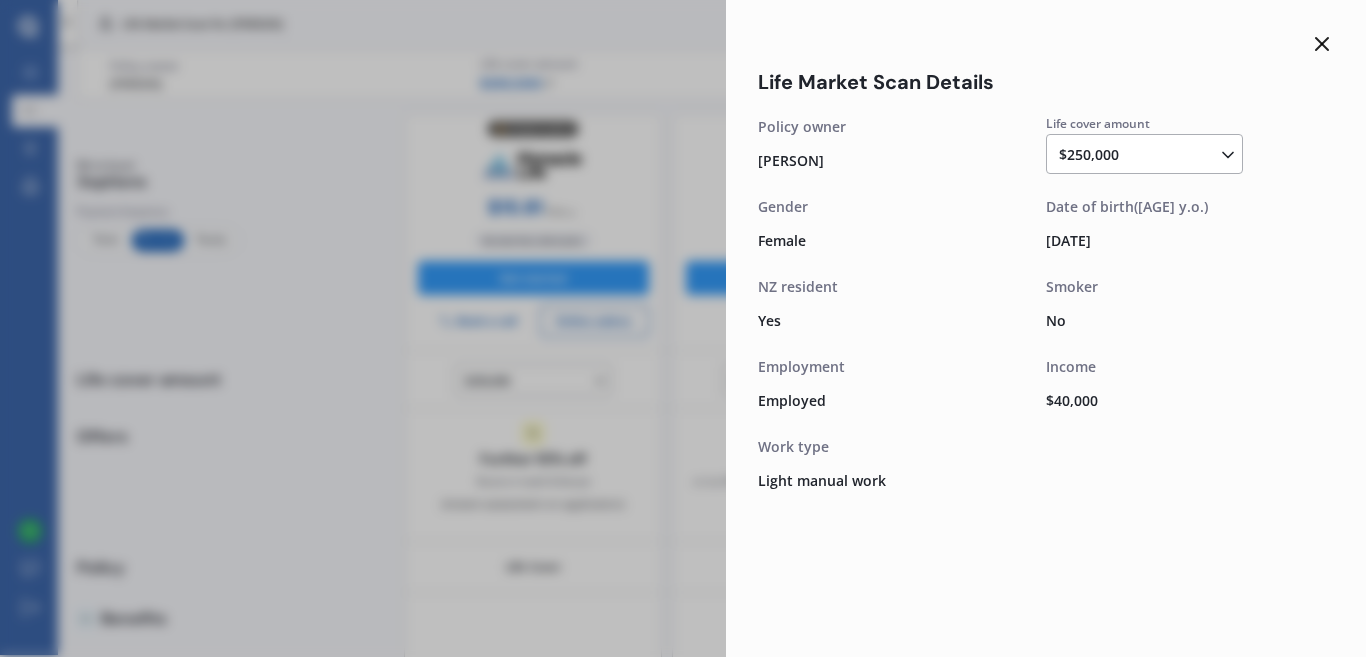 click on "$250,000 $100,000 $150,000 $200,000 $250,000 $300,000 $350,000 $400,000 $500,000 $750,000 $1,000,000 $1,250,000 $1,500,000 $1,750,000 $2,000,000+" at bounding box center [1148, 155] 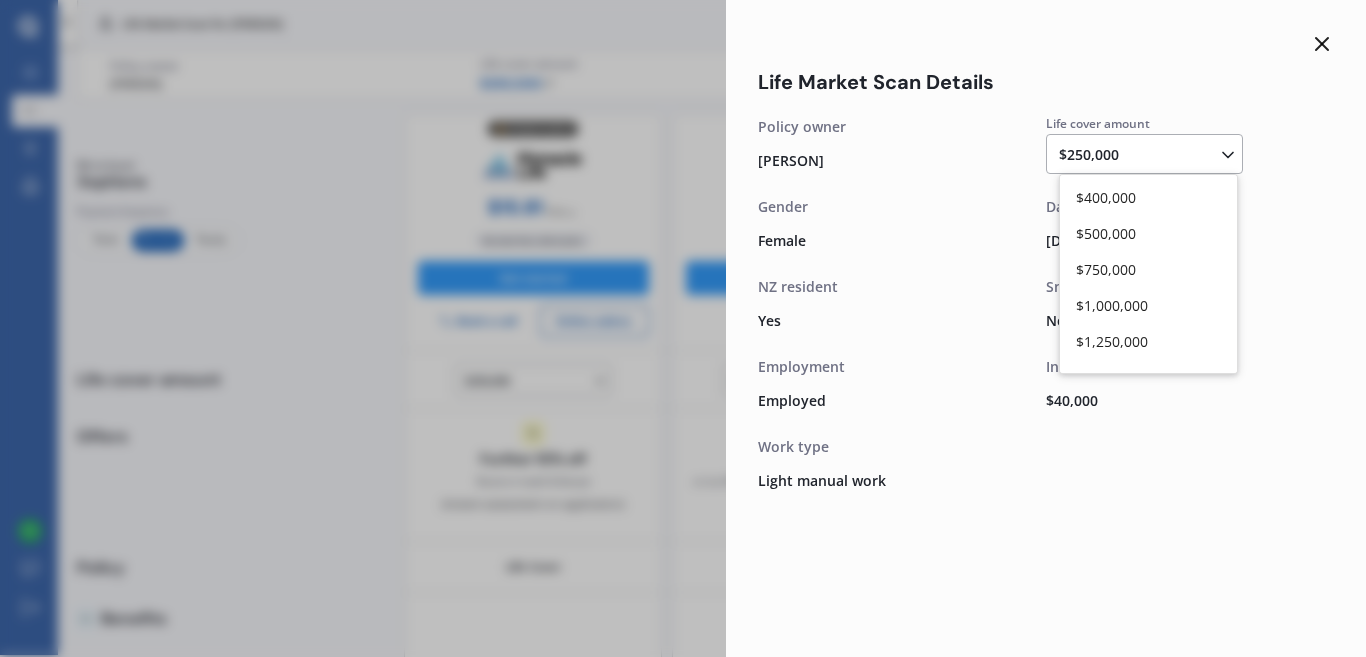 scroll, scrollTop: 233, scrollLeft: 0, axis: vertical 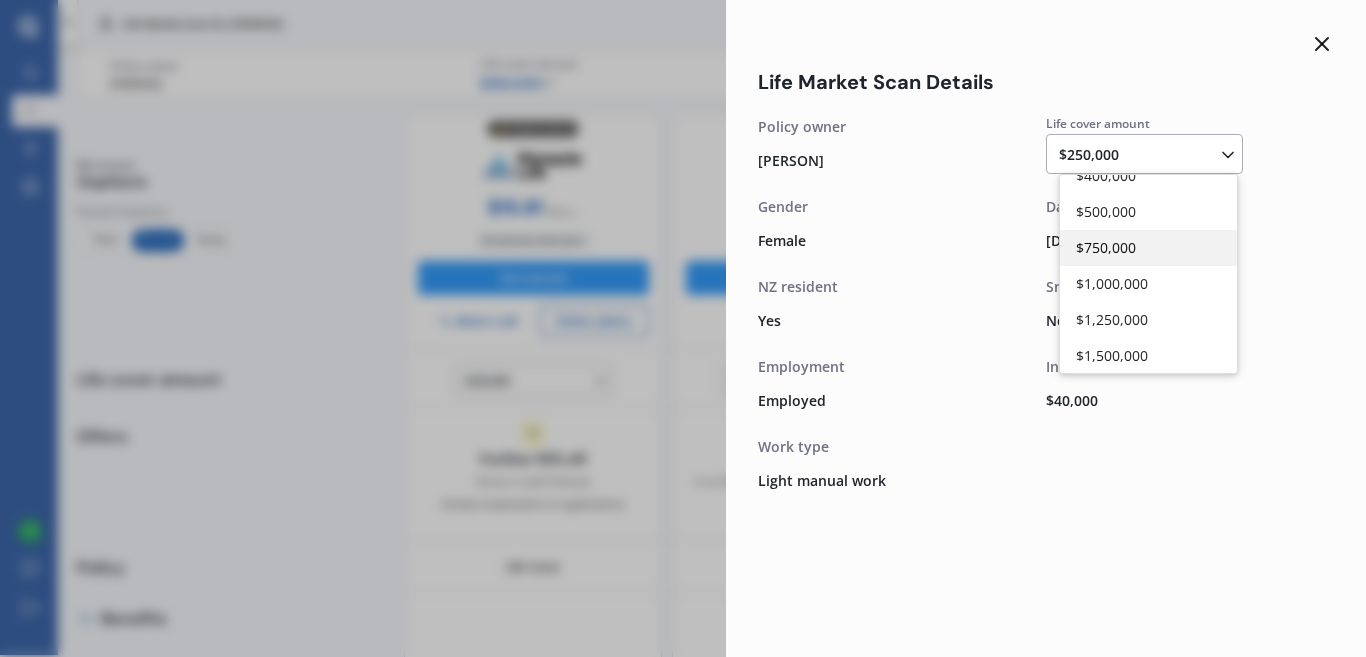 click on "$750,000" at bounding box center [1148, 248] 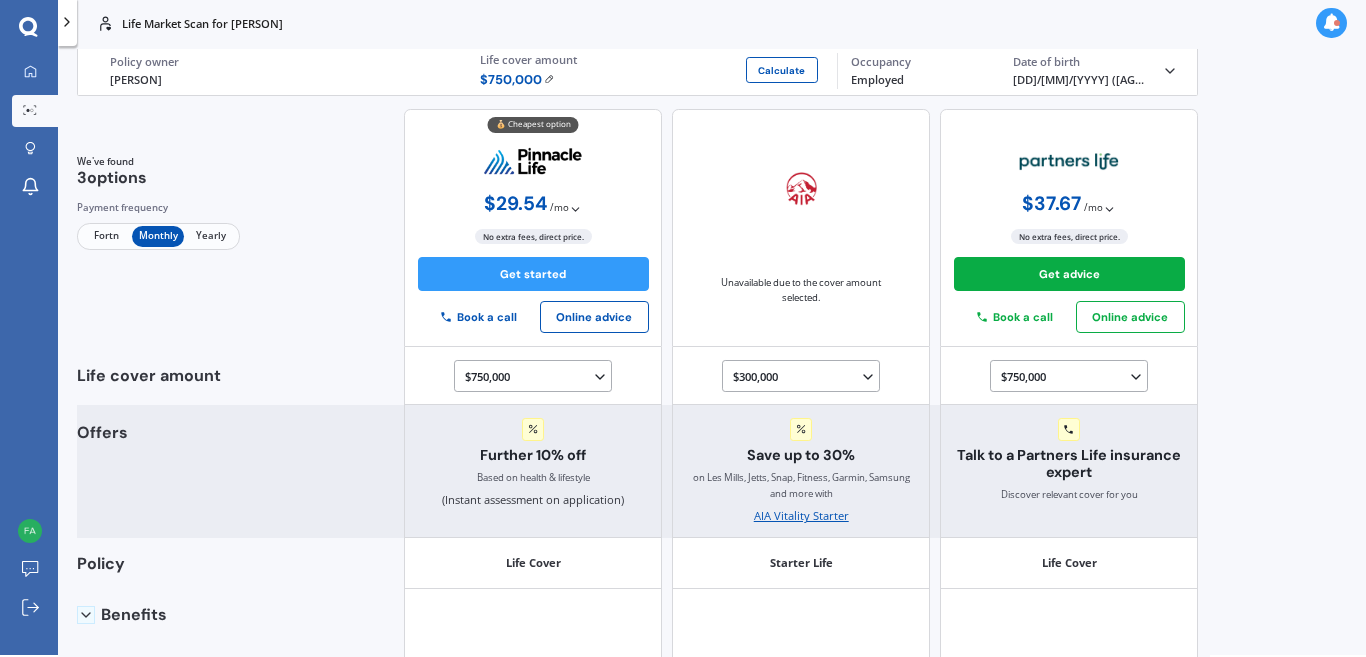 scroll, scrollTop: 0, scrollLeft: 0, axis: both 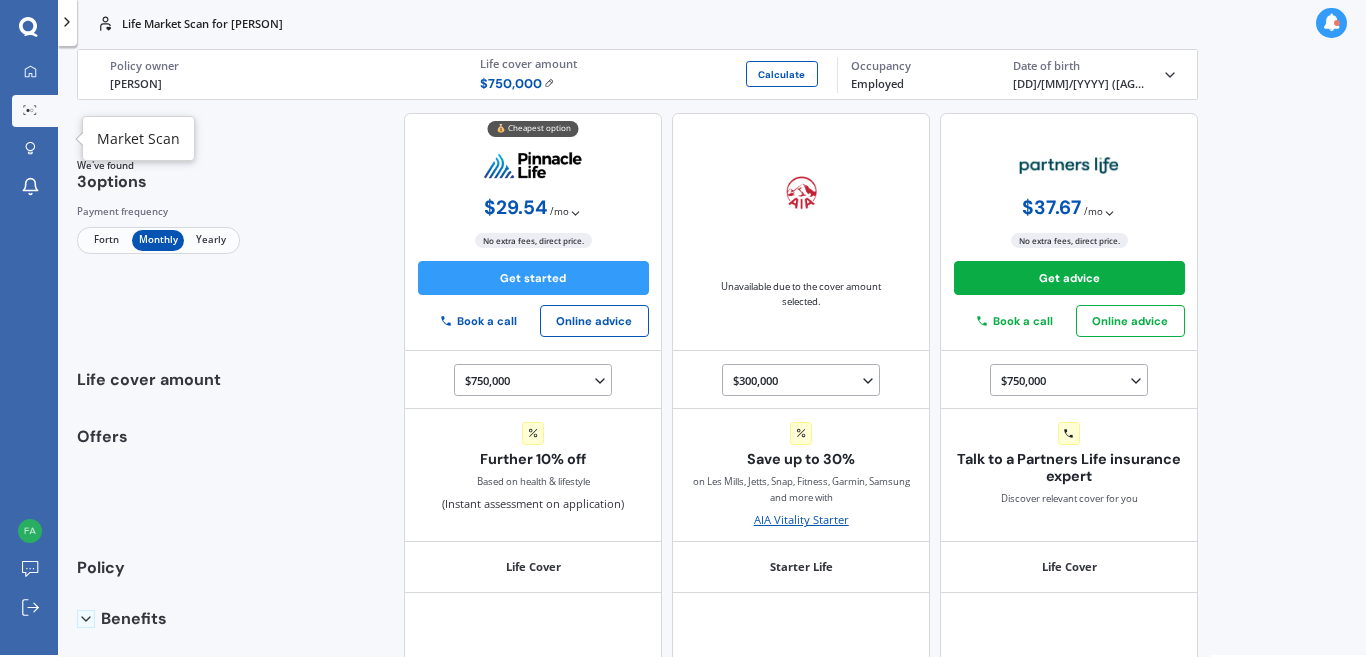 click at bounding box center [30, 111] 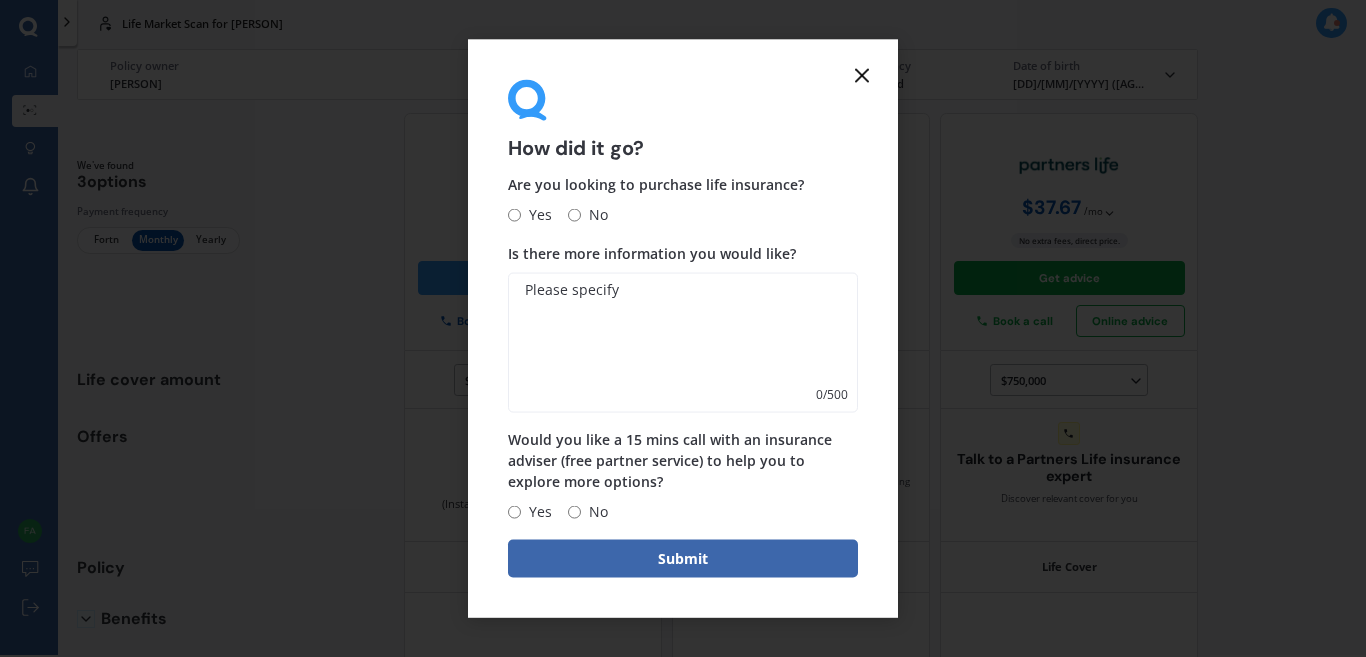 click 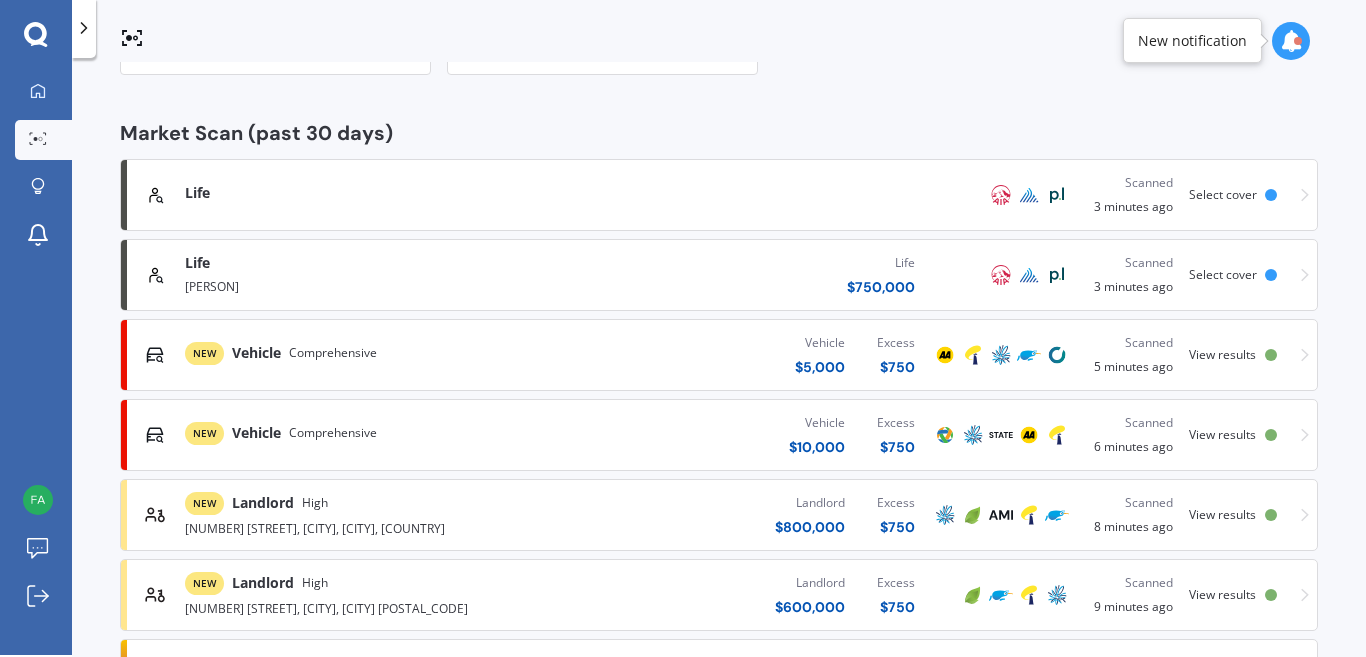 scroll, scrollTop: 300, scrollLeft: 0, axis: vertical 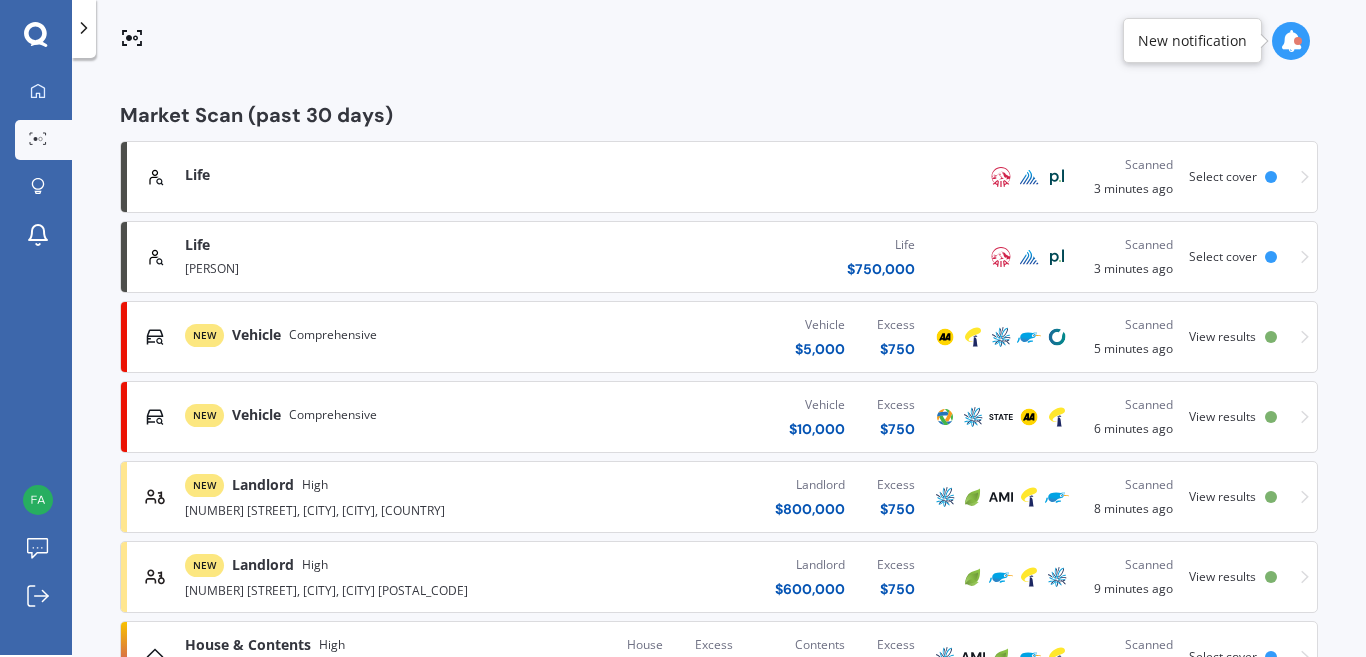 click on "Vehicle $ [PRICE] Excess $ [PRICE]" at bounding box center [734, 337] 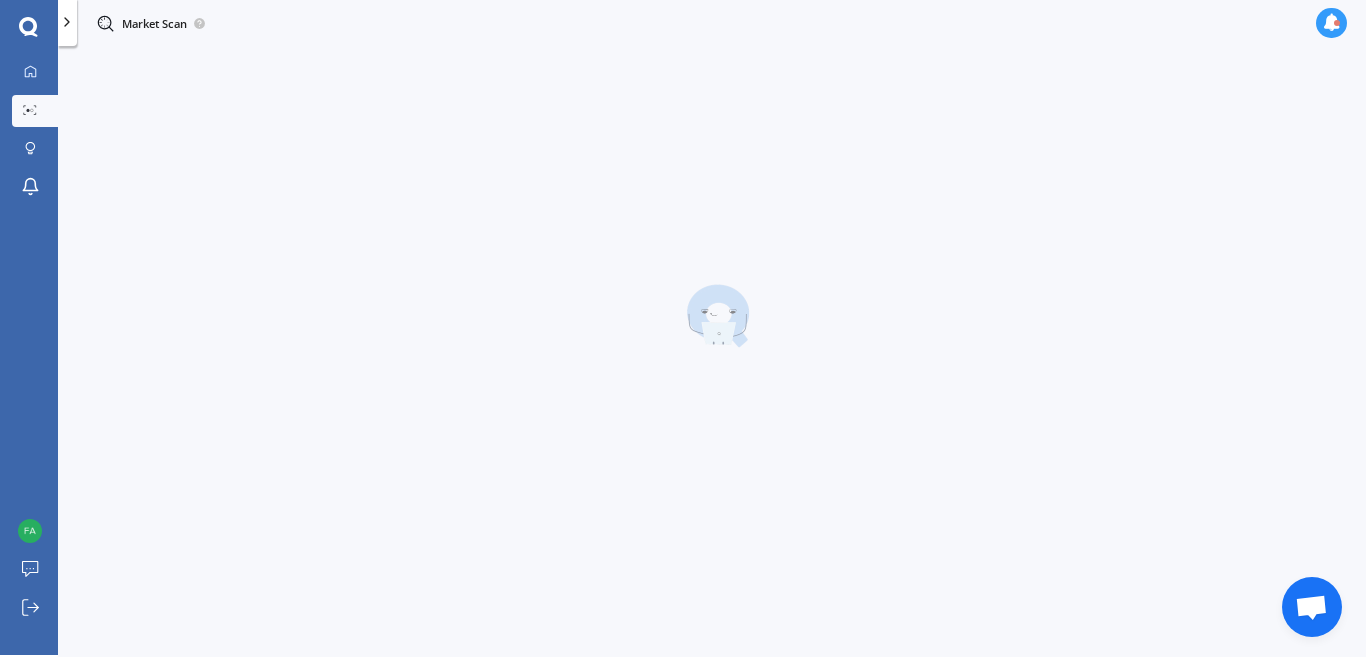 scroll, scrollTop: 1, scrollLeft: 0, axis: vertical 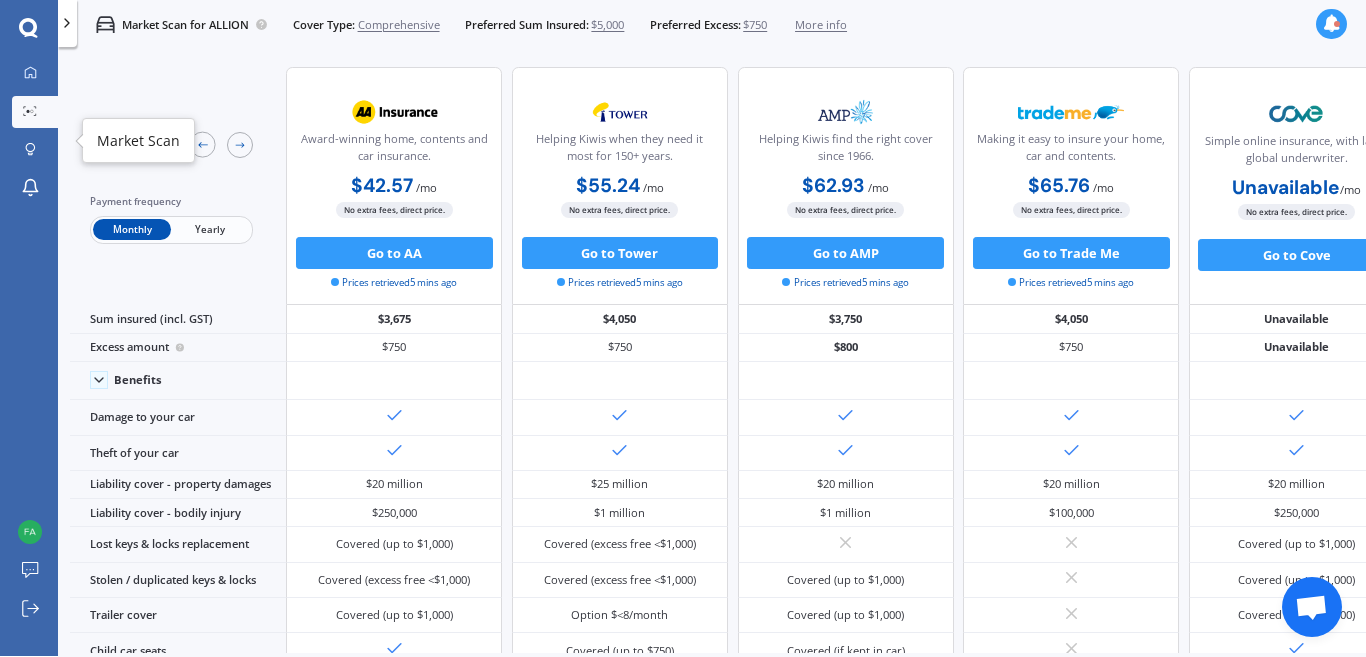 click 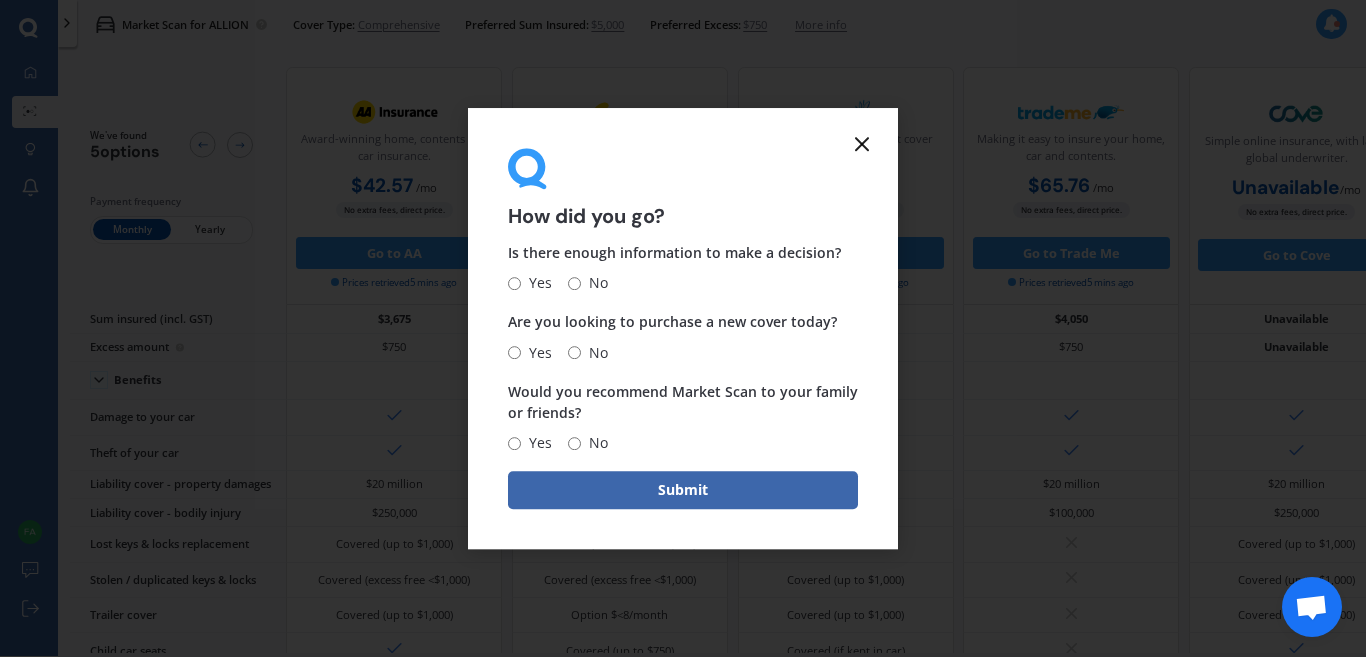 click 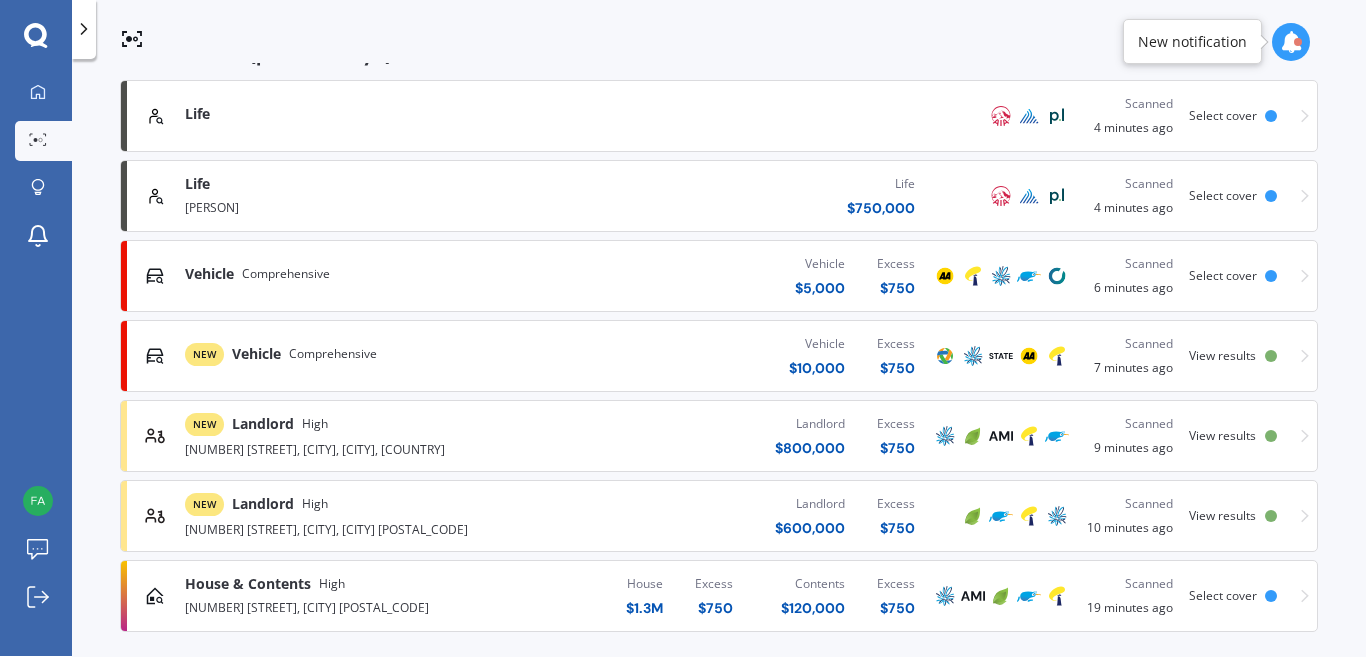 scroll, scrollTop: 367, scrollLeft: 0, axis: vertical 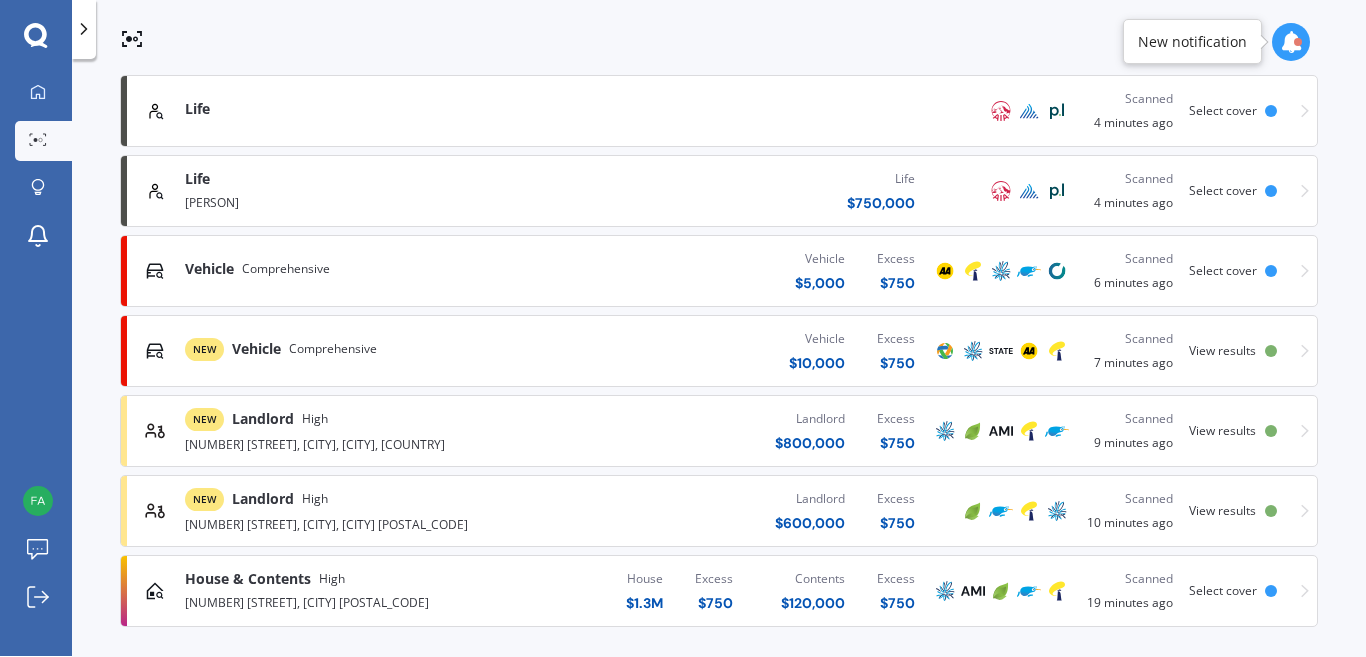 click on "Vehicle $ 10,000 Excess $ 750" at bounding box center (734, 351) 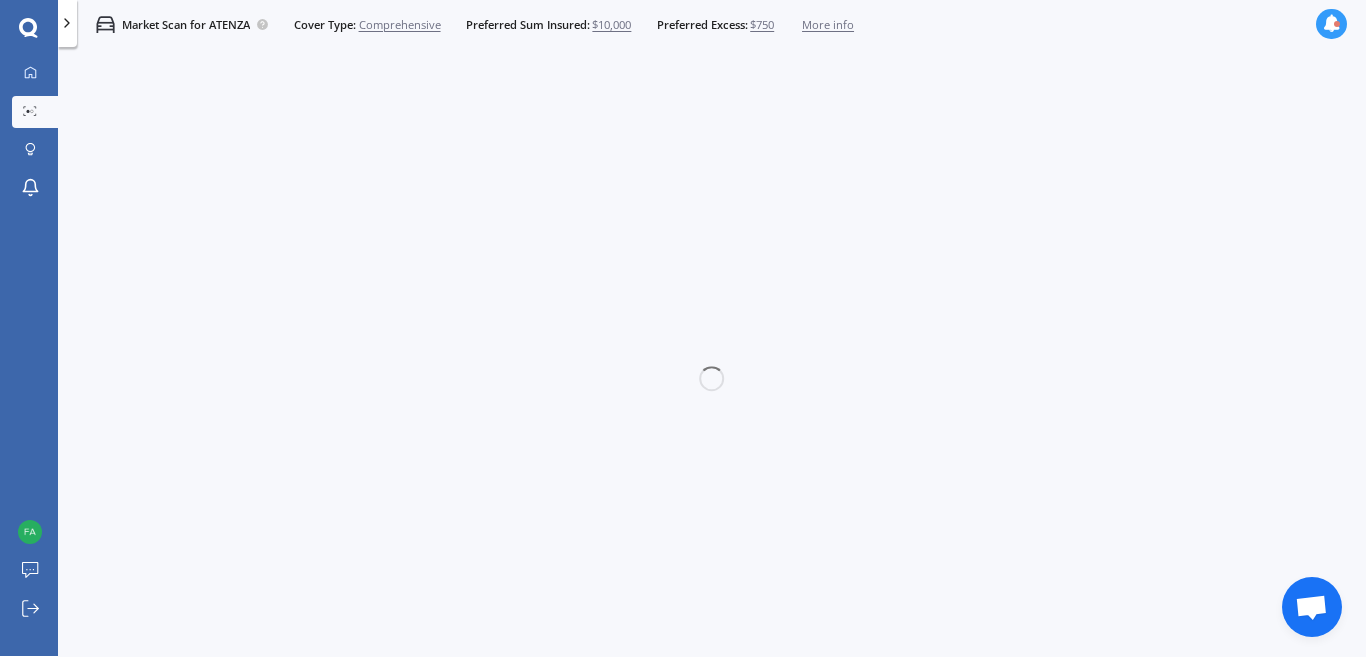 scroll, scrollTop: 0, scrollLeft: 0, axis: both 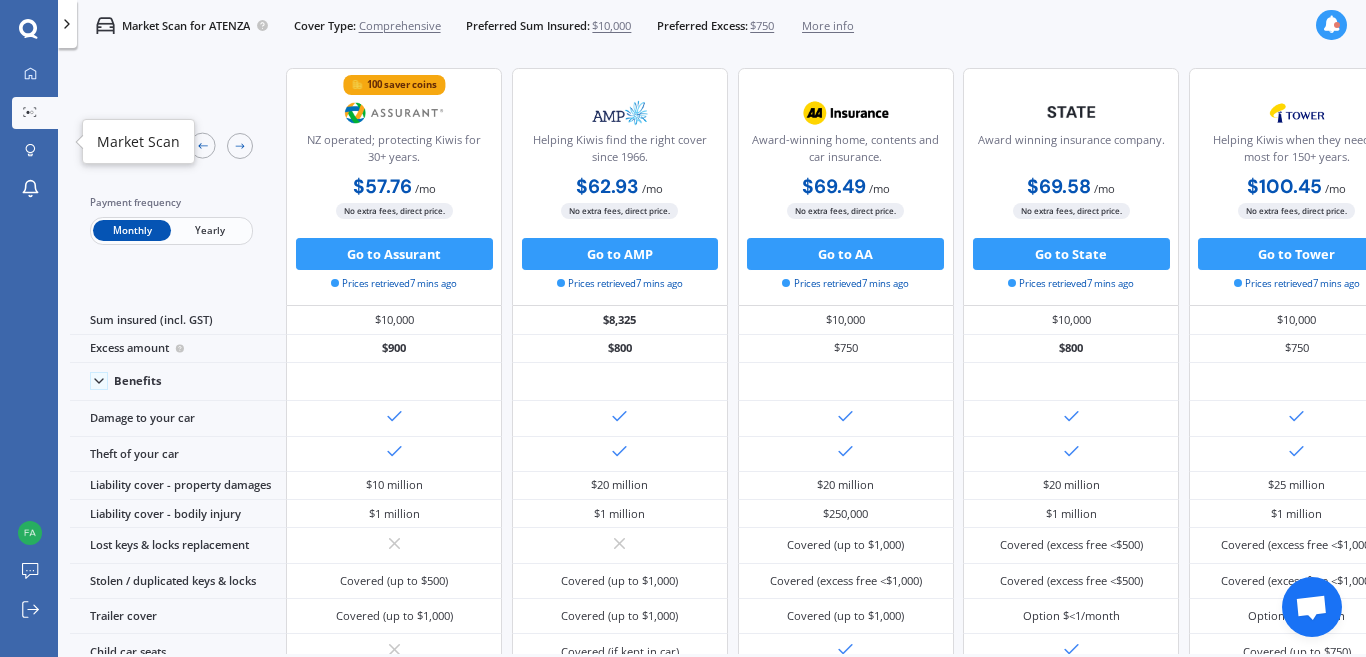 click 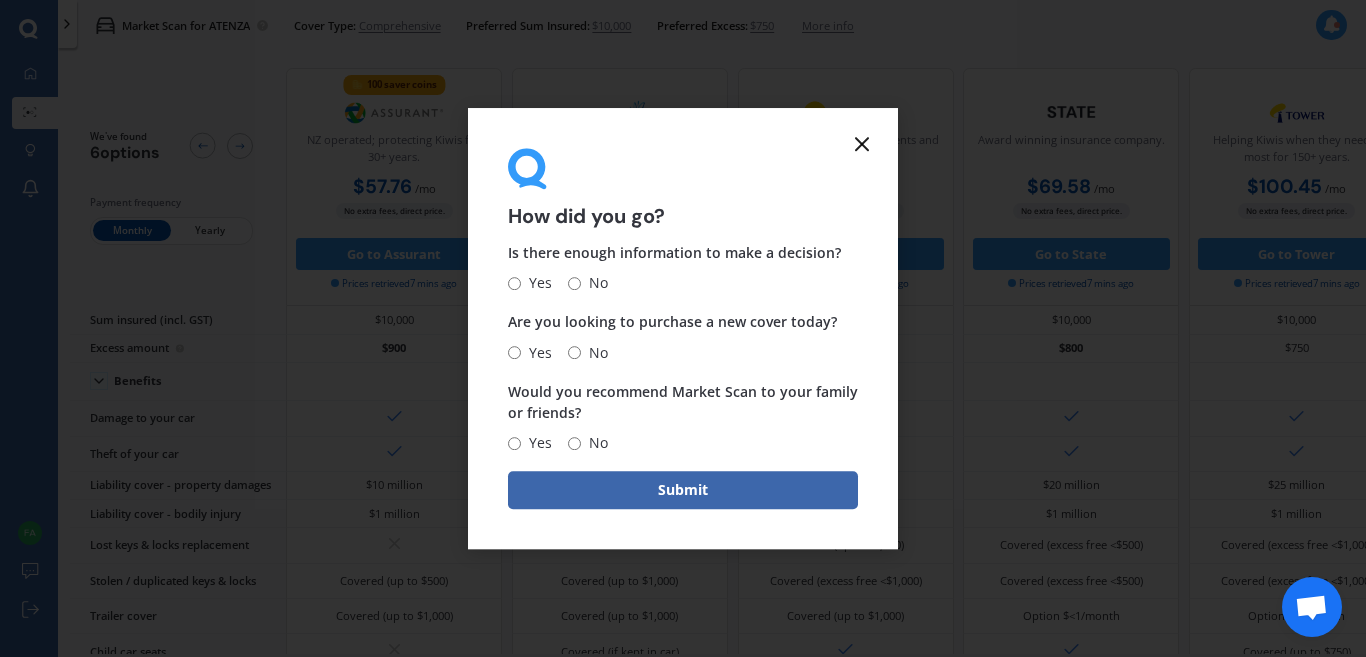click 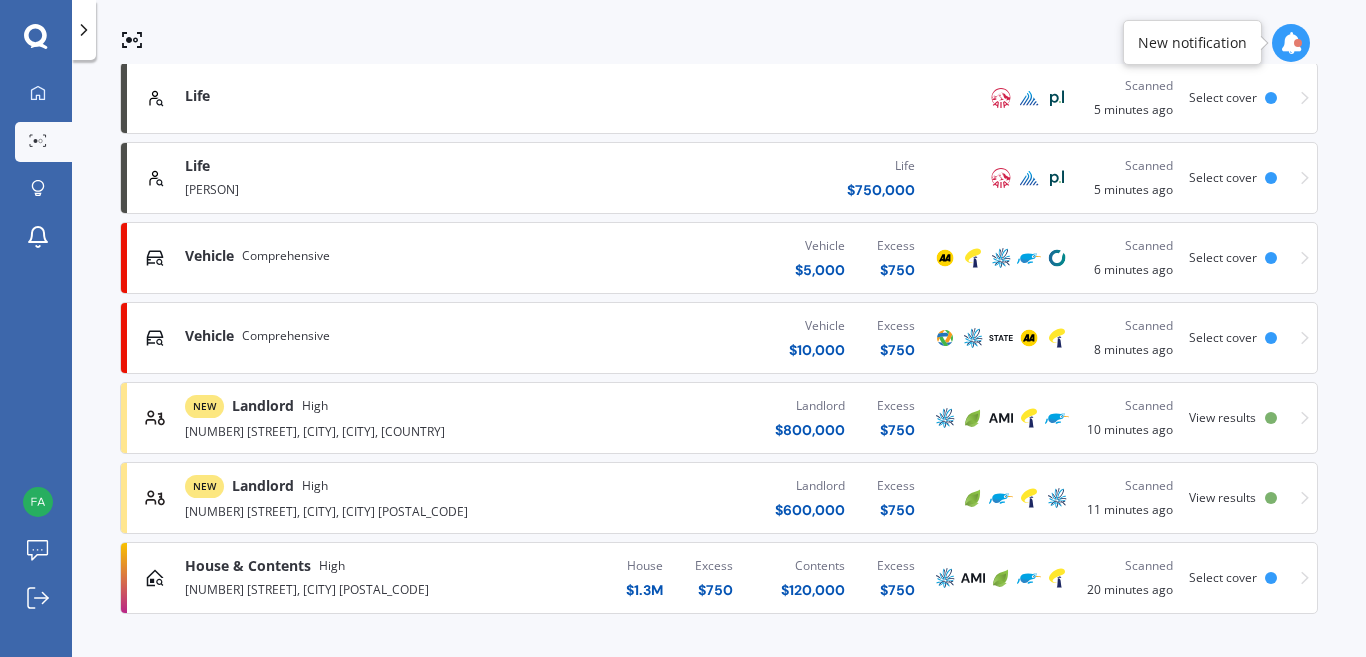 scroll, scrollTop: 382, scrollLeft: 0, axis: vertical 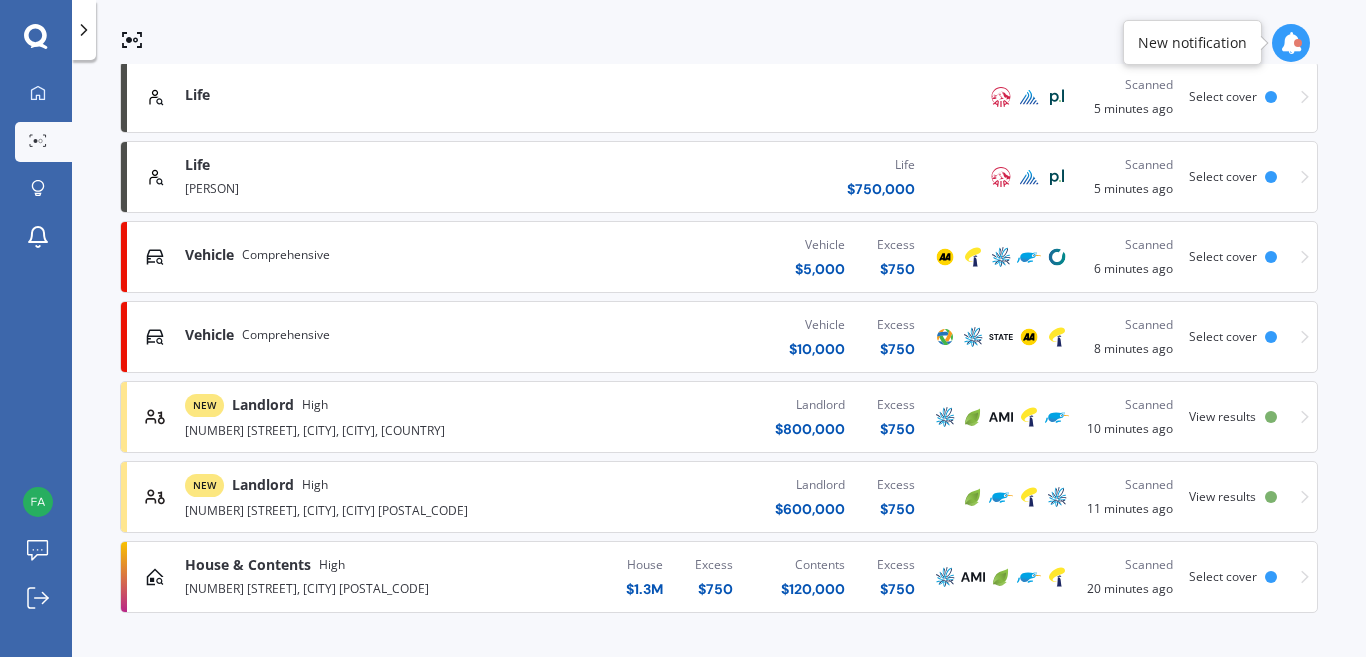 click on "Landlord $ [PRICE] Excess $ [PRICE]" at bounding box center (734, 417) 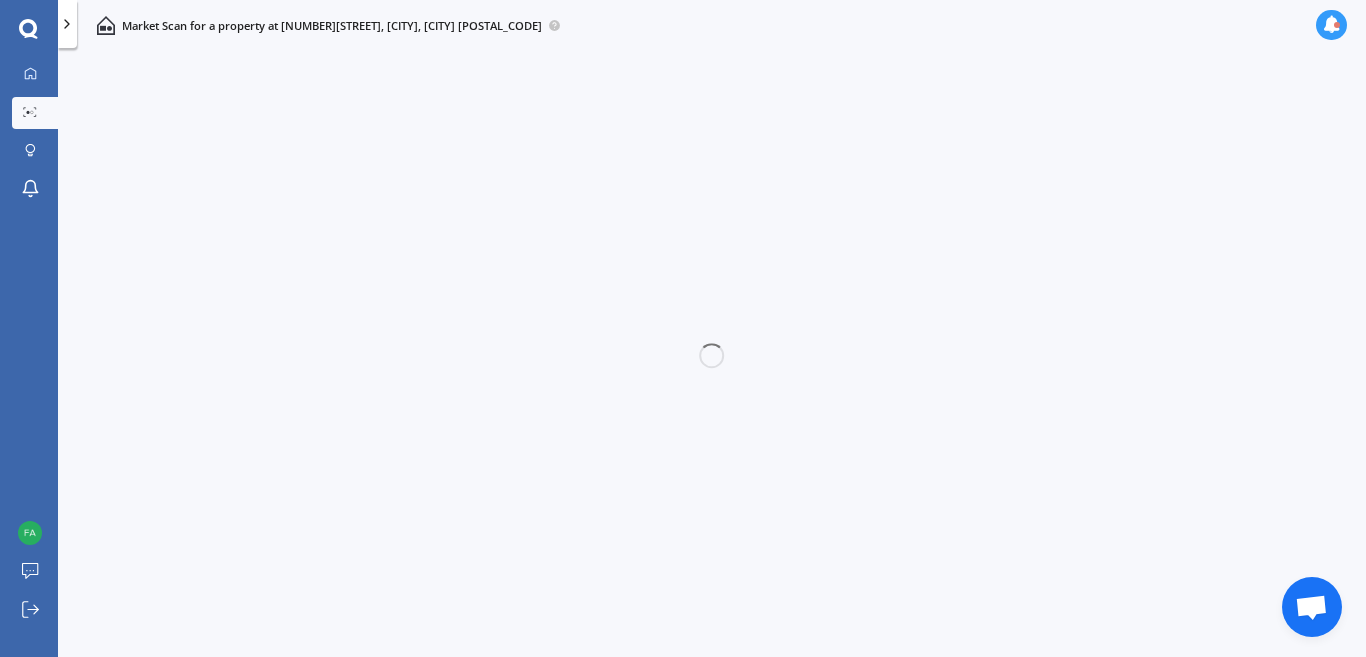 scroll, scrollTop: 0, scrollLeft: 0, axis: both 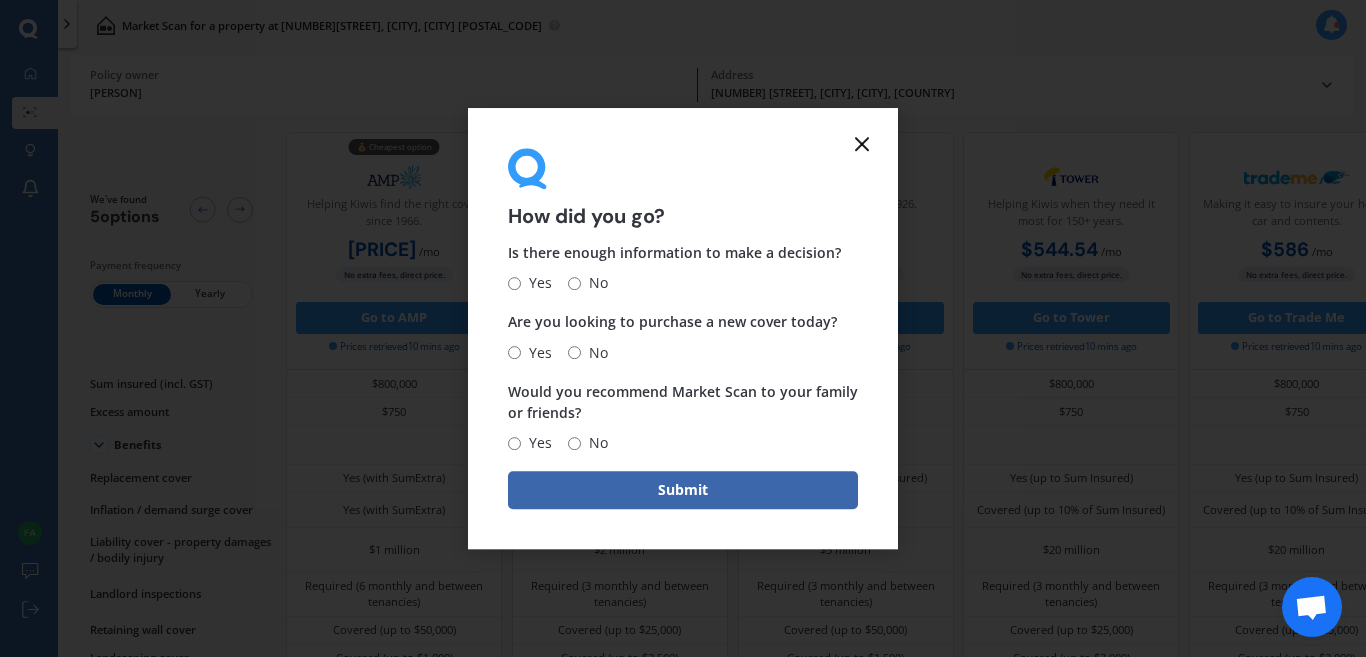 click 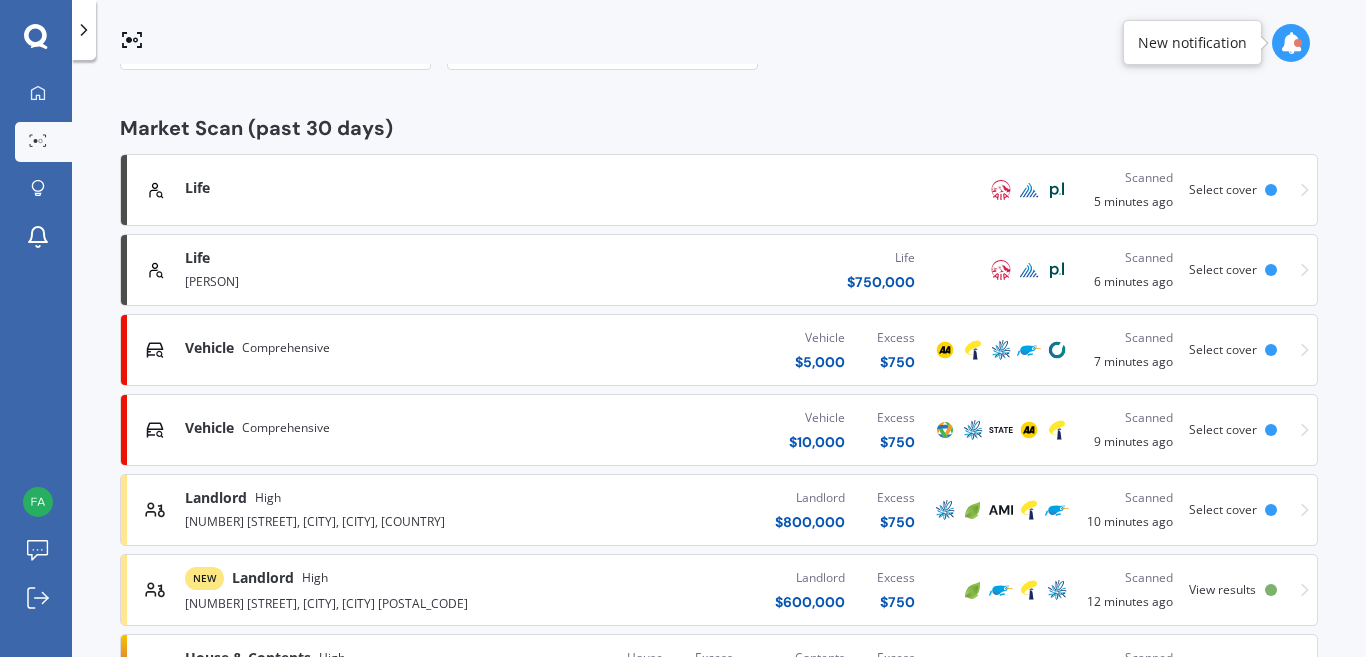 scroll, scrollTop: 382, scrollLeft: 0, axis: vertical 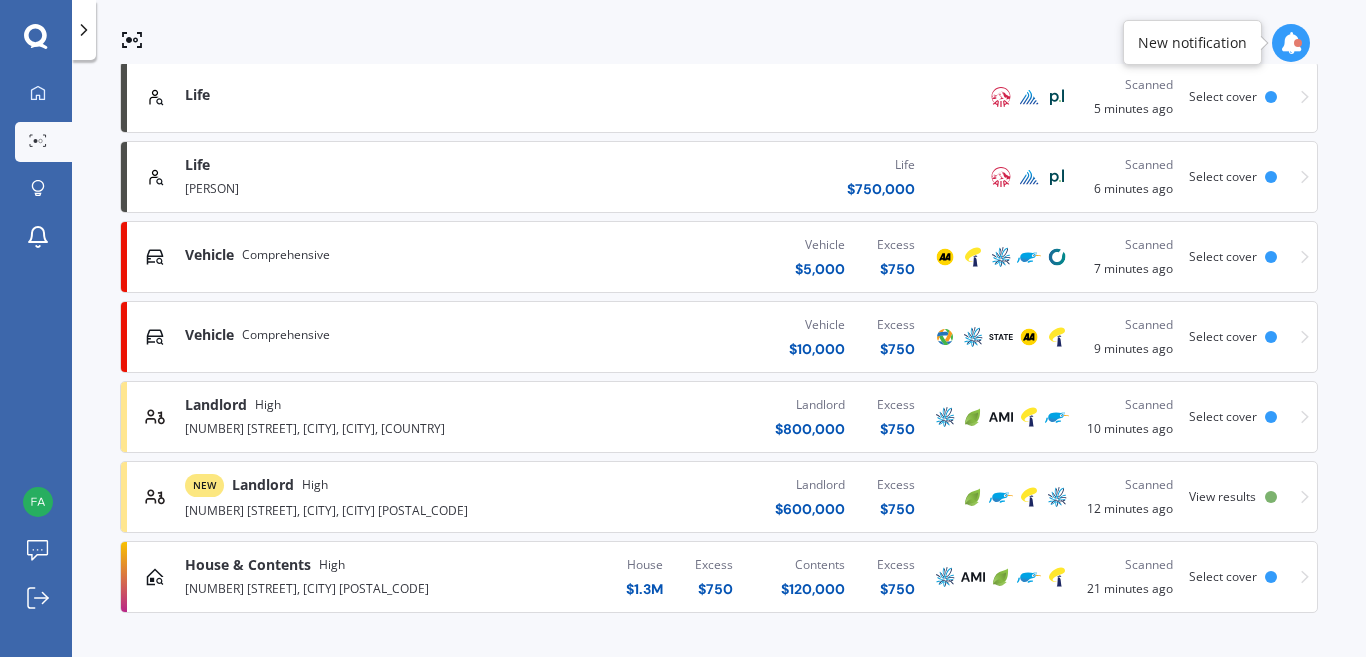 click on "[NUMBER] [STREET], [CITY], [CITY] [POSTAL_CODE]" at bounding box center (361, 509) 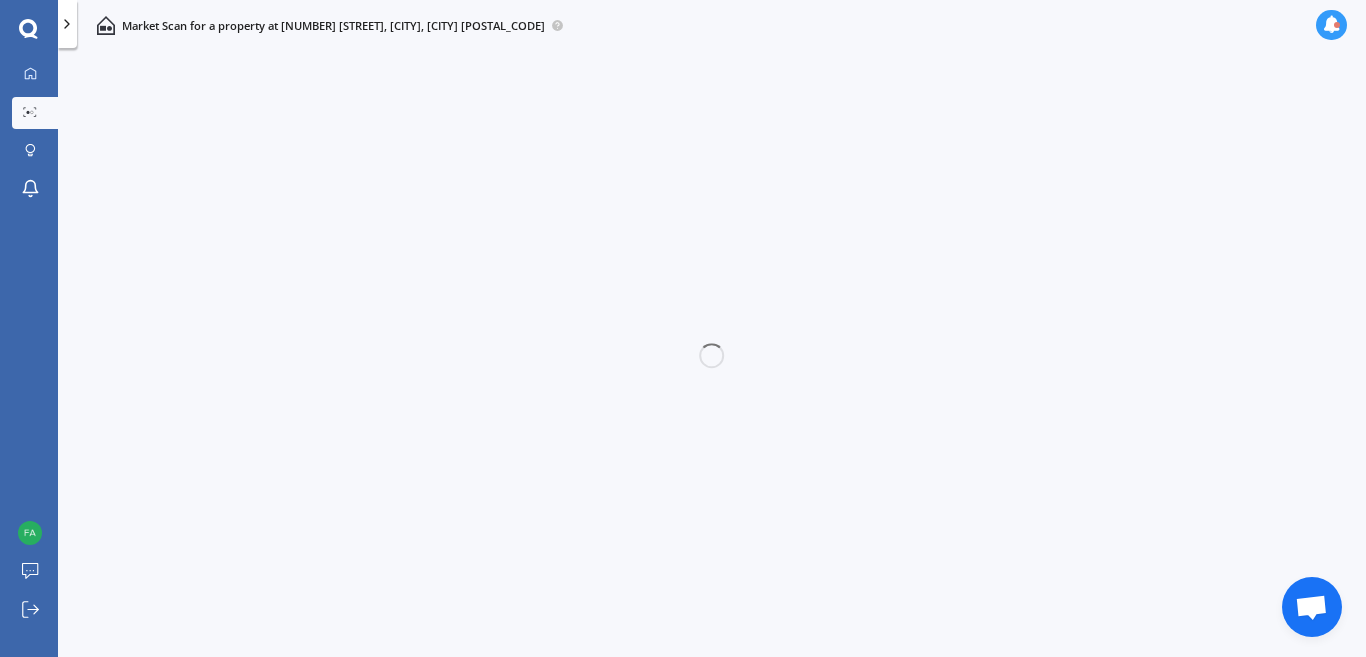 scroll, scrollTop: 0, scrollLeft: 0, axis: both 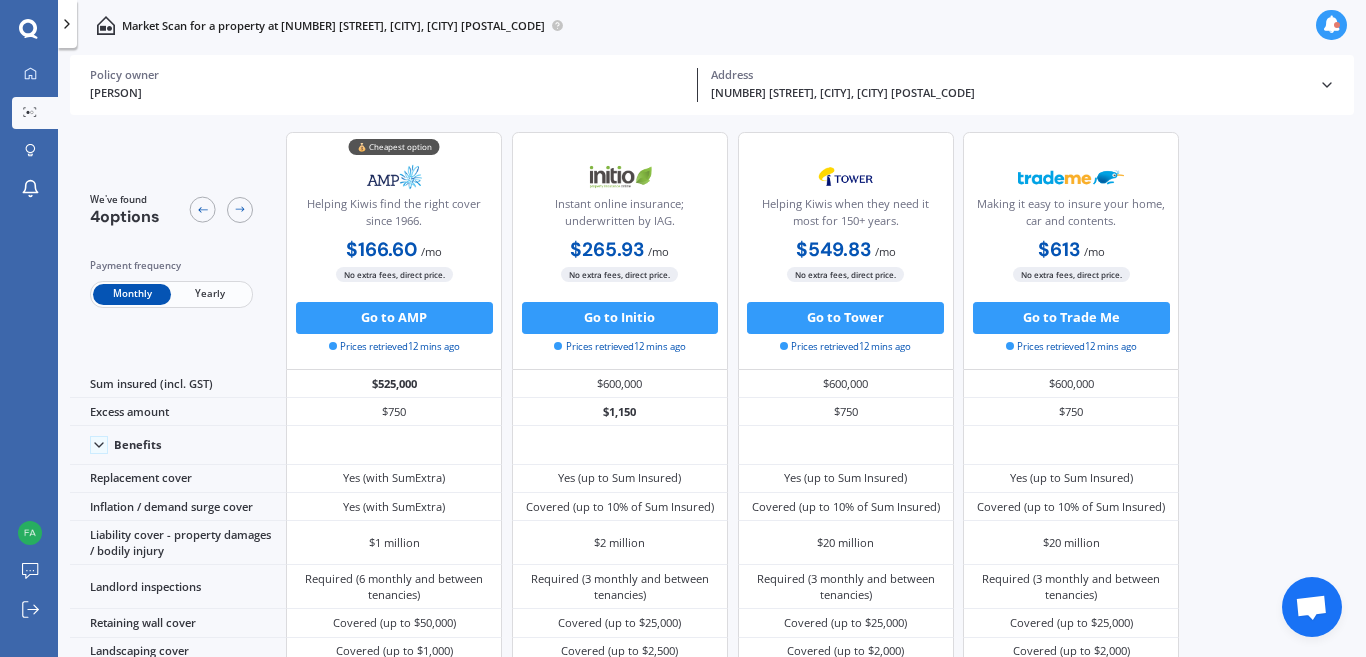 click on "[PERSON]" at bounding box center (387, 93) 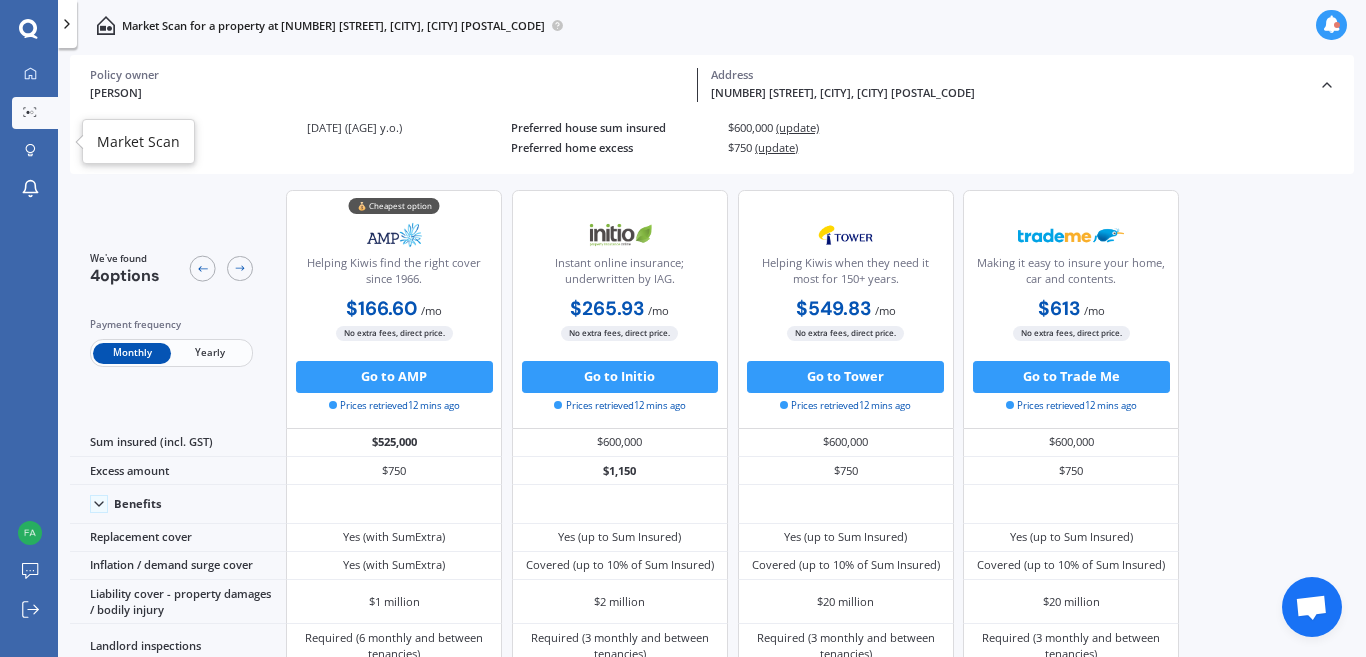 click 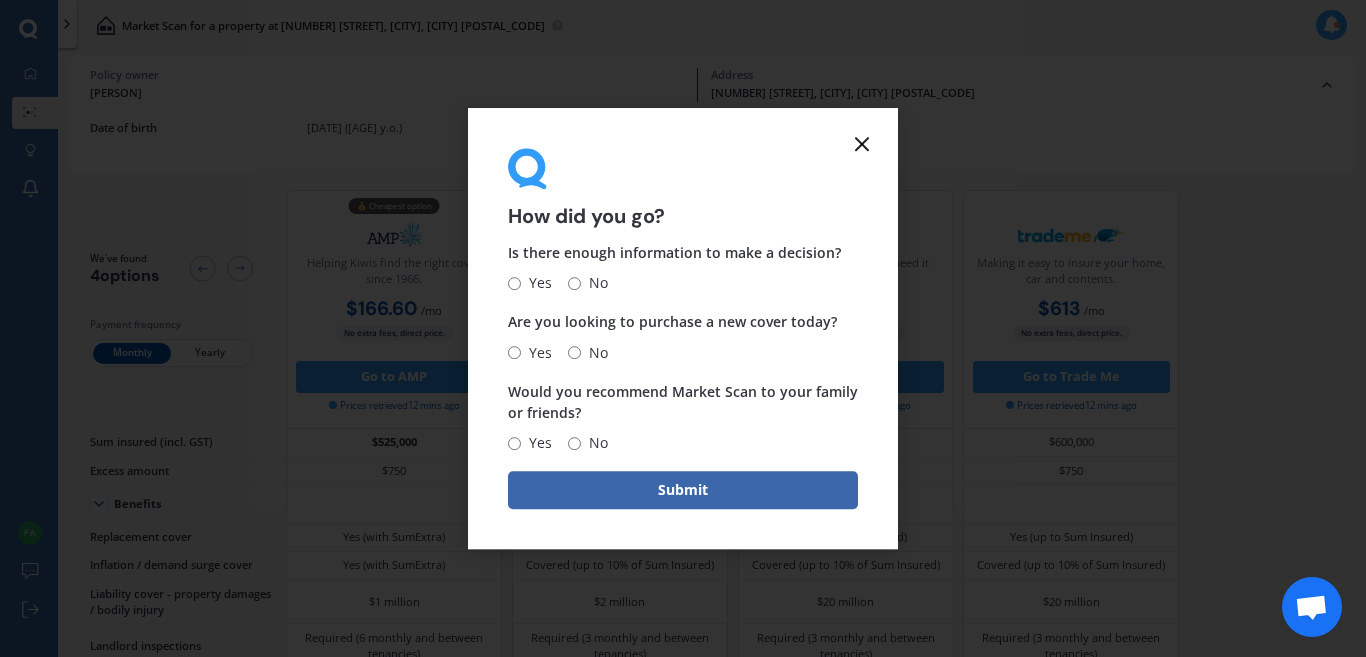 click 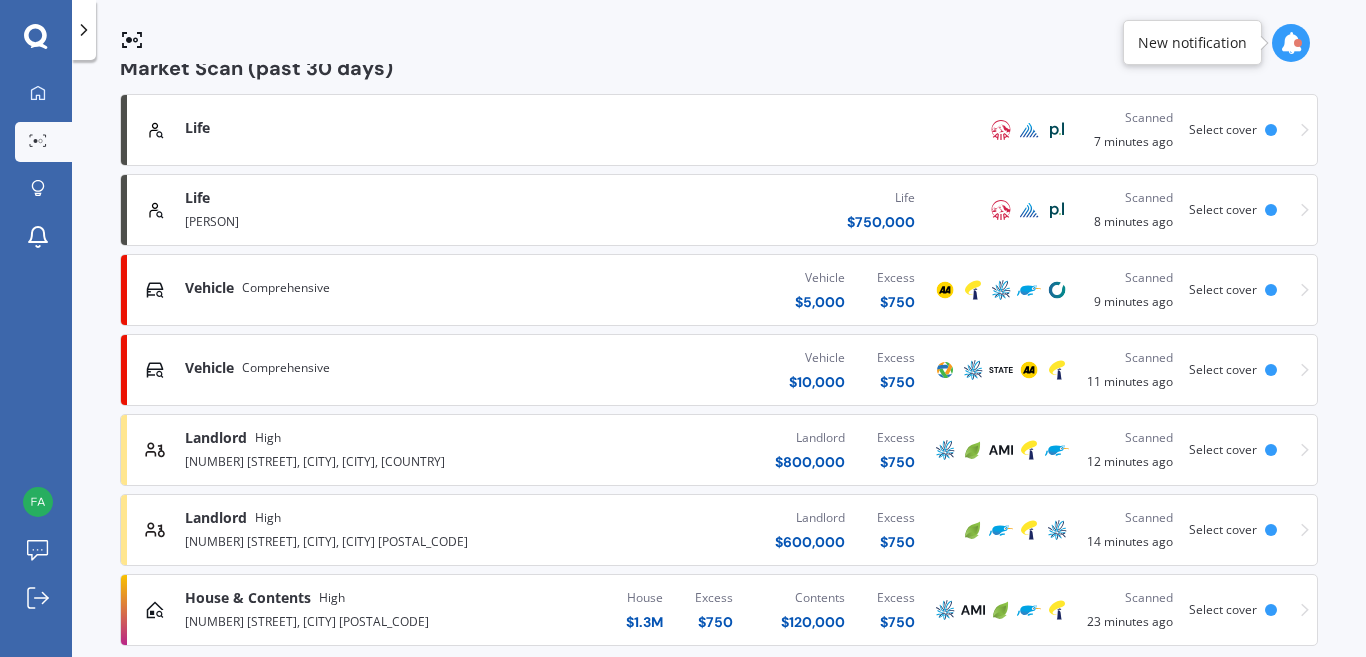 scroll, scrollTop: 382, scrollLeft: 0, axis: vertical 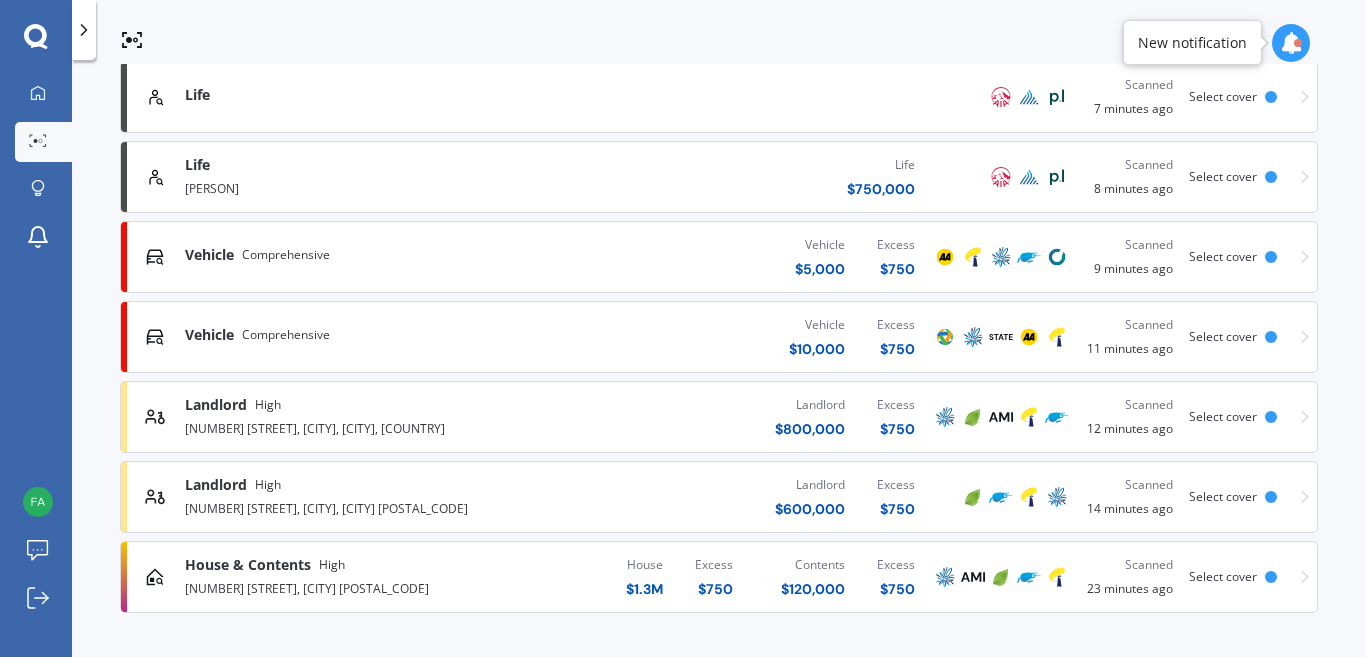 click on "House & Contents High" at bounding box center [361, 565] 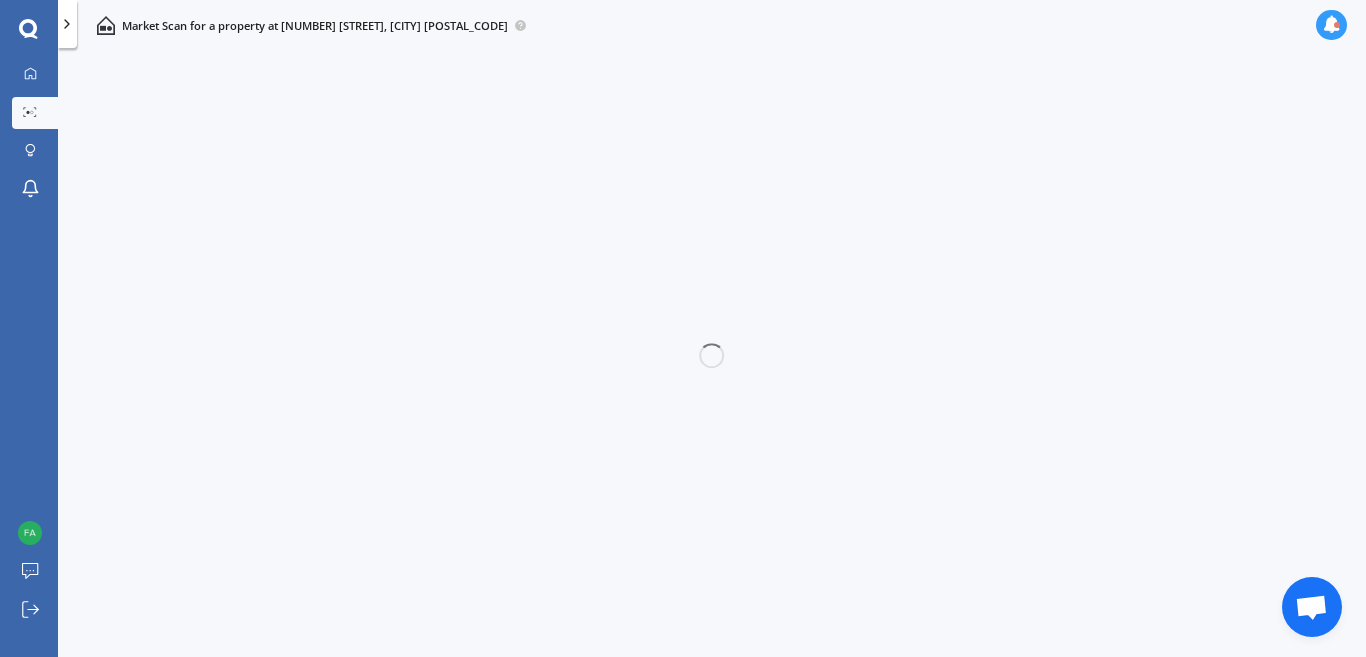scroll, scrollTop: 0, scrollLeft: 0, axis: both 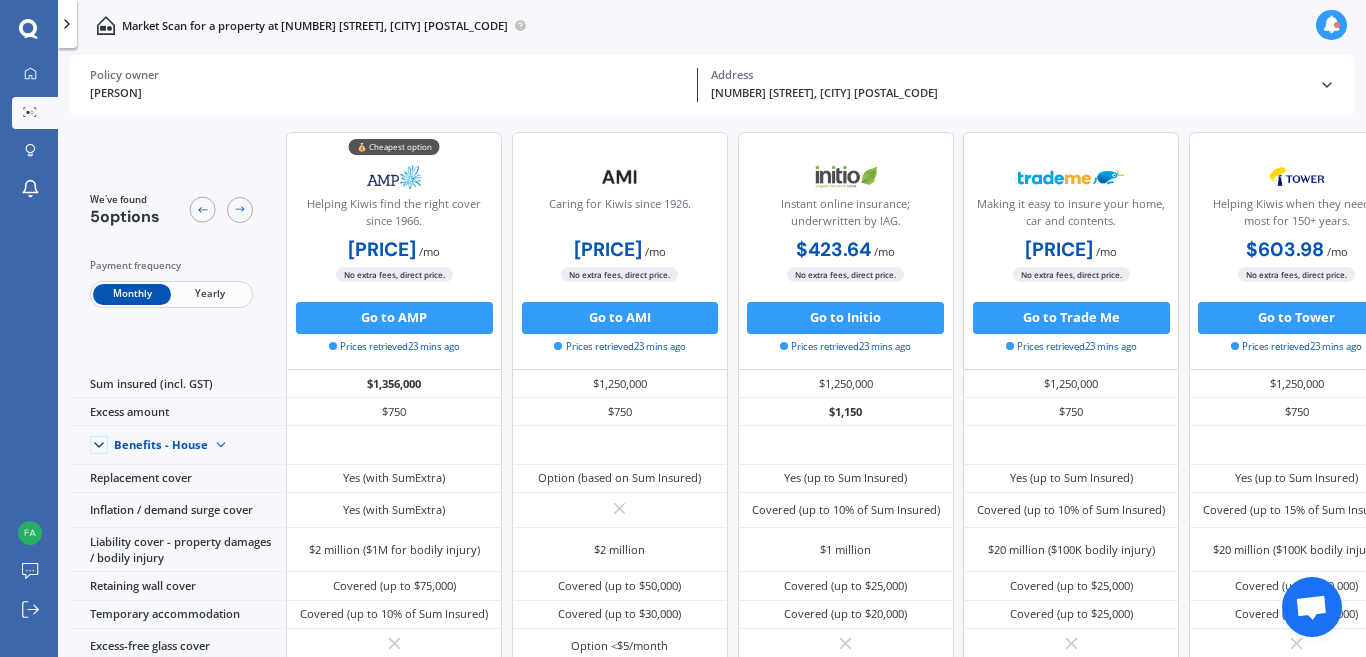 click on "Market Scan" at bounding box center (35, 113) 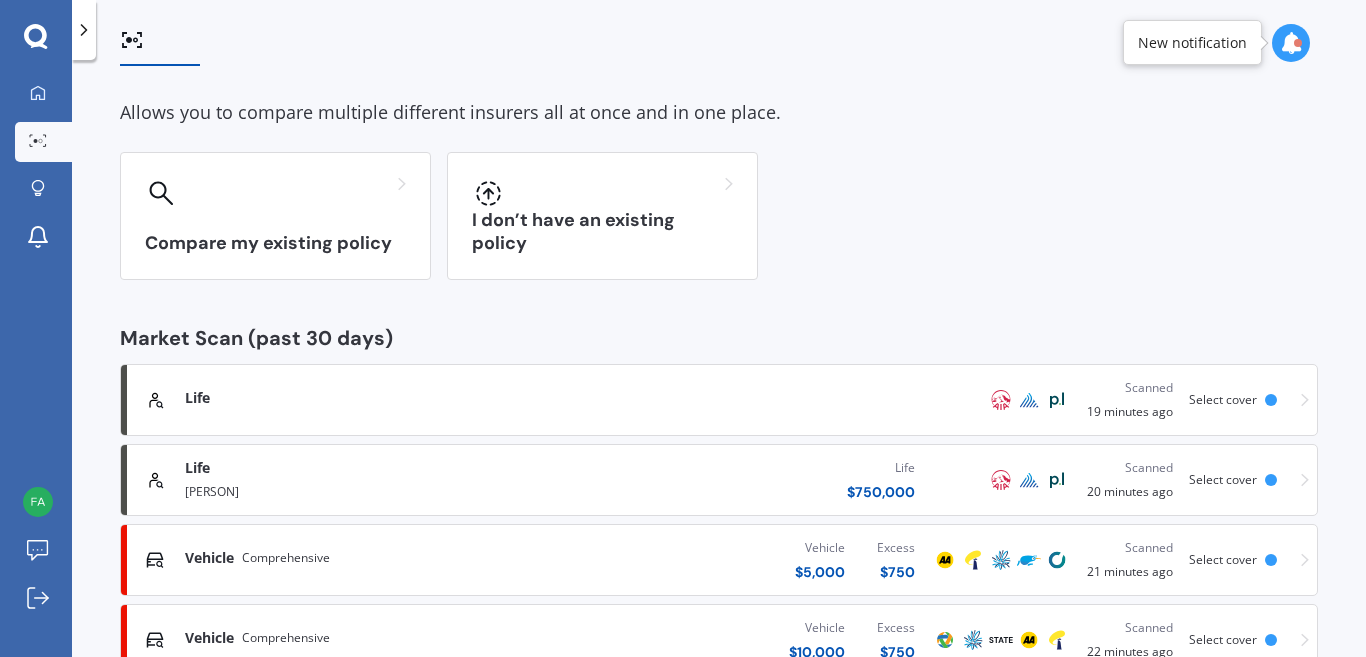 scroll, scrollTop: 133, scrollLeft: 0, axis: vertical 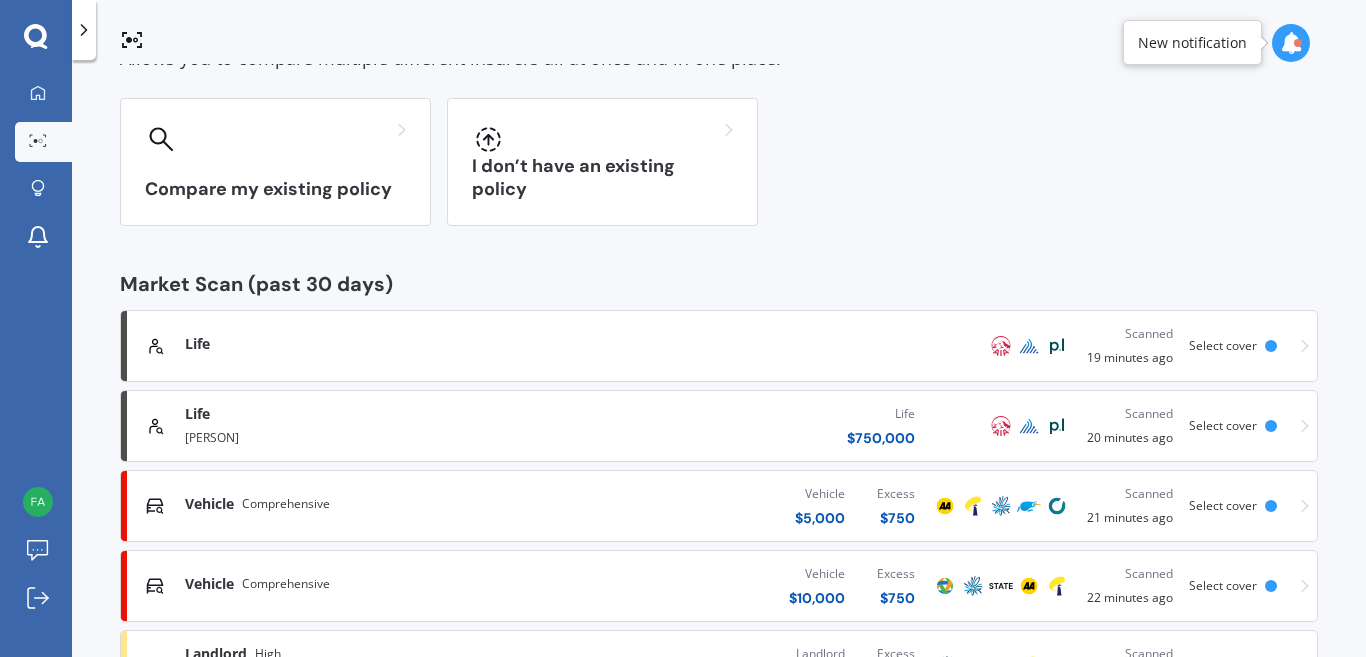 click on "Life" at bounding box center [558, 344] 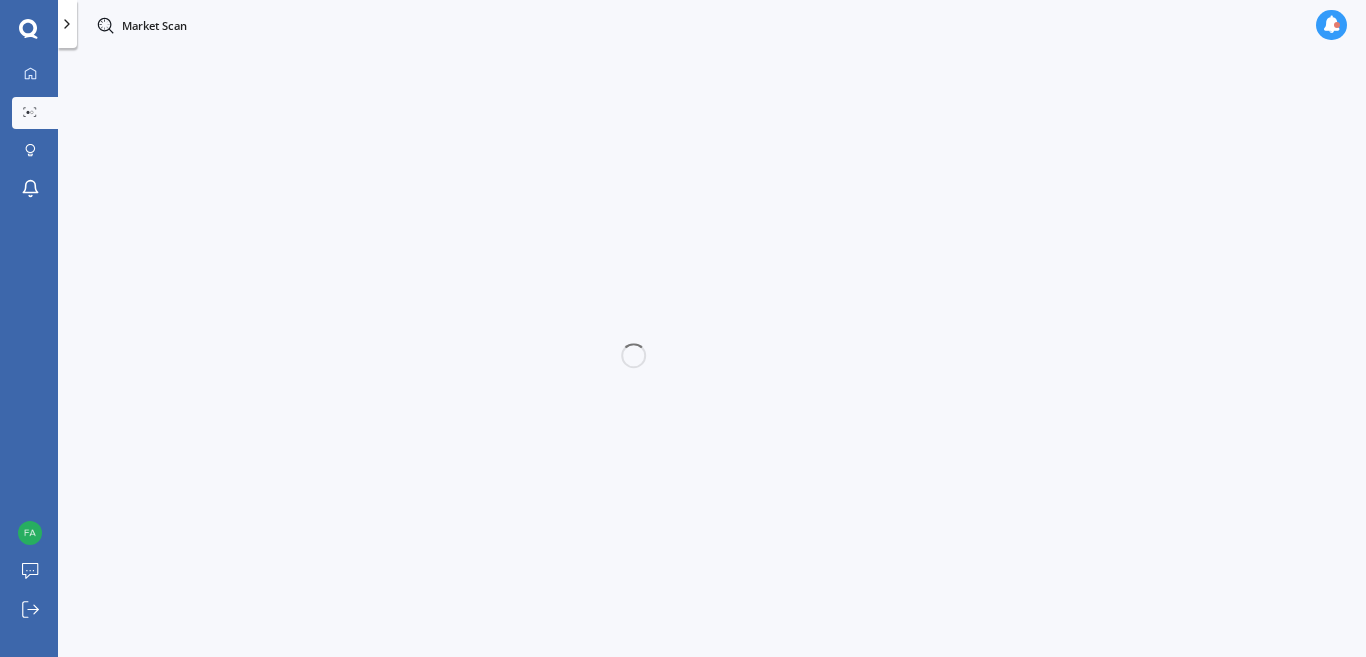 scroll, scrollTop: 0, scrollLeft: 0, axis: both 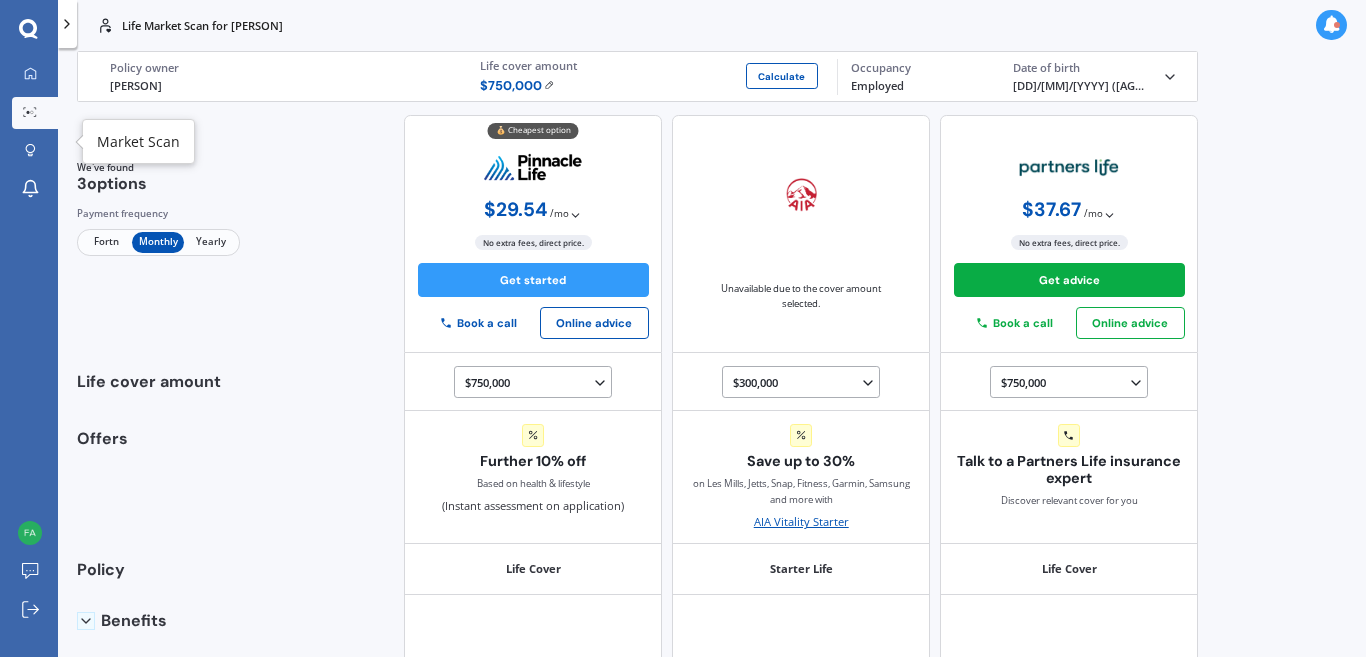 click on "Market Scan" at bounding box center (35, 113) 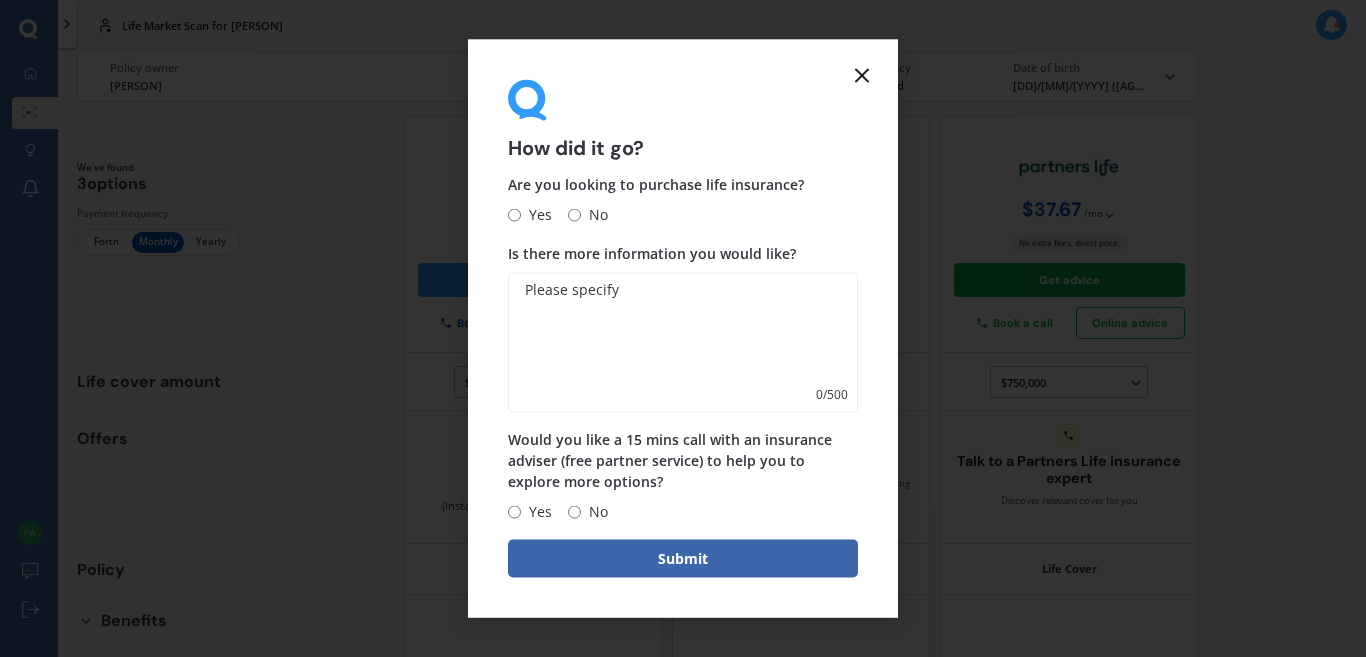 click 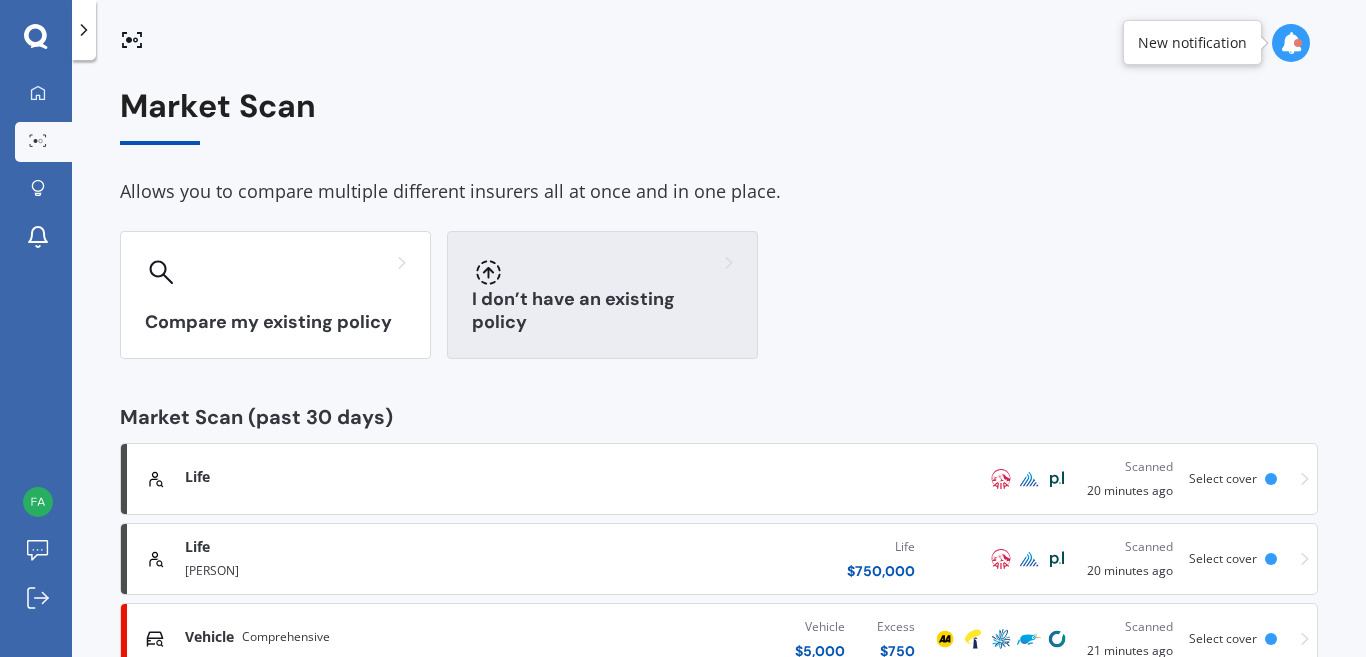 click on "I don’t have an existing policy" at bounding box center [602, 311] 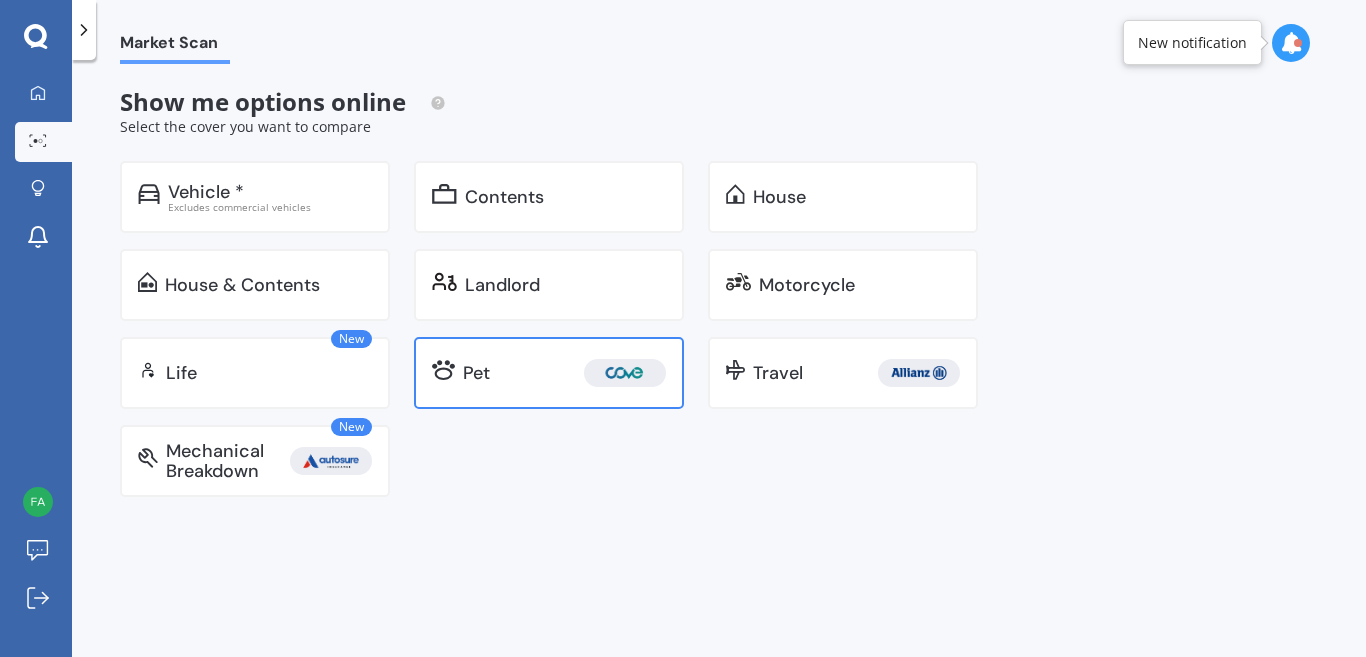 click on "Pet" at bounding box center (564, 373) 